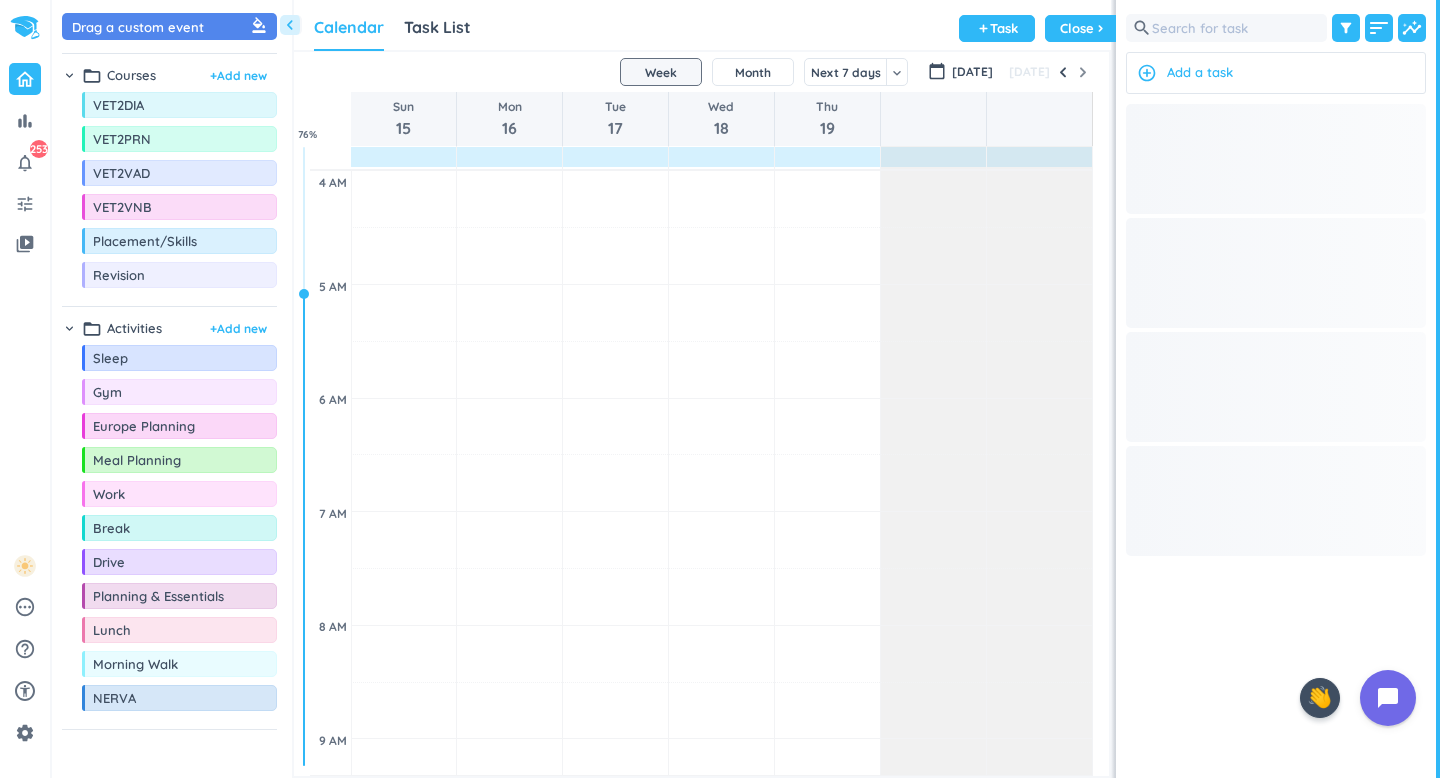 scroll, scrollTop: 0, scrollLeft: 0, axis: both 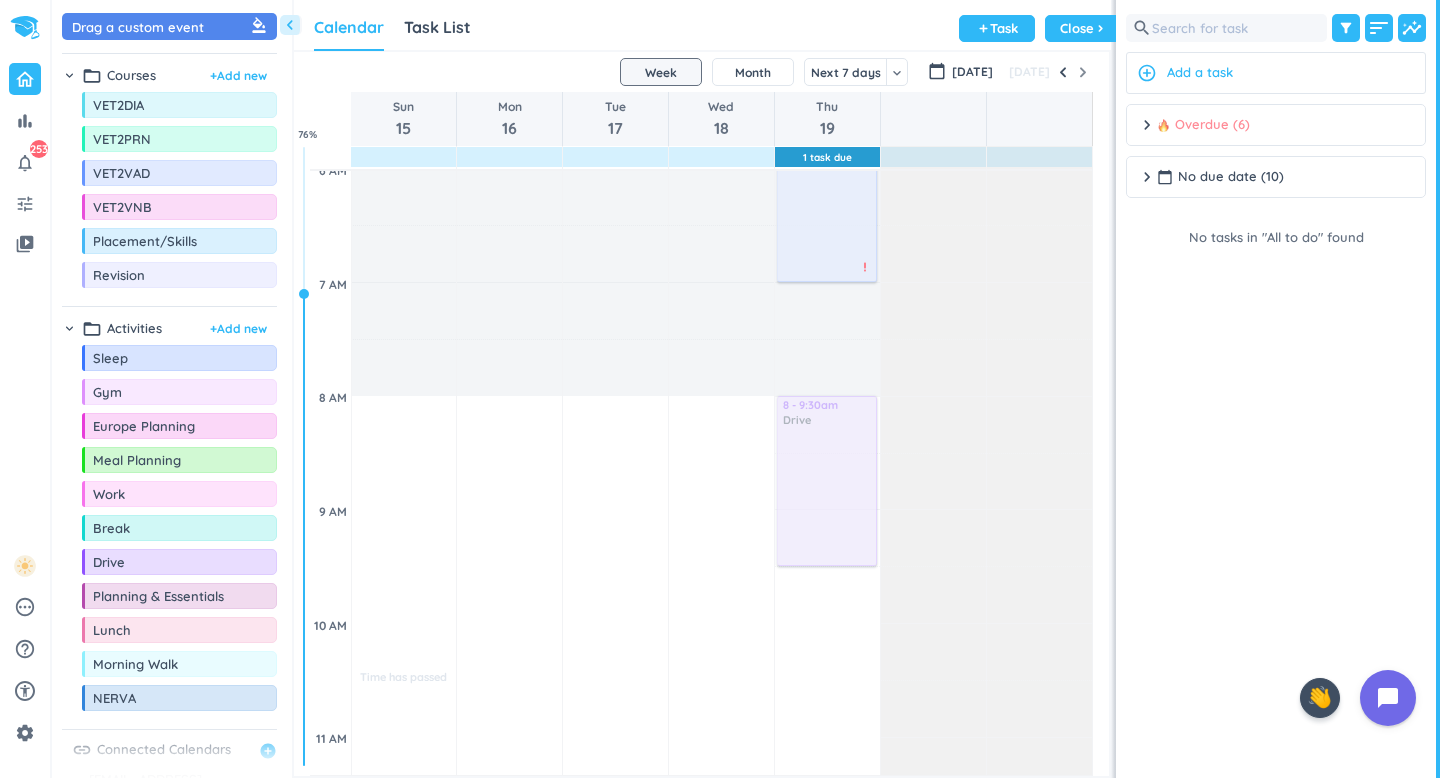 click on "chevron_right" at bounding box center (1147, 125) 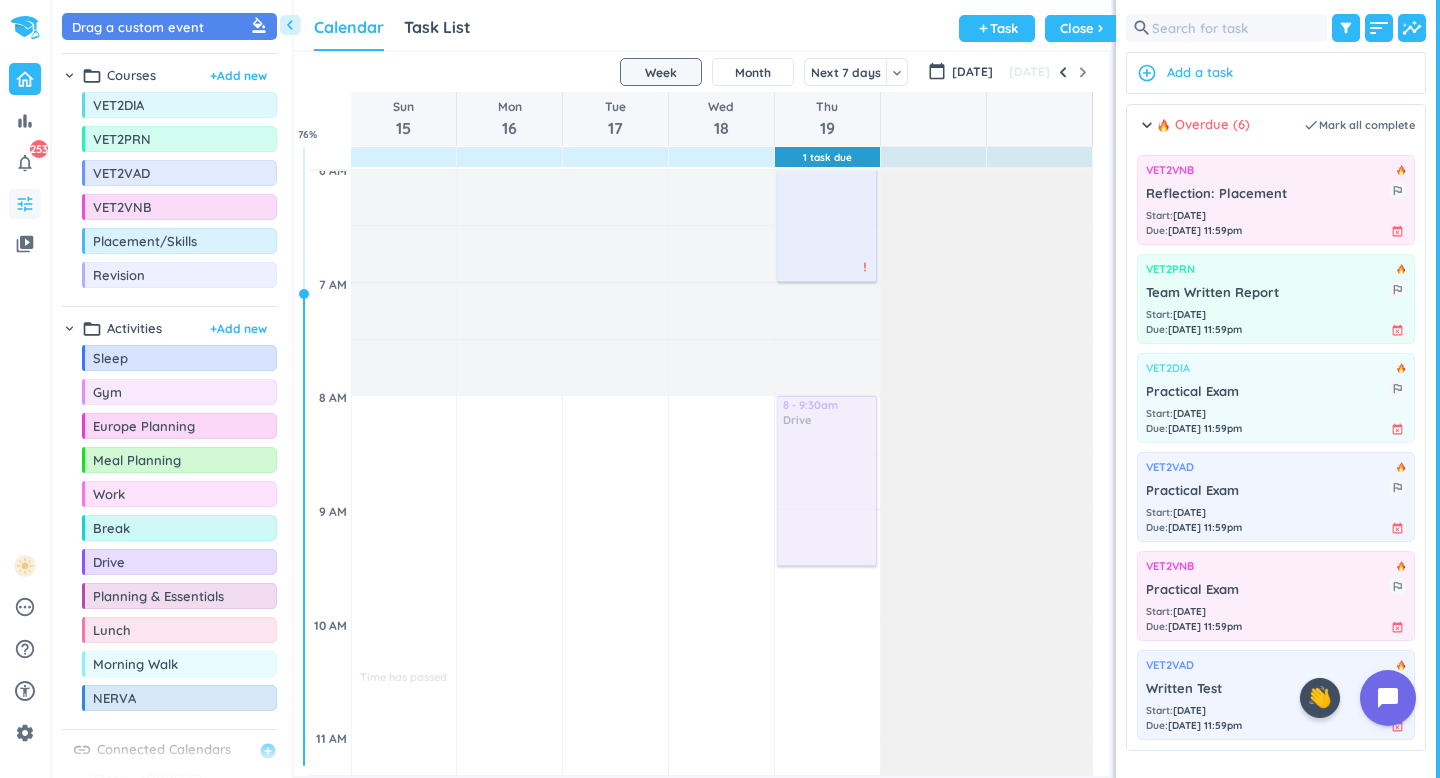 click on "tune" at bounding box center (25, 204) 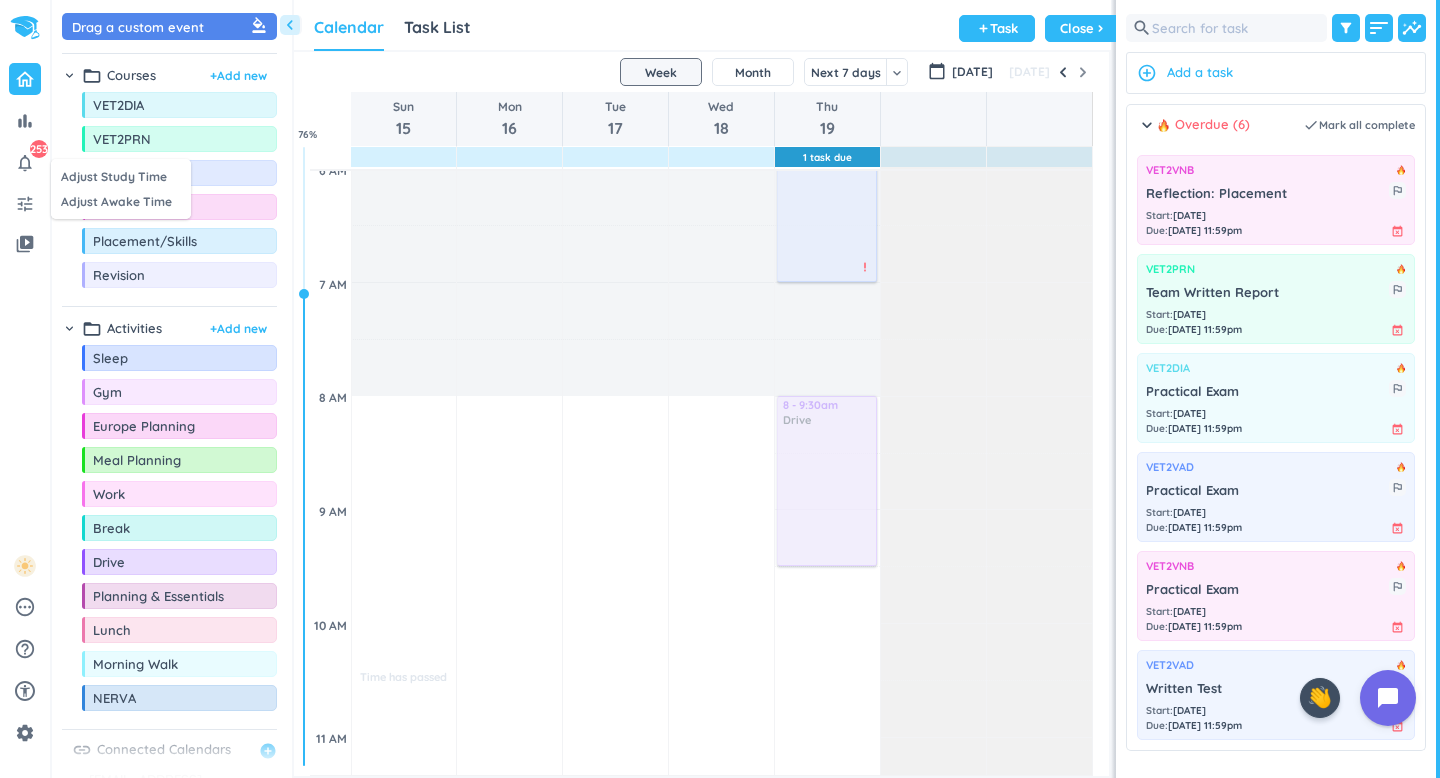 click at bounding box center (720, 389) 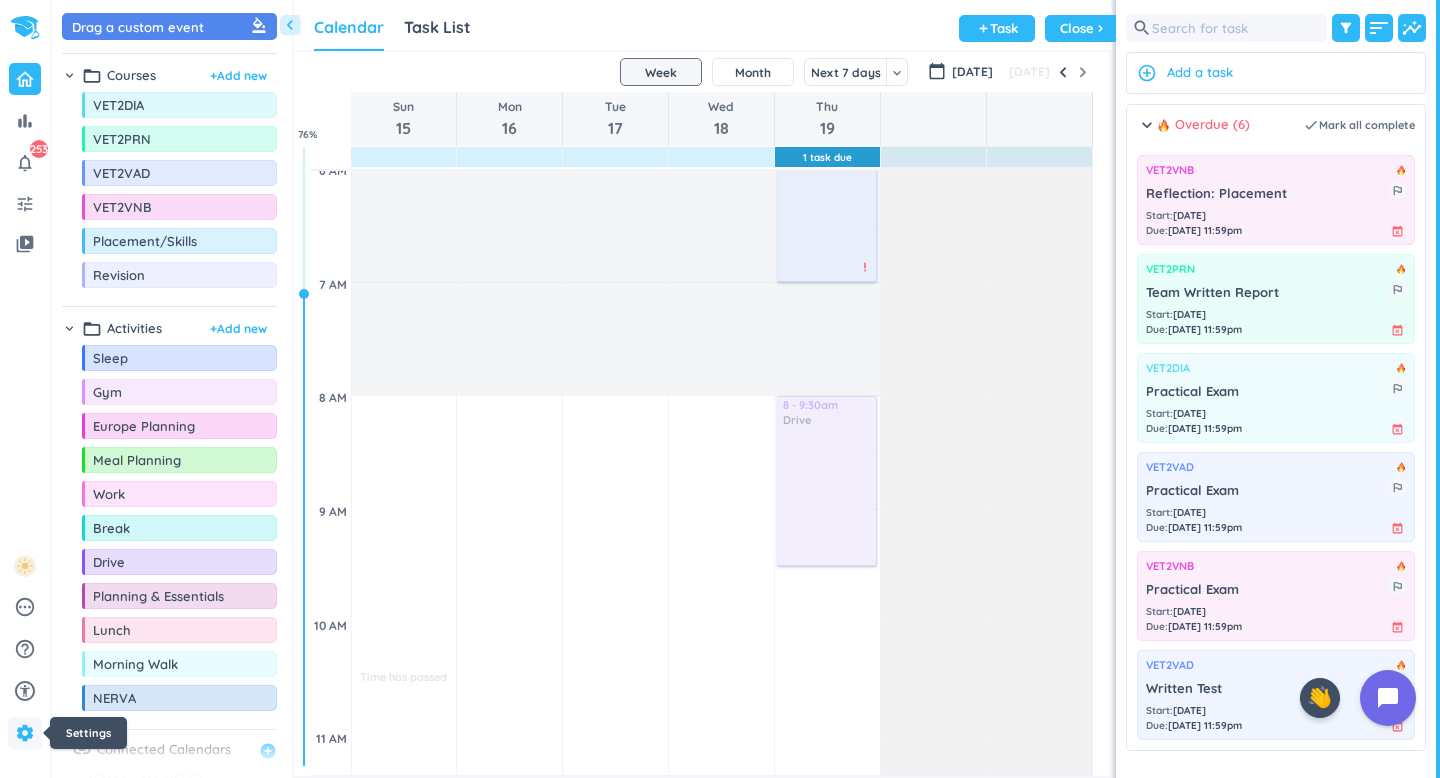 click on "settings" at bounding box center [25, 733] 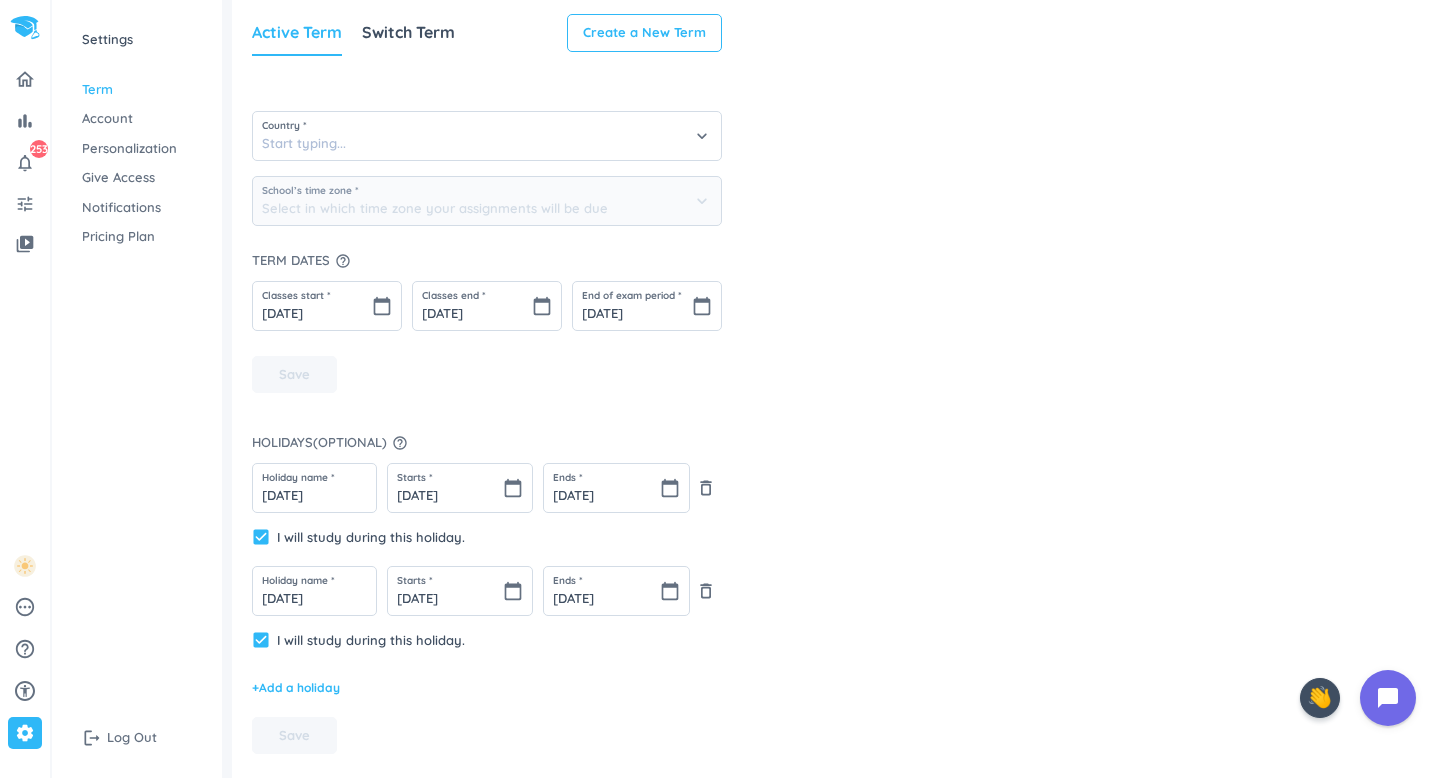 type on "(GMT+10:00) Eastern Time - [GEOGRAPHIC_DATA], [GEOGRAPHIC_DATA]" 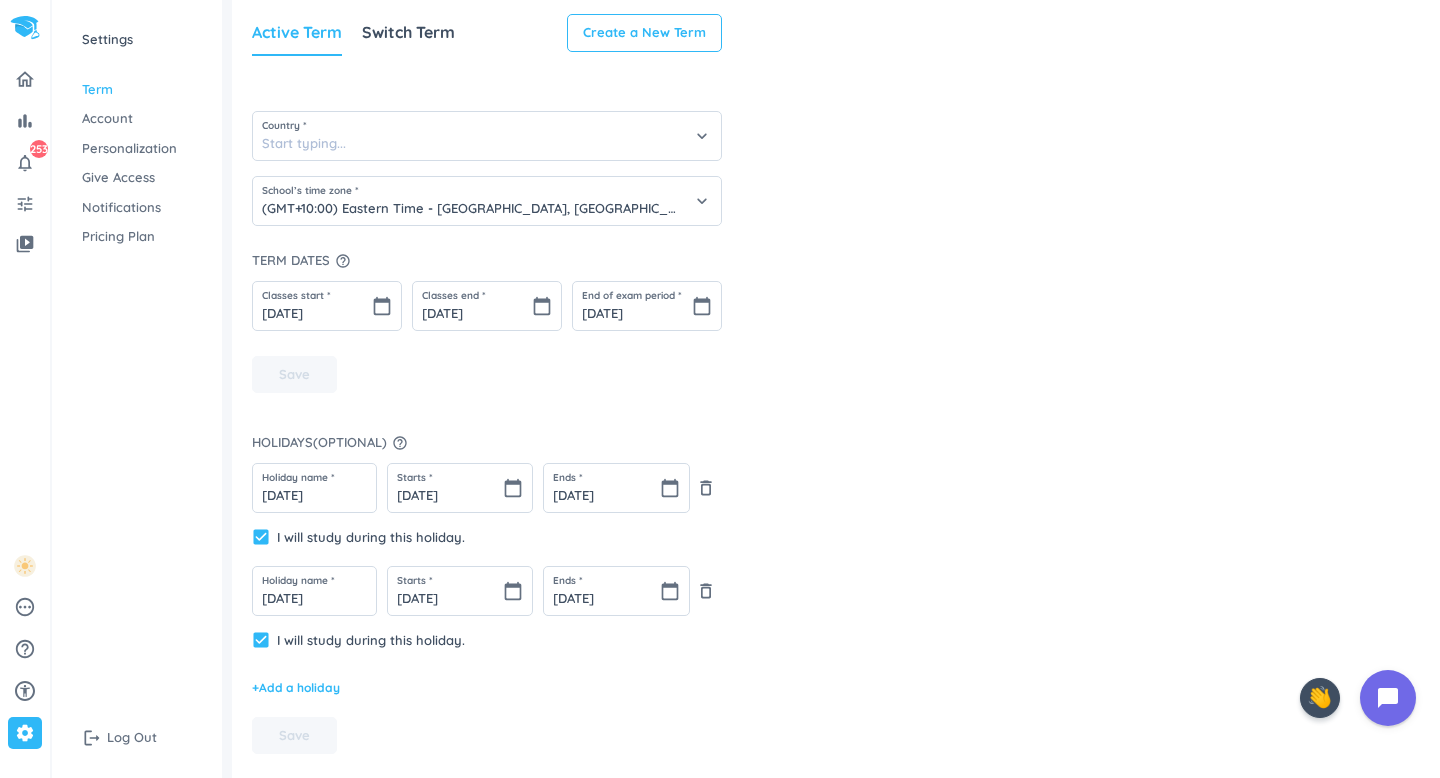 type on "[GEOGRAPHIC_DATA]" 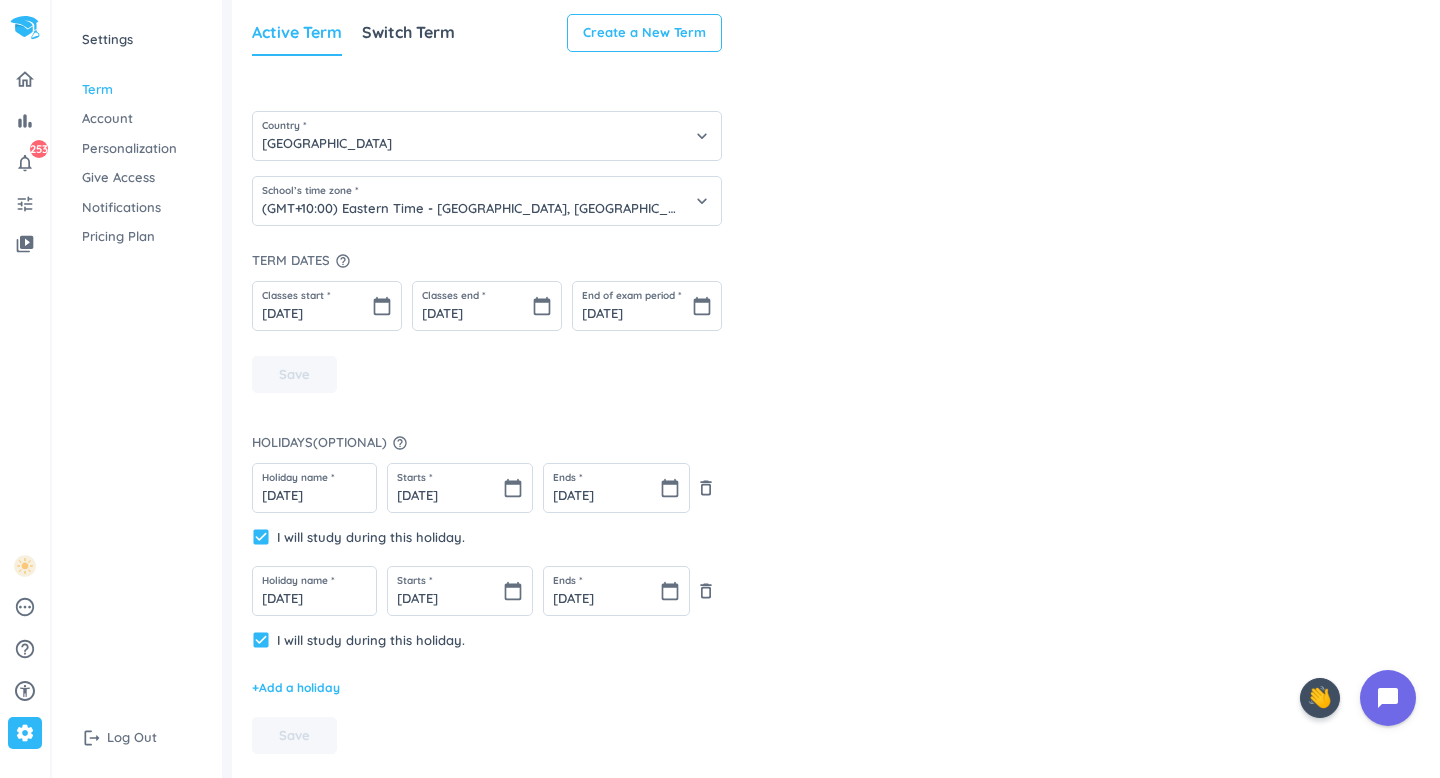 click on "Notifications" at bounding box center [137, 208] 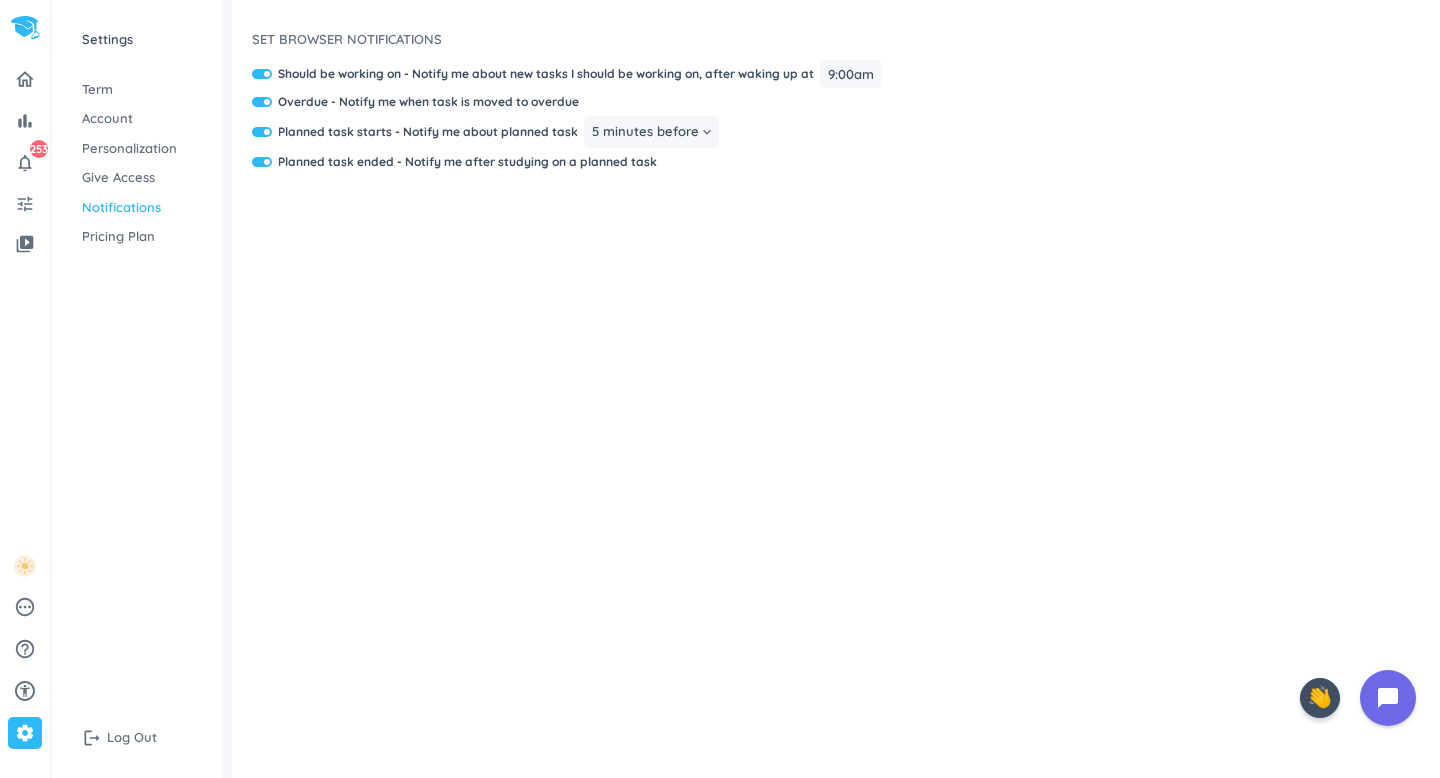 click on "Account" at bounding box center [137, 119] 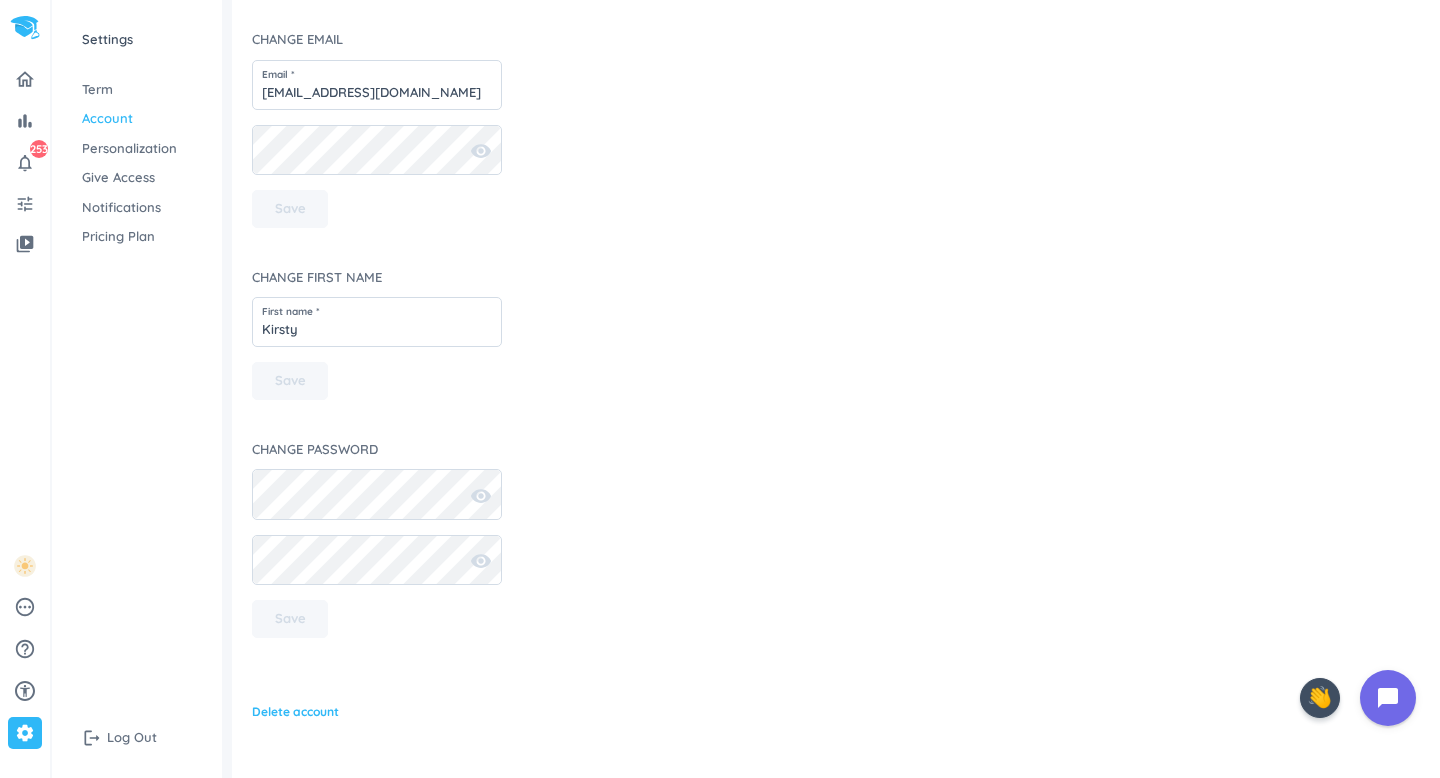 click on "Term" at bounding box center (137, 90) 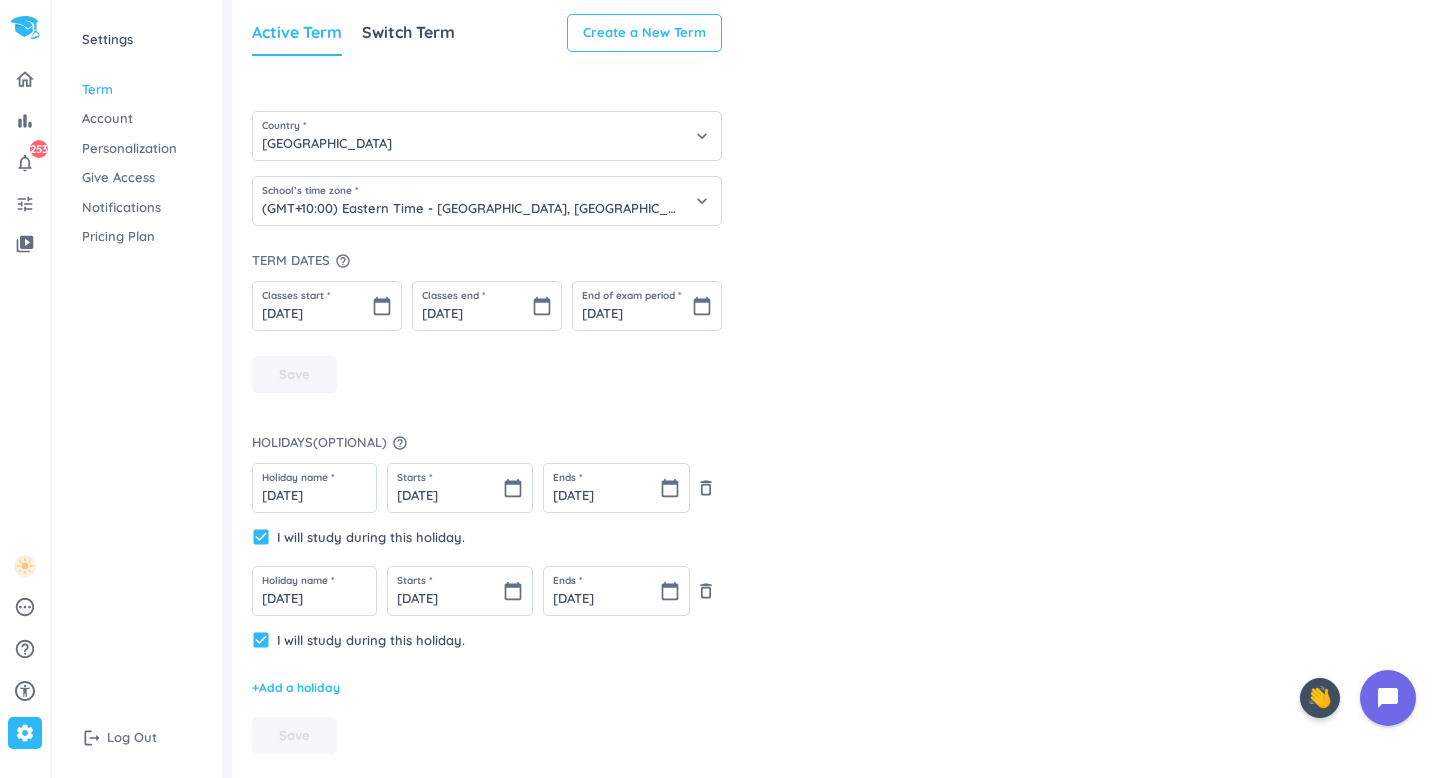 scroll, scrollTop: 9, scrollLeft: 0, axis: vertical 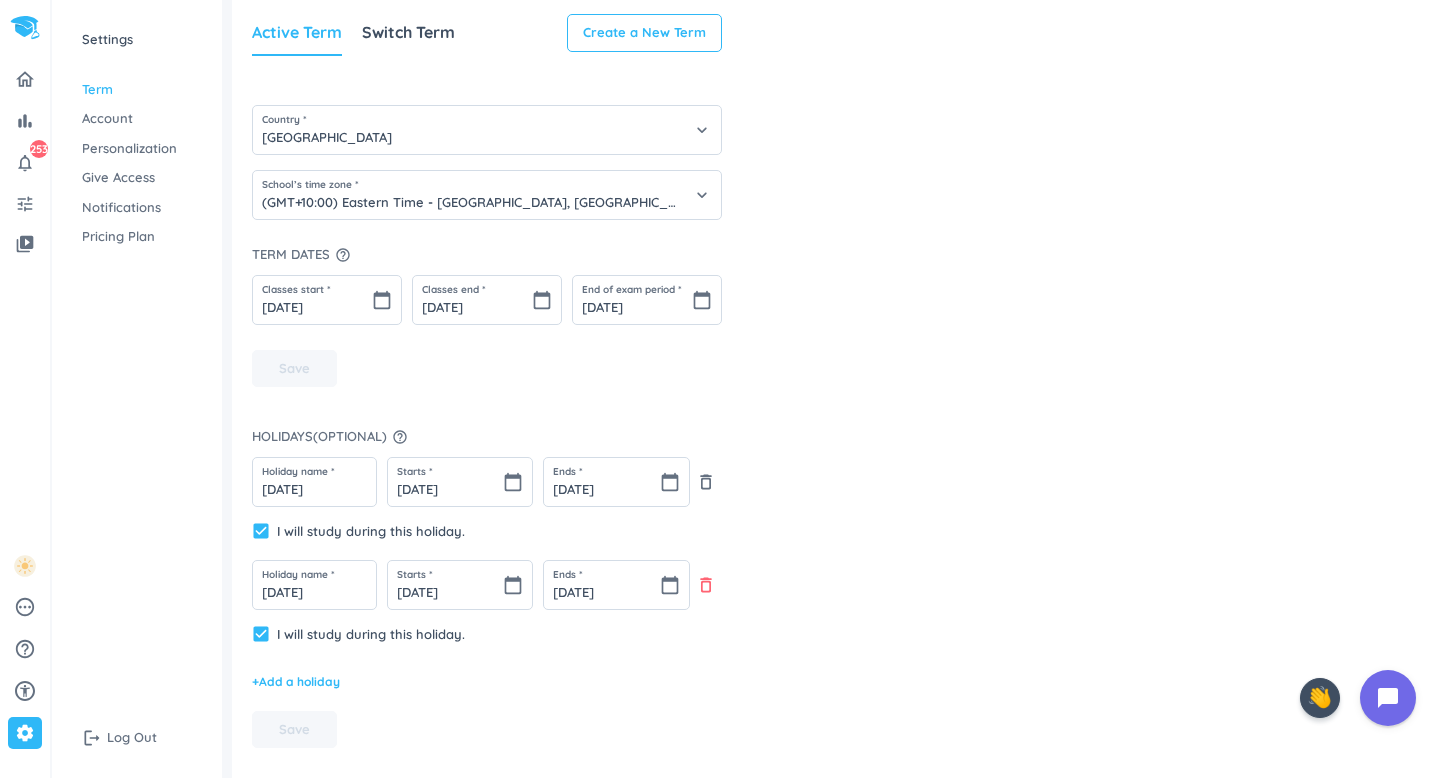 click on "delete_outline" at bounding box center (706, 585) 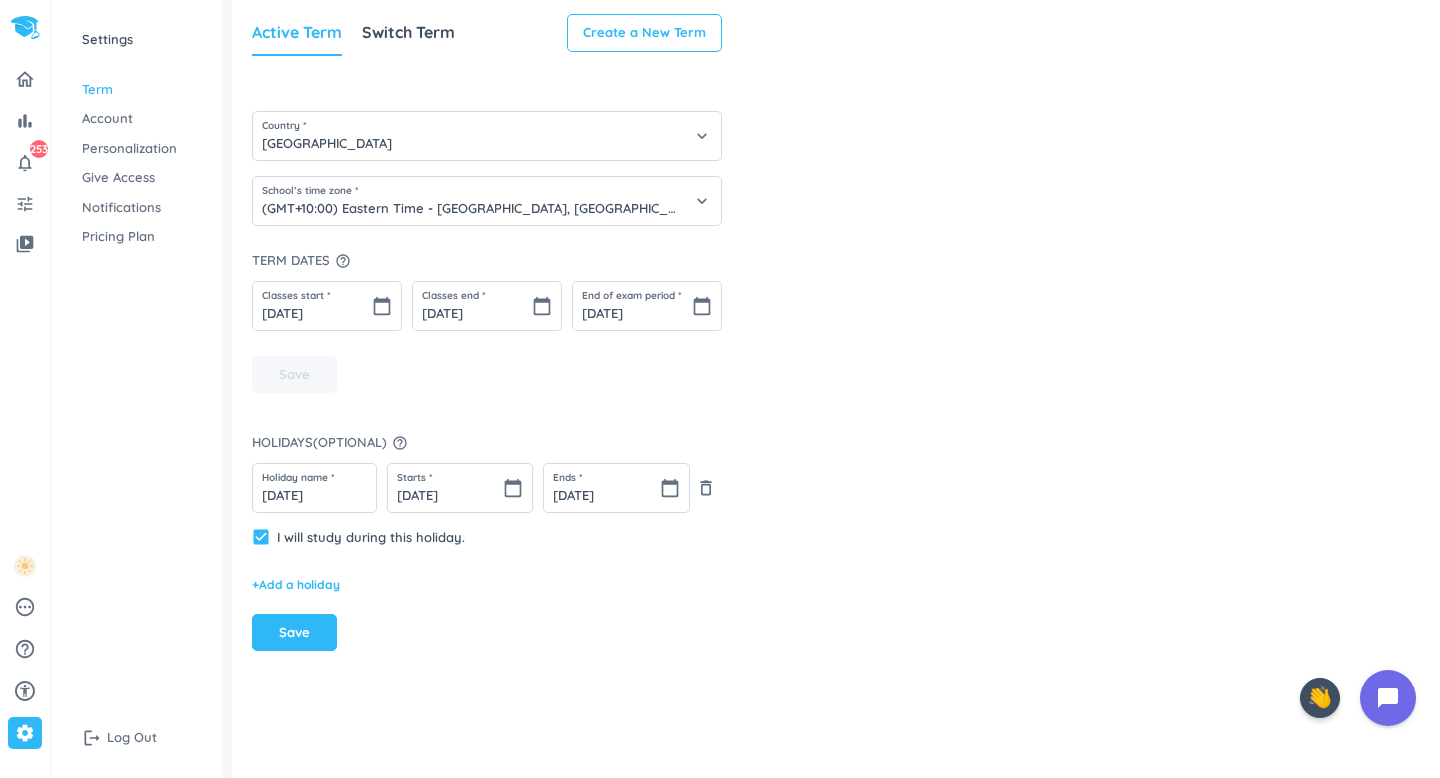 scroll, scrollTop: 0, scrollLeft: 0, axis: both 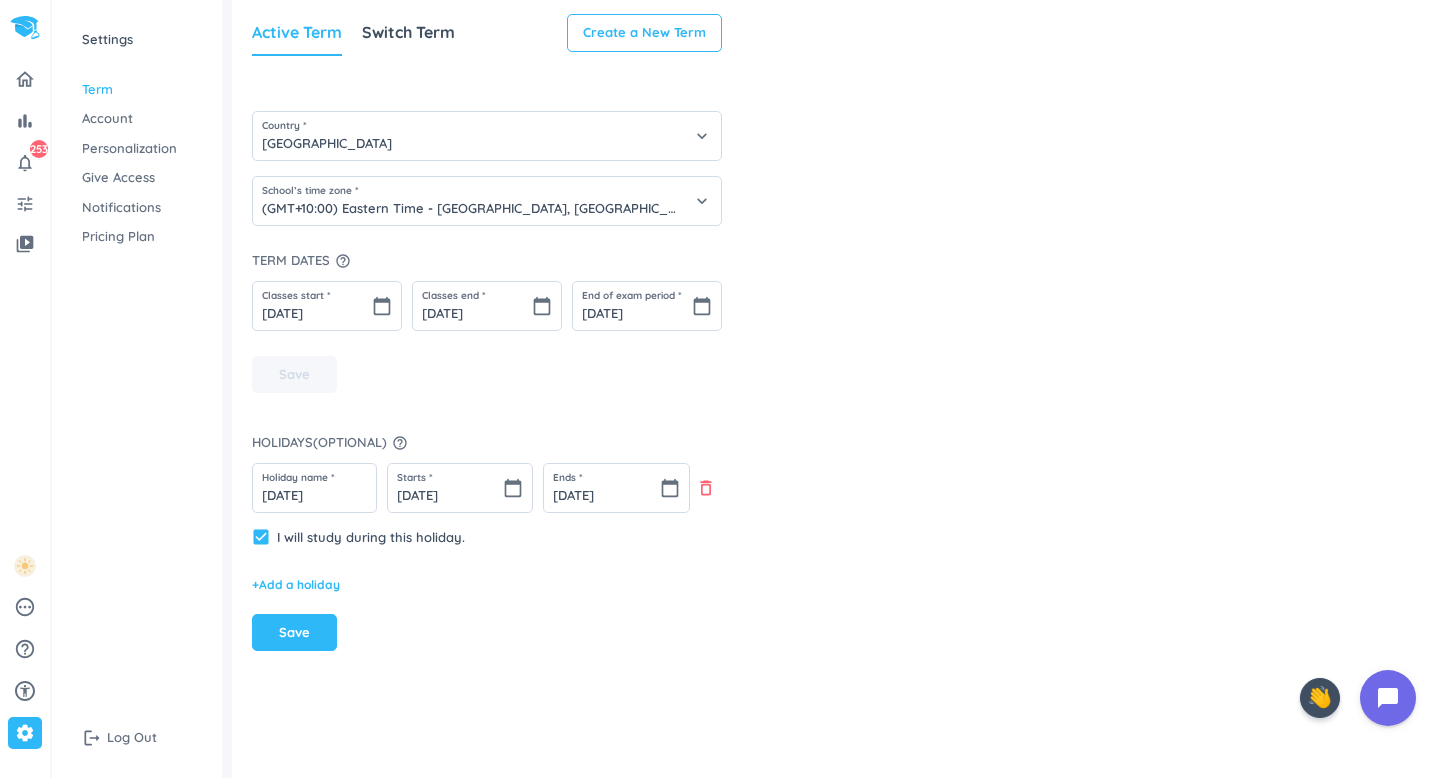 click on "delete_outline" at bounding box center (706, 488) 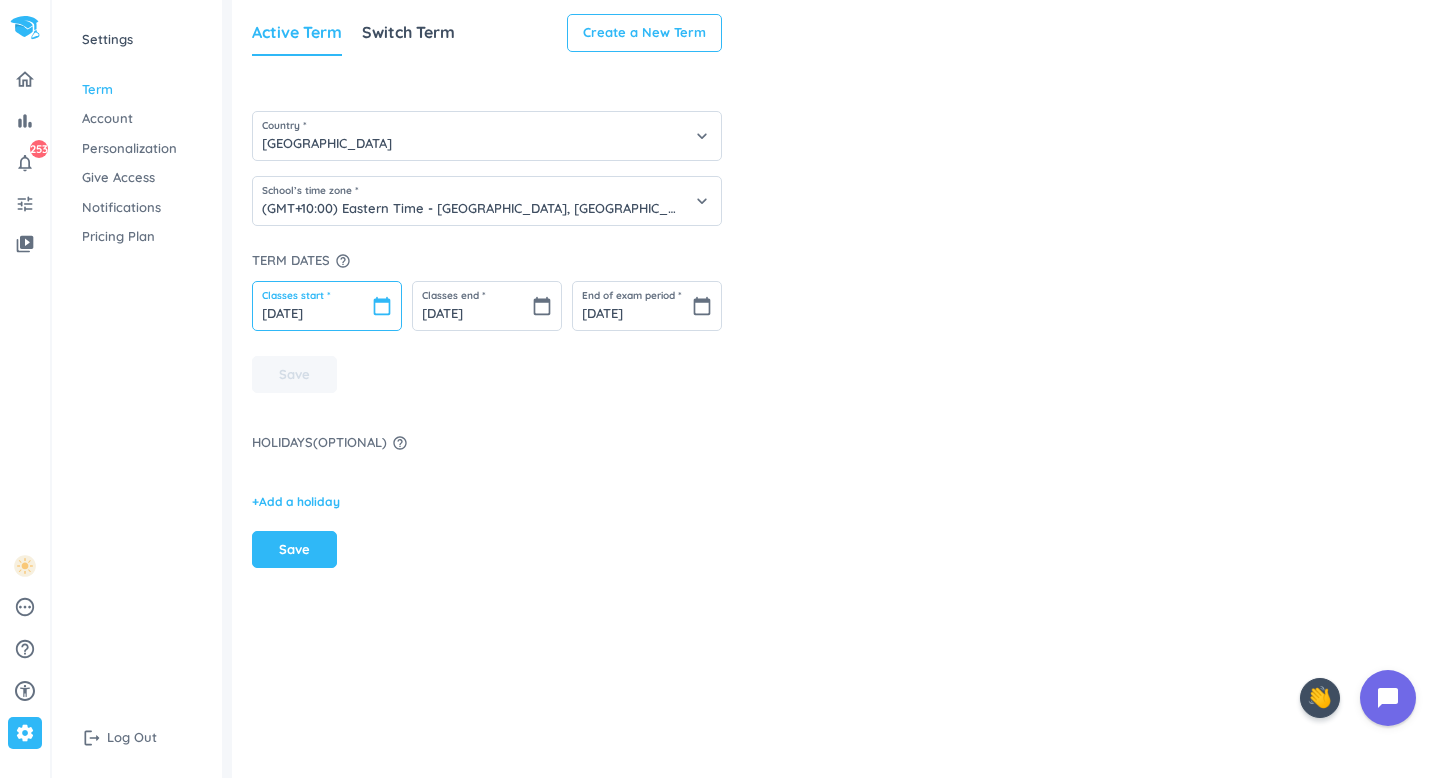 click on "[DATE]" at bounding box center (327, 306) 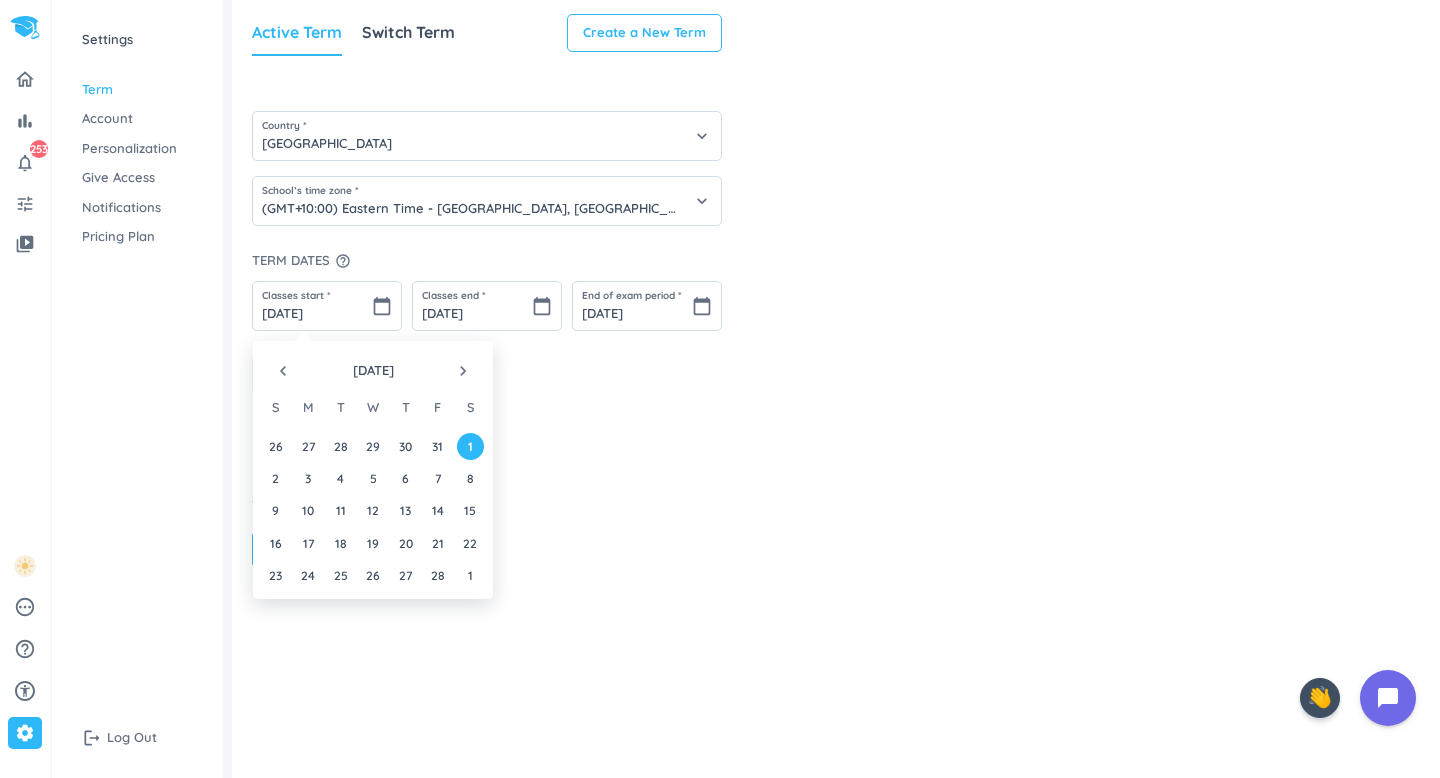 click on "navigate_next" at bounding box center [463, 371] 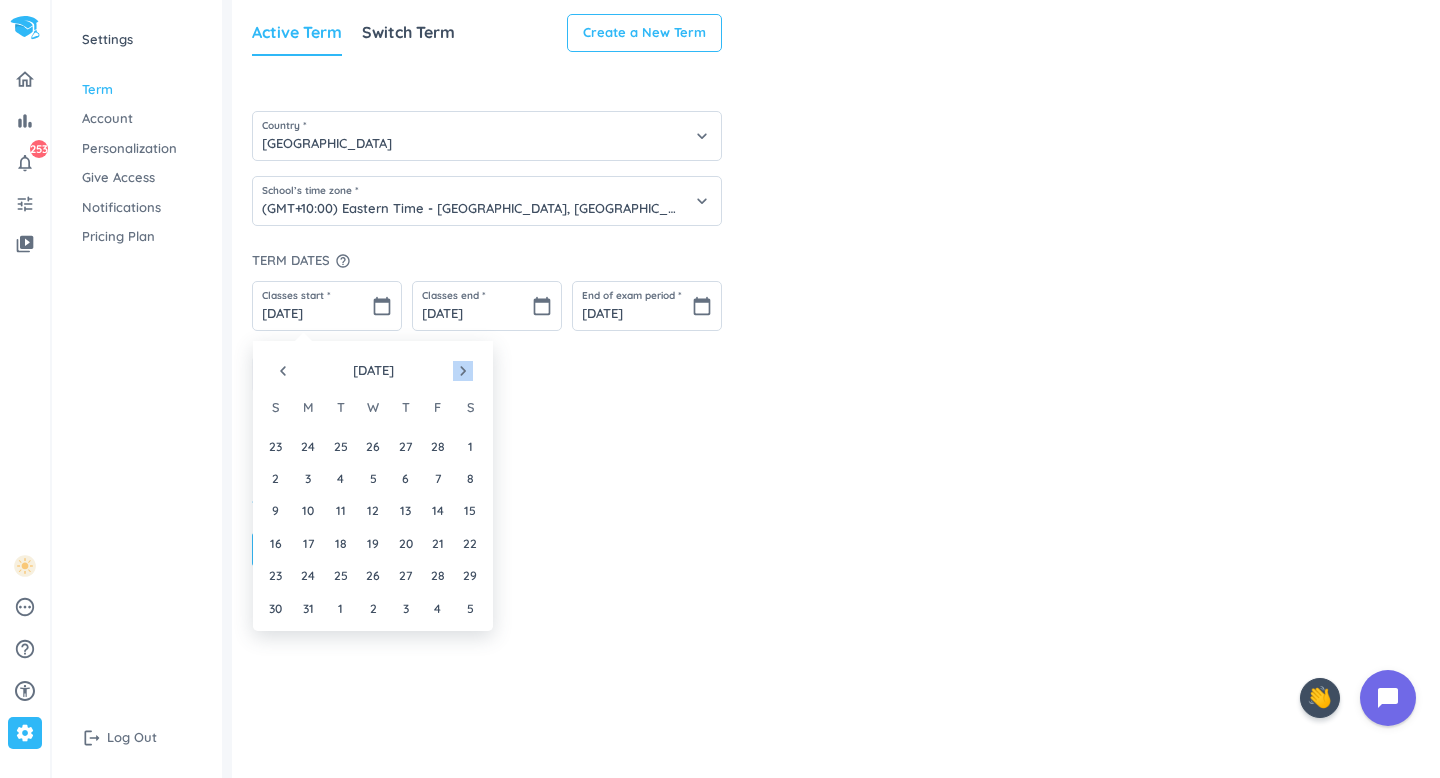 click on "navigate_next" at bounding box center [463, 371] 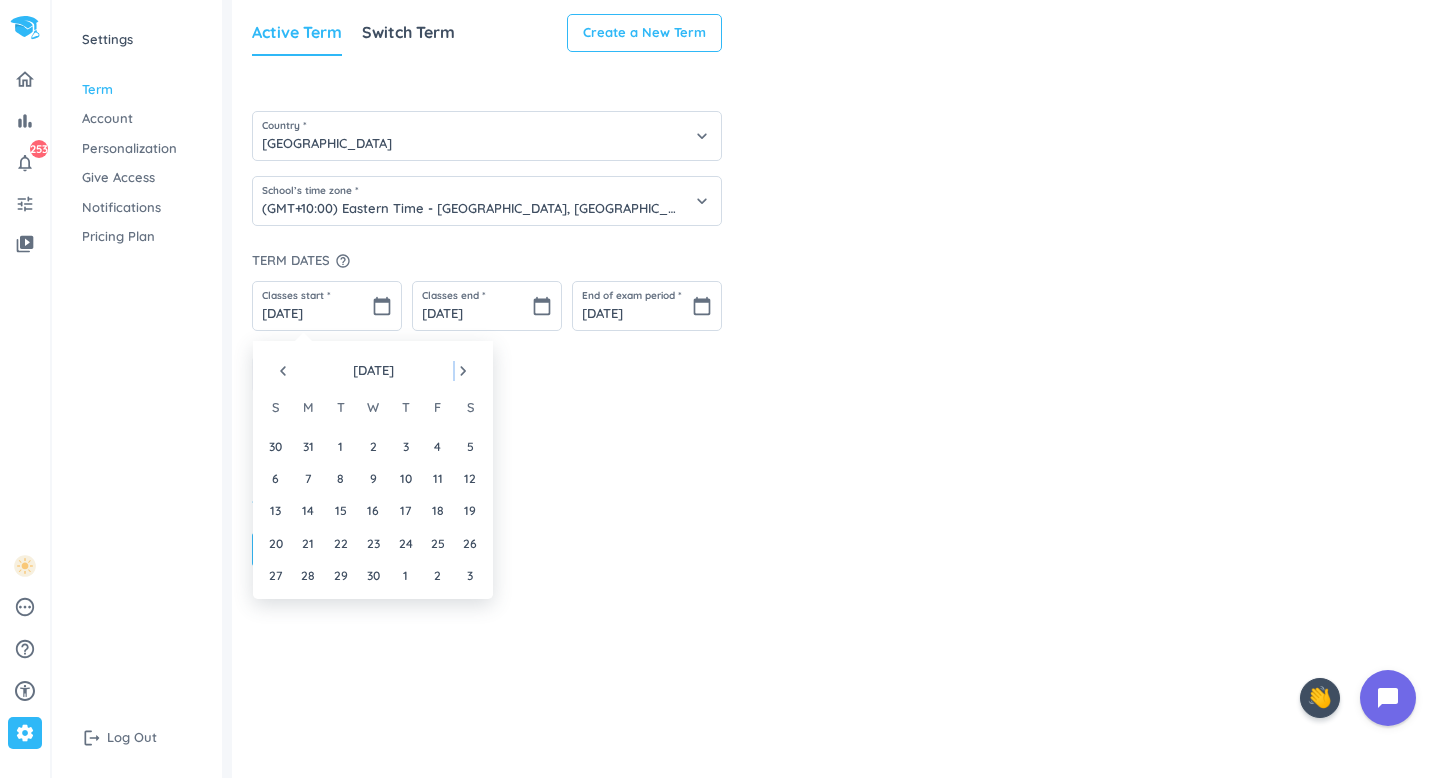 click on "navigate_next" at bounding box center [463, 371] 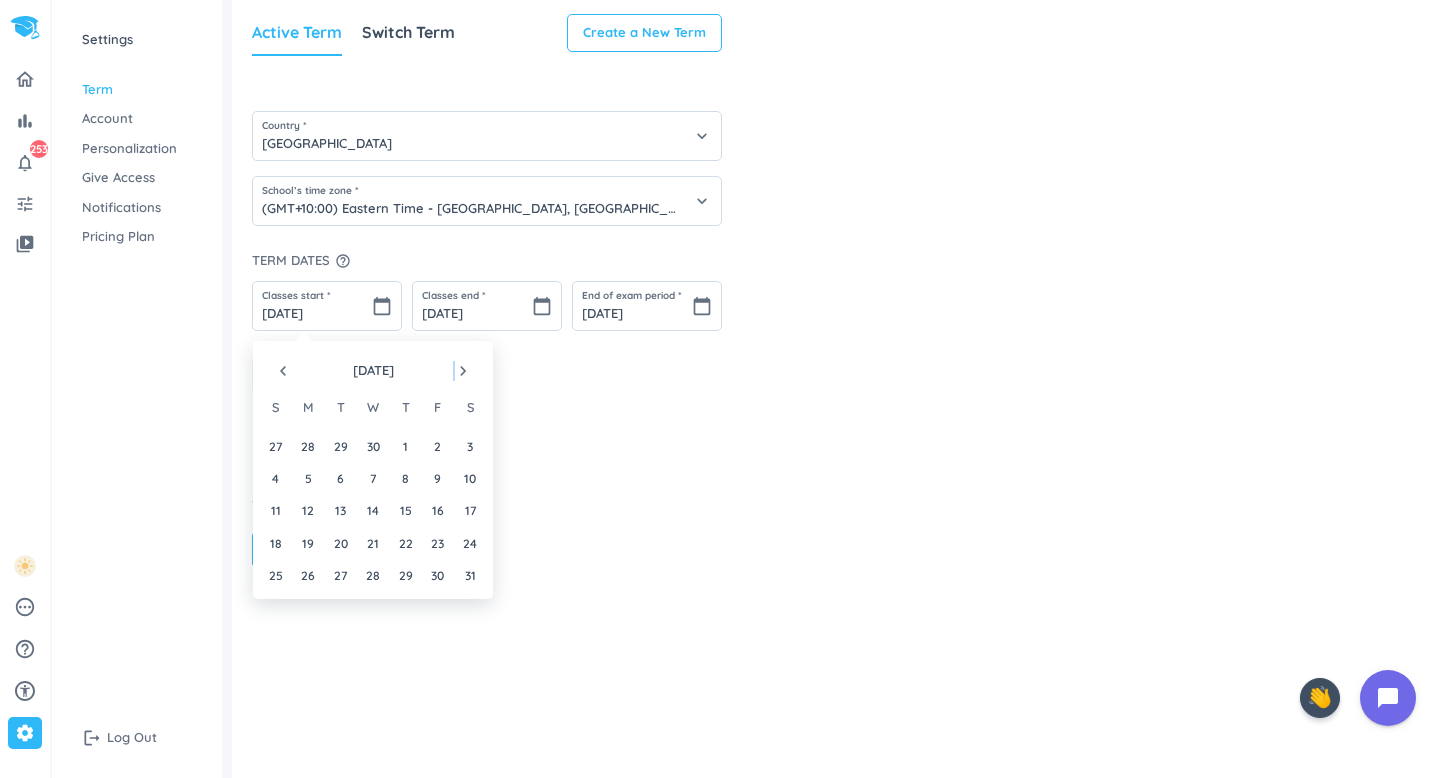 click on "navigate_next" at bounding box center [463, 371] 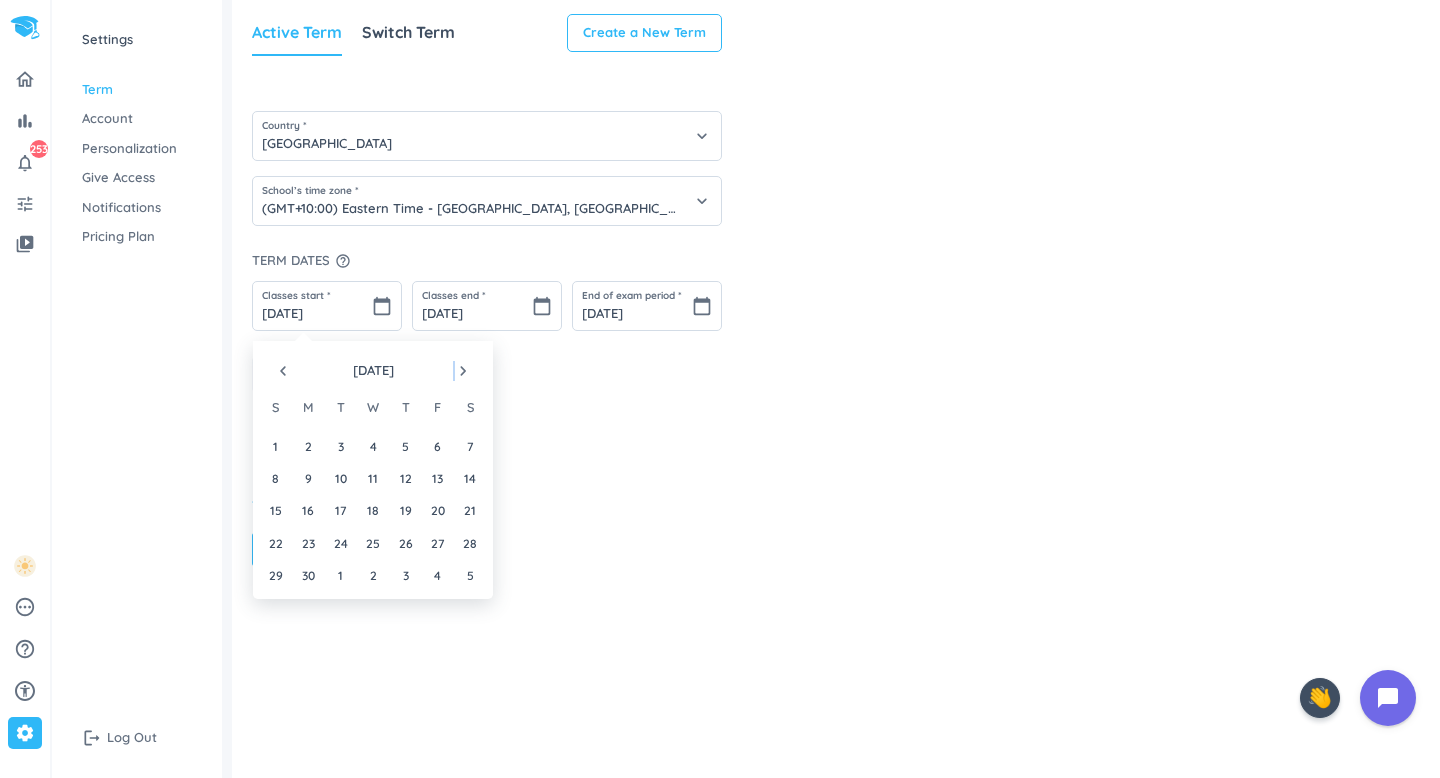click on "navigate_next" at bounding box center (463, 371) 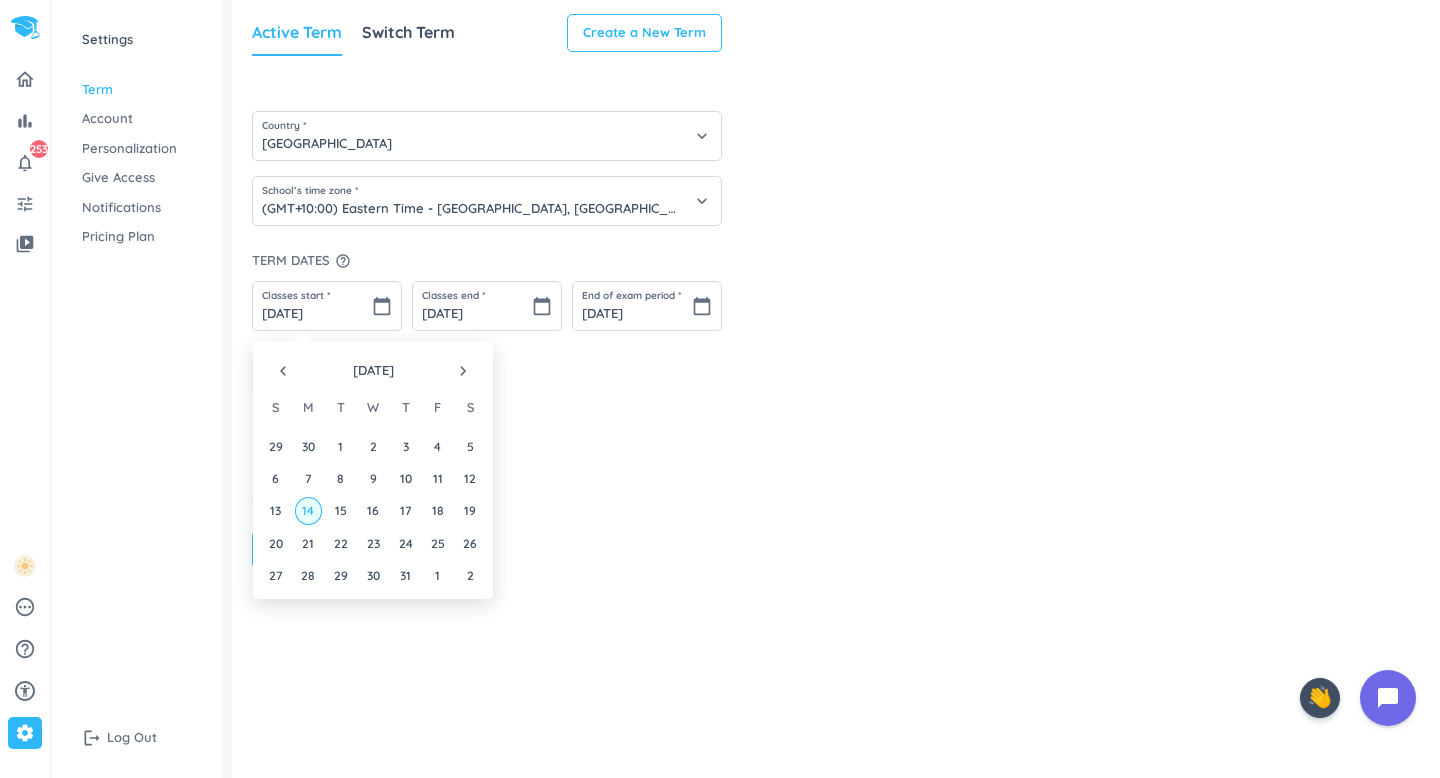 click on "14" at bounding box center (308, 510) 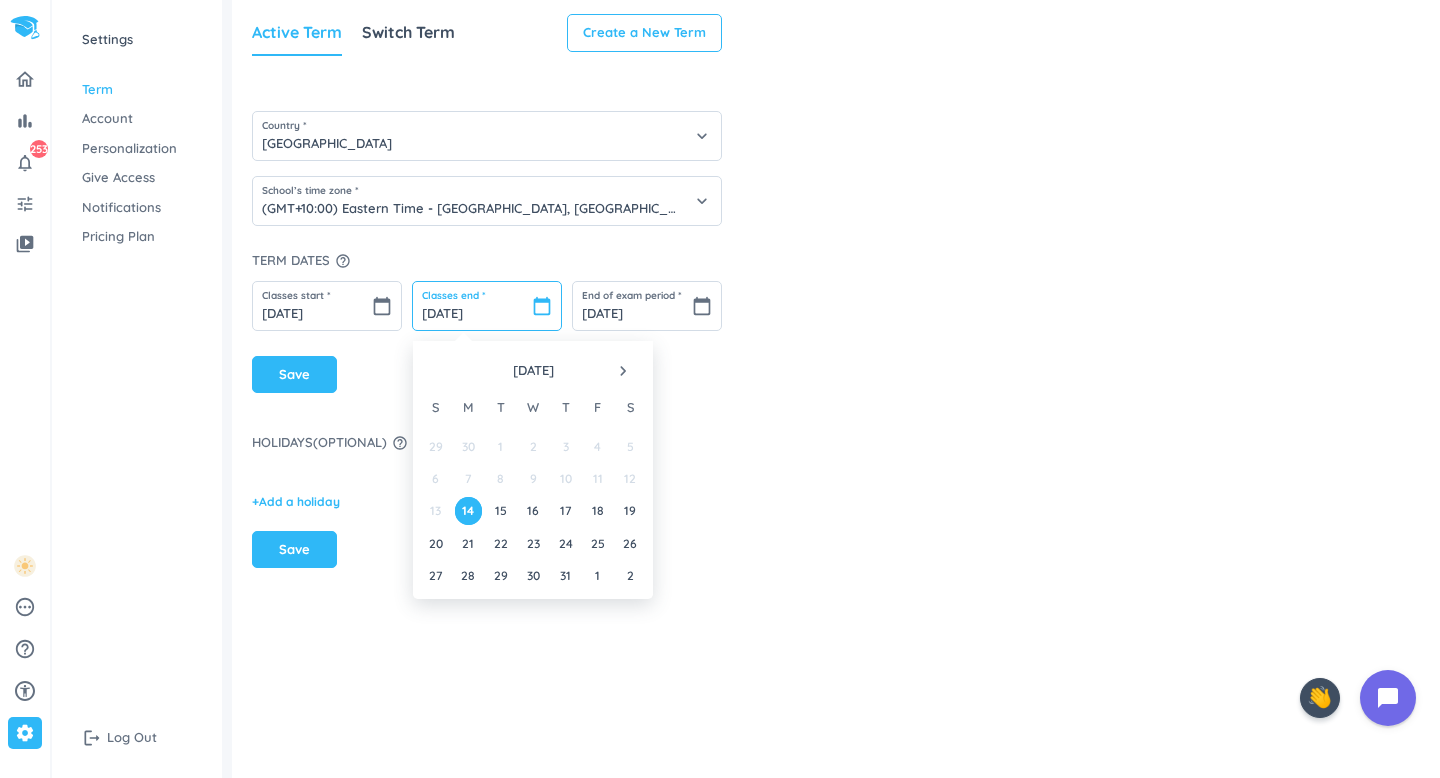 click on "[DATE]" at bounding box center [487, 306] 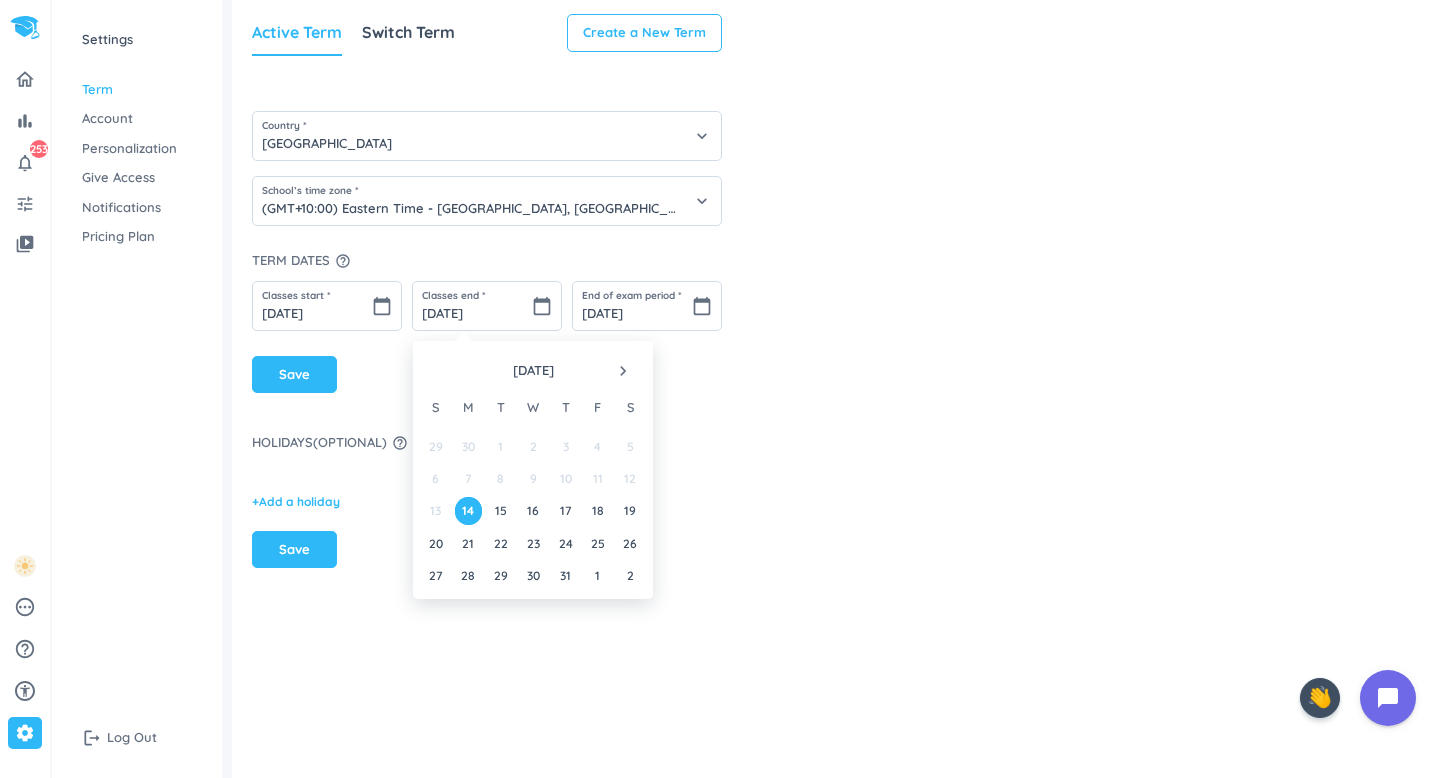 click on "navigate_next" at bounding box center (623, 371) 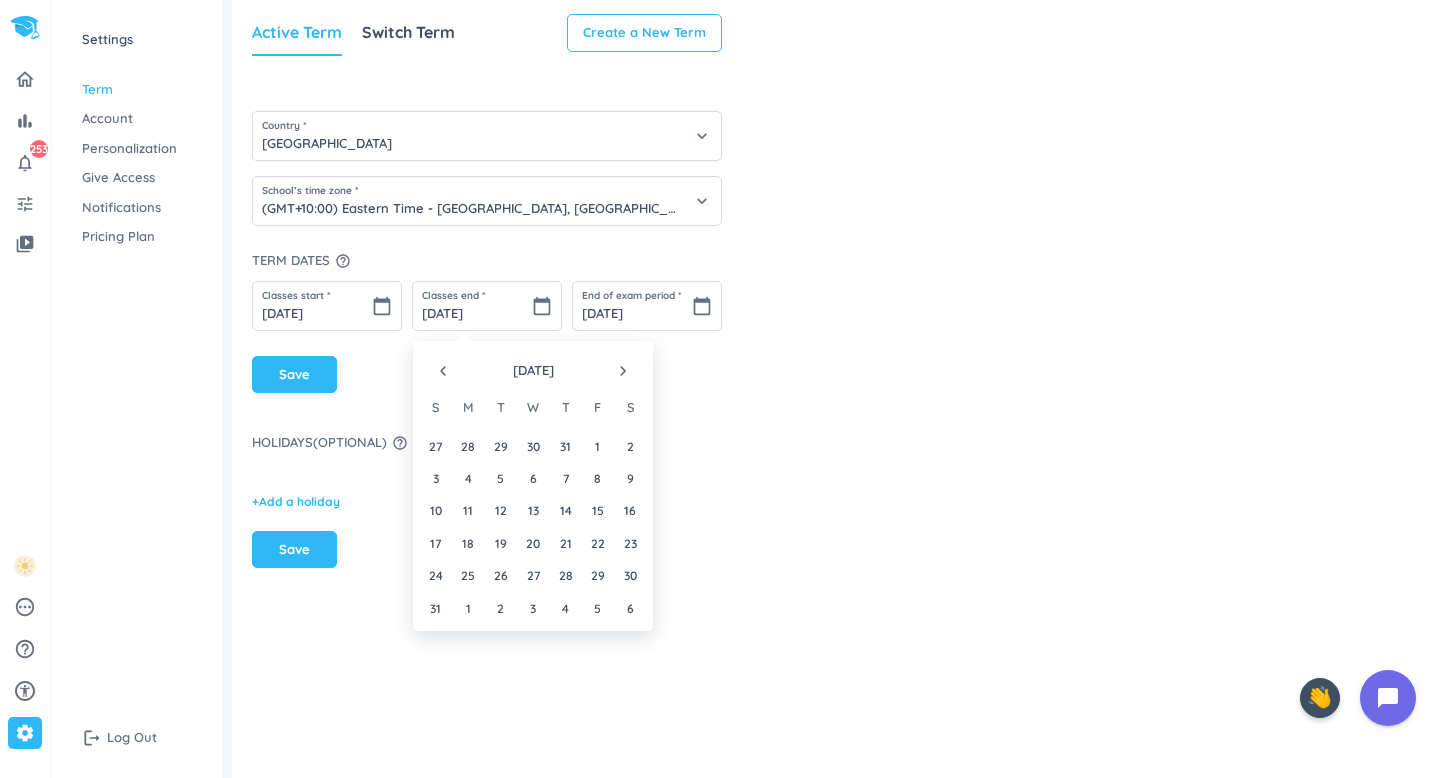 click on "navigate_next" at bounding box center [623, 371] 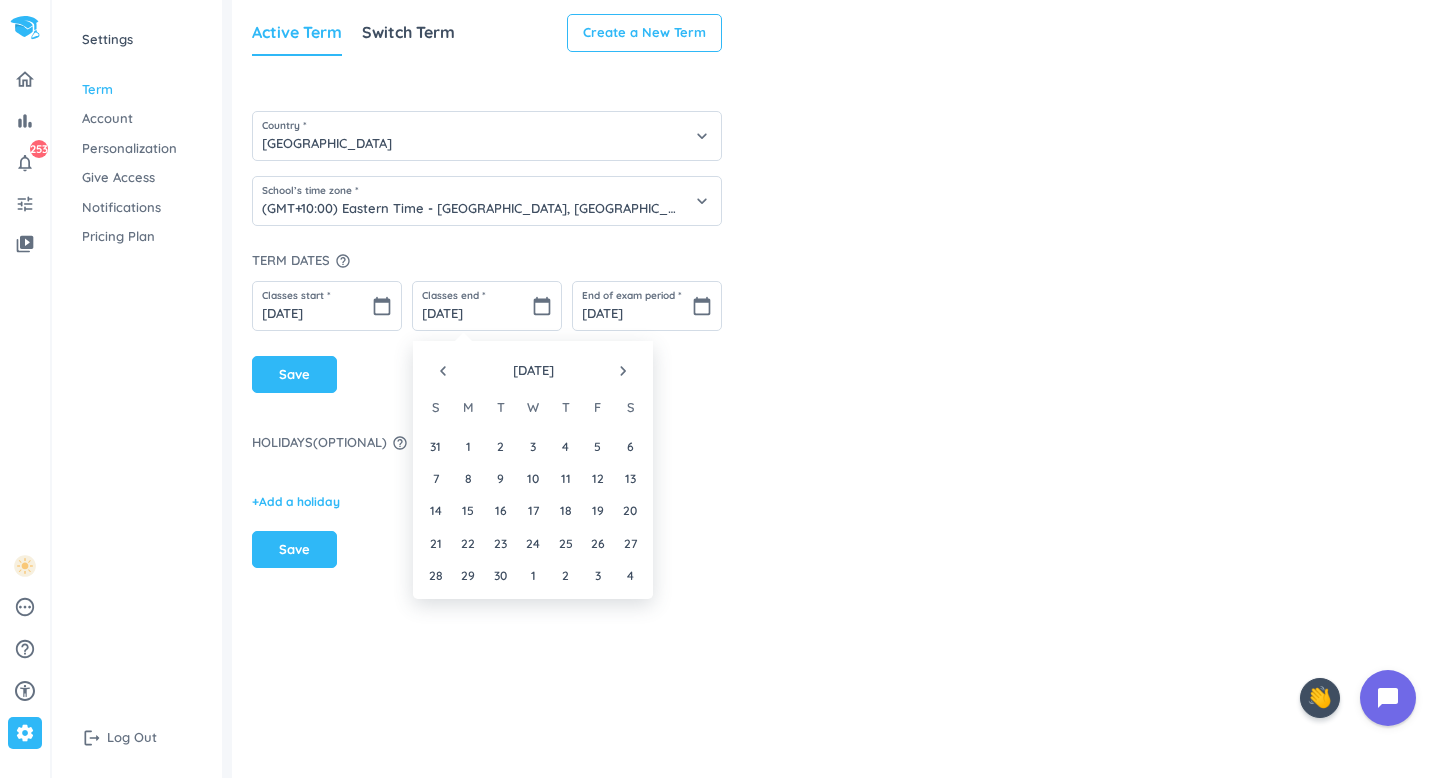 click on "navigate_next" at bounding box center [623, 371] 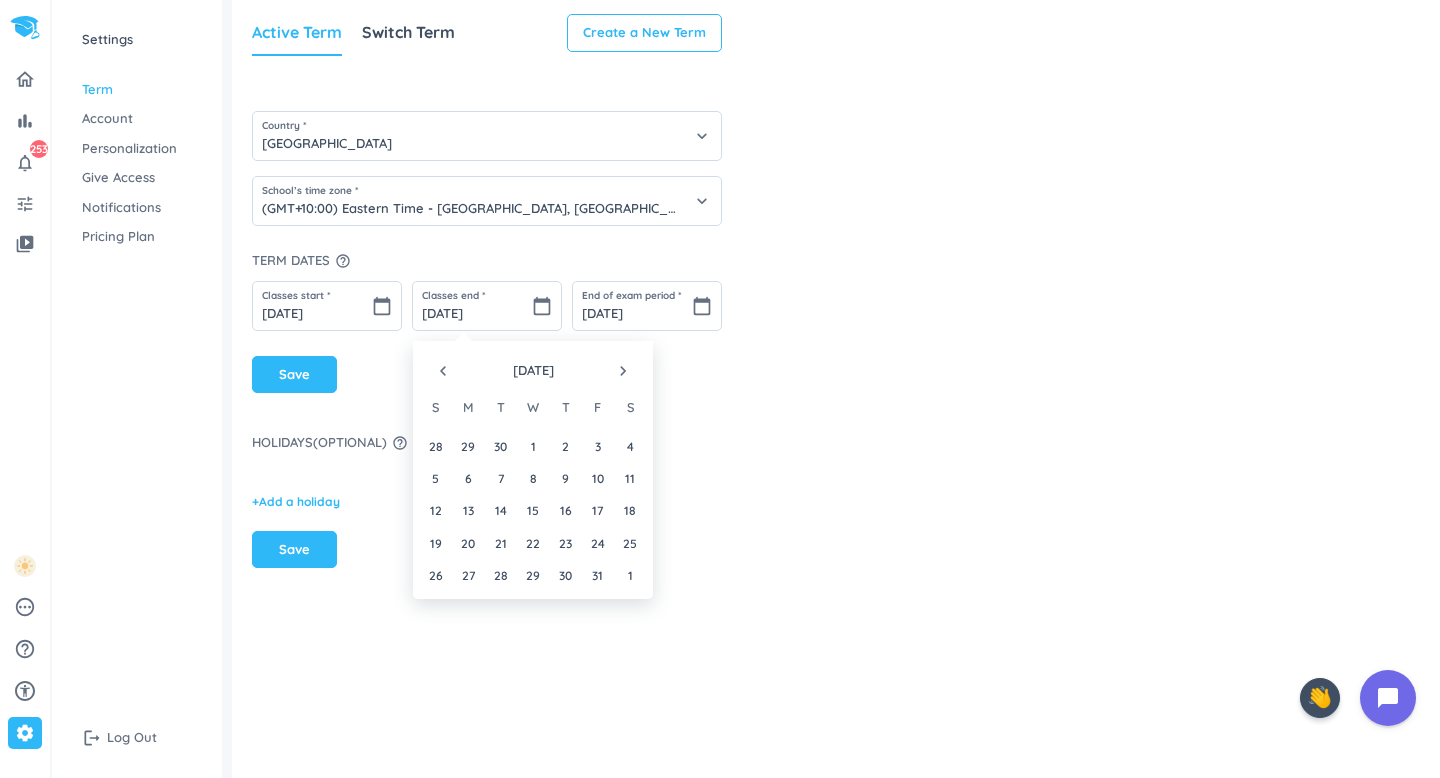 click on "navigate_next" at bounding box center (623, 371) 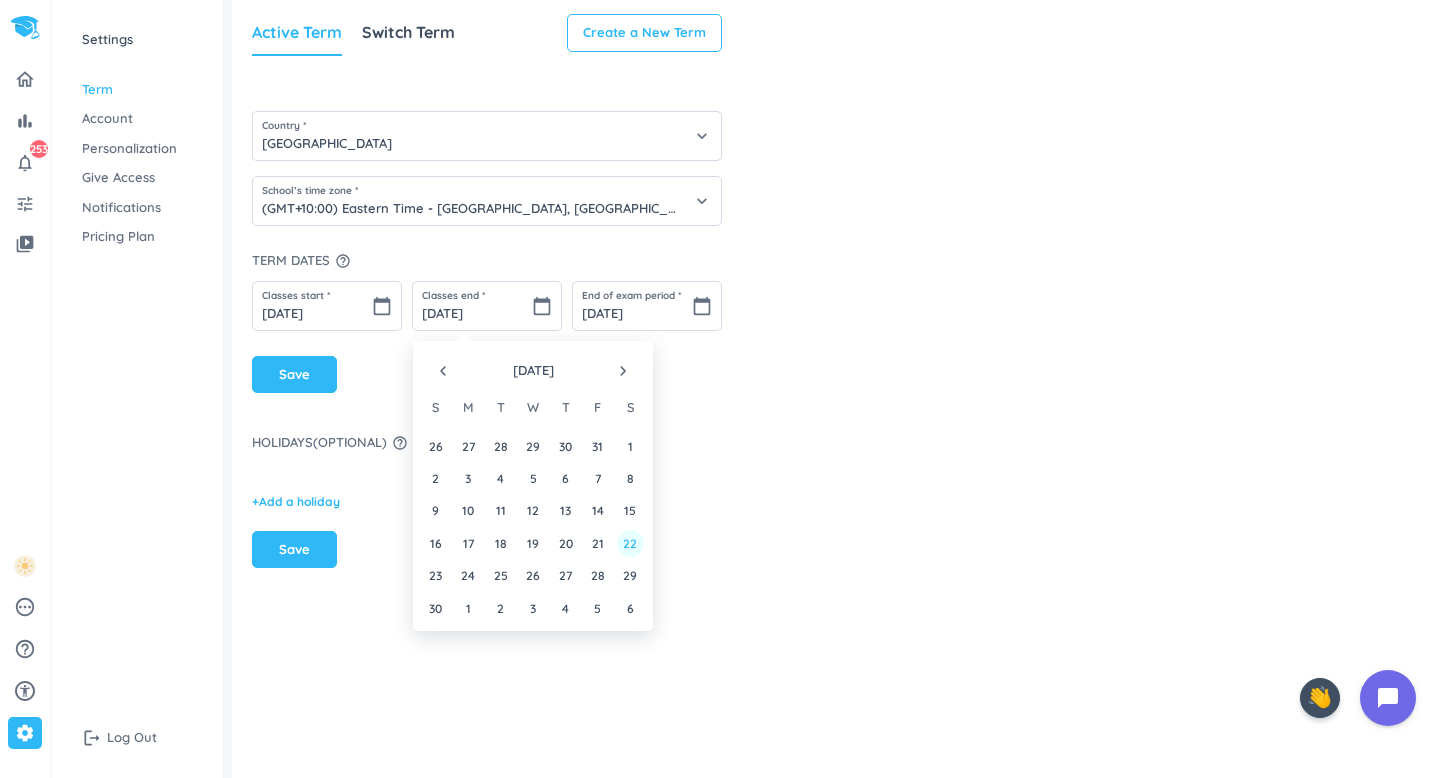 click on "22" at bounding box center [630, 543] 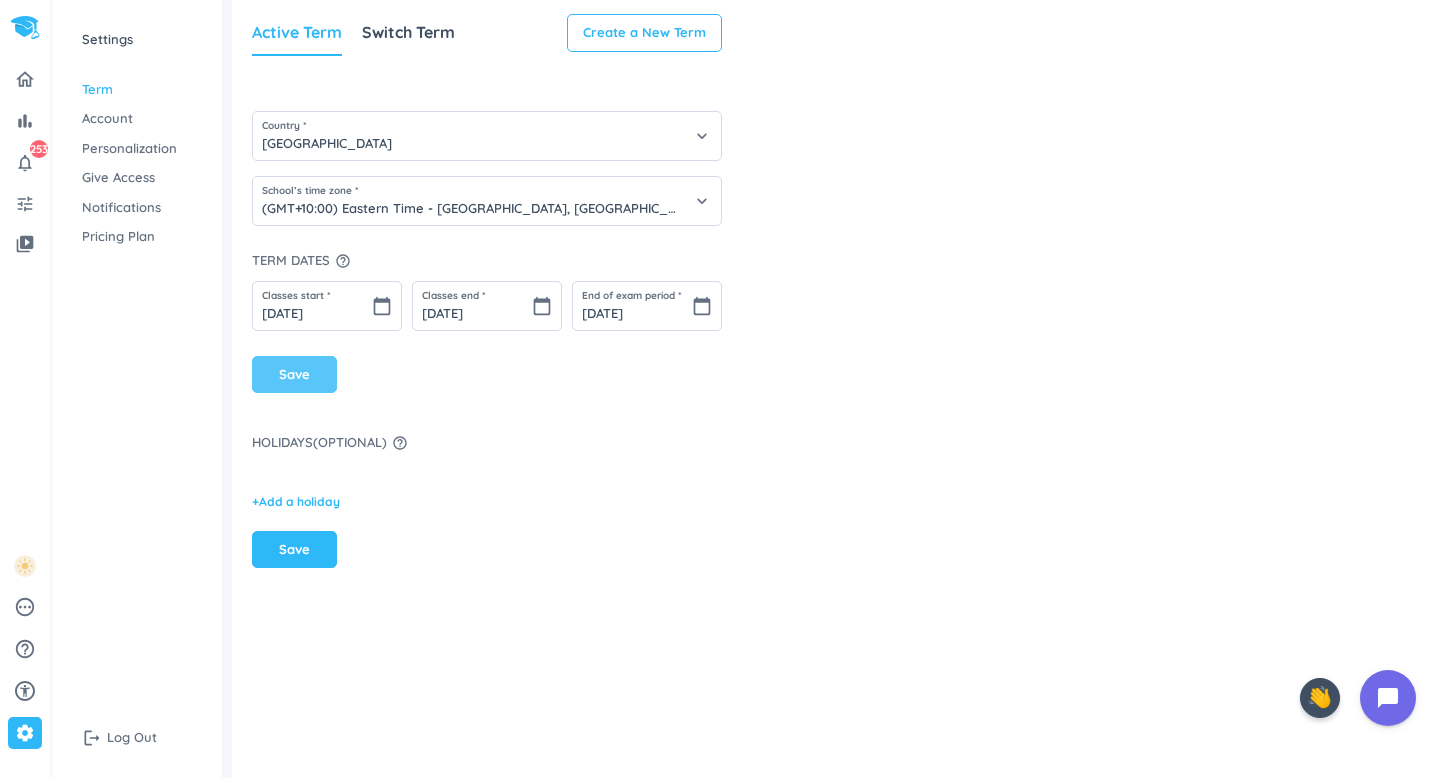 click on "Save" at bounding box center (294, 375) 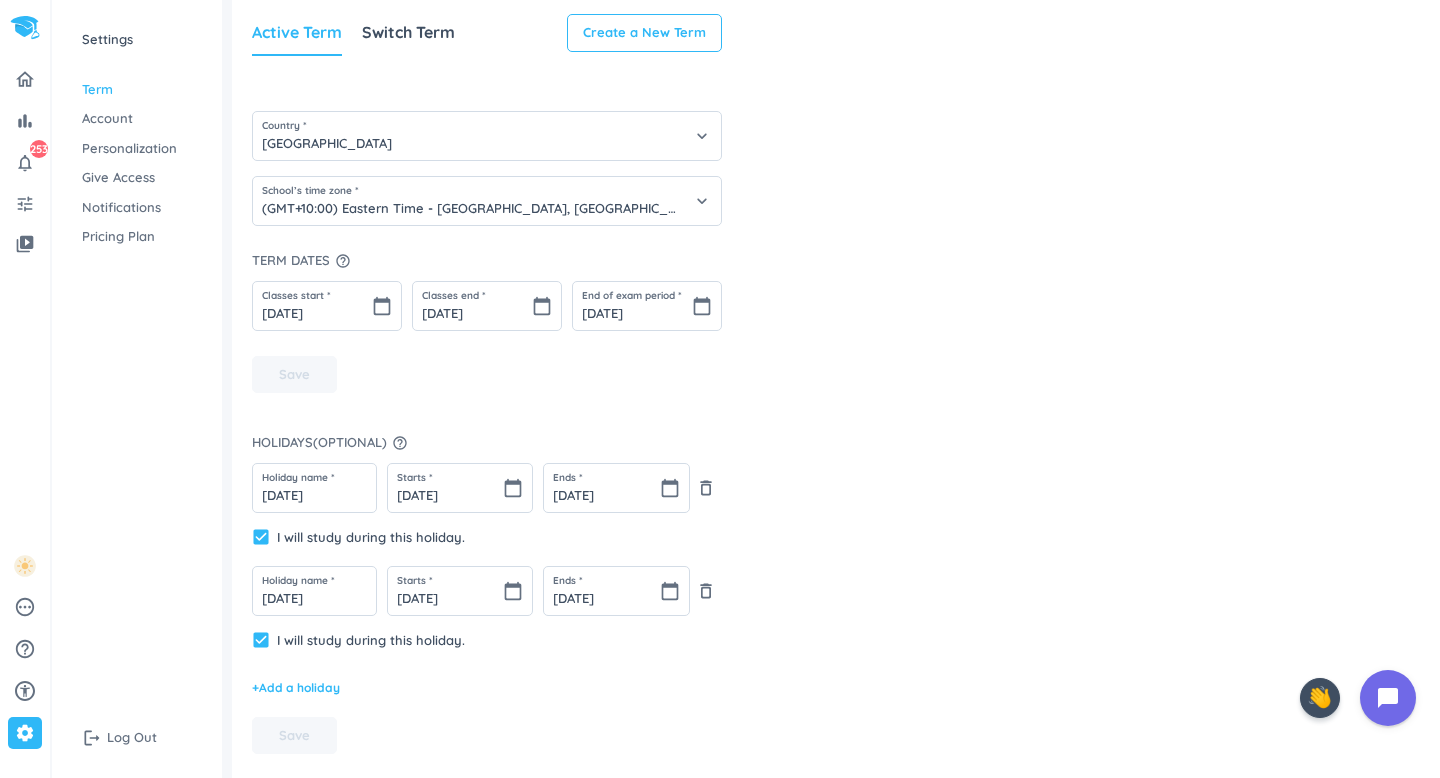 scroll, scrollTop: 9, scrollLeft: 0, axis: vertical 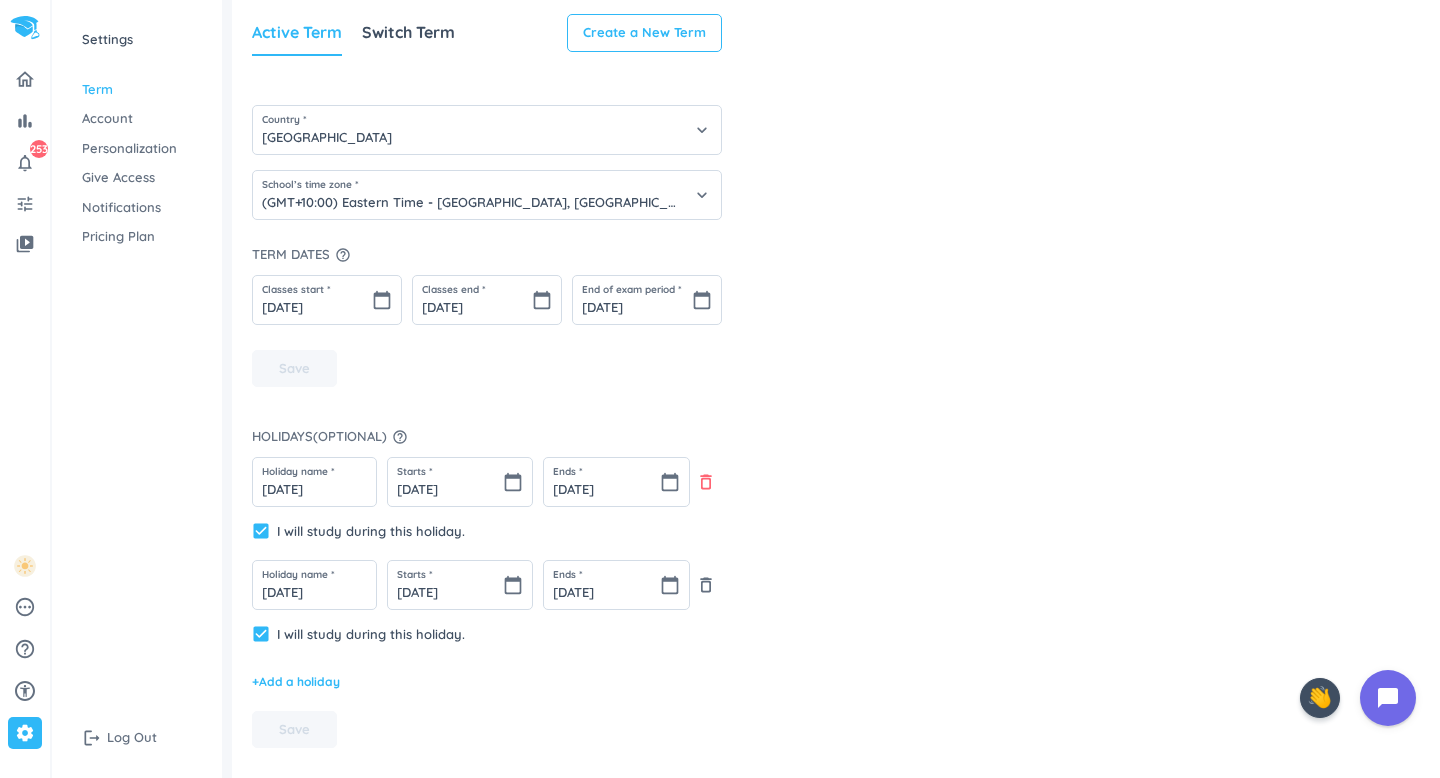 click on "delete_outline" at bounding box center (706, 482) 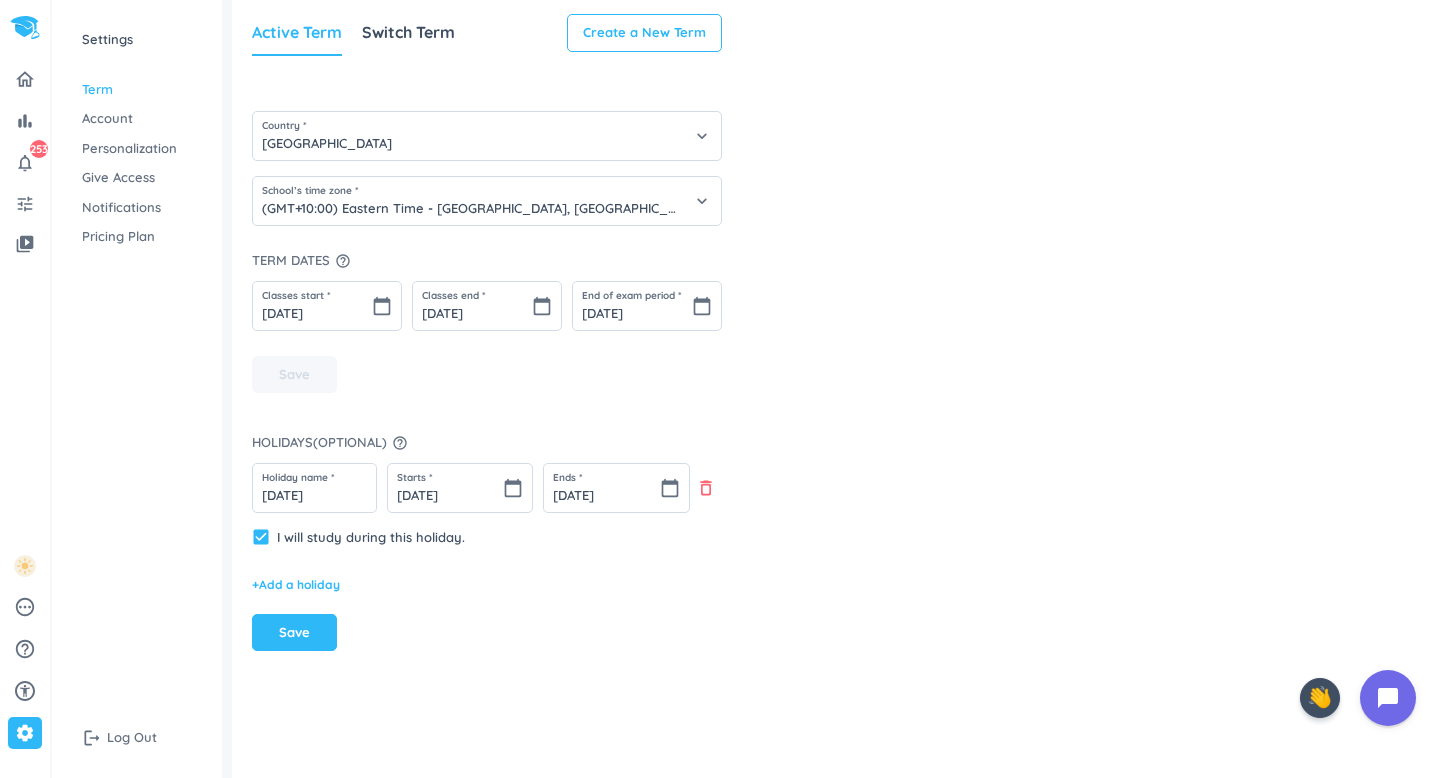 click on "delete_outline" at bounding box center [706, 488] 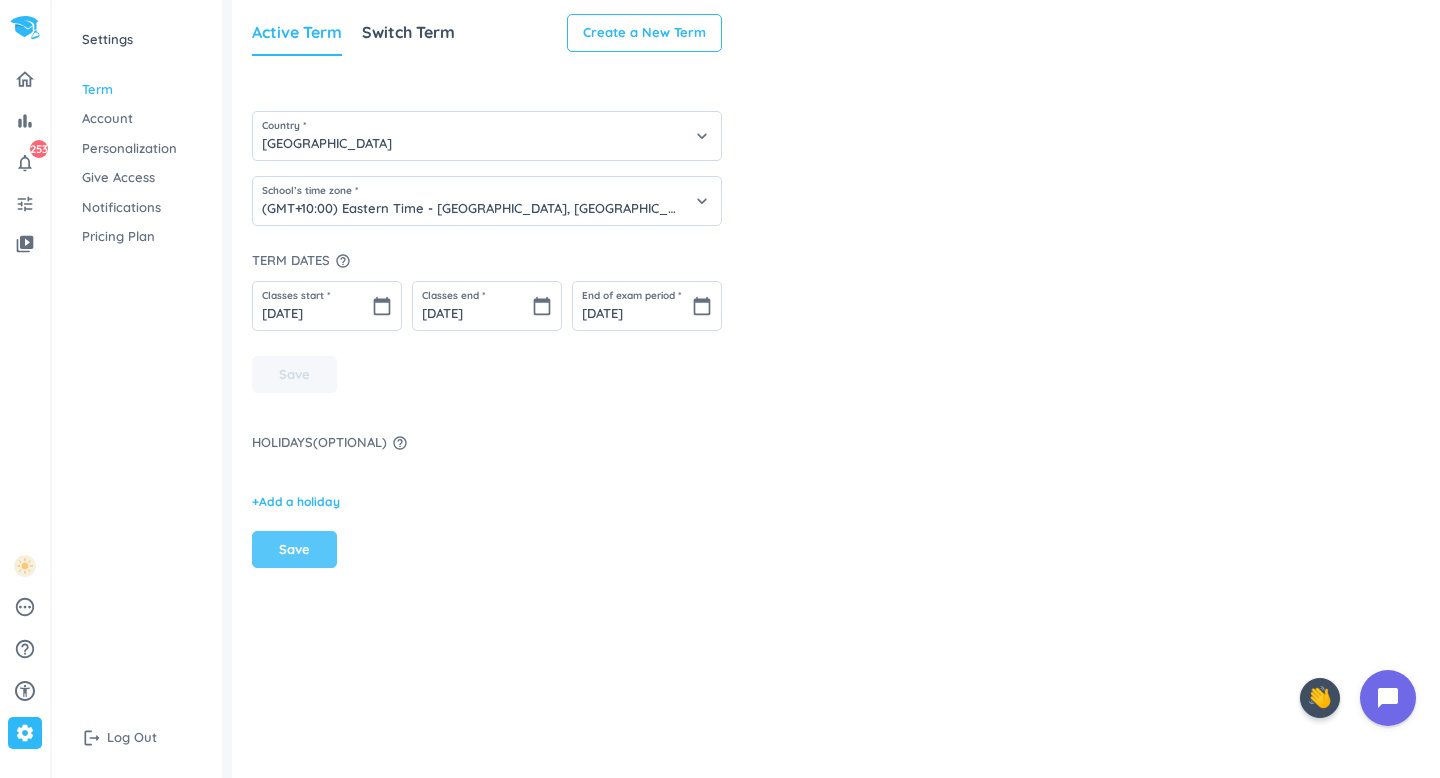 click on "Save" at bounding box center (294, 550) 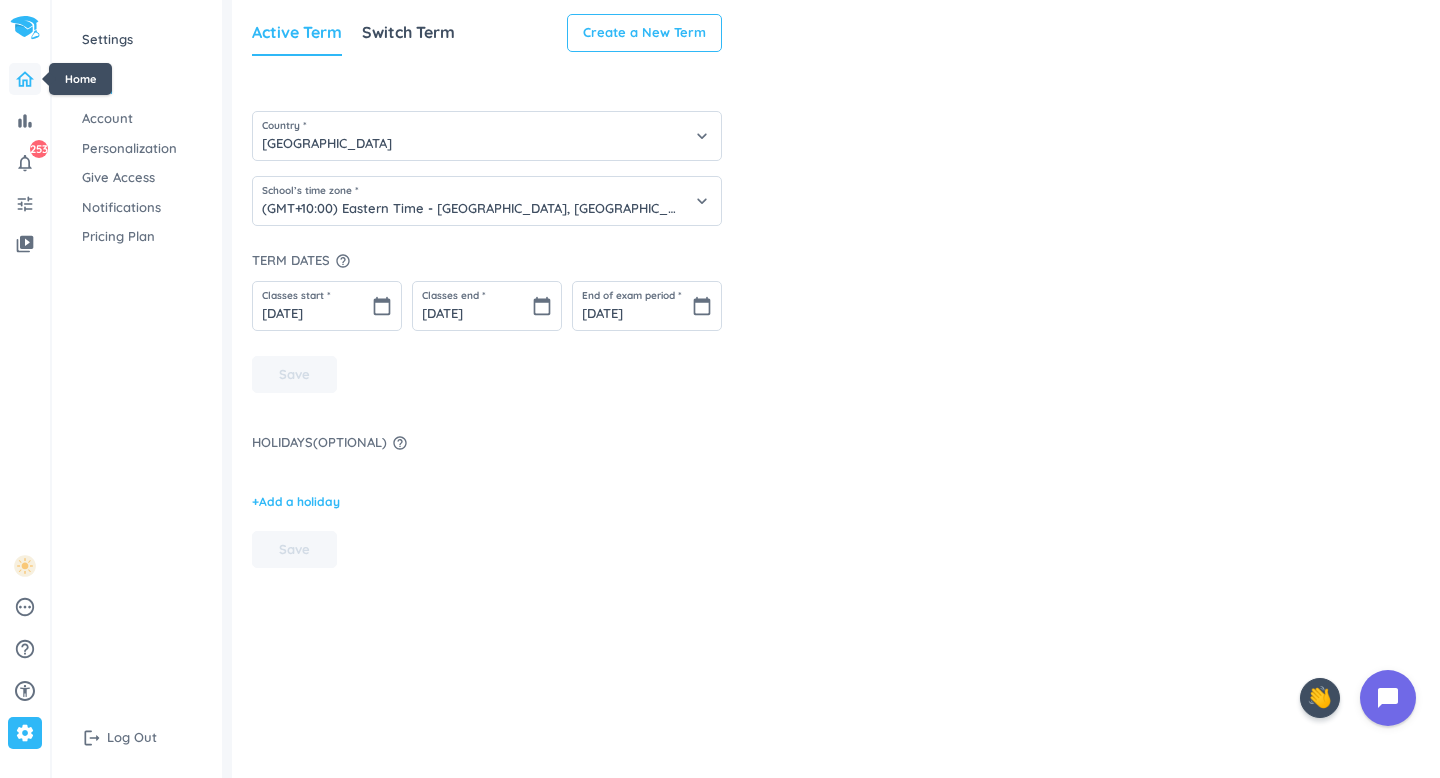 click 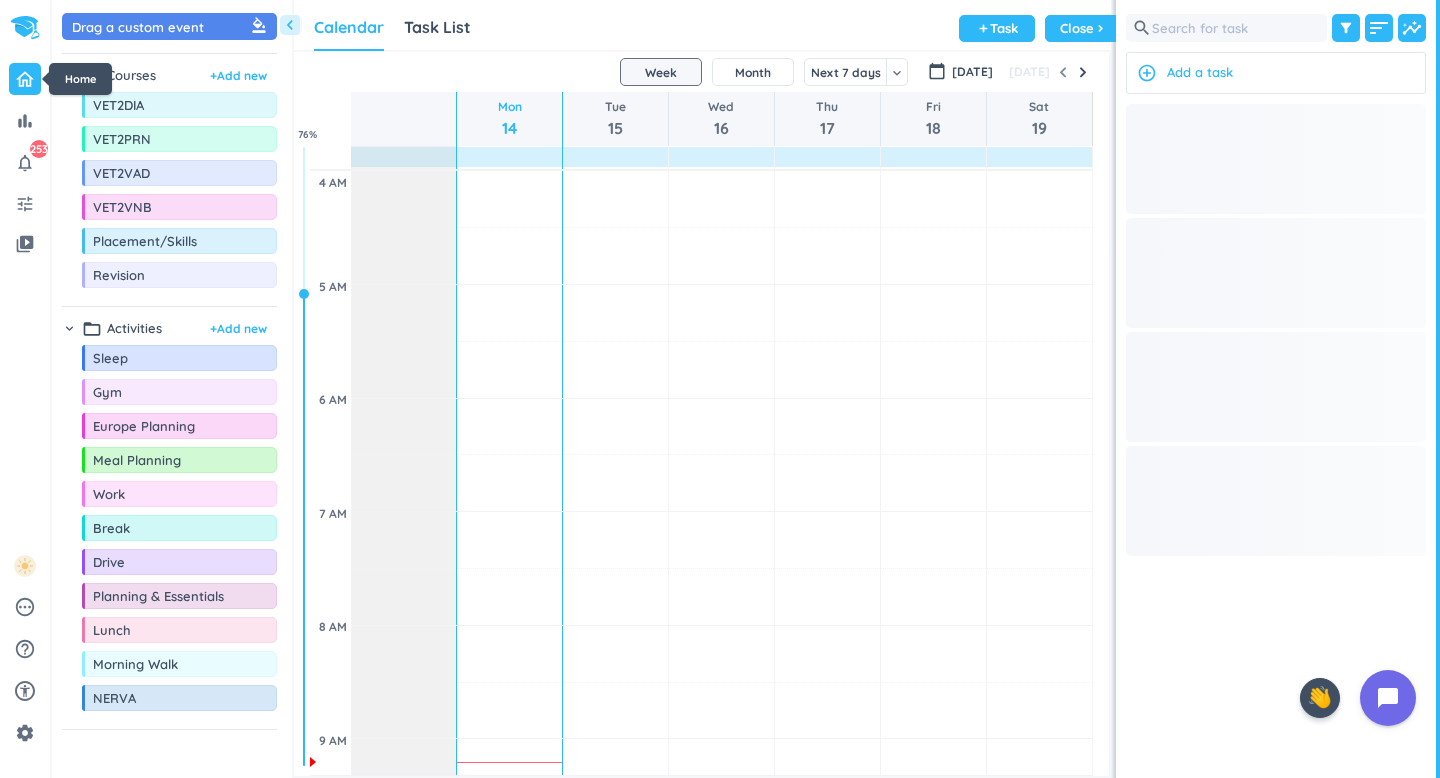 scroll, scrollTop: 1, scrollLeft: 1, axis: both 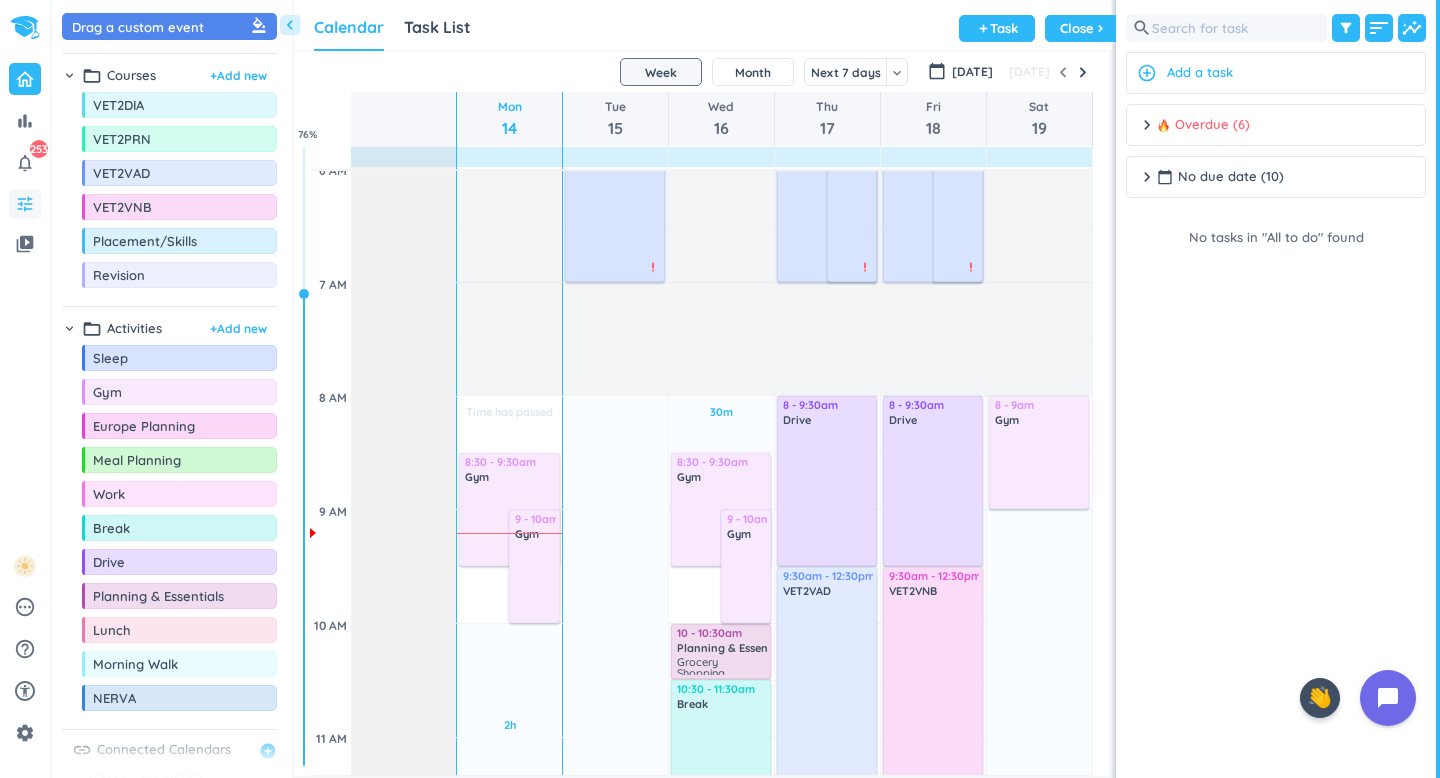 click on "tune" at bounding box center (25, 204) 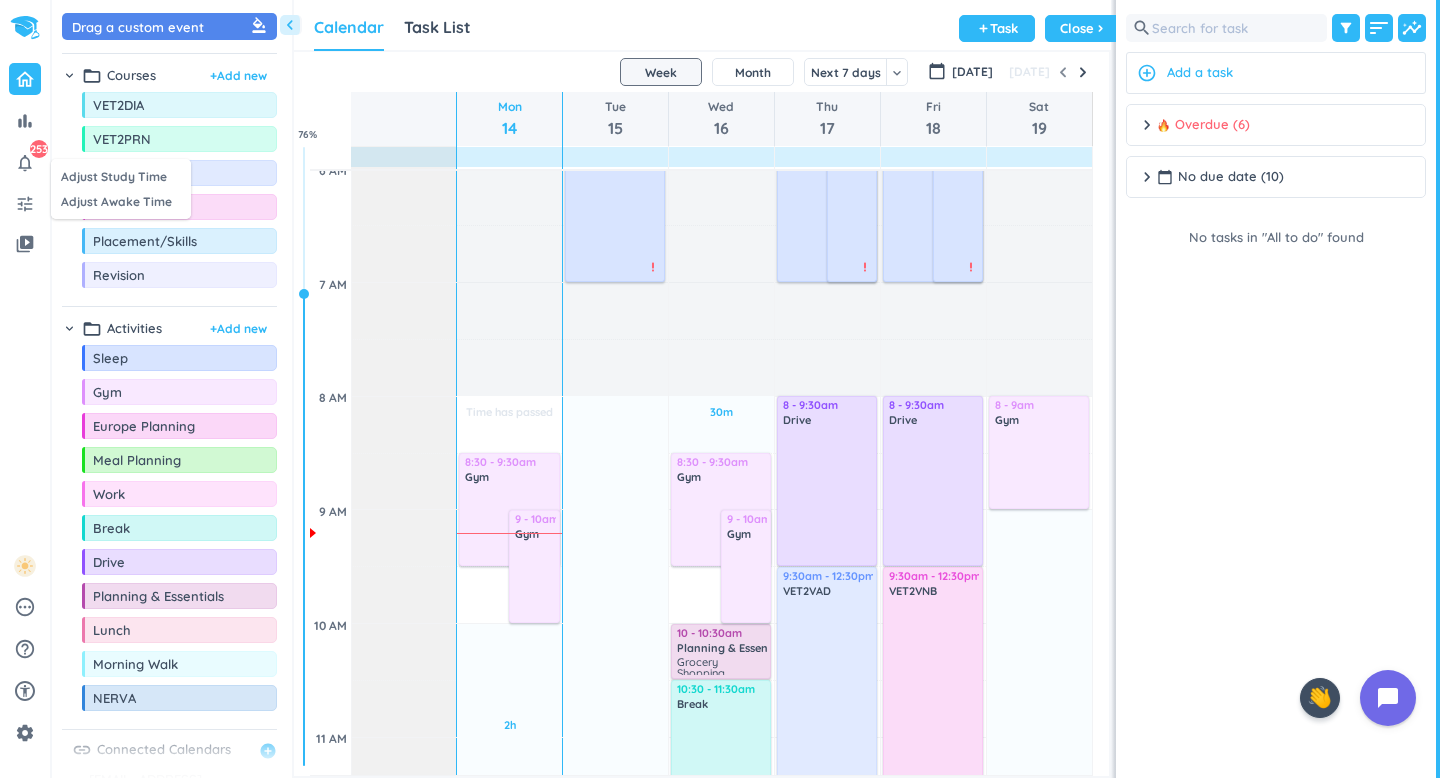 click at bounding box center [720, 389] 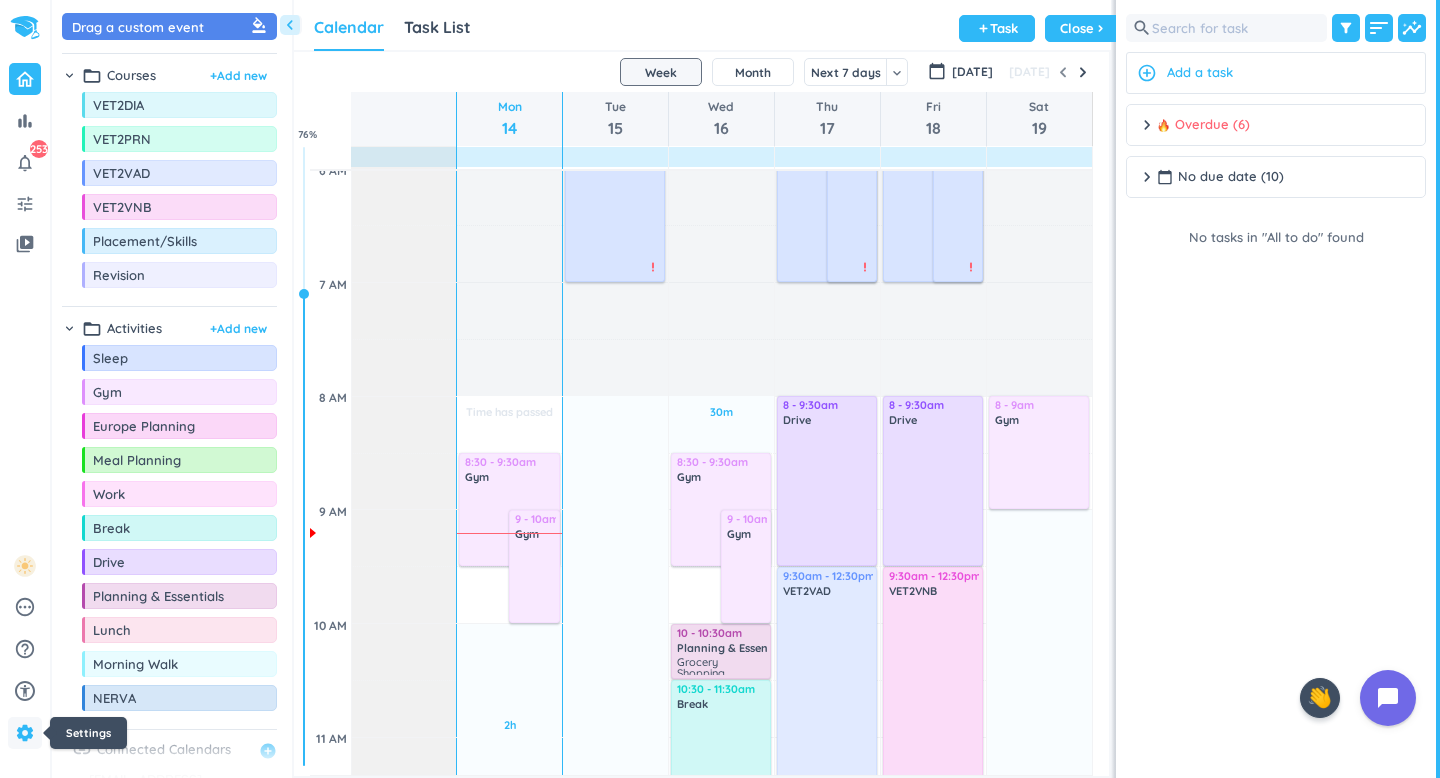 click on "settings" at bounding box center (25, 733) 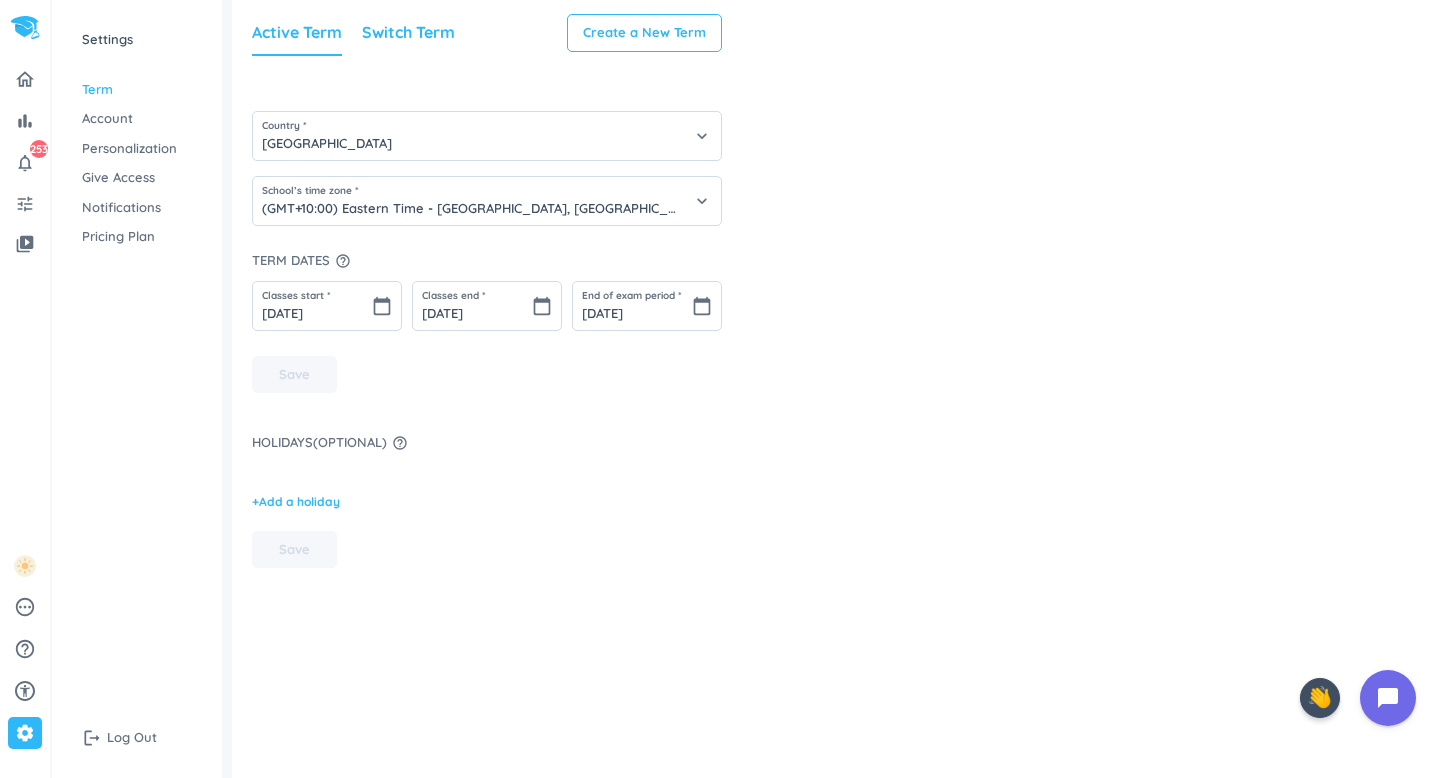 click on "Switch Term" at bounding box center [408, 33] 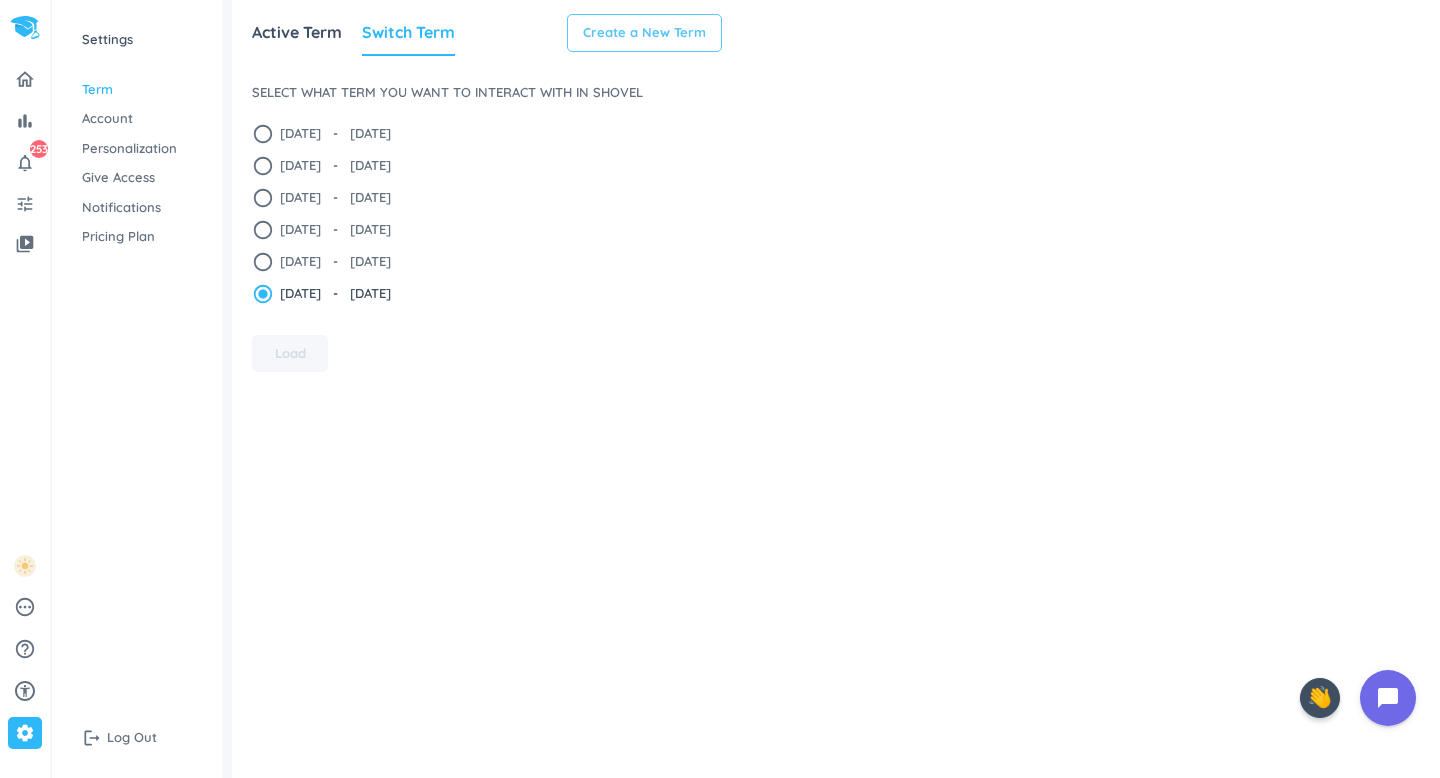 click on "Create a New Term" at bounding box center (644, 33) 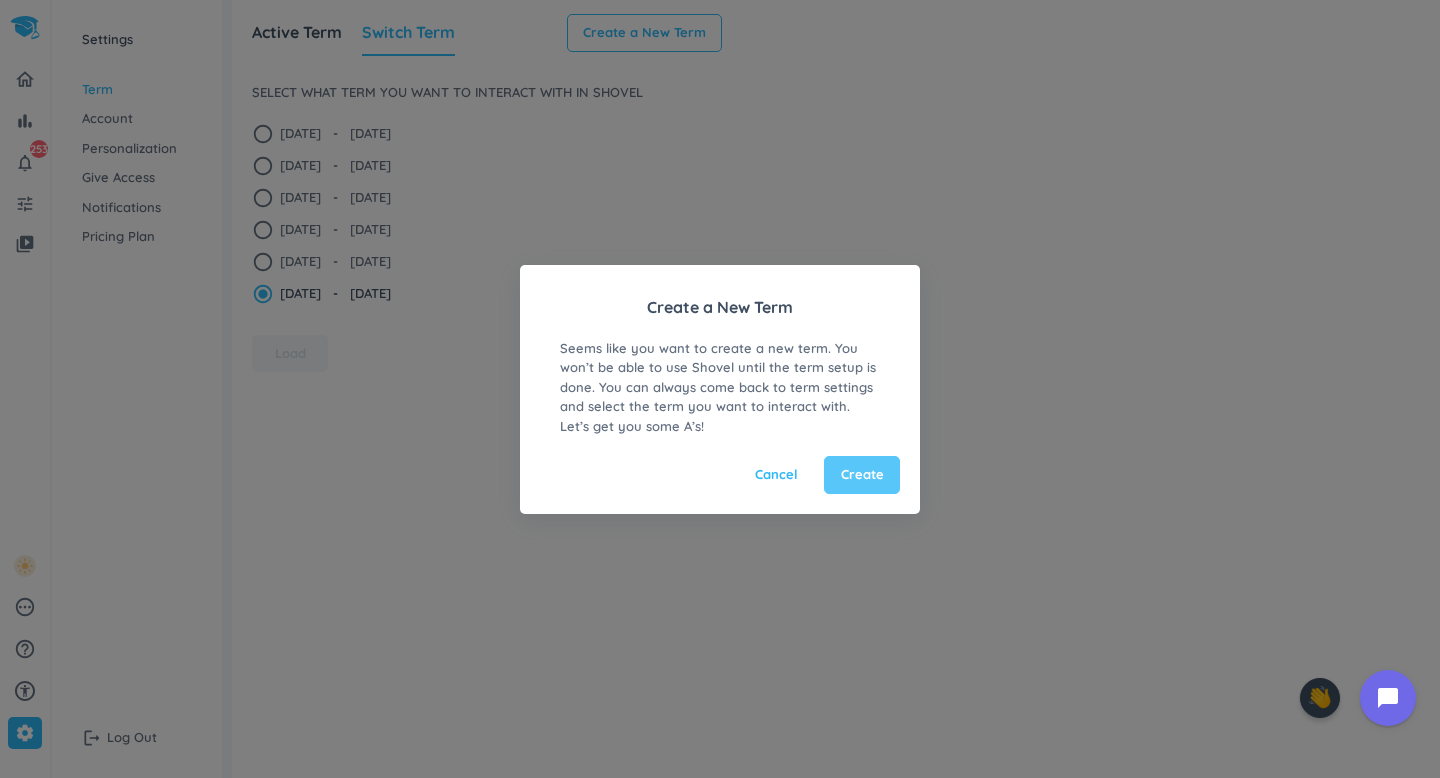 click on "Create" at bounding box center (862, 475) 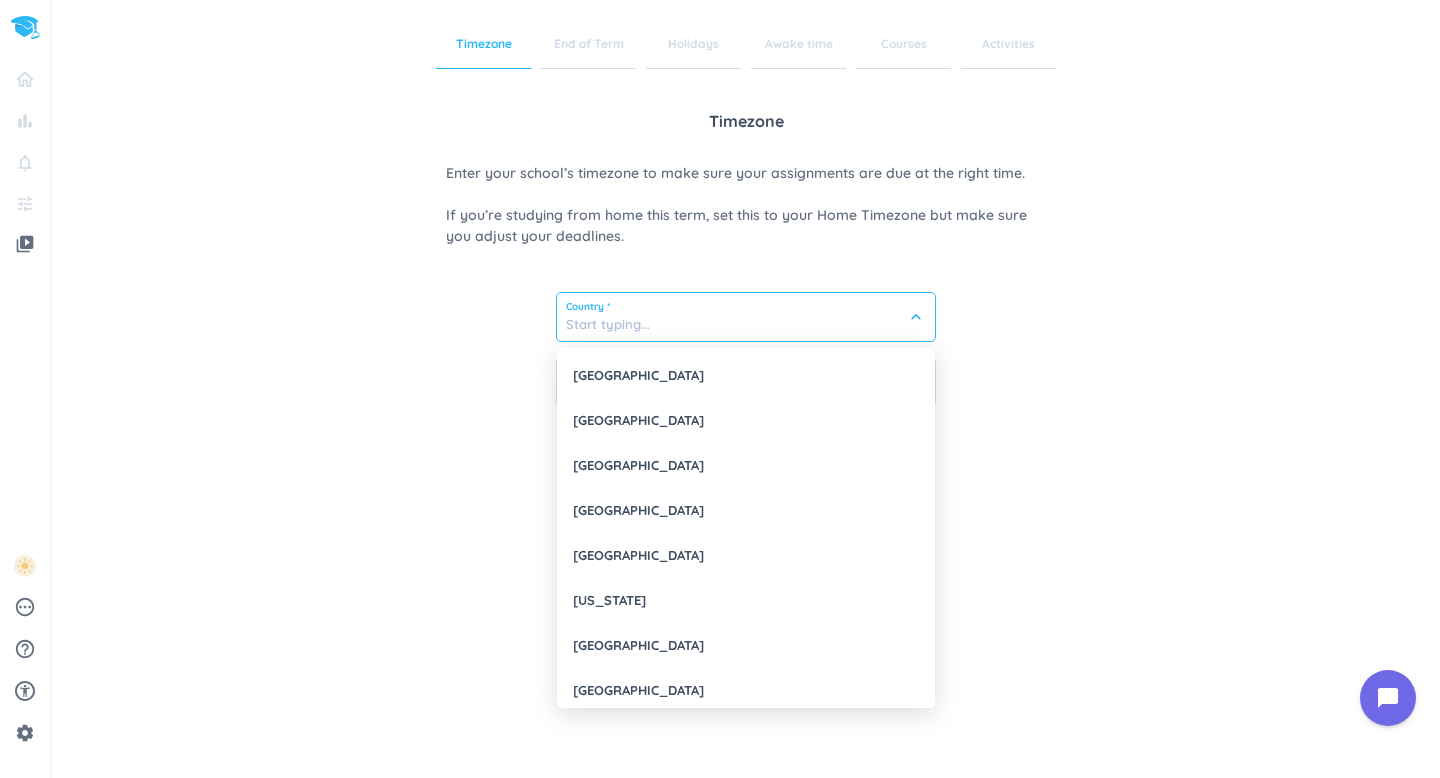 click at bounding box center (746, 317) 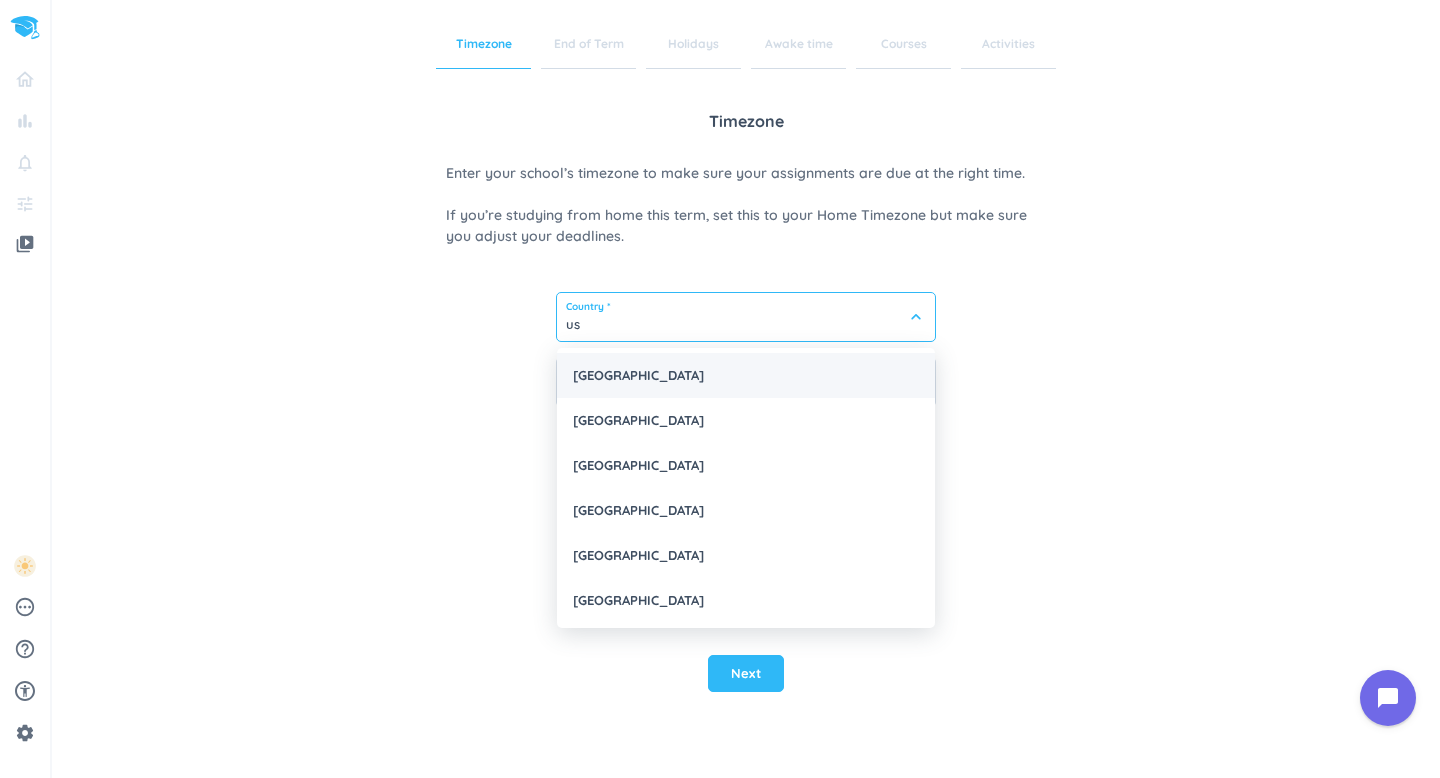click on "[GEOGRAPHIC_DATA]" at bounding box center [746, 375] 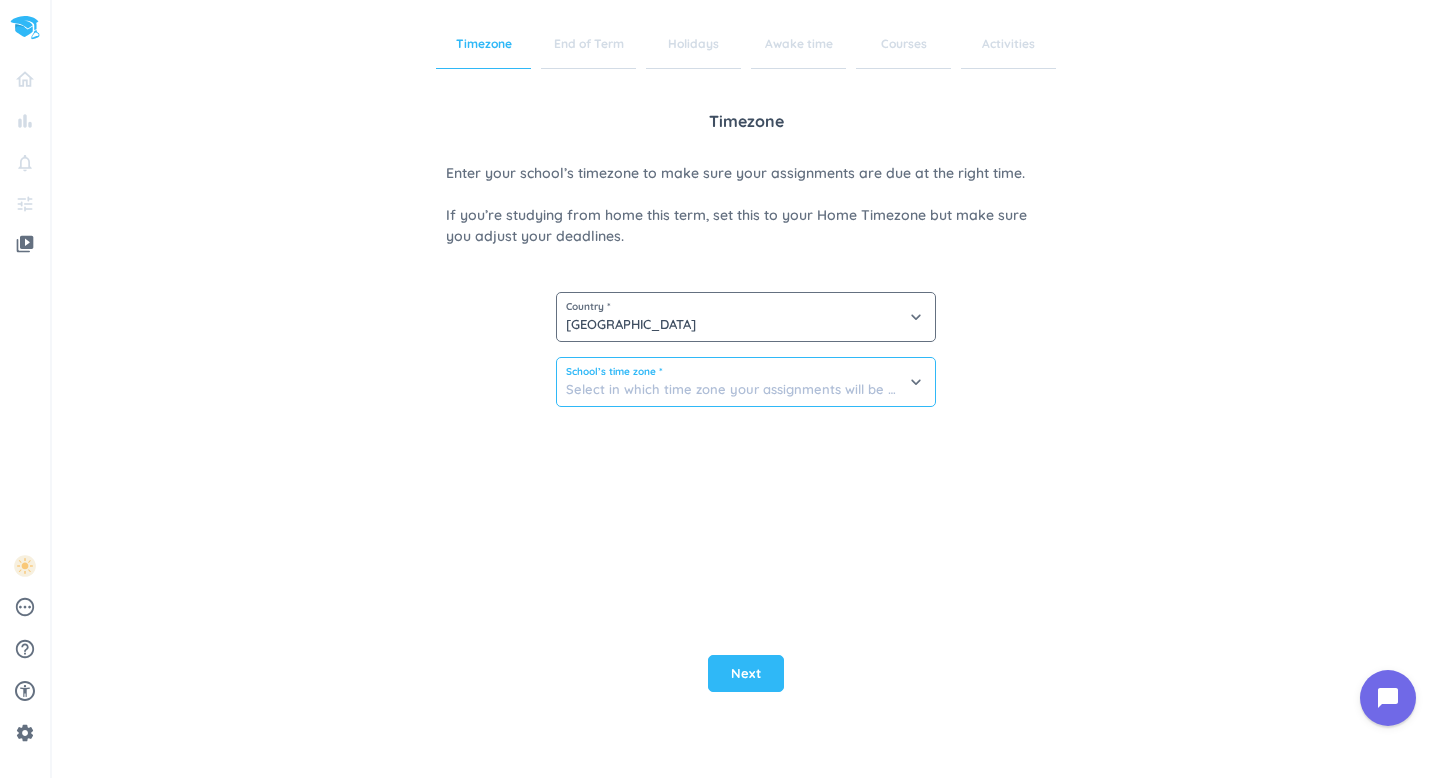 click at bounding box center (746, 382) 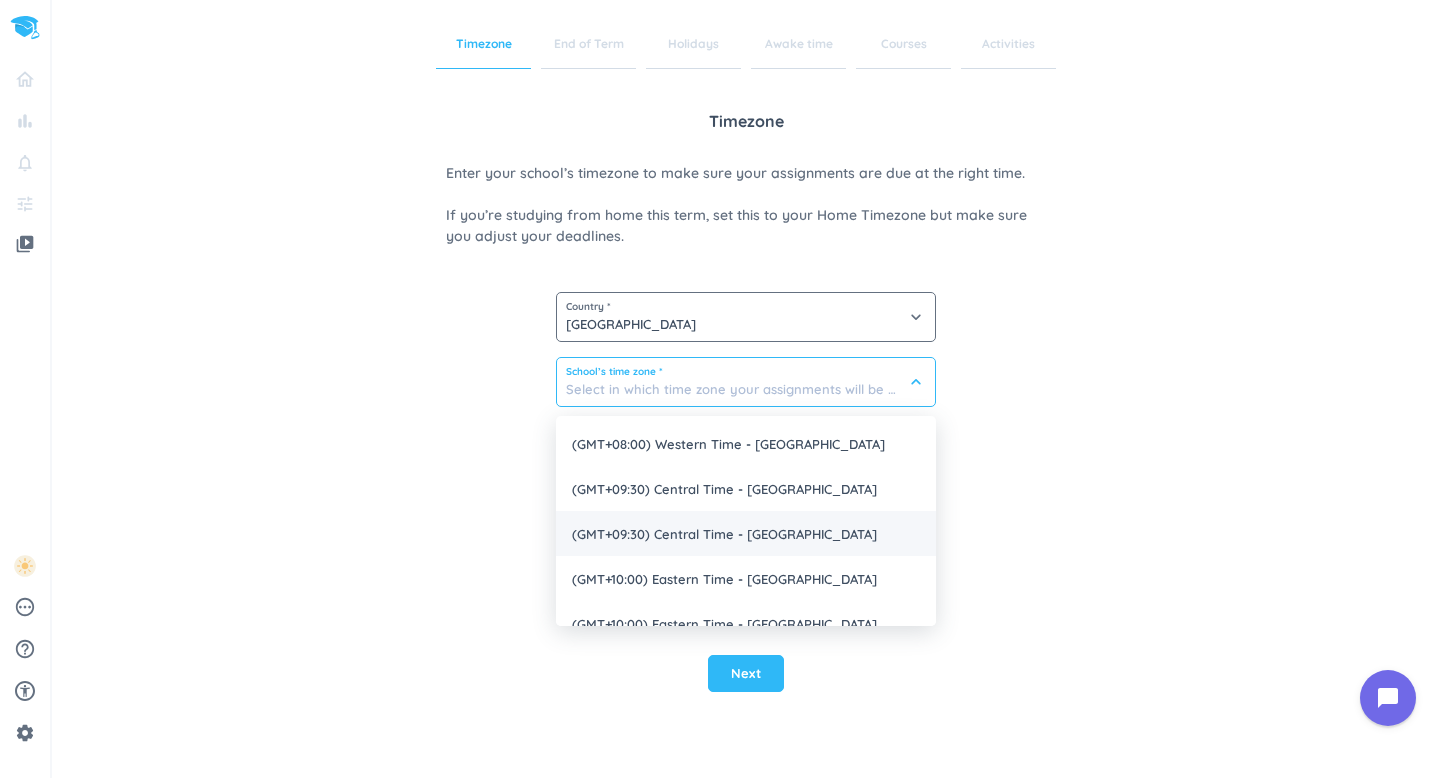 scroll, scrollTop: 70, scrollLeft: 0, axis: vertical 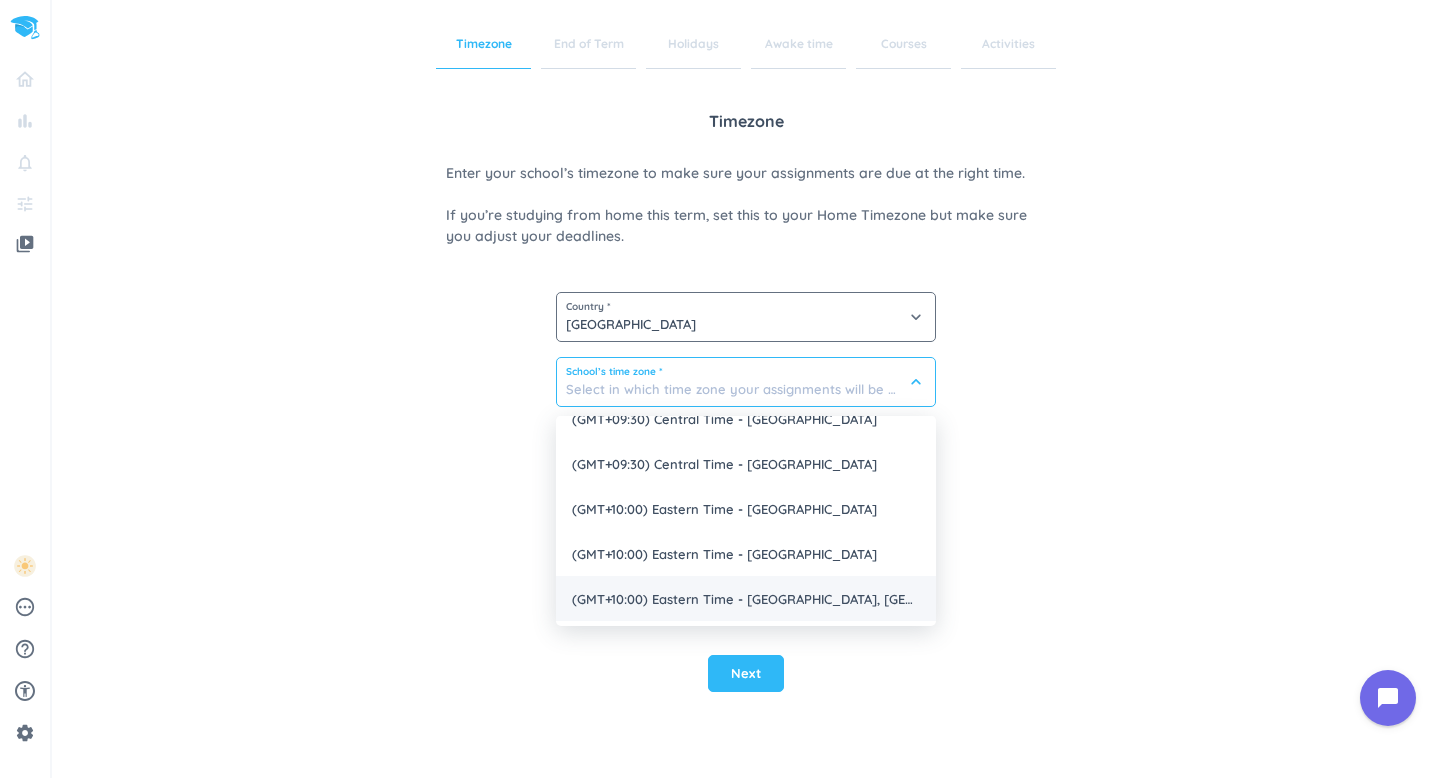 click on "(GMT+10:00) Eastern Time - [GEOGRAPHIC_DATA], [GEOGRAPHIC_DATA]" at bounding box center (746, 598) 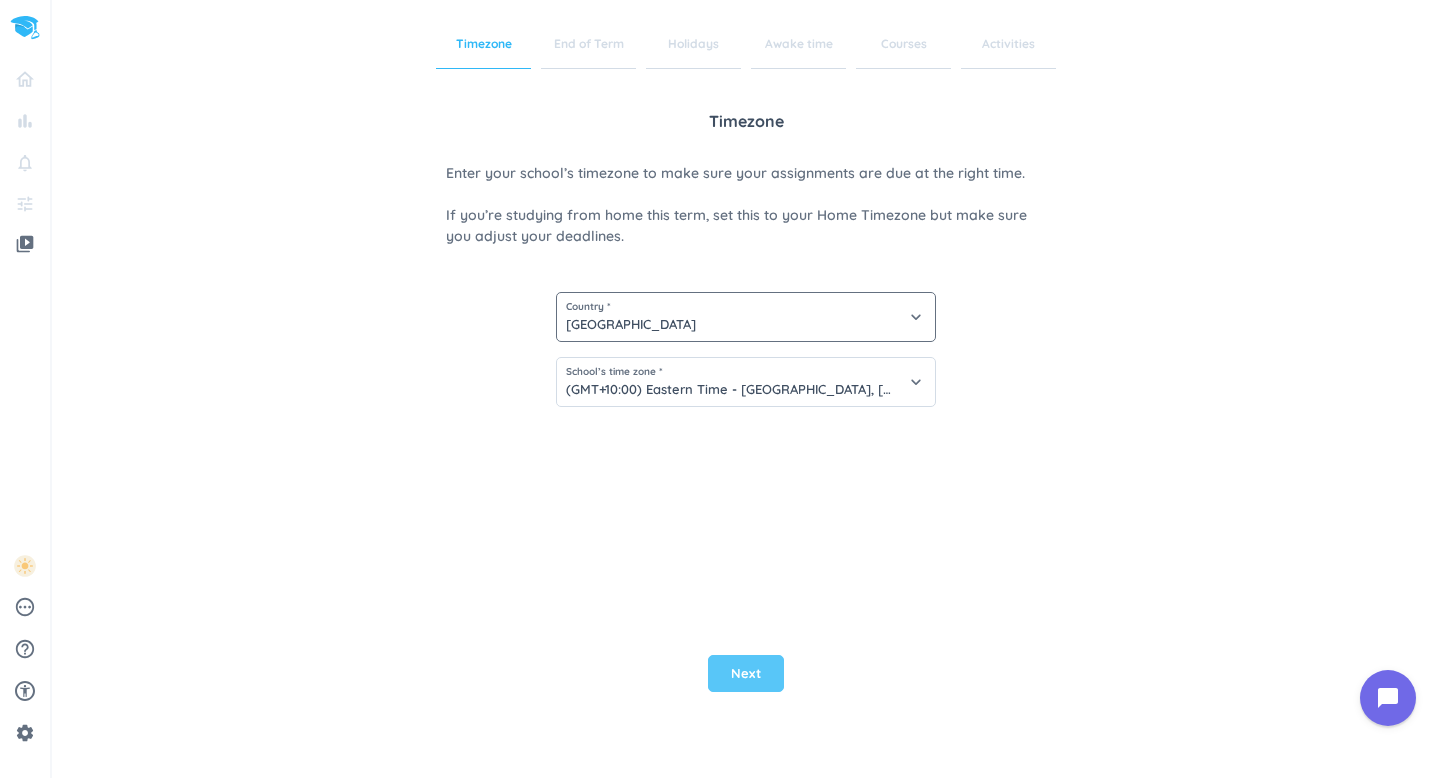 click on "Next" at bounding box center [746, 674] 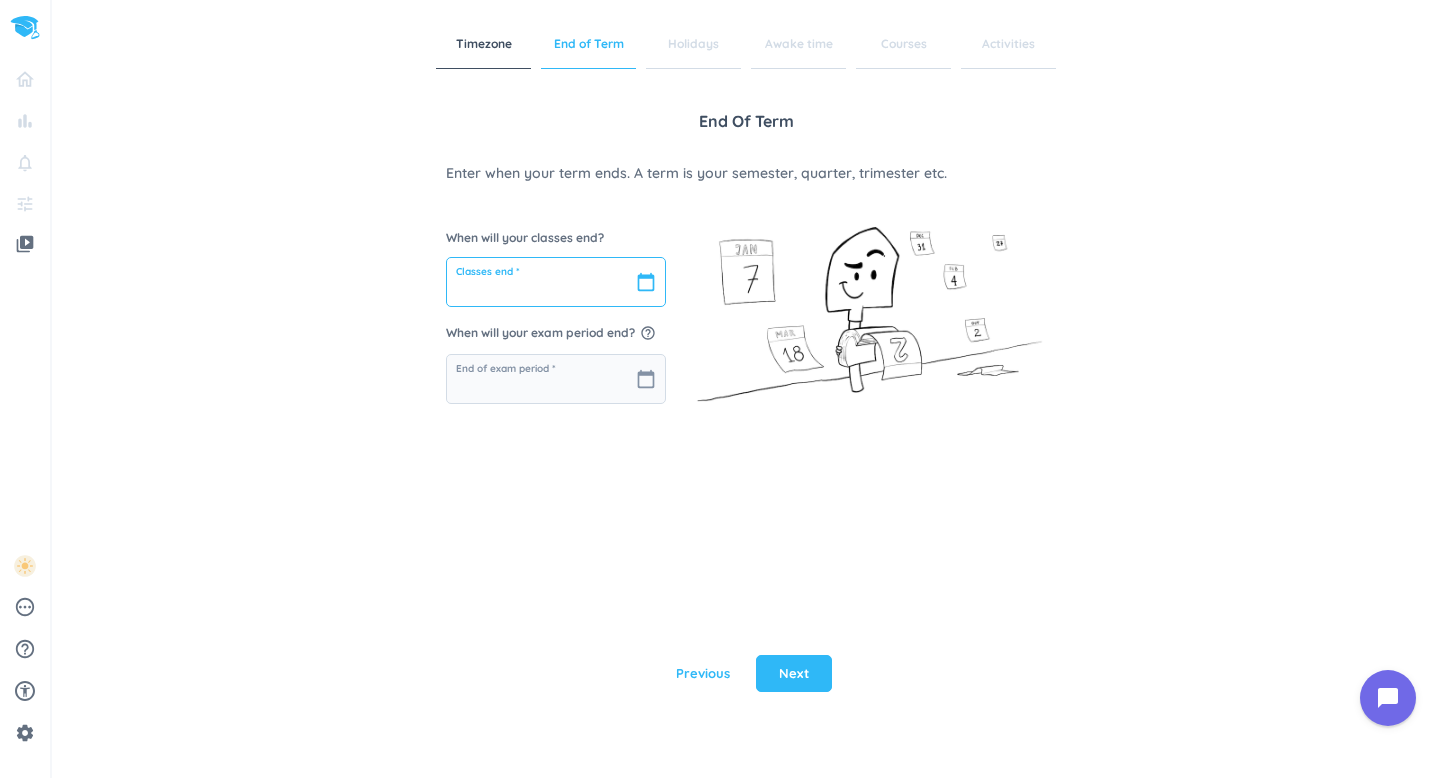 click at bounding box center [556, 282] 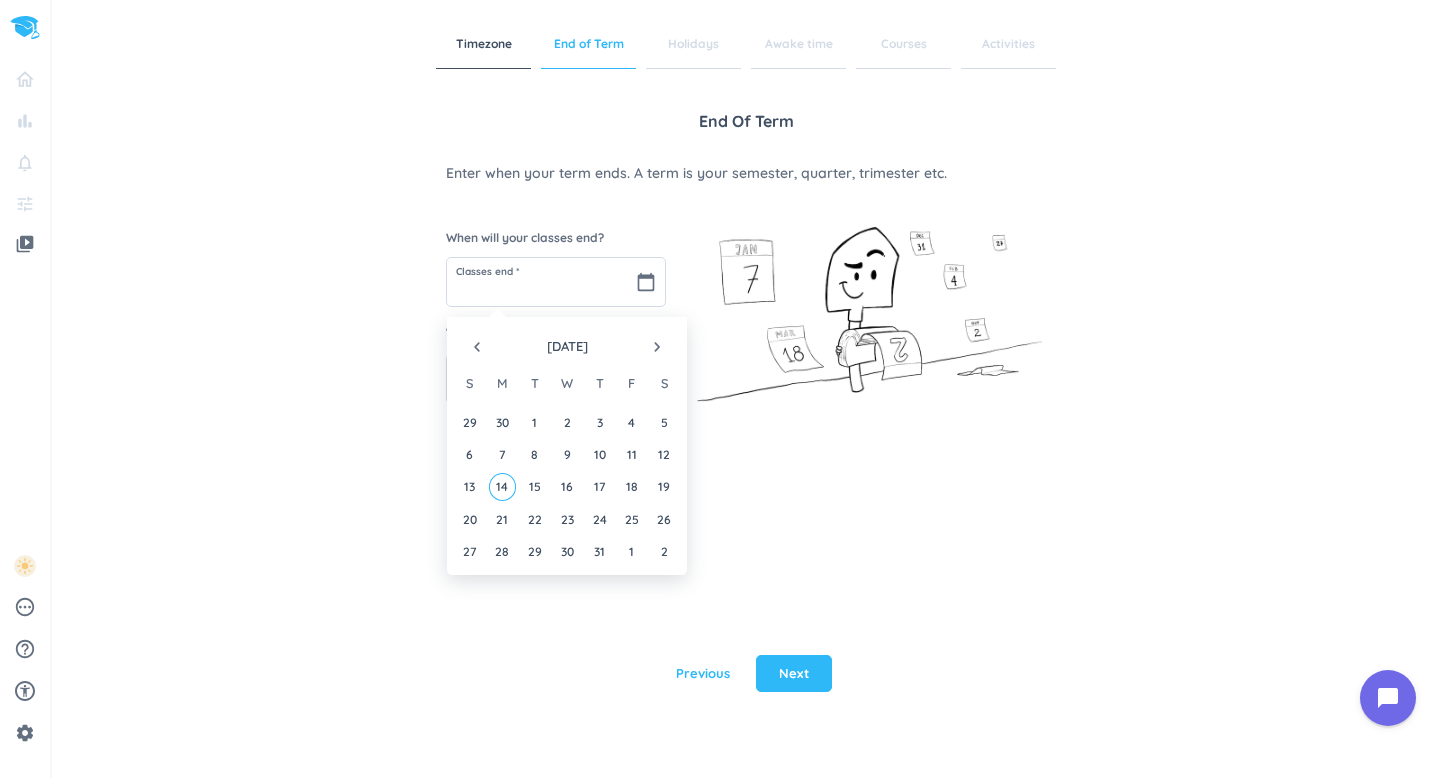 click on "navigate_next" at bounding box center [657, 347] 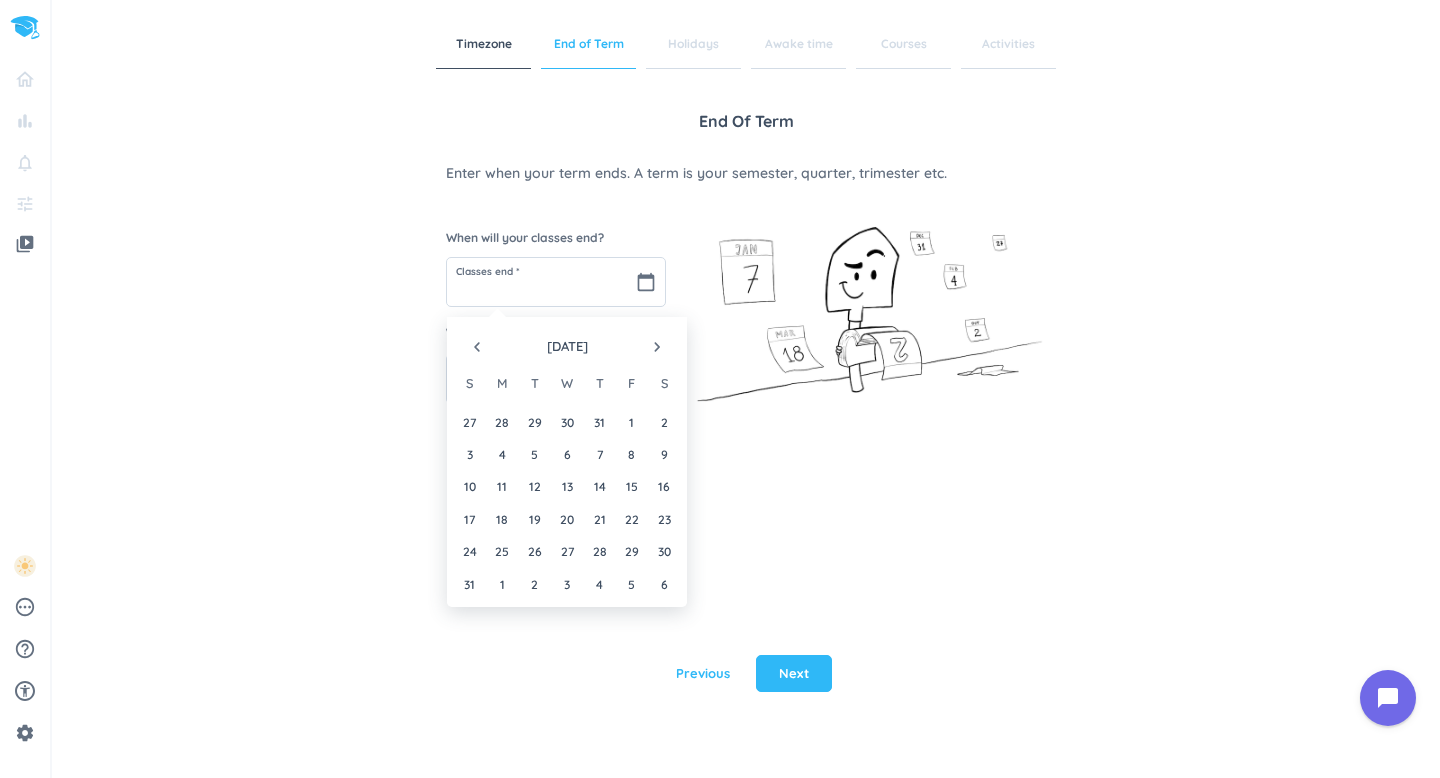 click on "navigate_next" at bounding box center [657, 347] 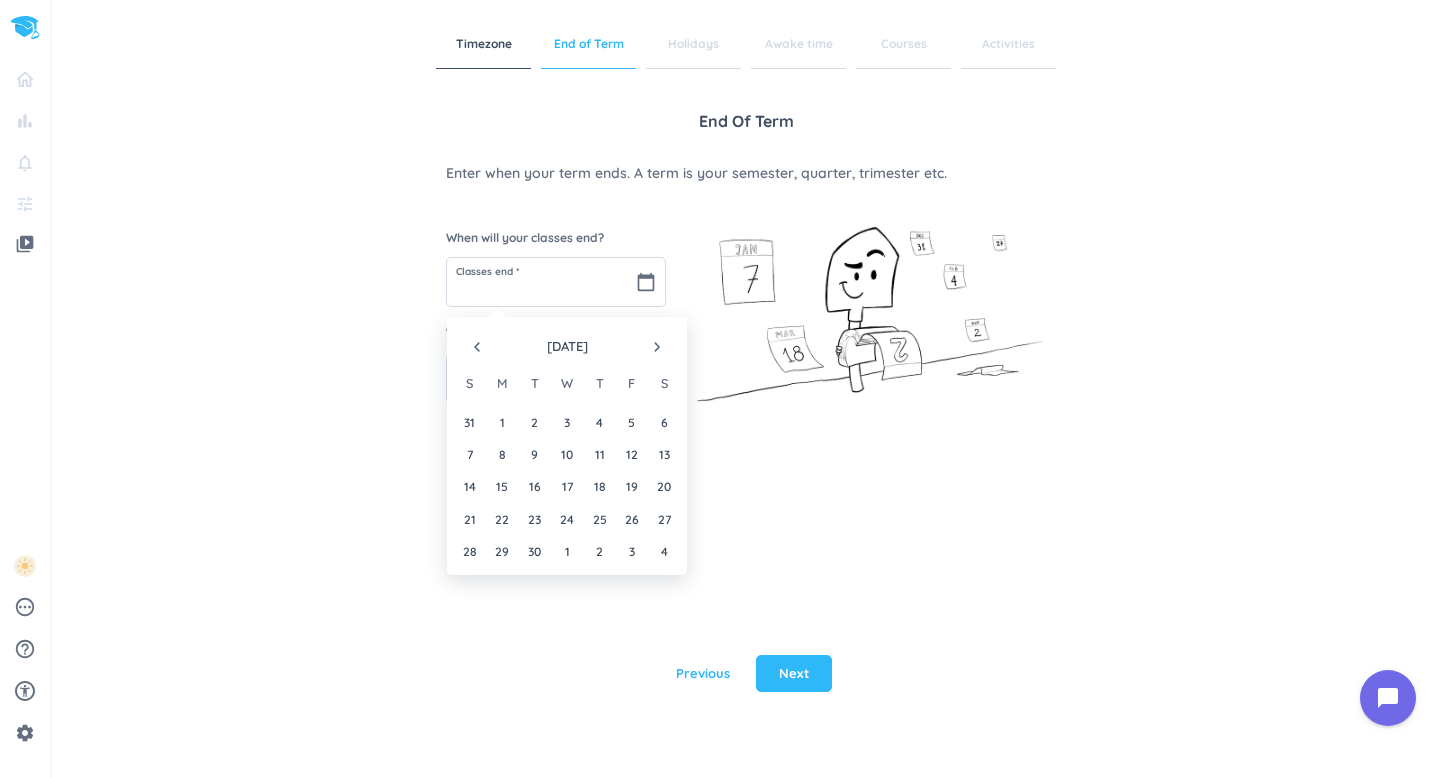 click on "navigate_next" at bounding box center (657, 347) 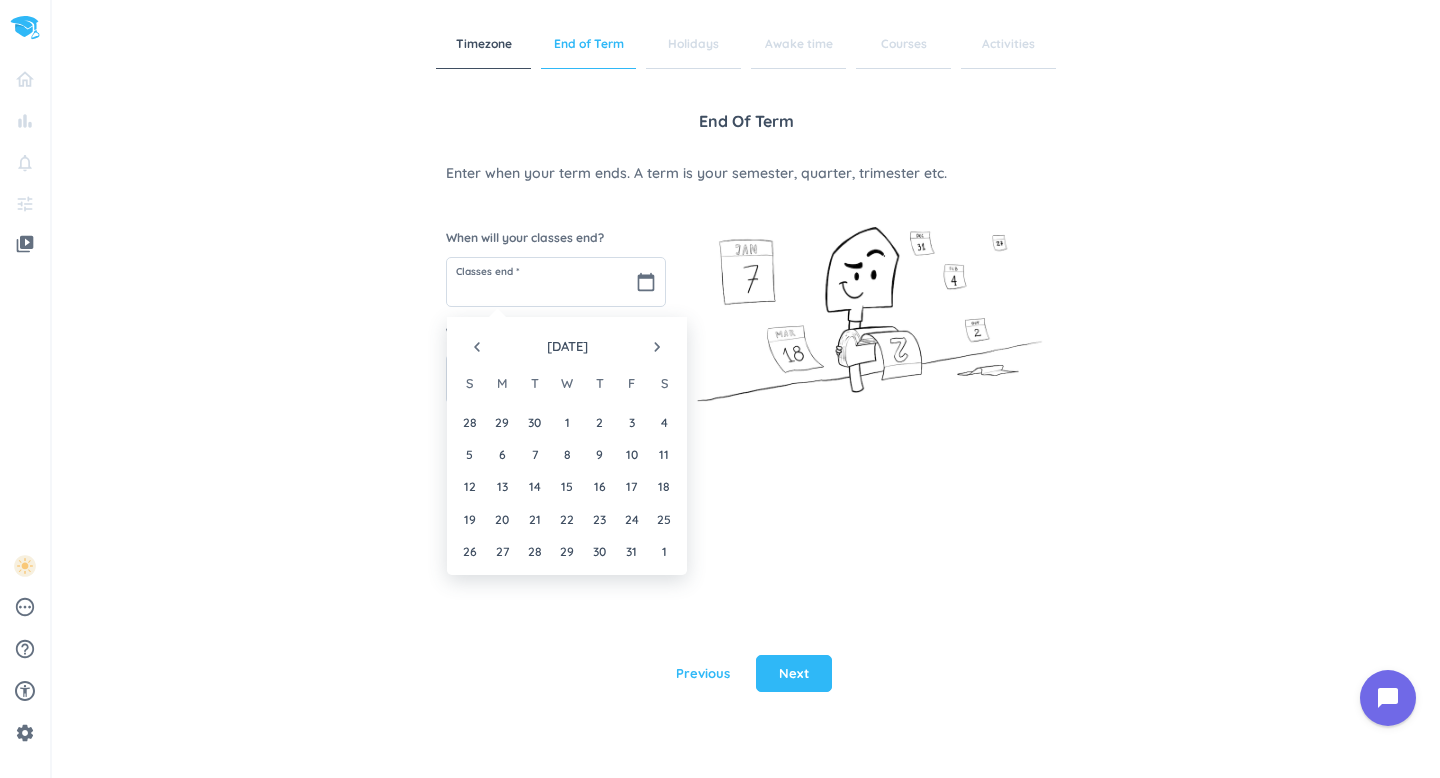 click on "navigate_next" at bounding box center [657, 347] 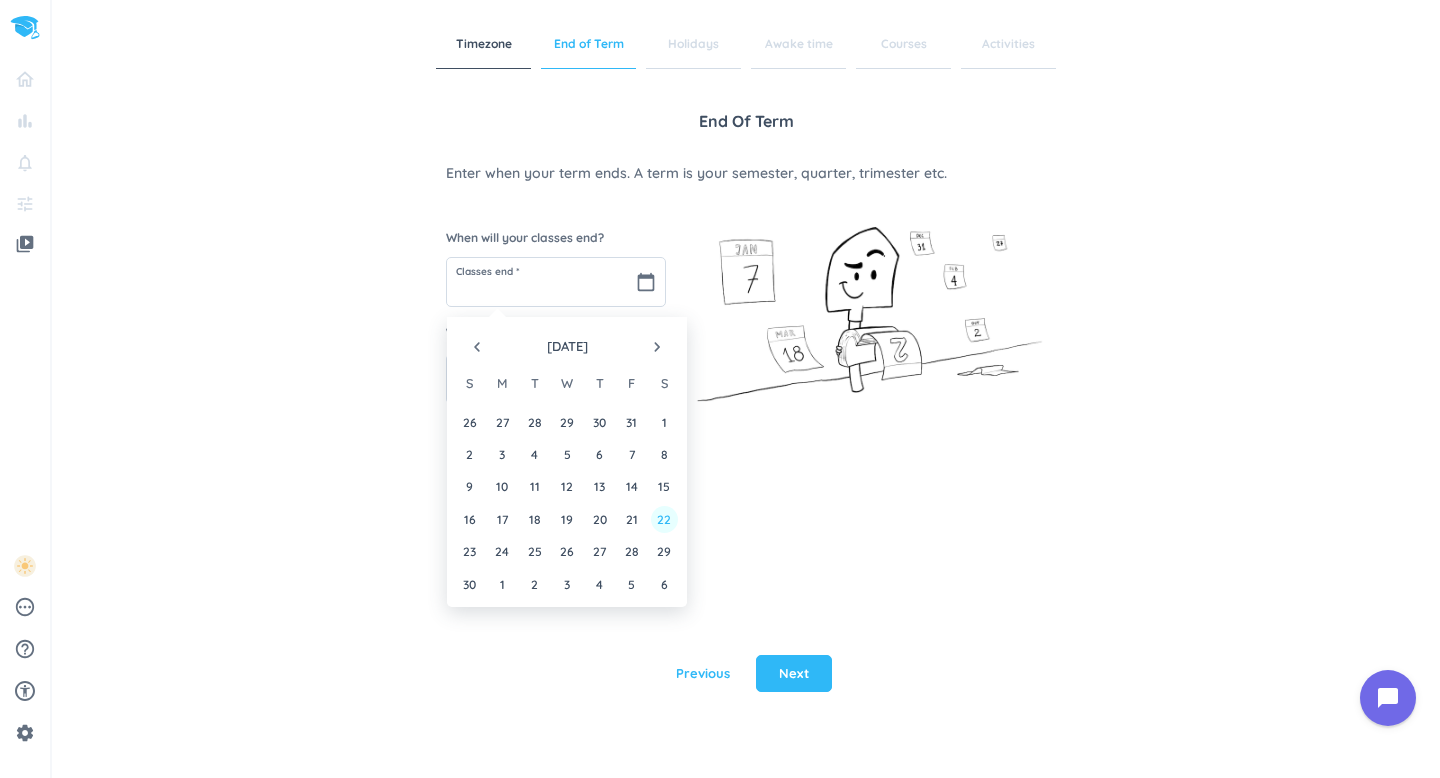 click on "22" at bounding box center (664, 519) 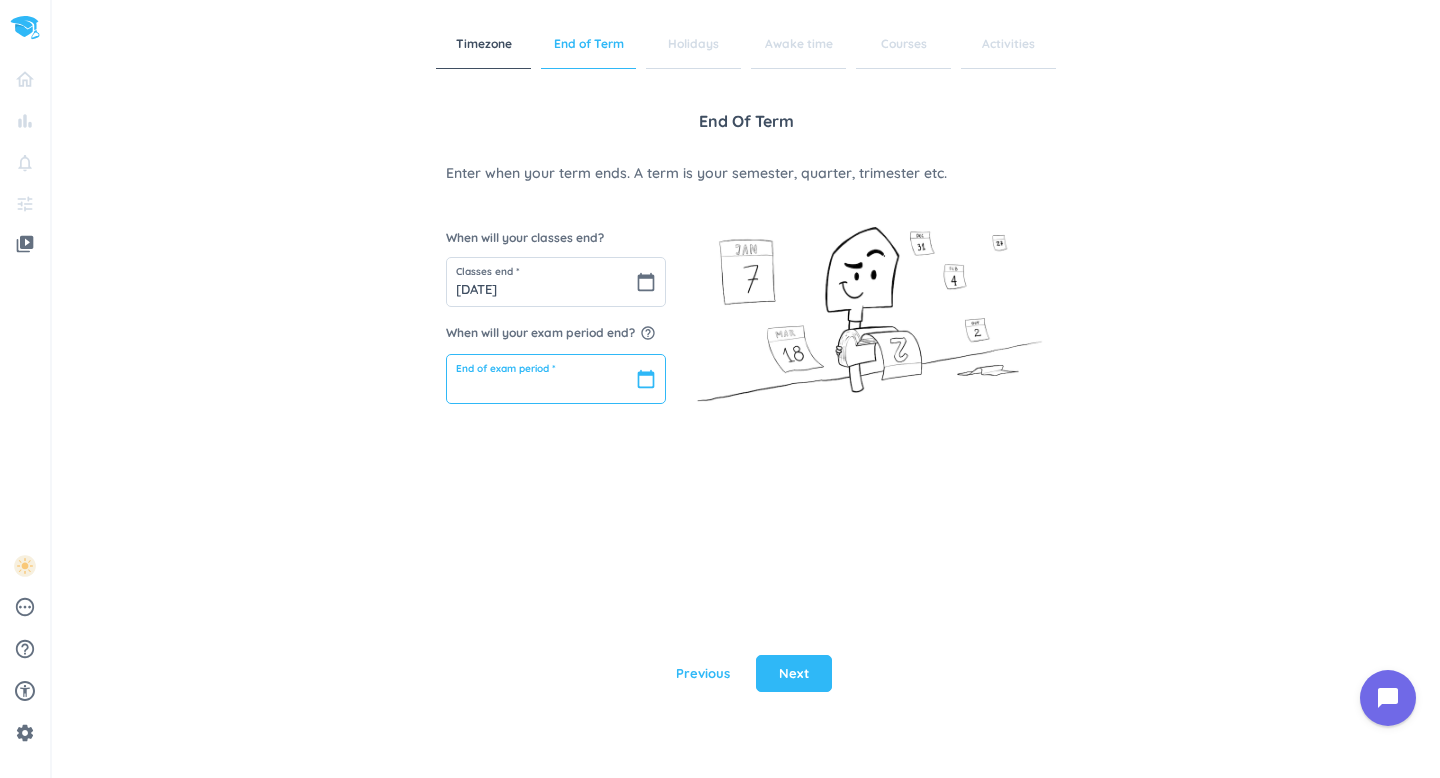 click at bounding box center (556, 379) 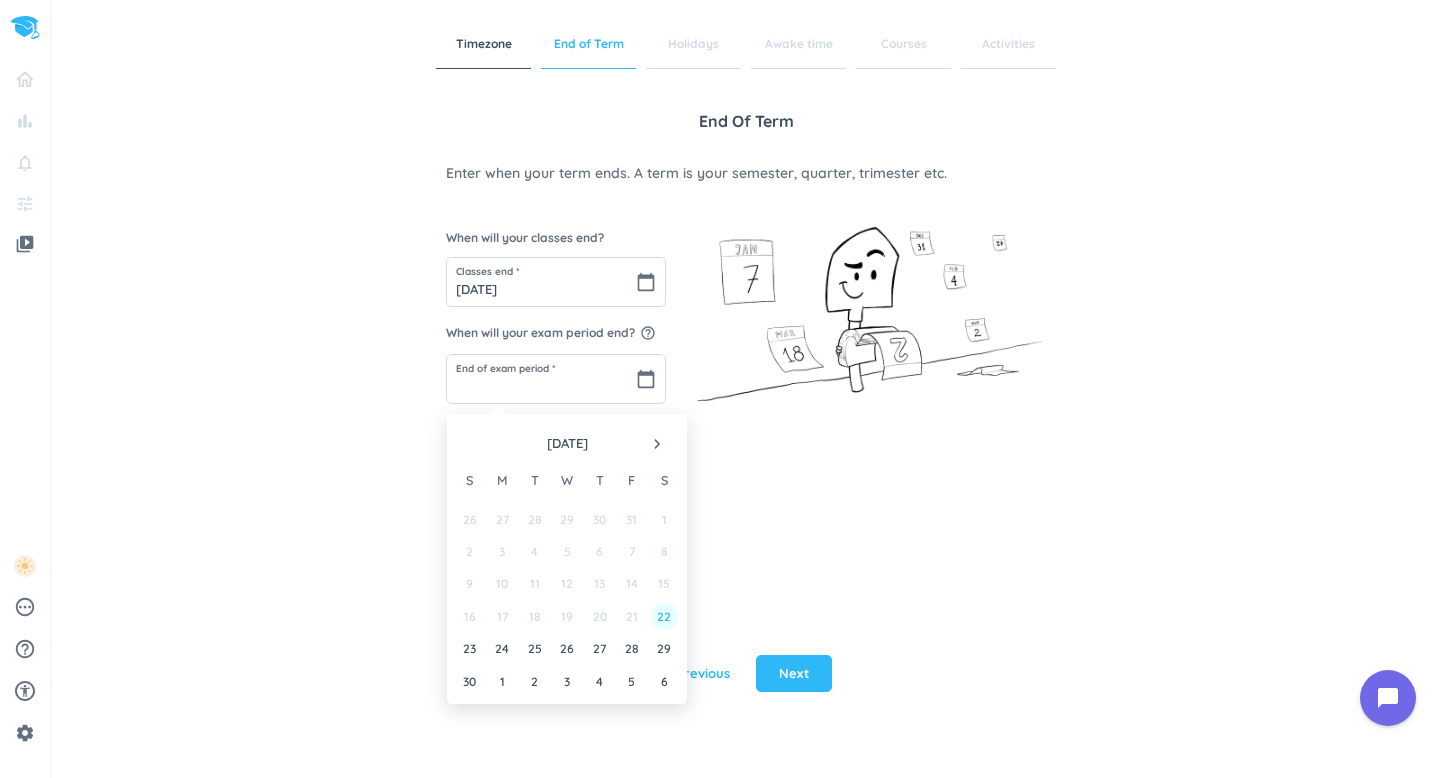click on "22" at bounding box center (664, 616) 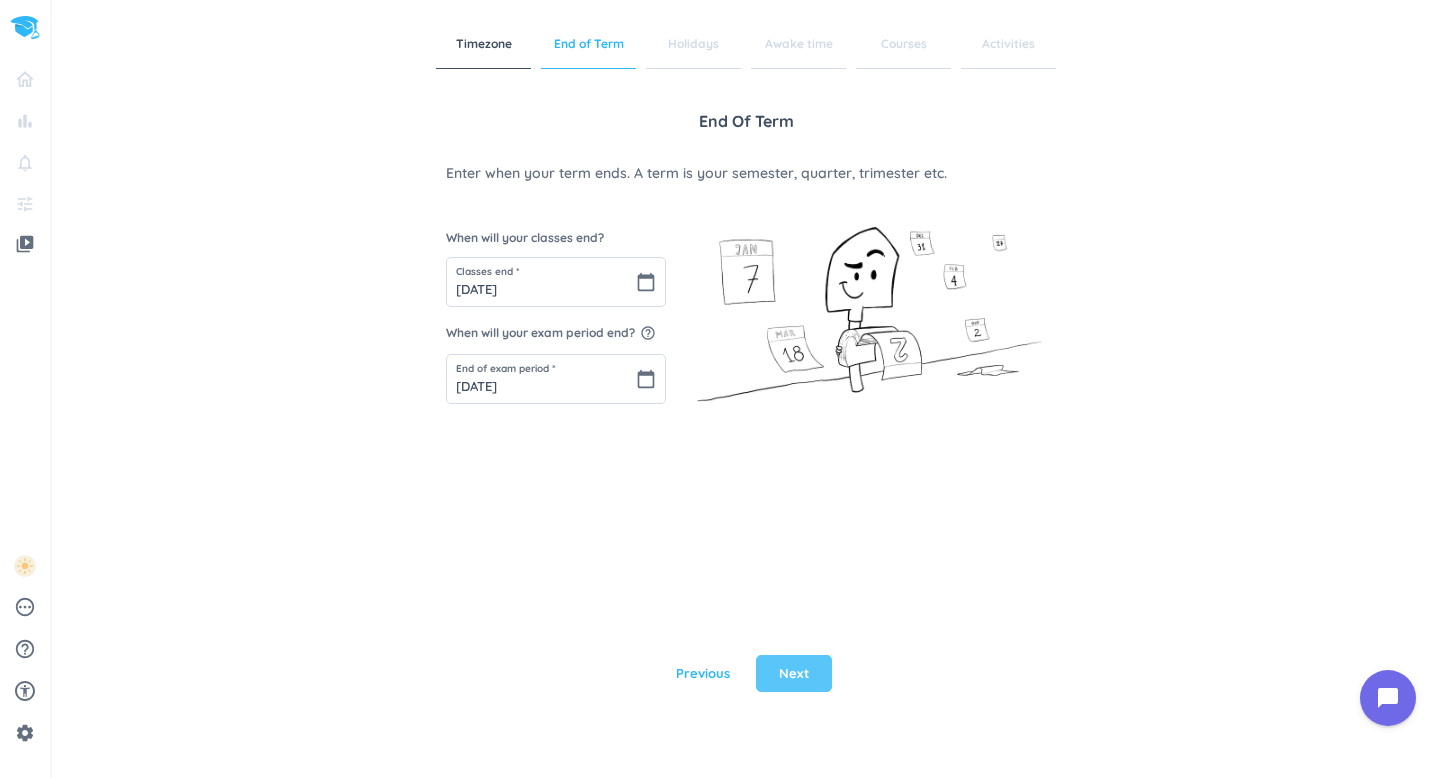 click on "Next" at bounding box center [794, 674] 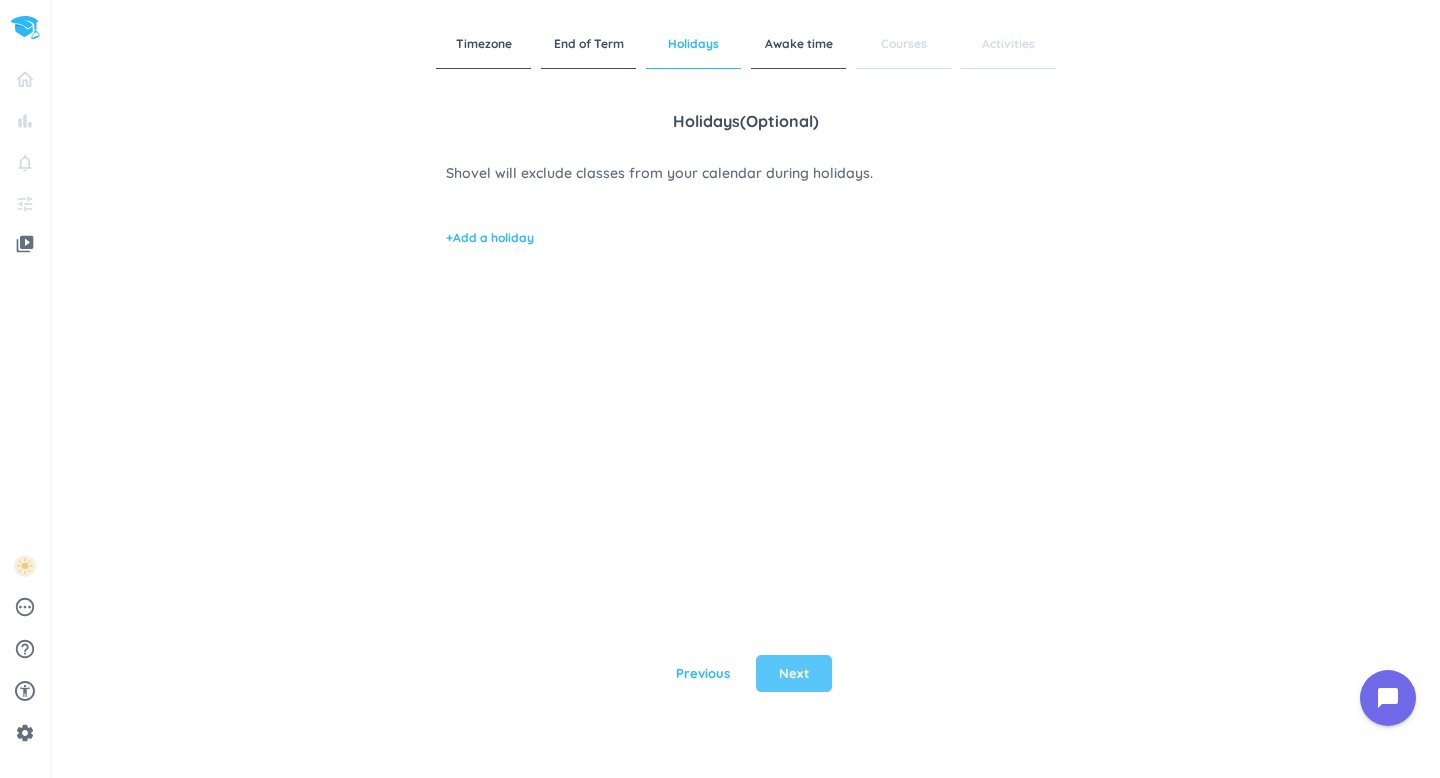 click on "Next" at bounding box center [794, 674] 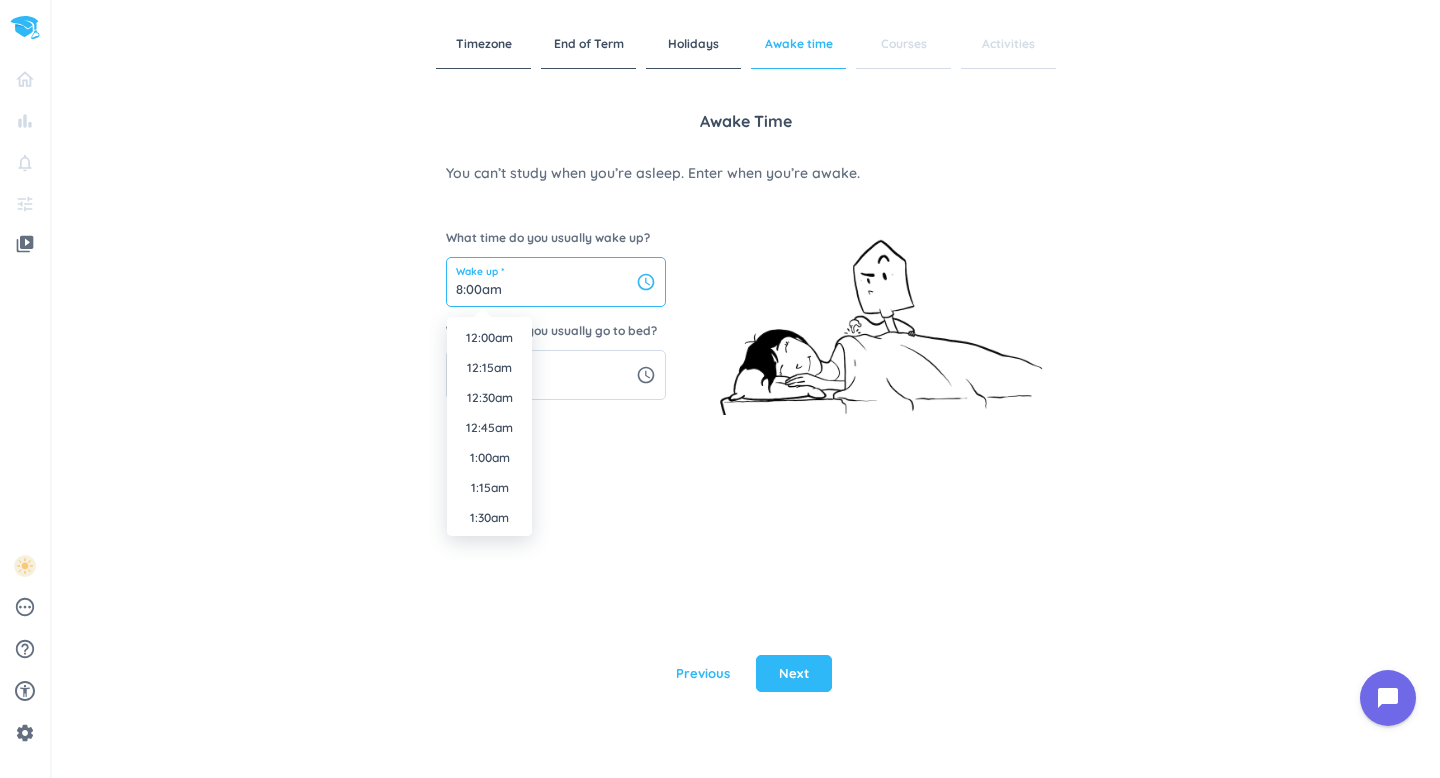 click on "8:00am" at bounding box center (556, 282) 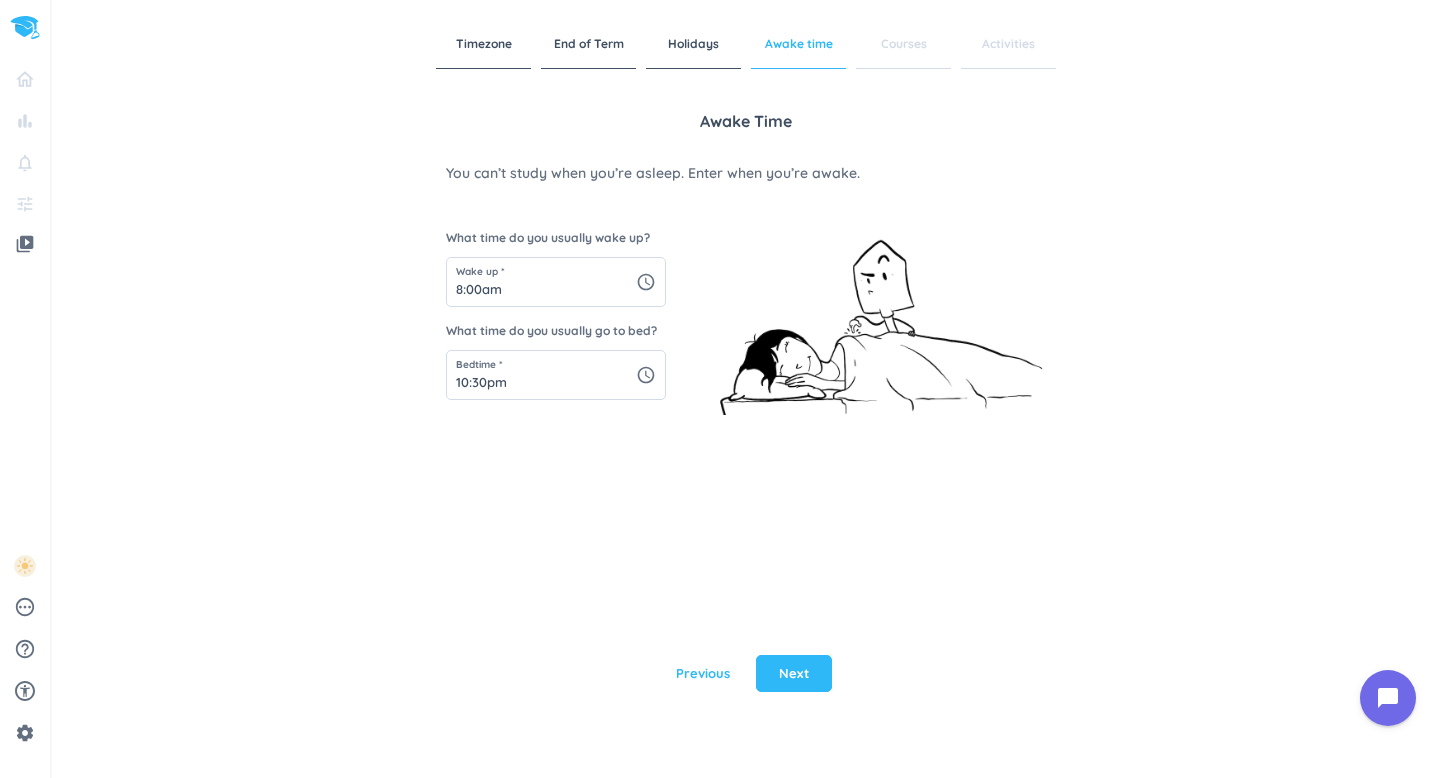 click on "Awake time You can’t study when you’re asleep. Enter when you’re awake. What time do you usually wake up? Wake up * 8:00am schedule What time do you usually go to bed? Bedtime * 10:30pm schedule" at bounding box center [746, 344] 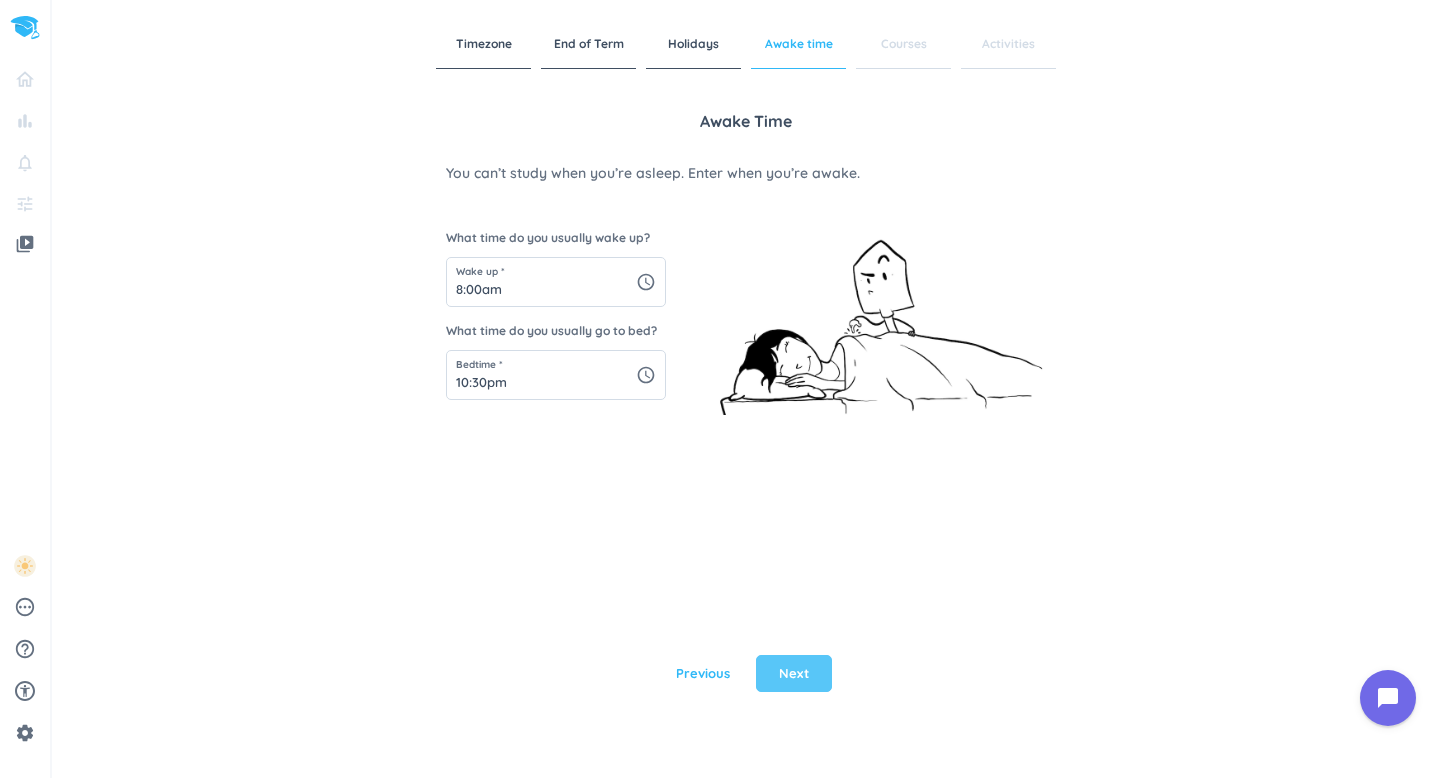 click on "Next" at bounding box center [794, 674] 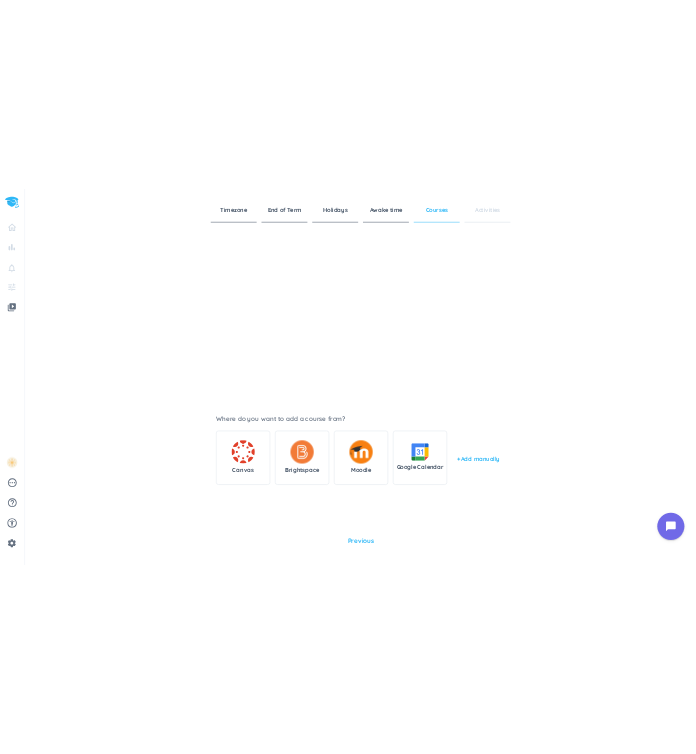 scroll, scrollTop: 115, scrollLeft: 0, axis: vertical 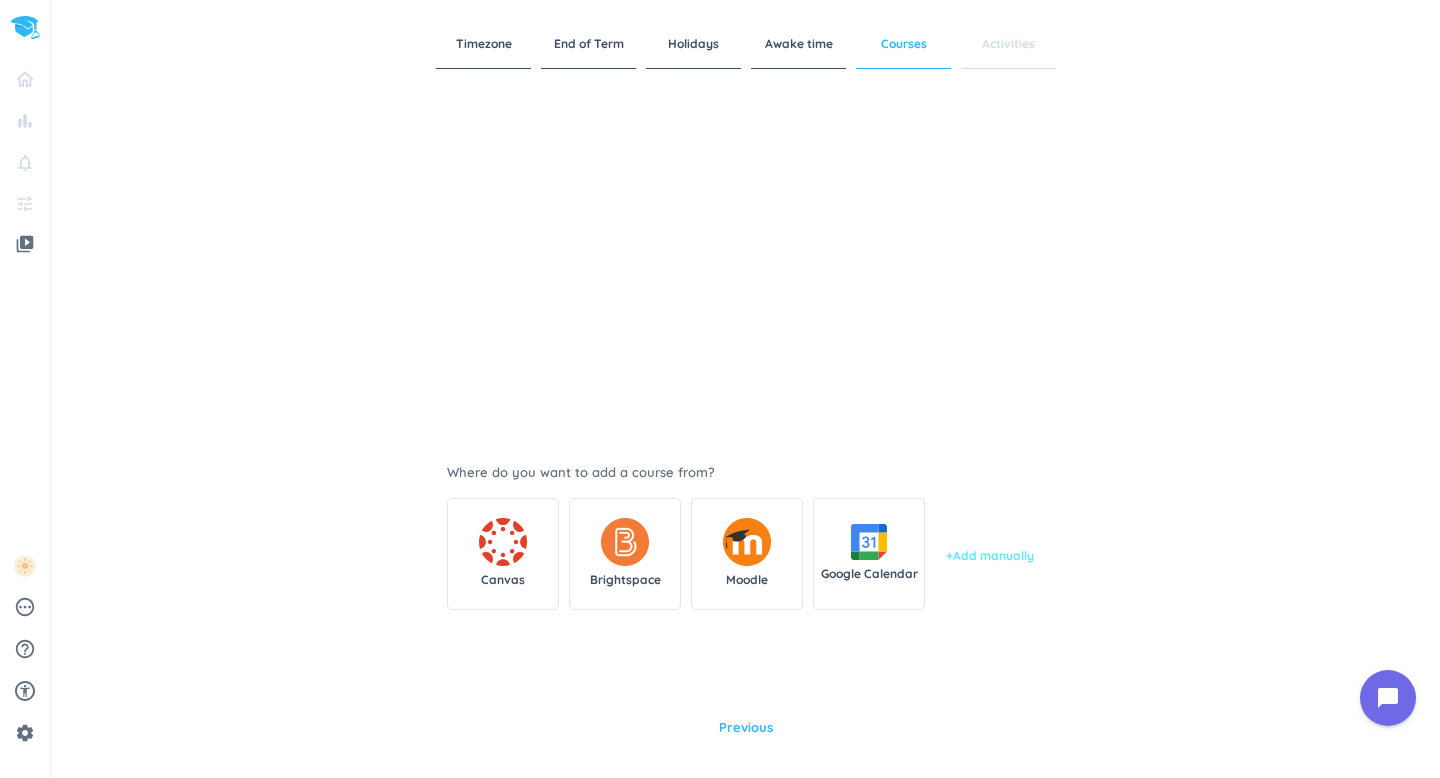 click on "+  Add manually" at bounding box center [990, 556] 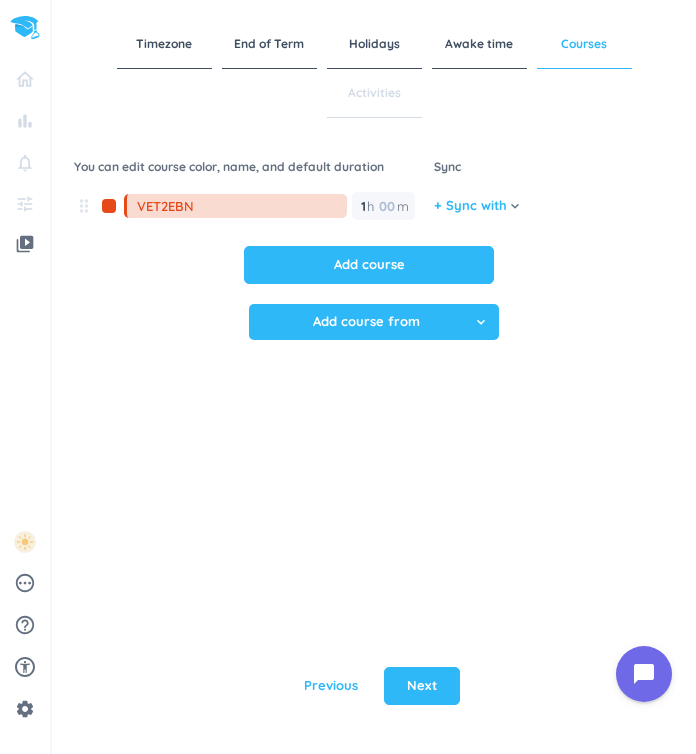 type on "VET2EBN" 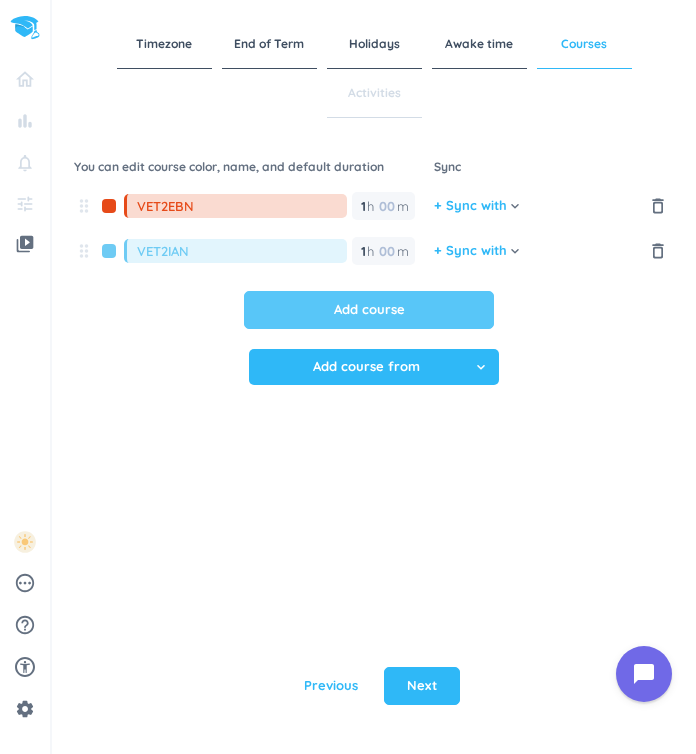 type on "VET2IAN" 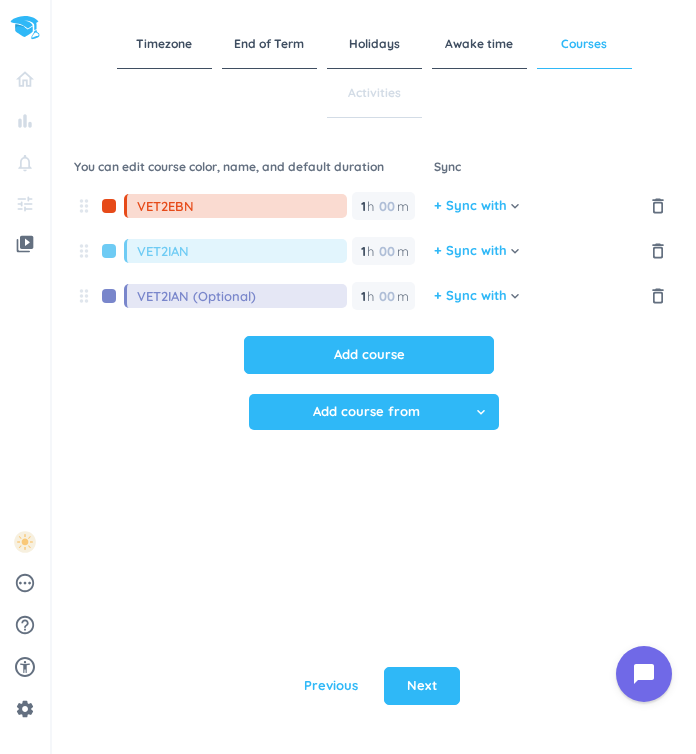 type on "VET2IAN (Optional)" 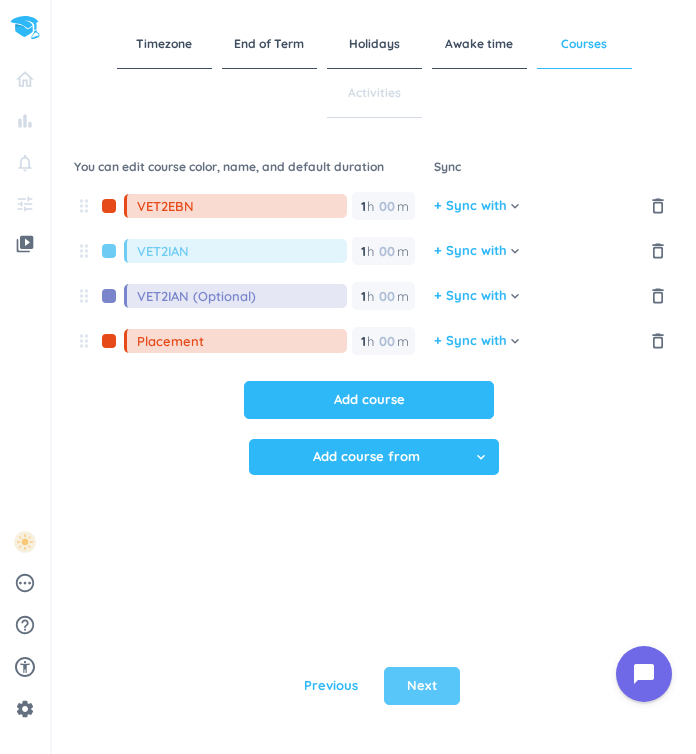 type on "Placement" 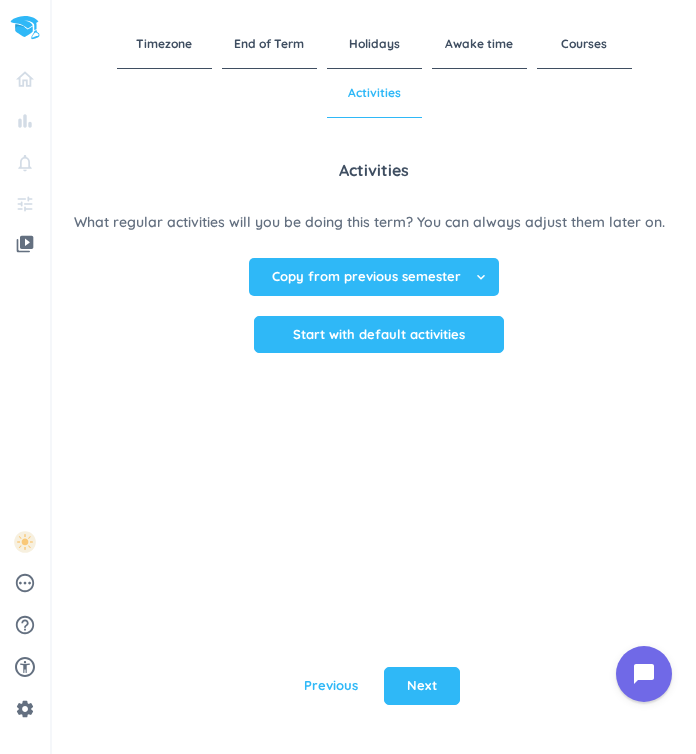 click on "keyboard_arrow_down" at bounding box center [481, 277] 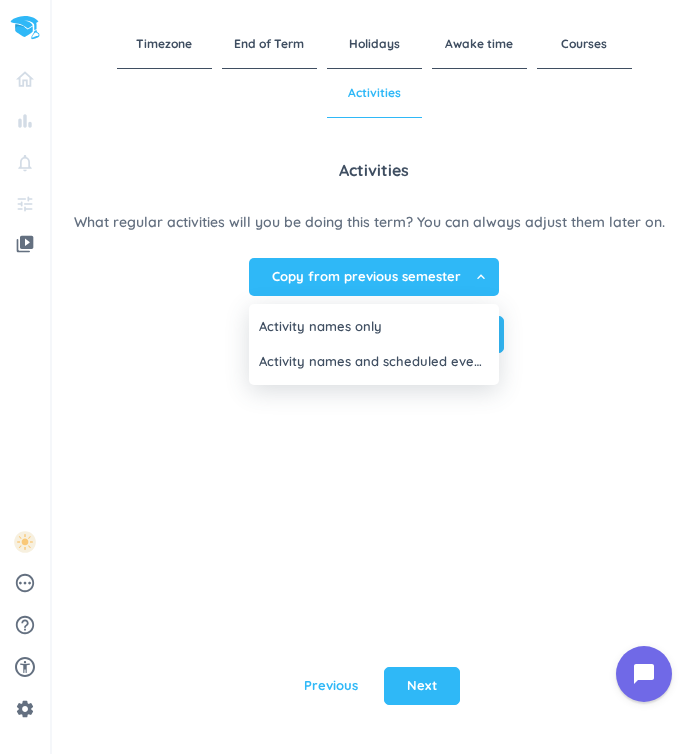 click at bounding box center (348, 377) 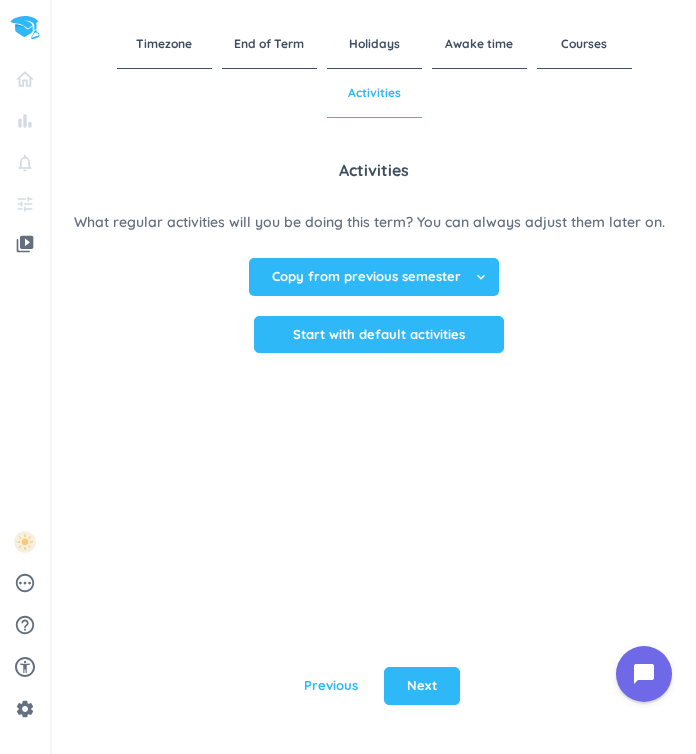 click on "Copy from previous semester cancel keyboard_arrow_down" at bounding box center [374, 277] 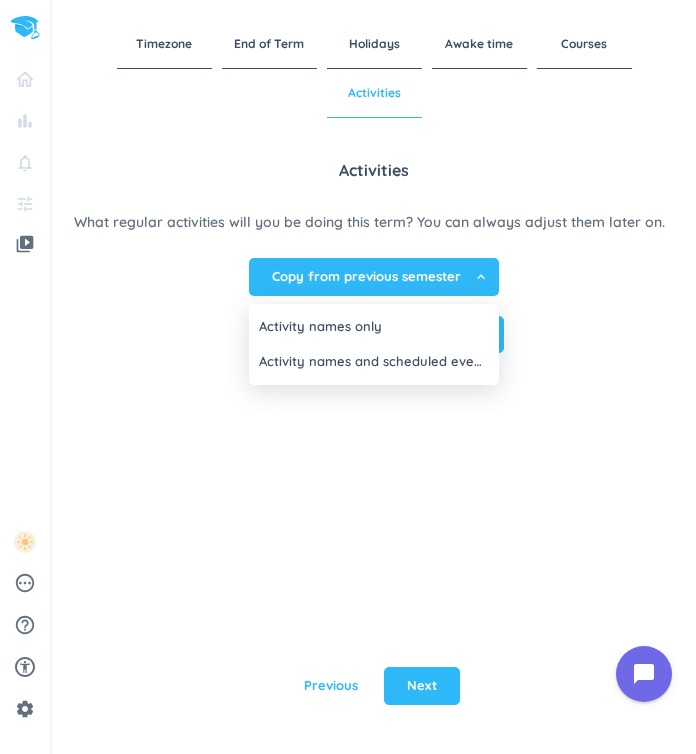 click at bounding box center (348, 377) 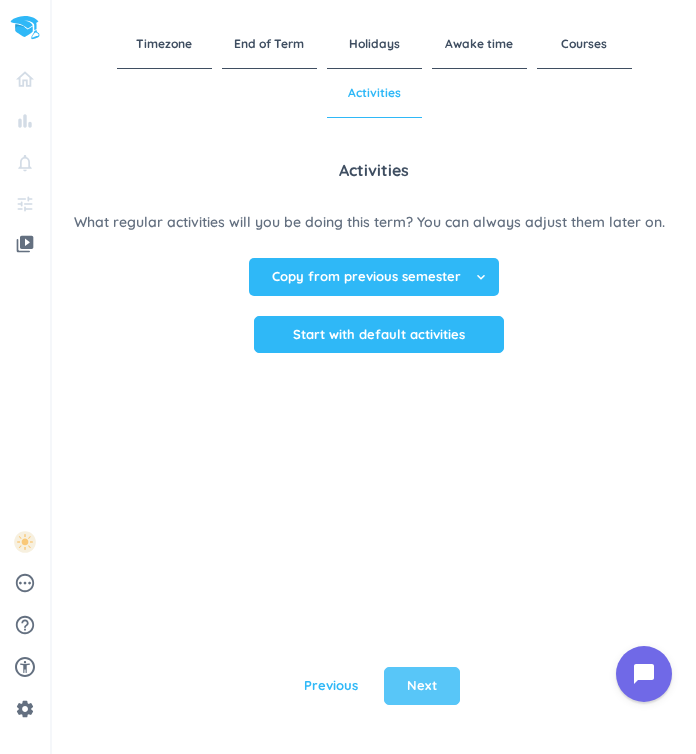 click on "Next" at bounding box center [422, 686] 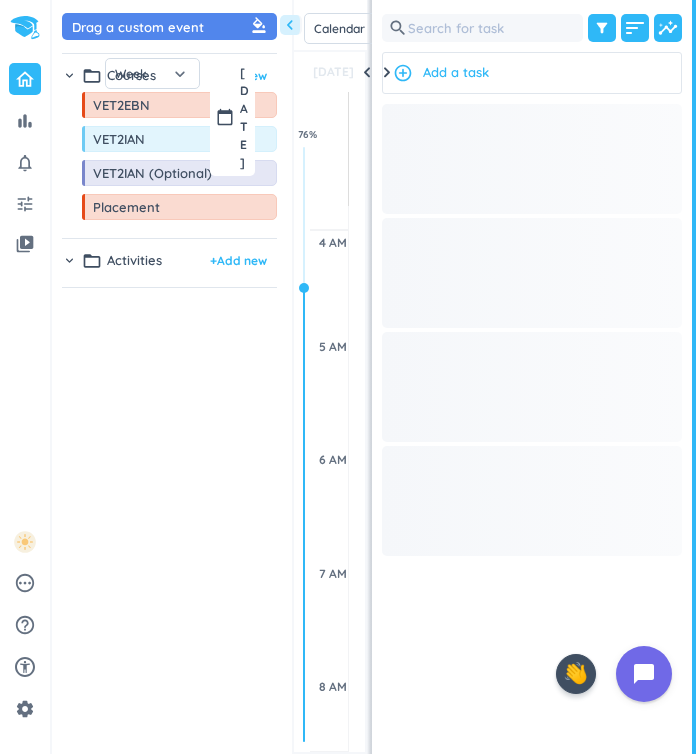 scroll, scrollTop: 1, scrollLeft: 1, axis: both 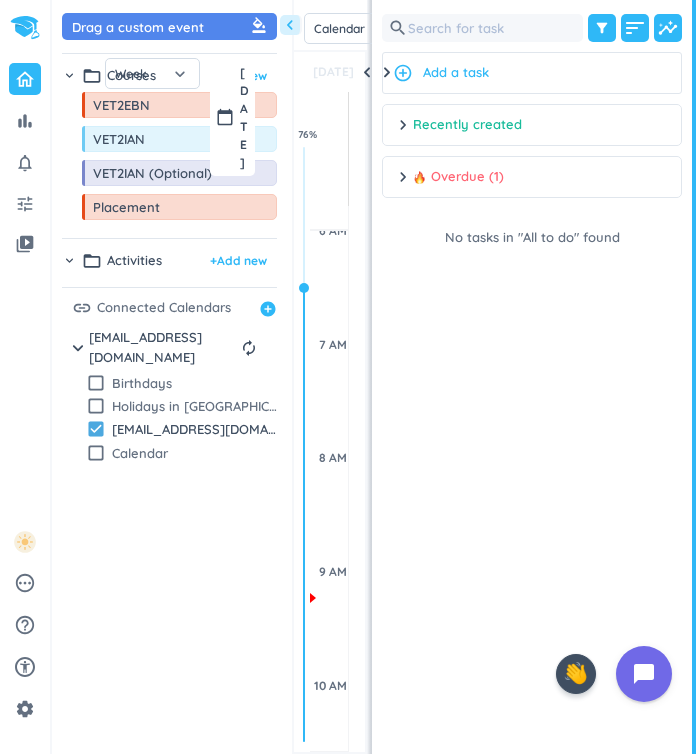 click on "chevron_right Overdue (1) done [PERSON_NAME] all complete" at bounding box center (532, 177) 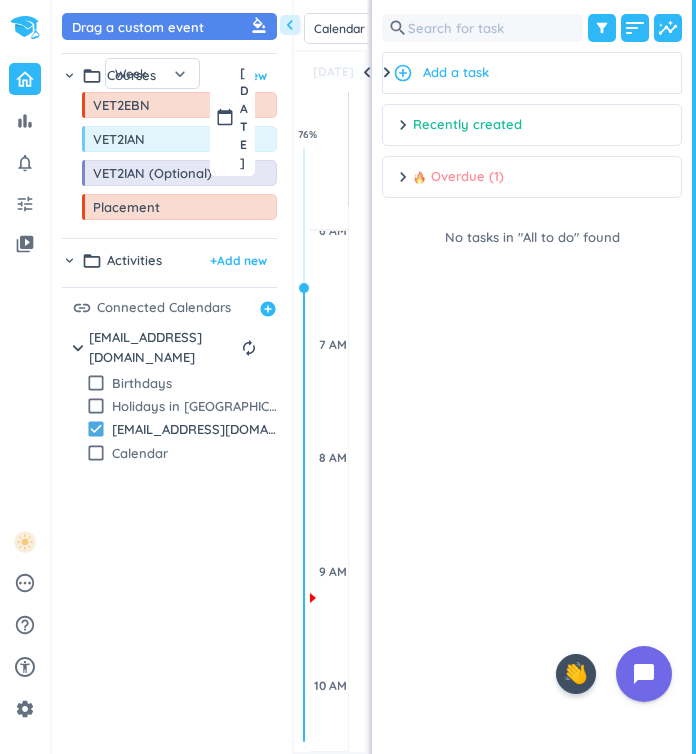 click on "chevron_right" at bounding box center [403, 177] 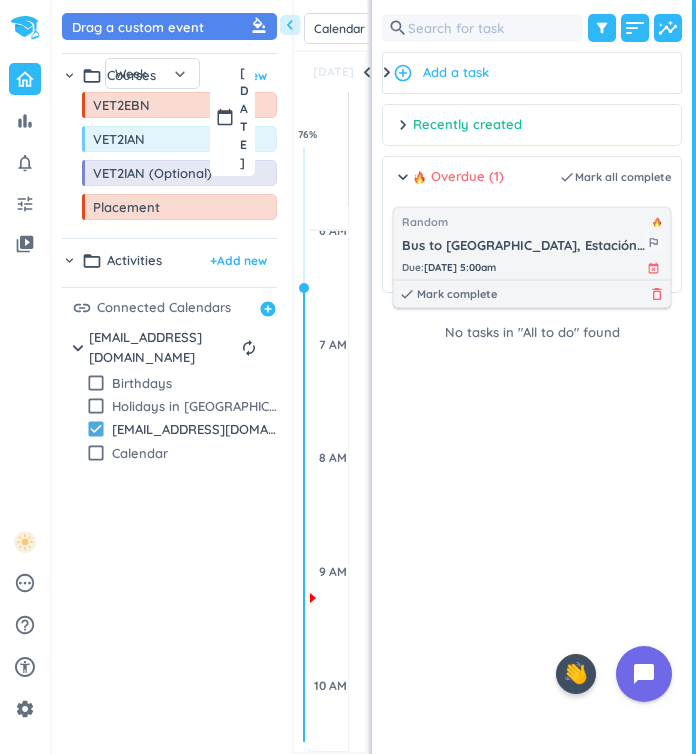 click on "delete_outline" at bounding box center [657, 294] 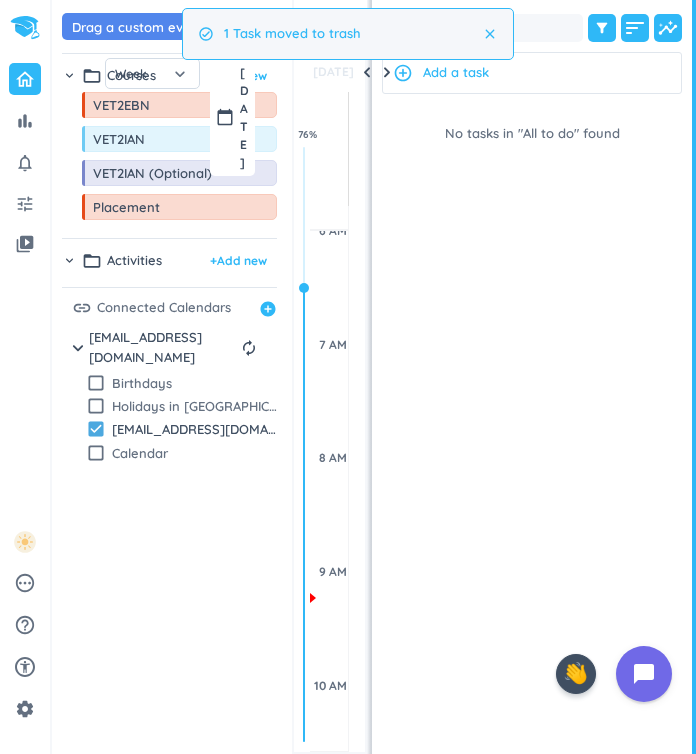 click on "No tasks in "All to do" found" at bounding box center (532, 429) 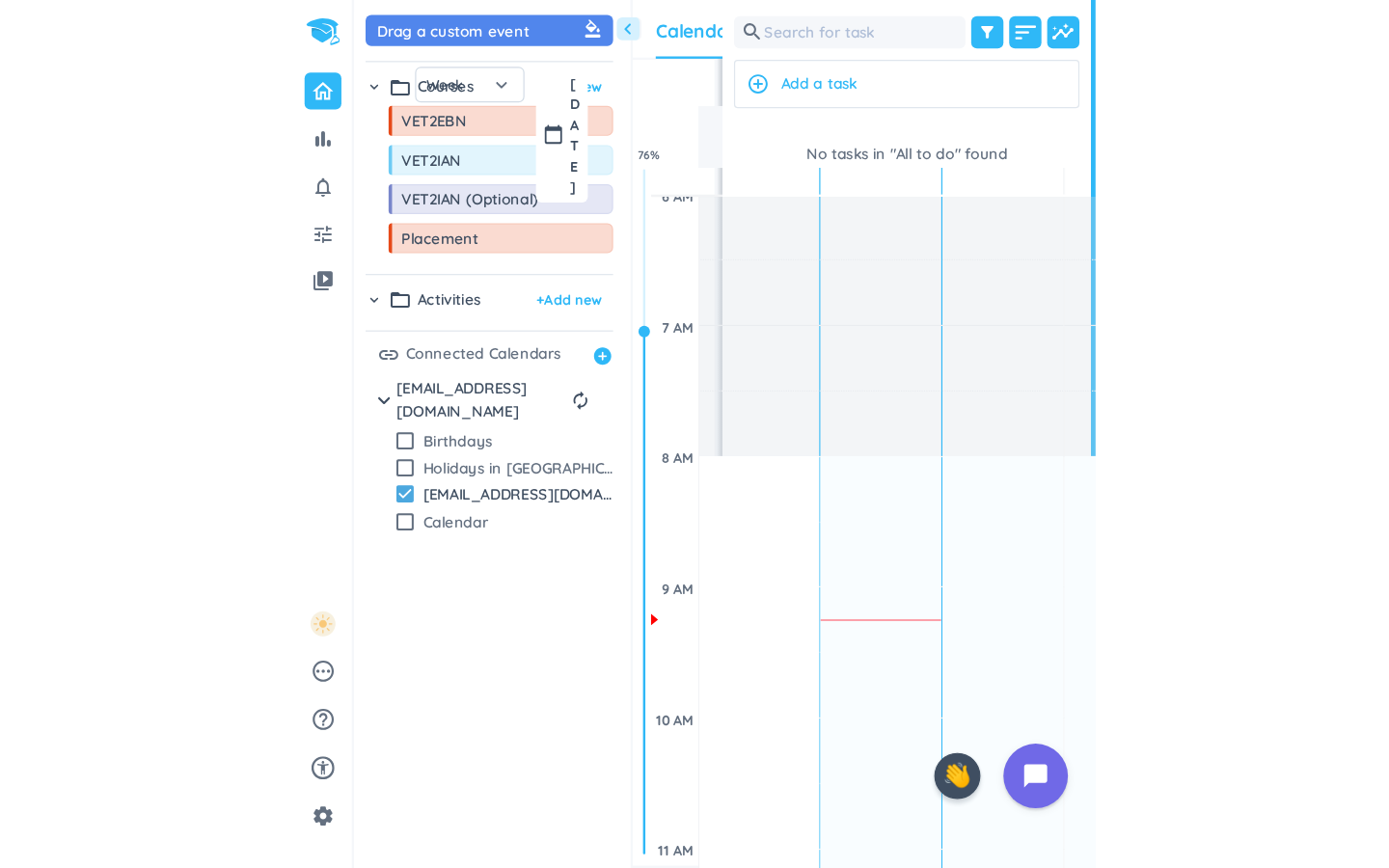 scroll, scrollTop: 1, scrollLeft: 1, axis: both 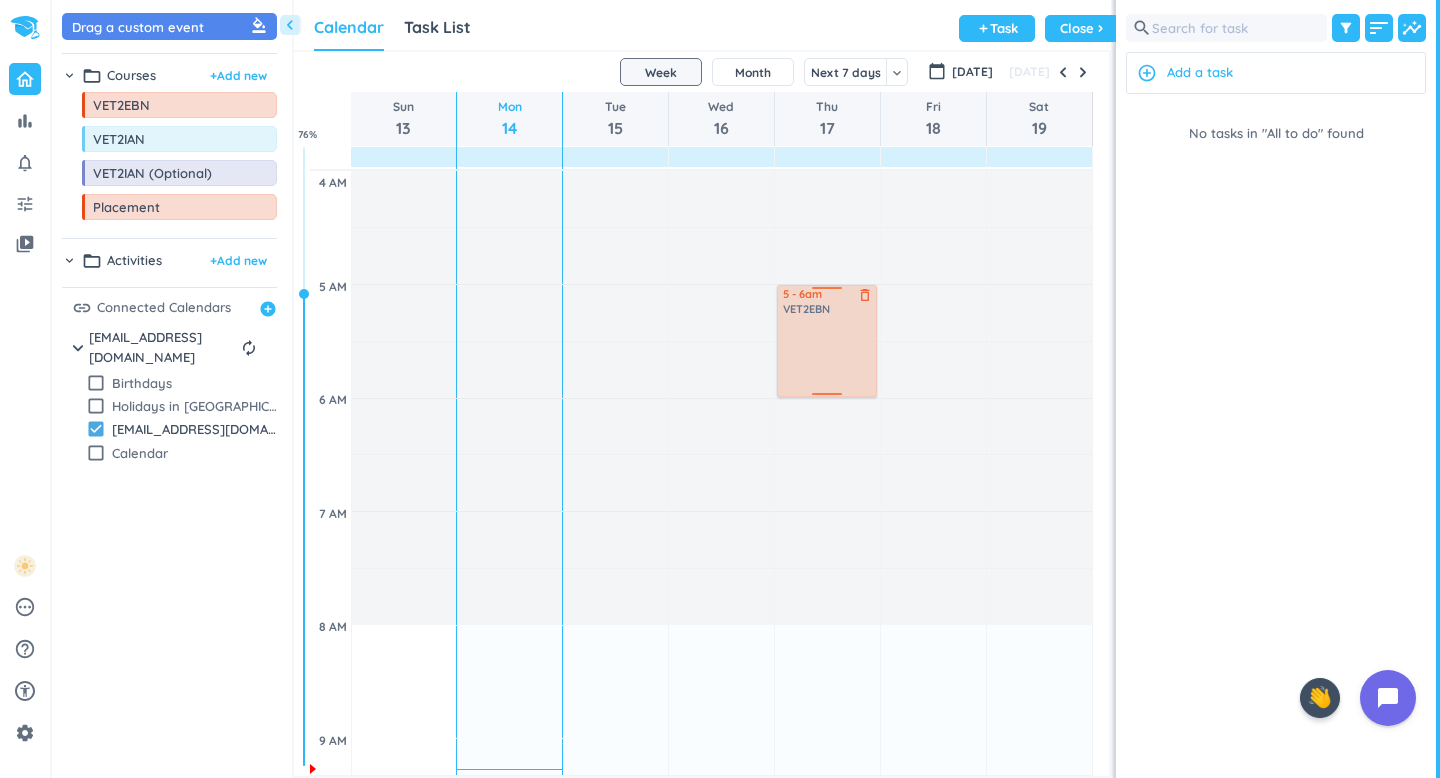 drag, startPoint x: 188, startPoint y: 98, endPoint x: 781, endPoint y: 285, distance: 621.78613 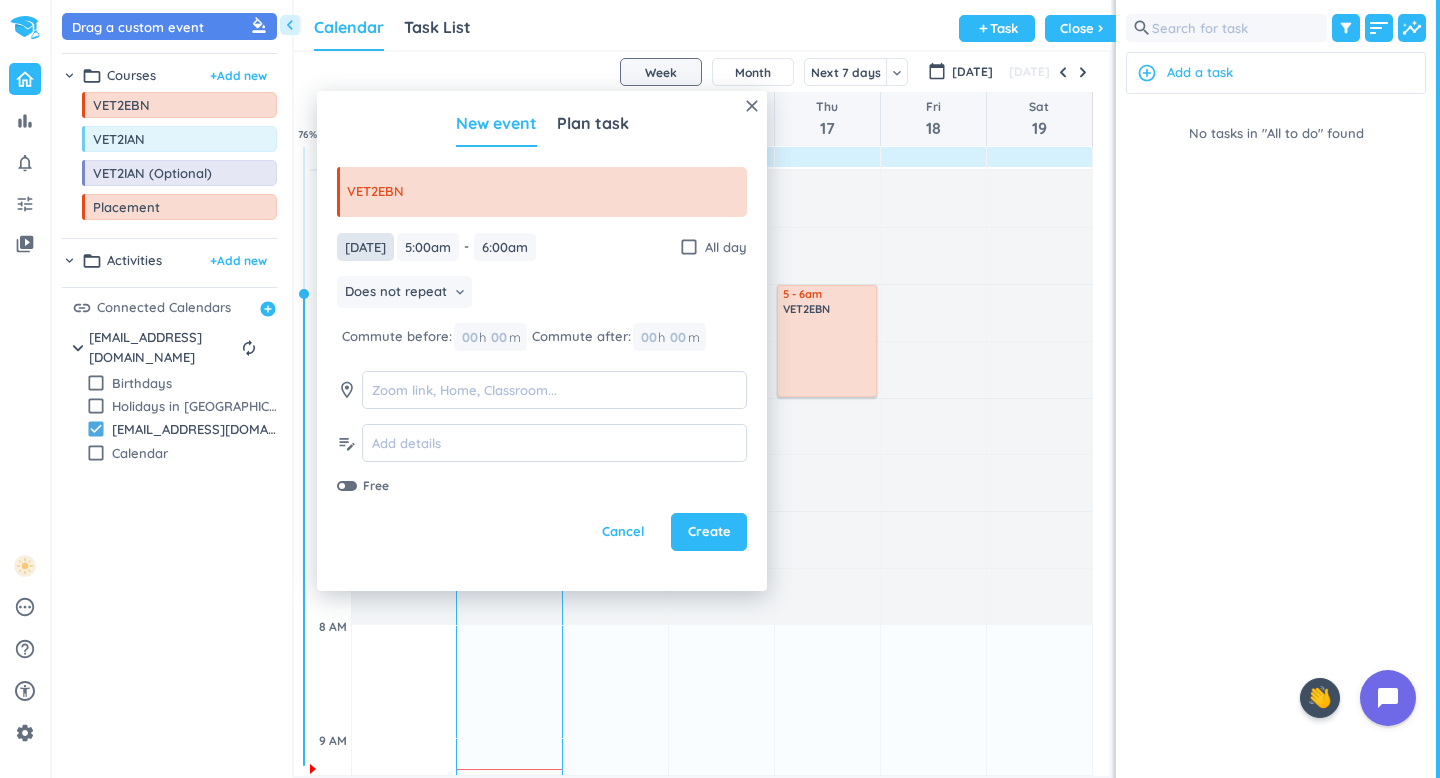 click on "[DATE]" at bounding box center [365, 247] 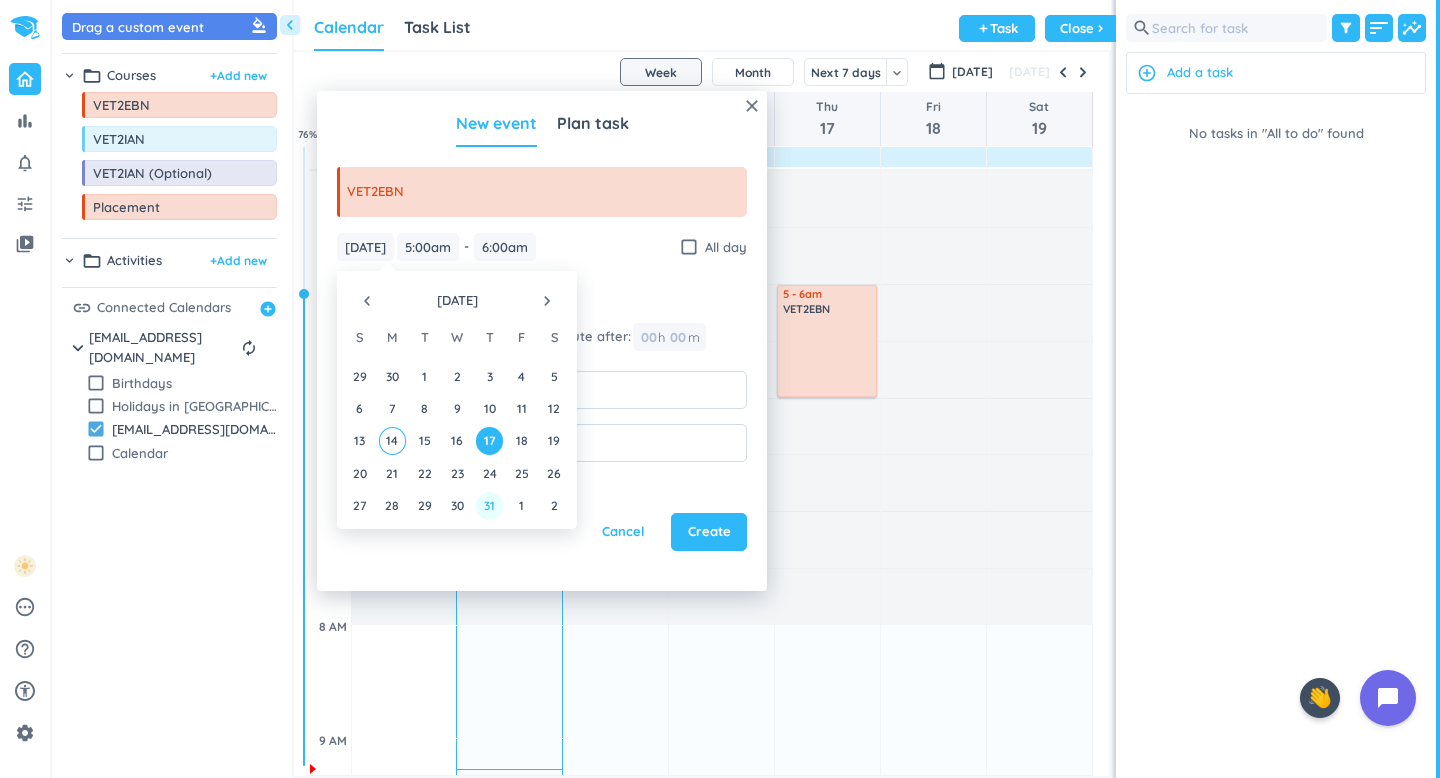 click on "31" at bounding box center [489, 505] 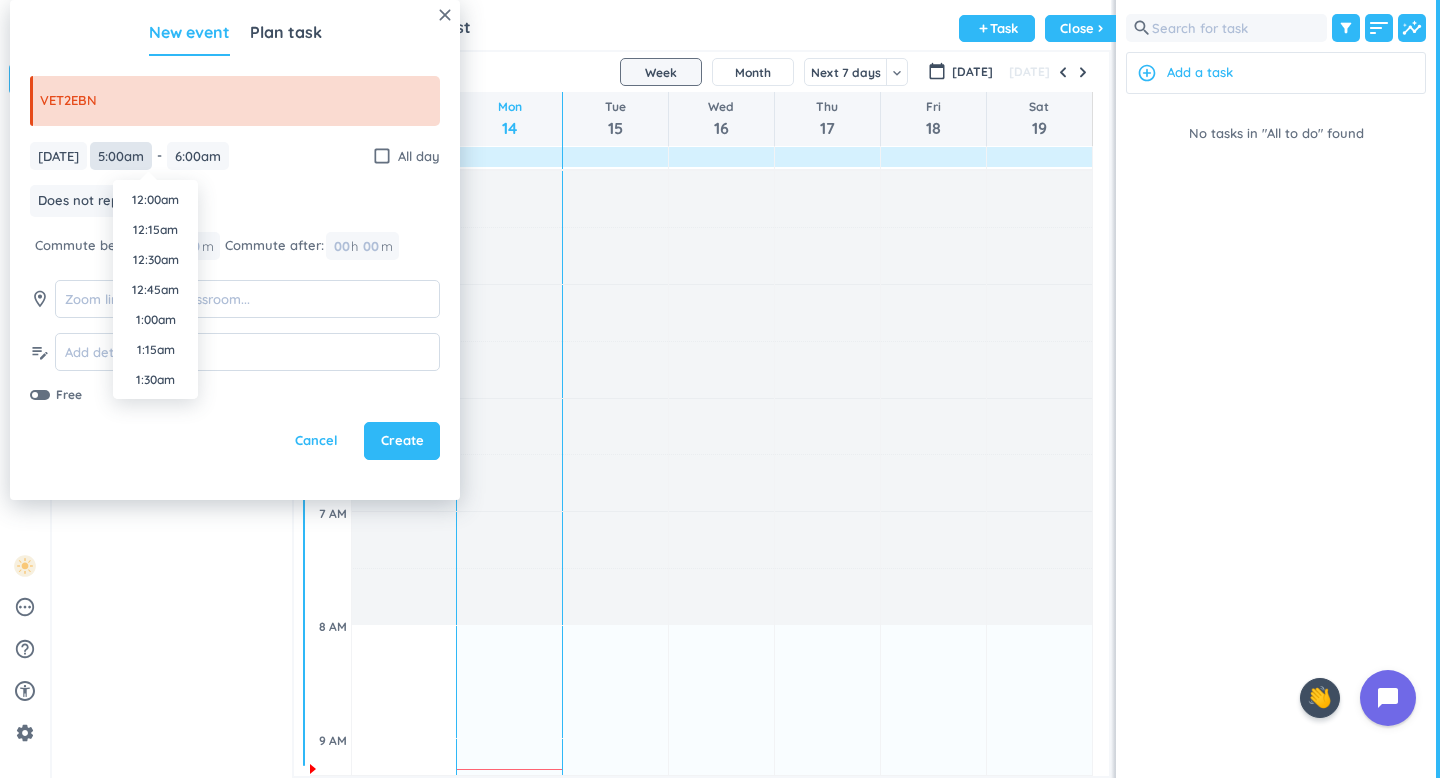 click on "5:00am" at bounding box center (121, 156) 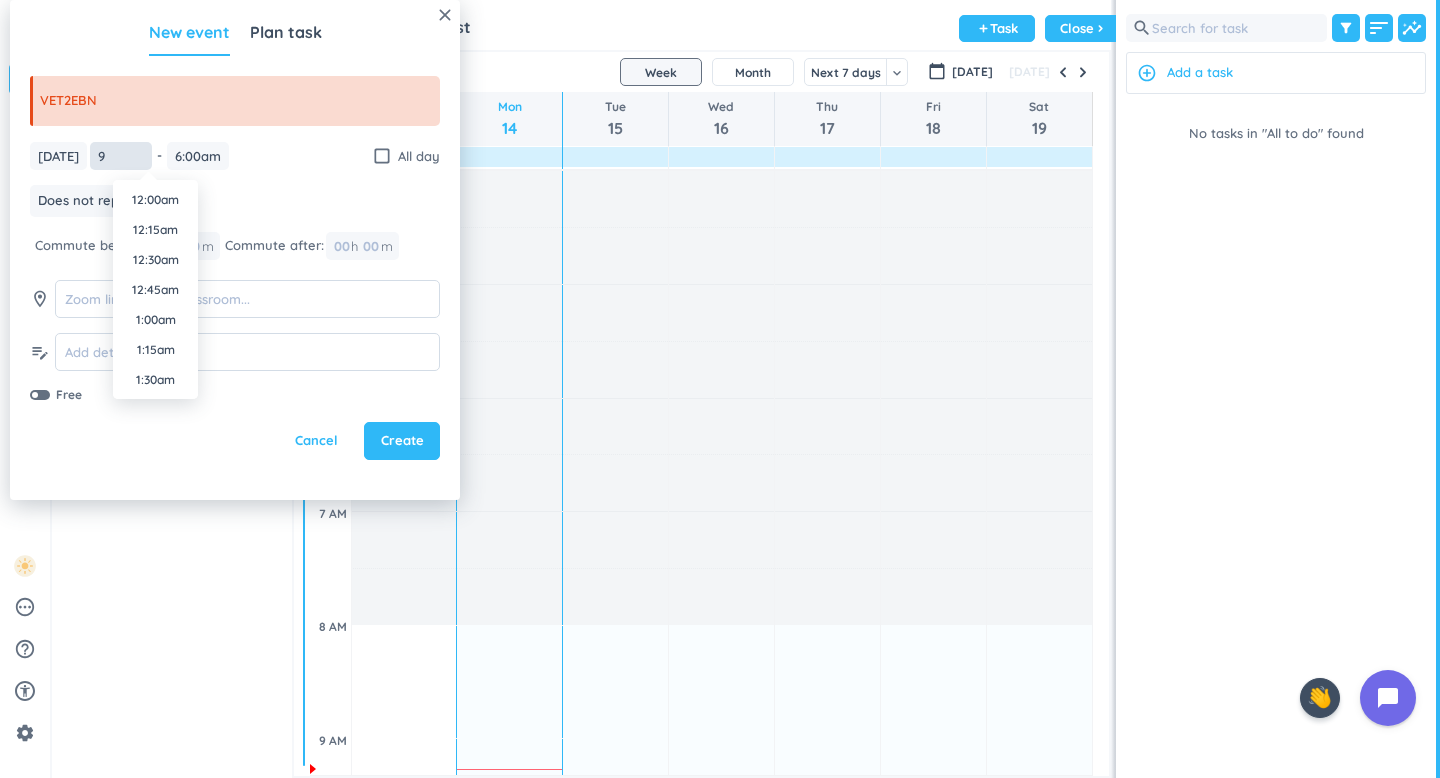 scroll, scrollTop: 990, scrollLeft: 0, axis: vertical 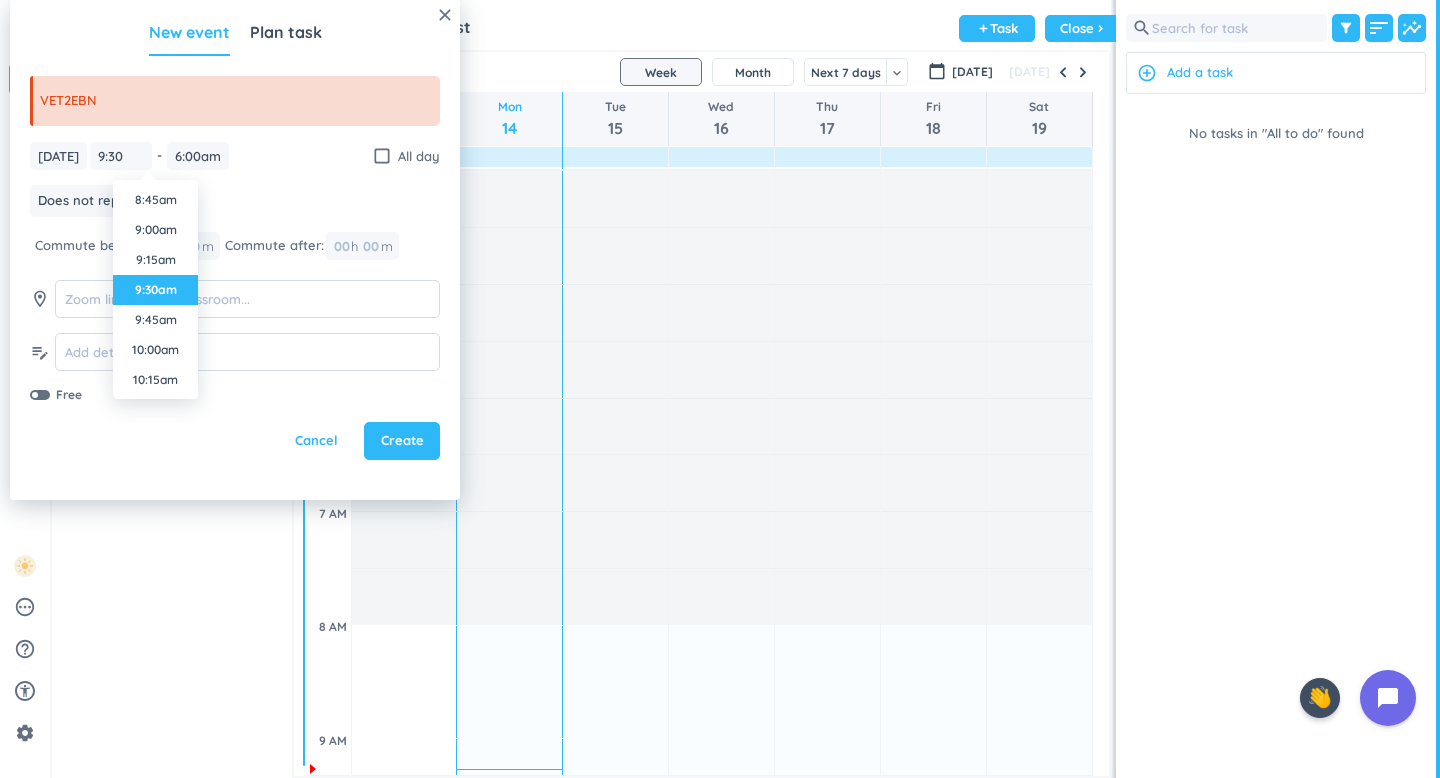 click on "9:30am" at bounding box center [155, 290] 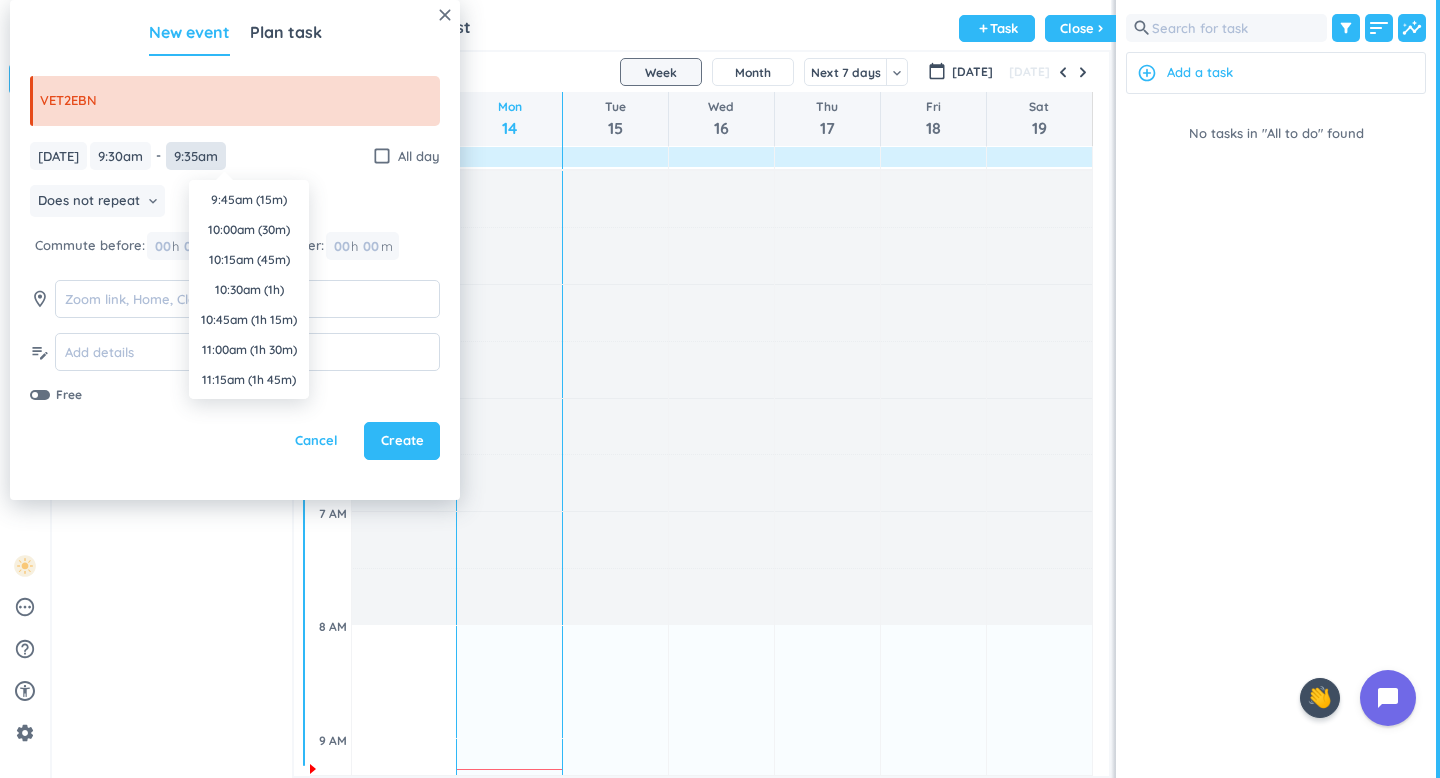 click on "9:35am" at bounding box center (196, 156) 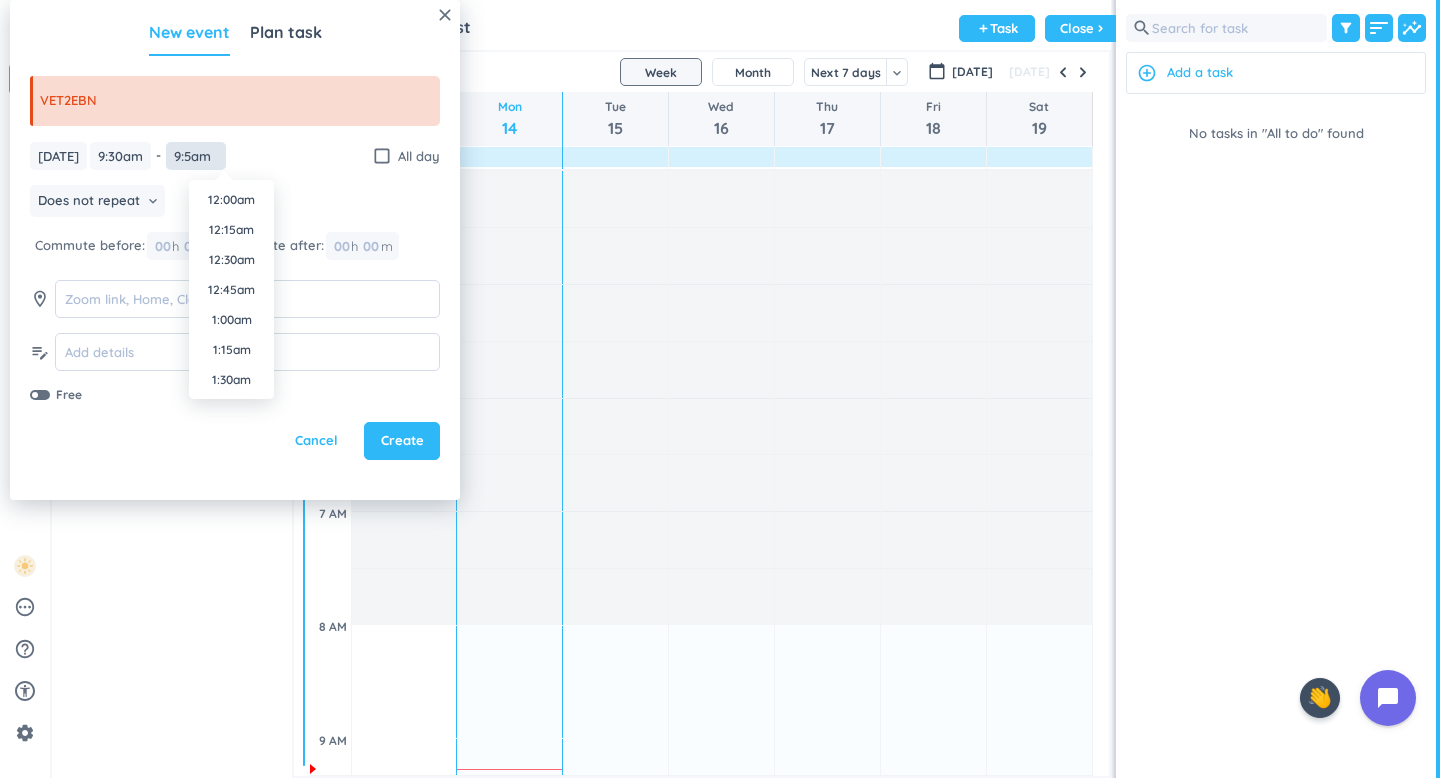 scroll, scrollTop: 990, scrollLeft: 0, axis: vertical 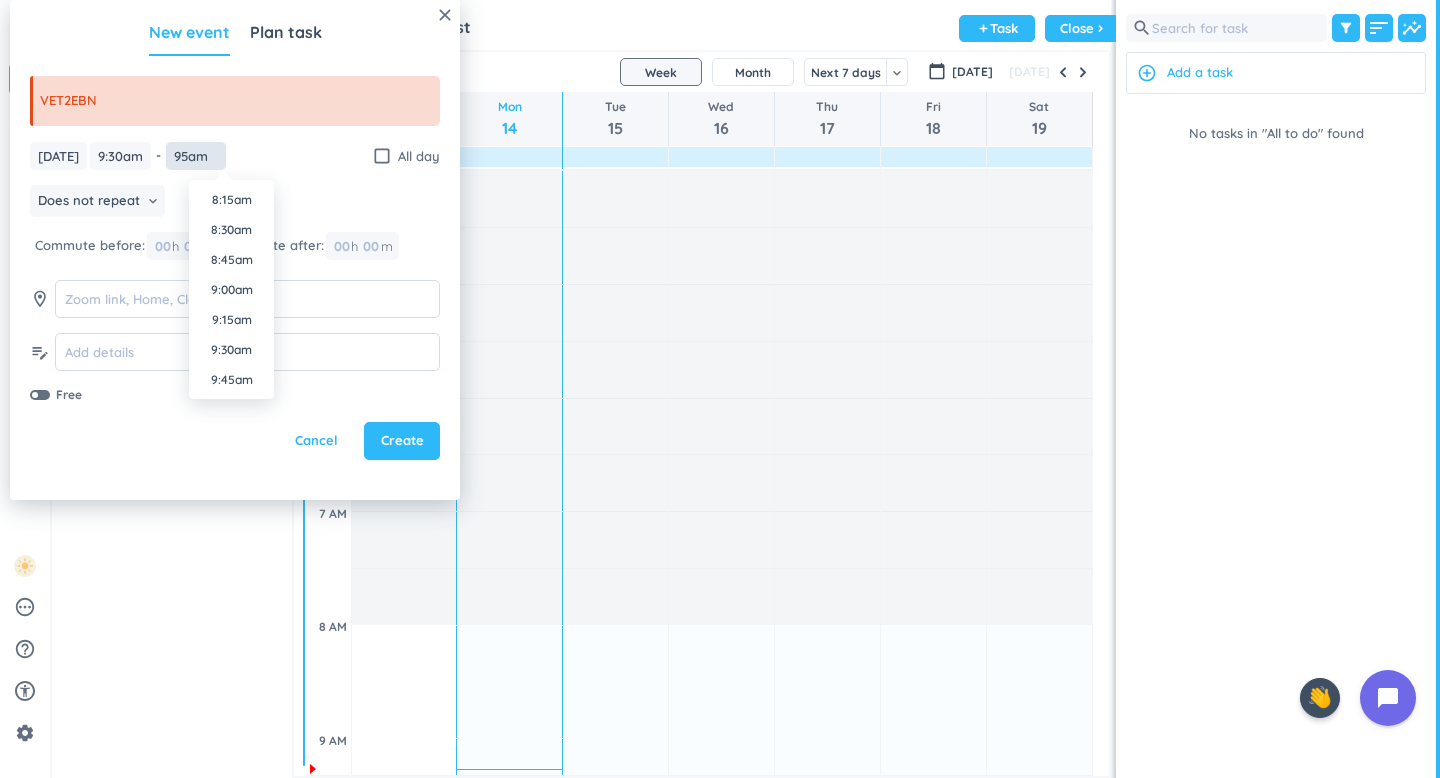 type on "5am" 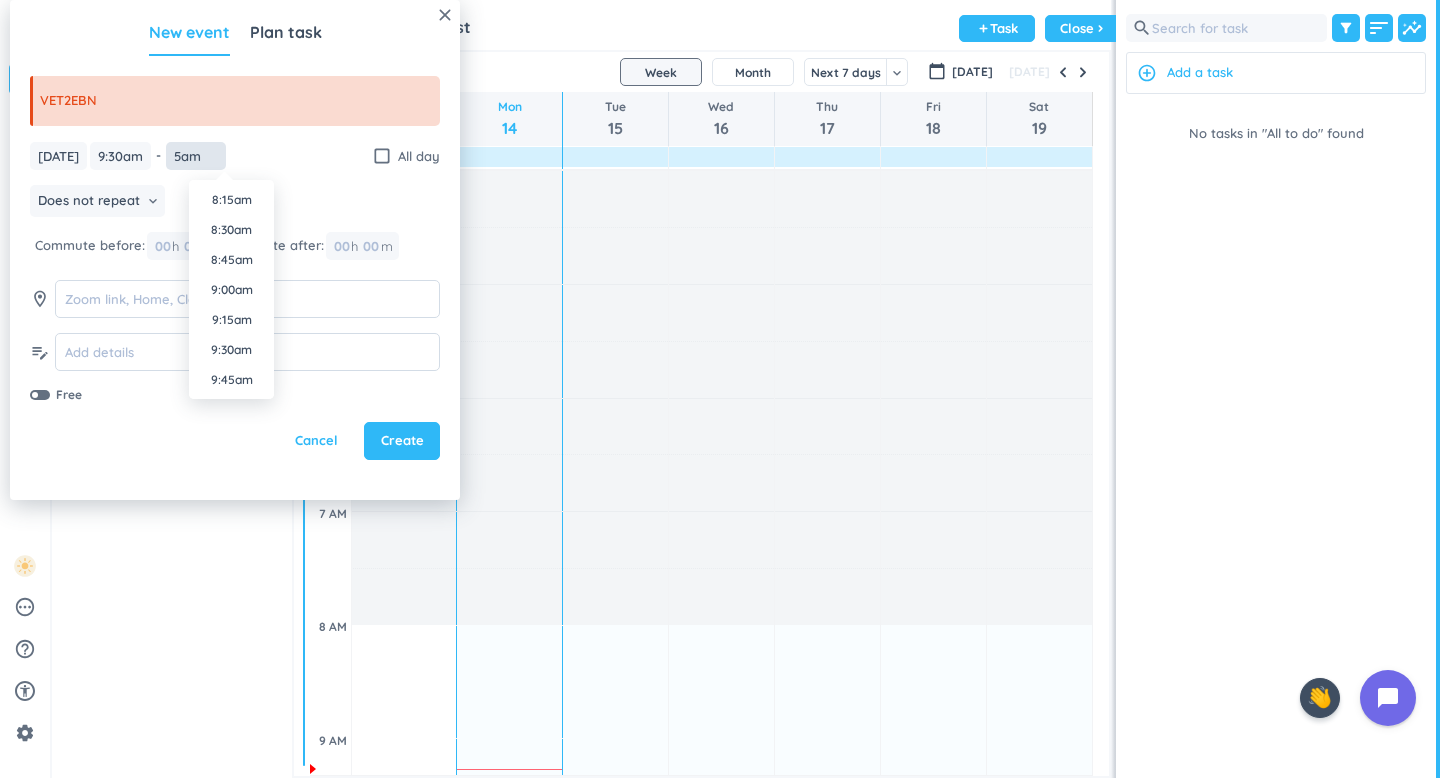 click on "5am" at bounding box center (196, 156) 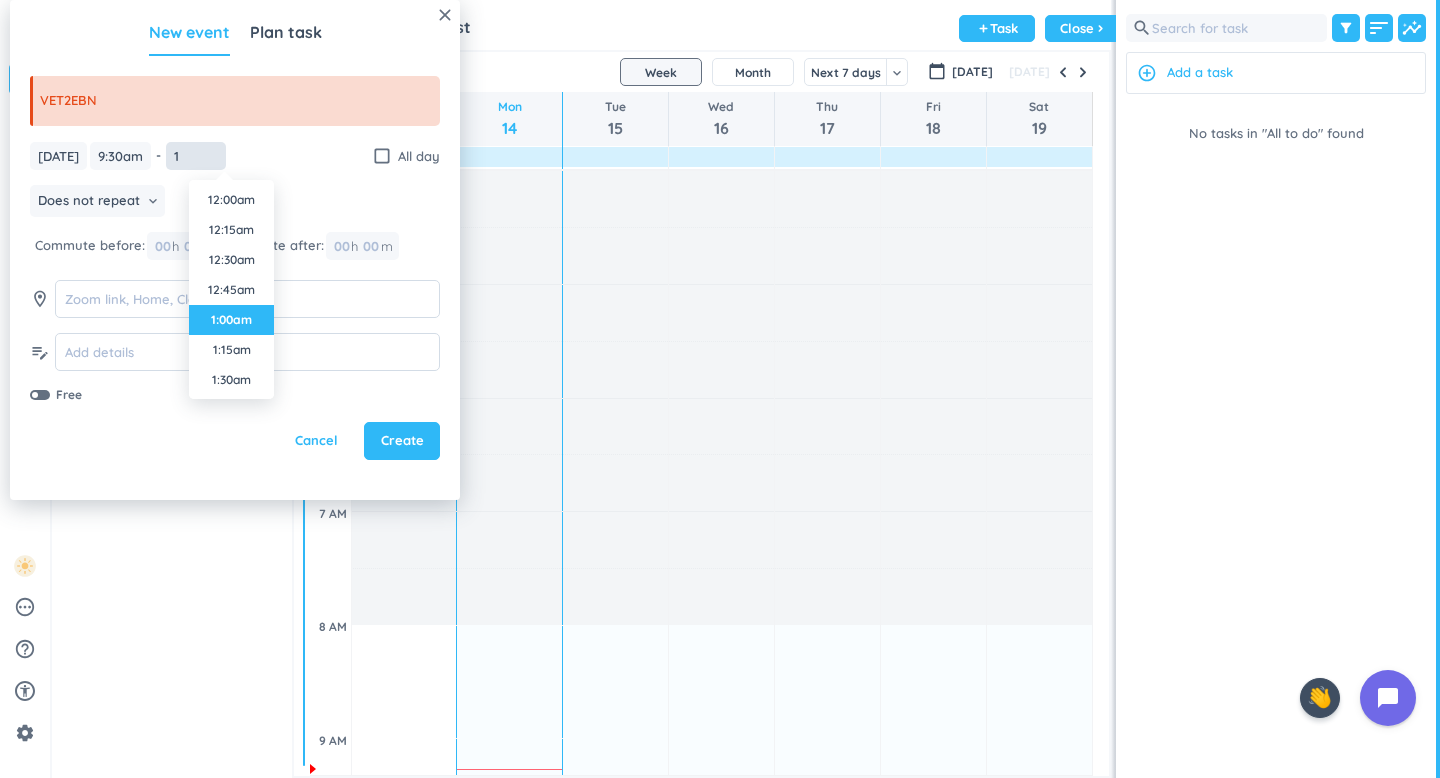 scroll, scrollTop: 0, scrollLeft: 0, axis: both 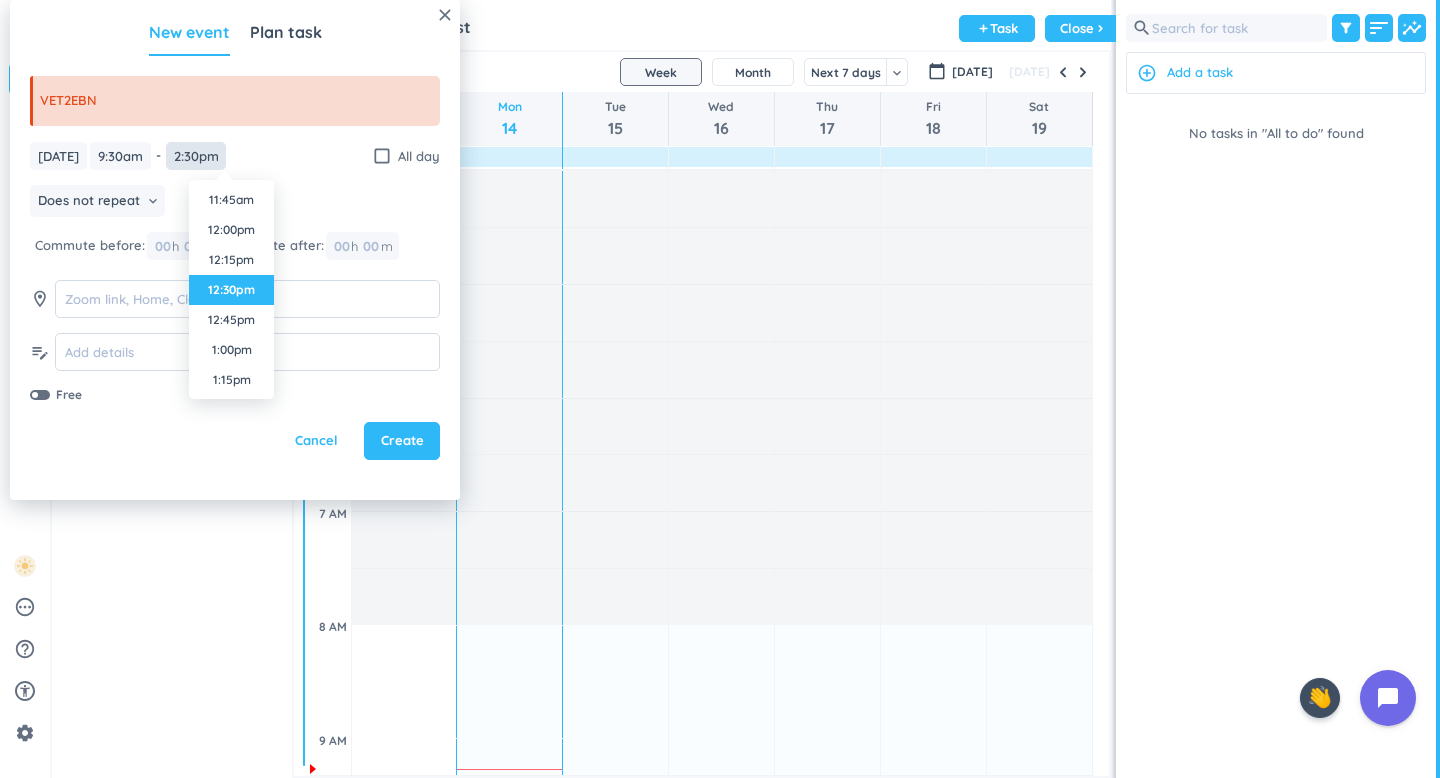 type on "12:30pm" 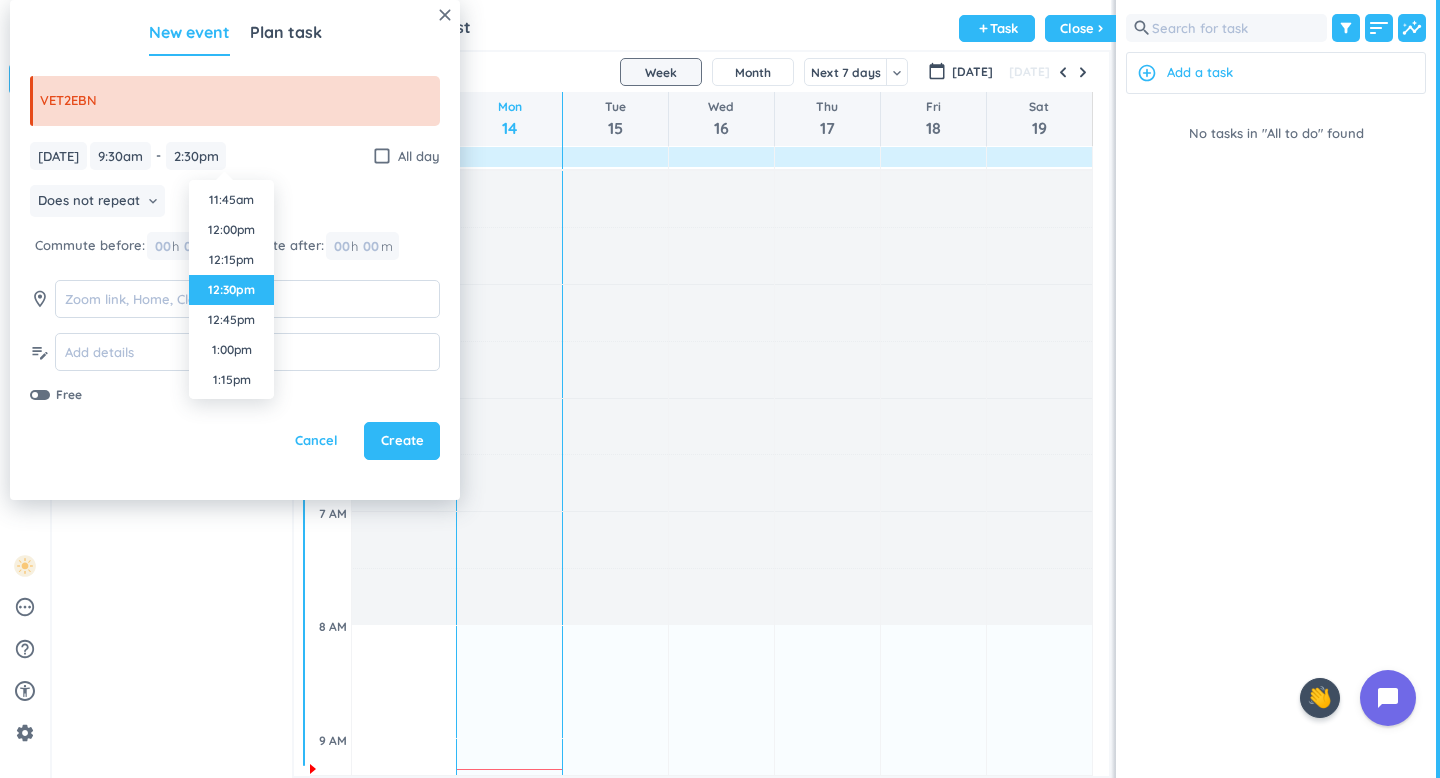 click on "12:30pm" at bounding box center (231, 290) 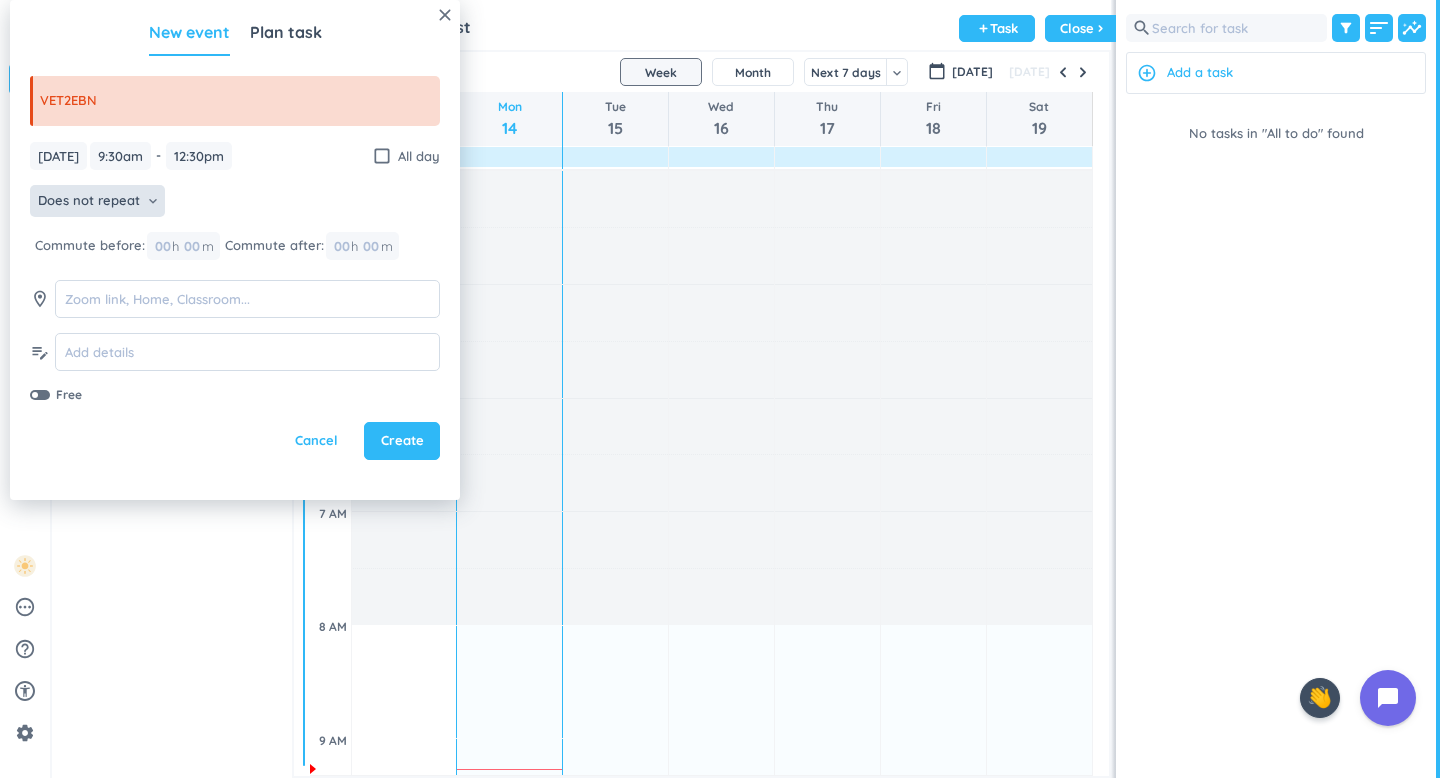 click on "Does not repeat" at bounding box center [89, 201] 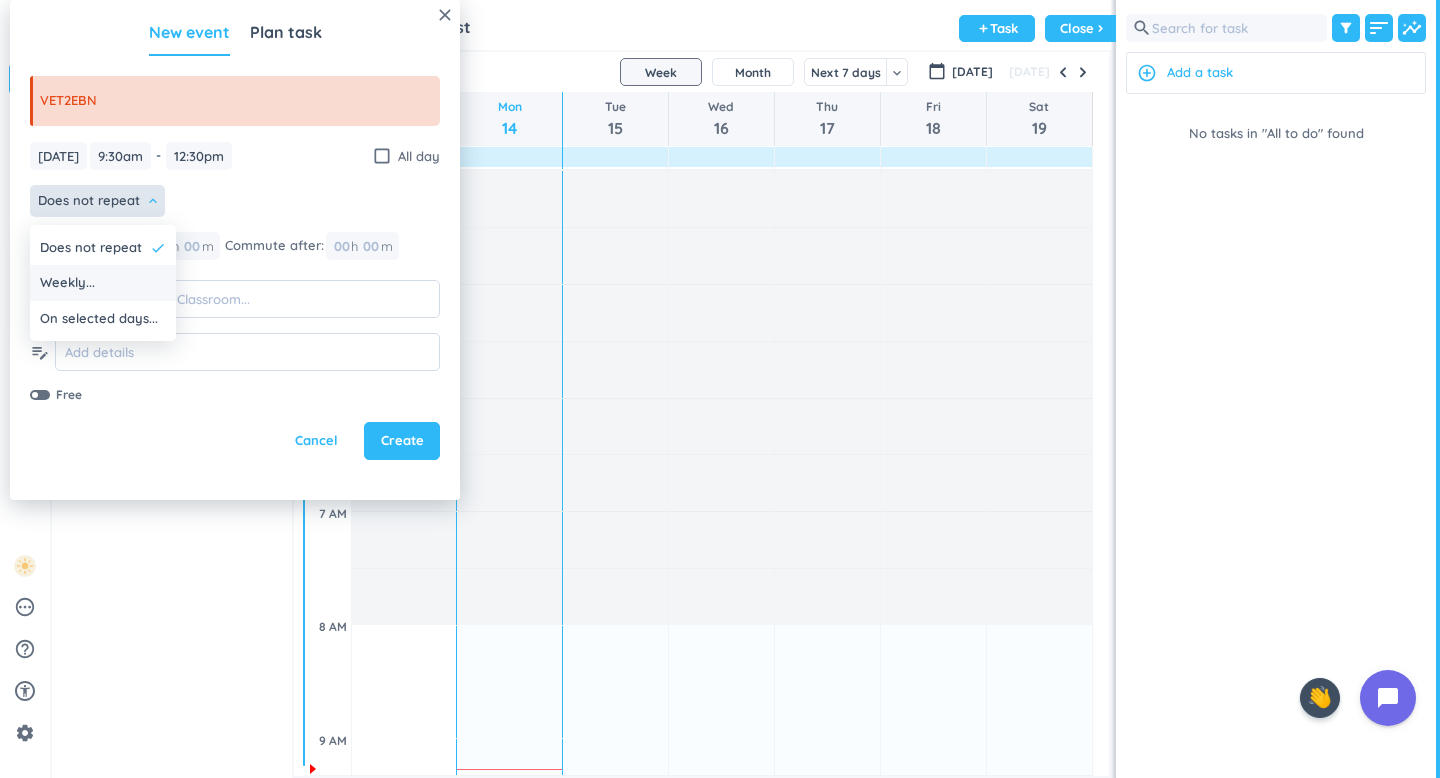 click on "Weekly..." at bounding box center (103, 283) 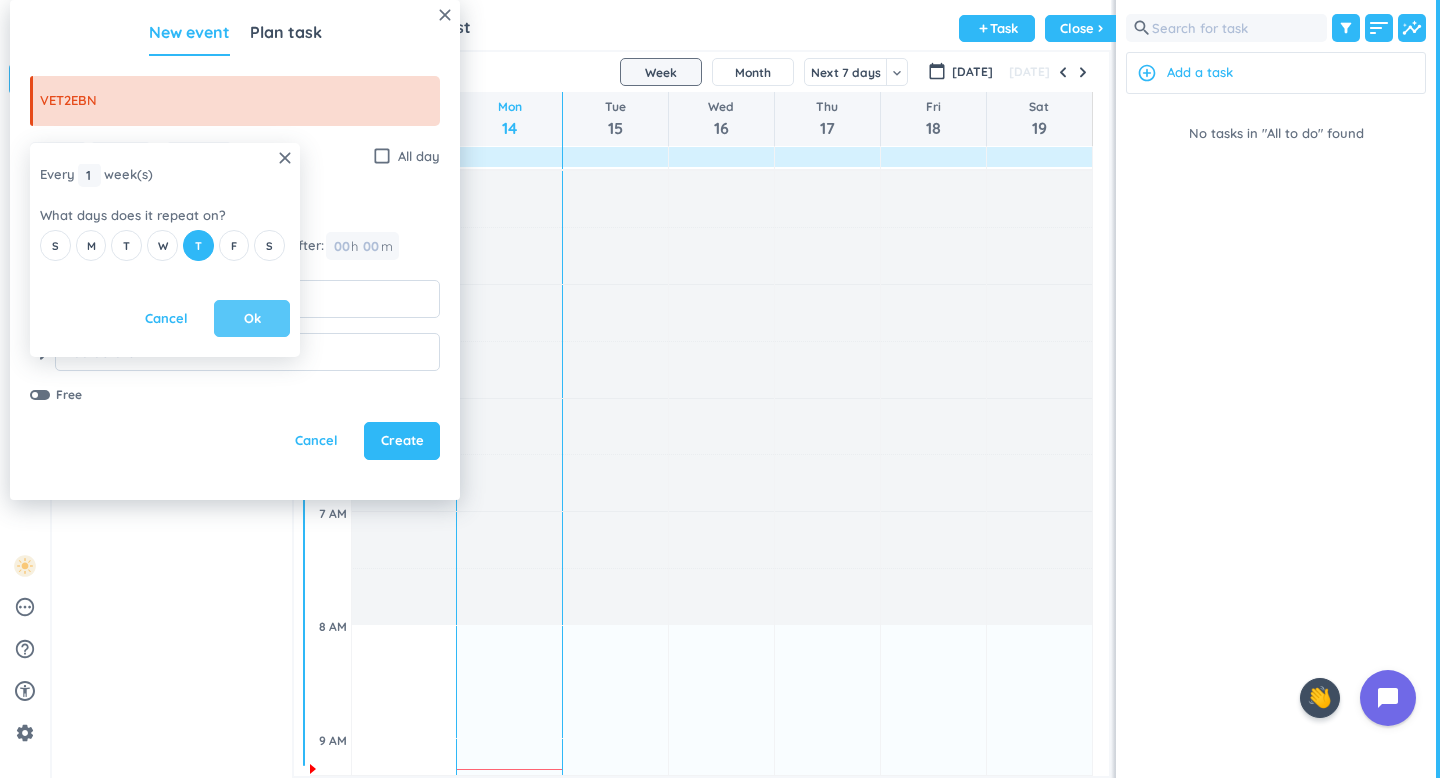 click on "Ok" at bounding box center [252, 319] 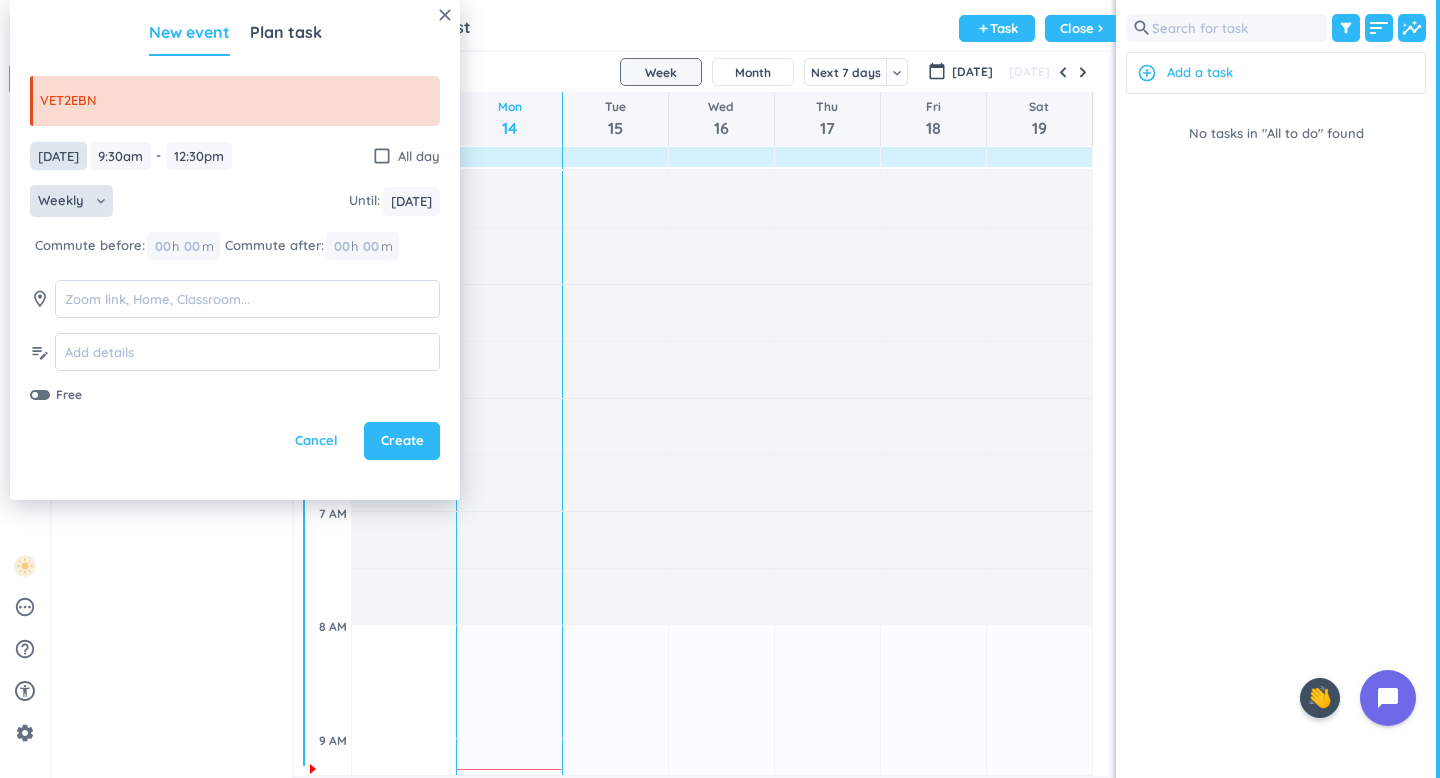 click on "[DATE]" at bounding box center [58, 156] 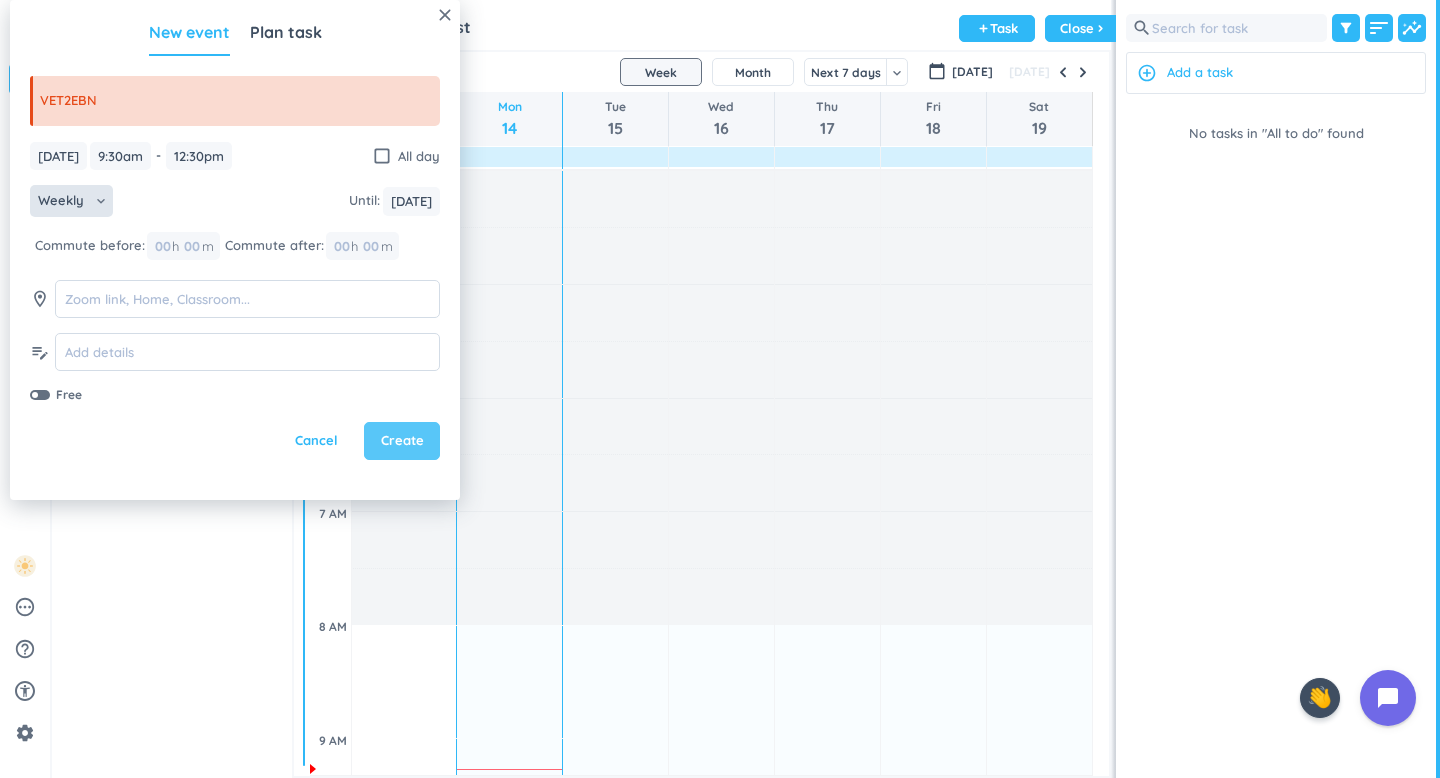click on "Create" at bounding box center (402, 441) 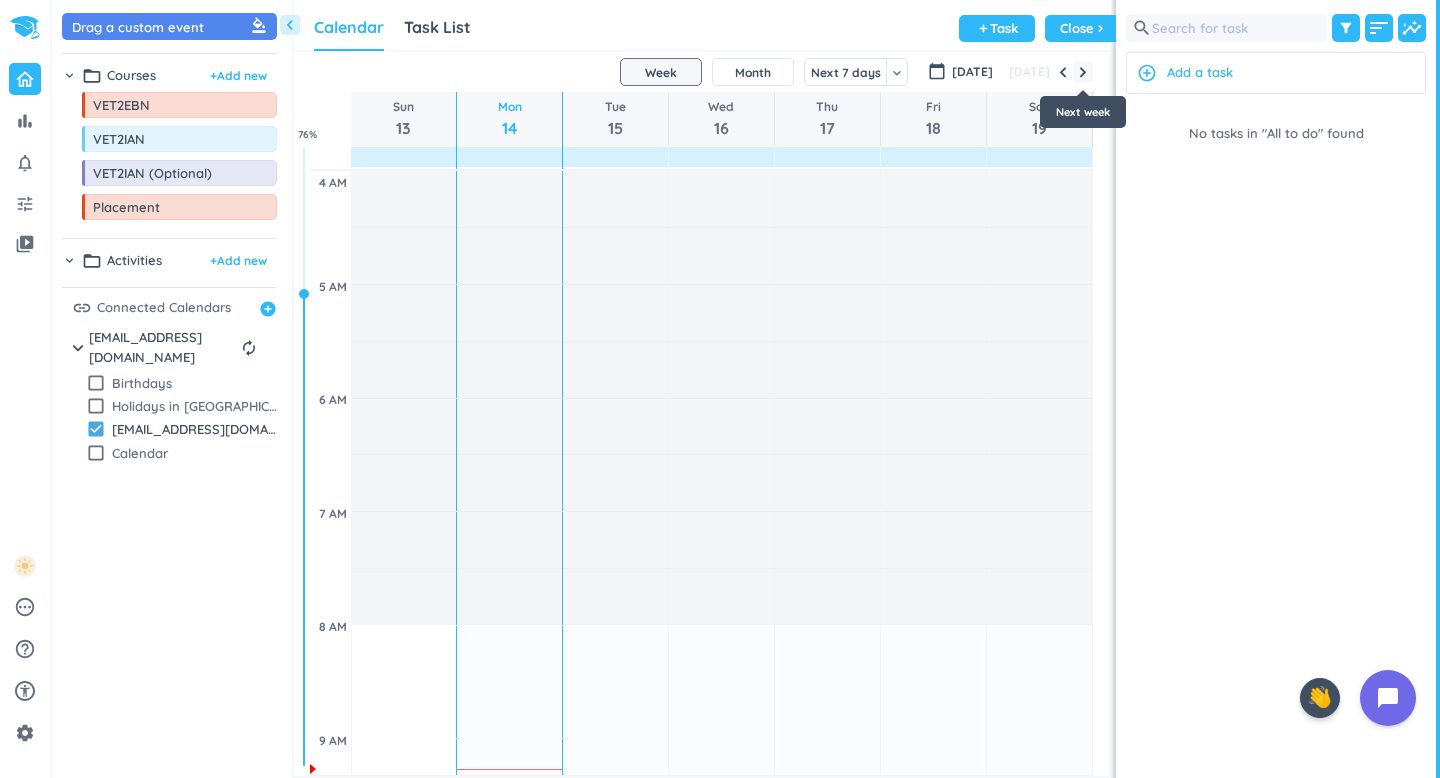 click at bounding box center (1083, 72) 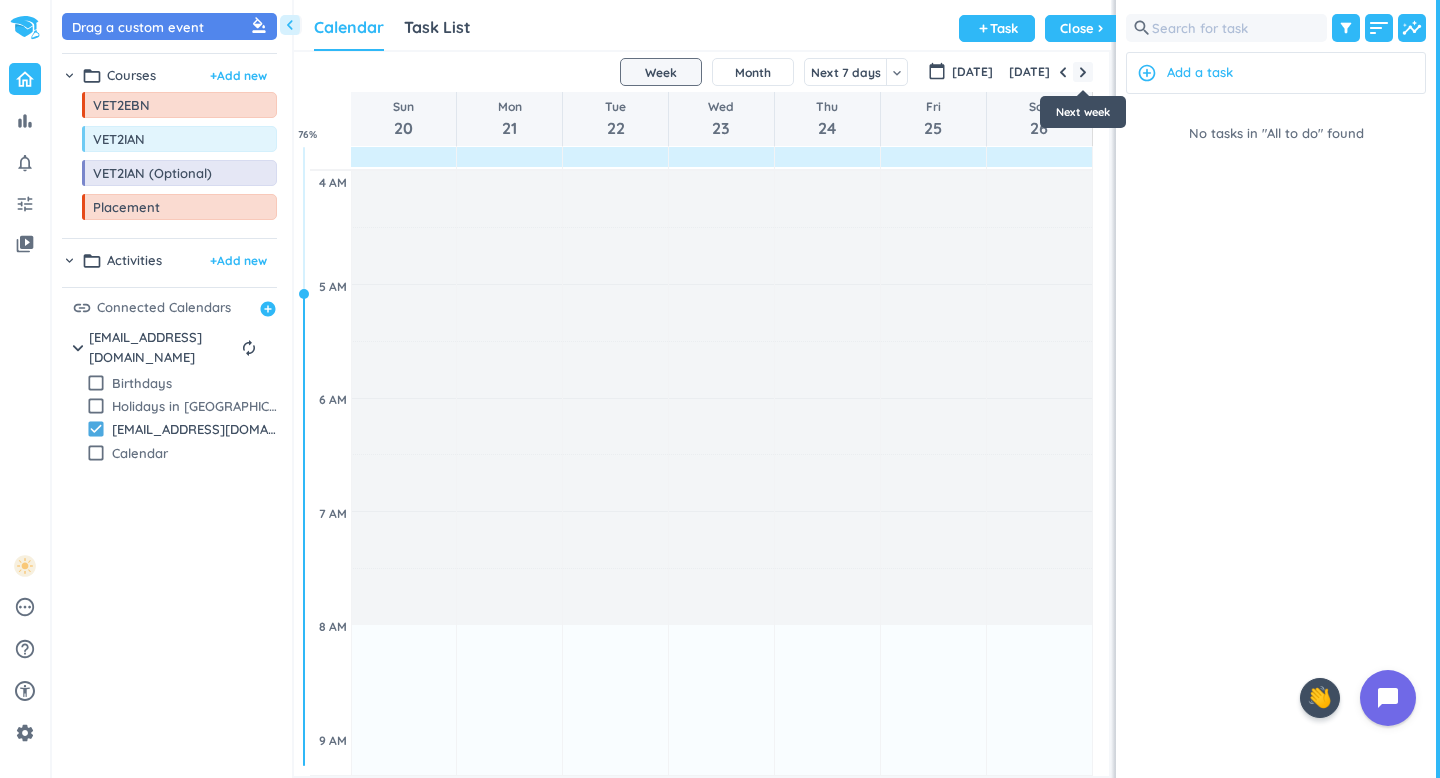 scroll, scrollTop: 229, scrollLeft: 0, axis: vertical 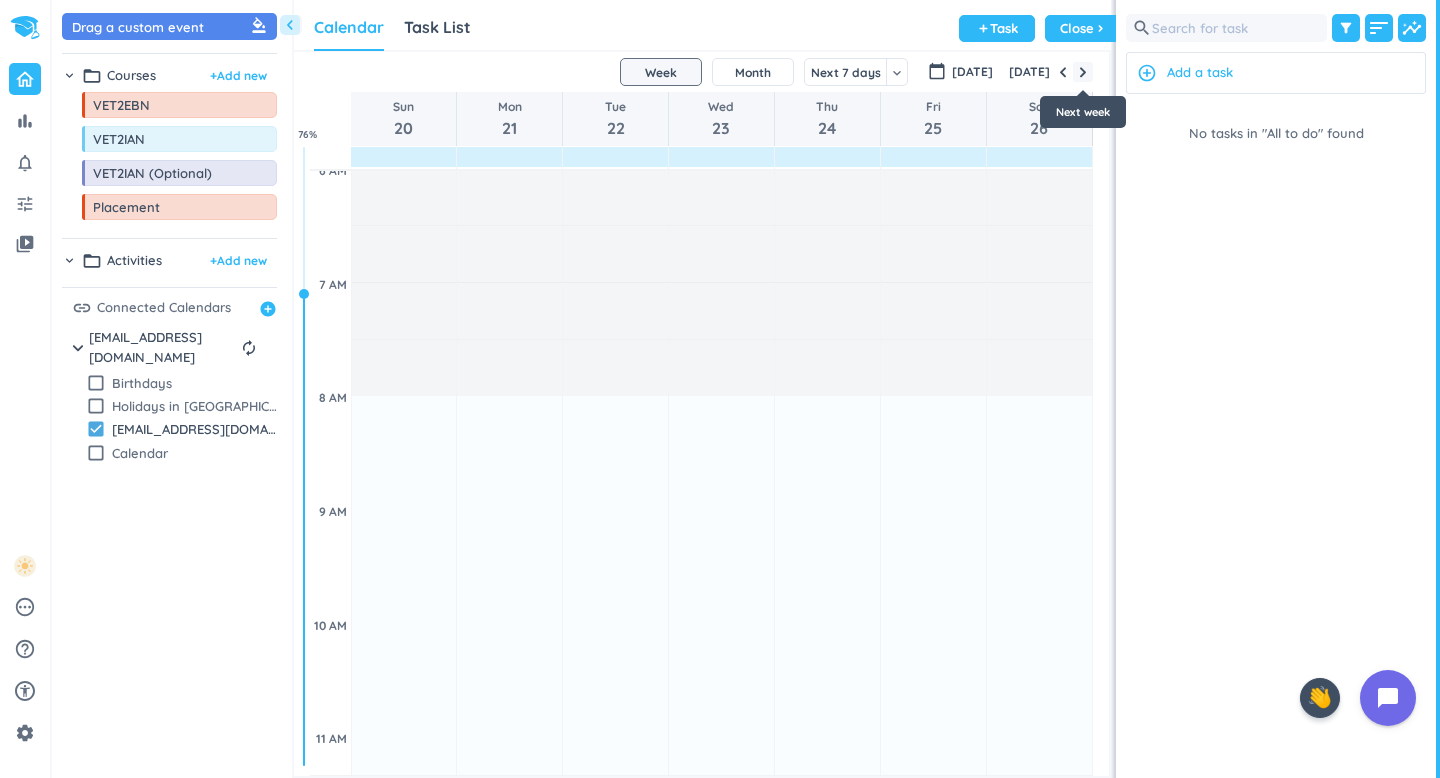 click at bounding box center (1083, 72) 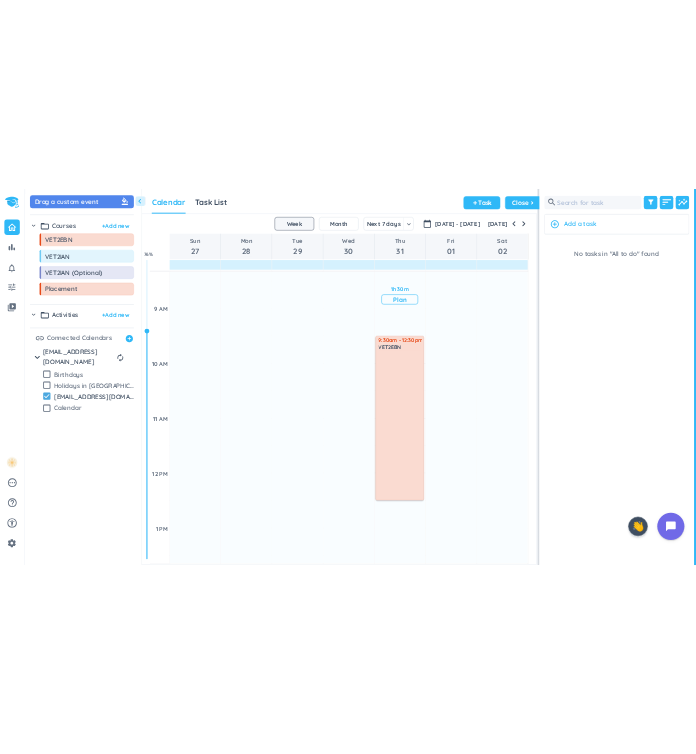 scroll, scrollTop: 490, scrollLeft: 0, axis: vertical 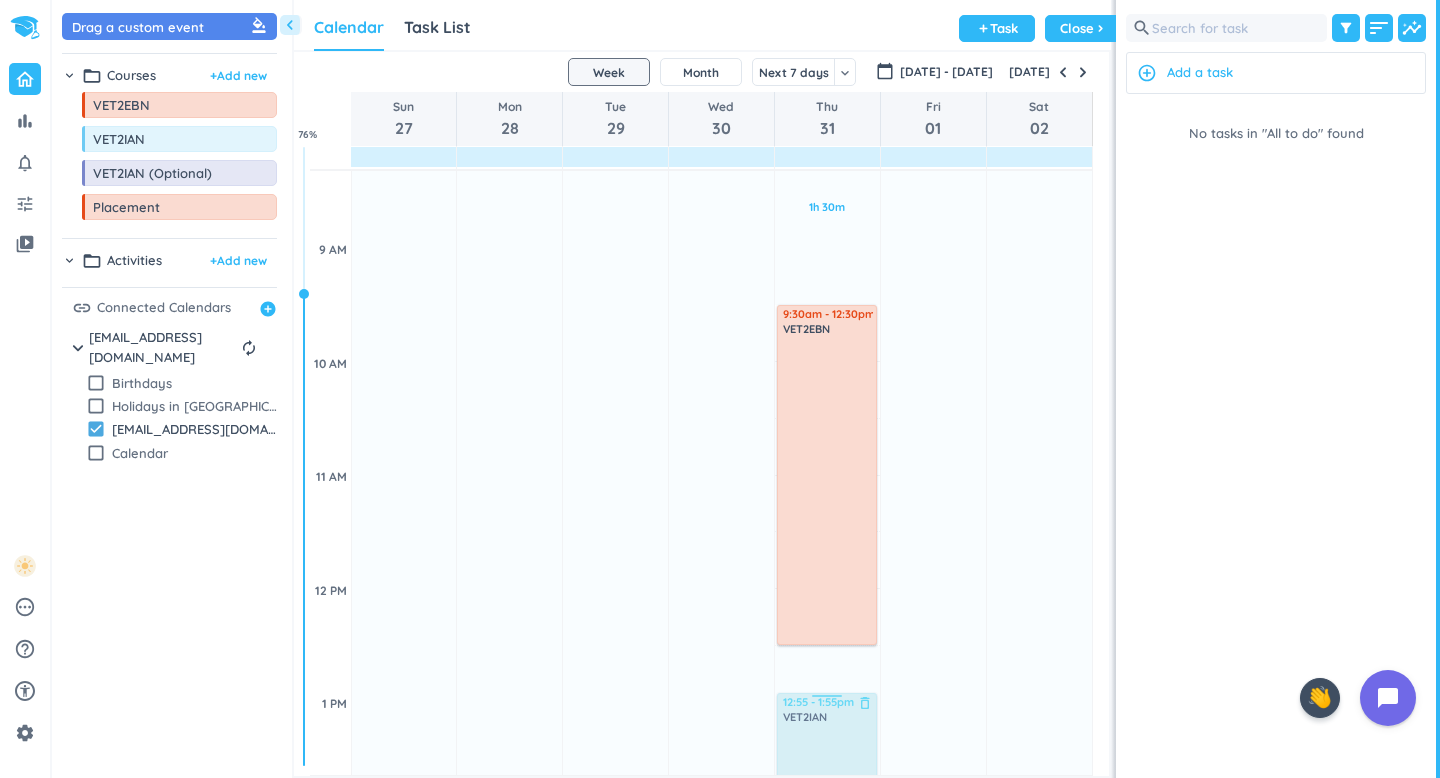 drag, startPoint x: 170, startPoint y: 147, endPoint x: 809, endPoint y: 700, distance: 845.06213 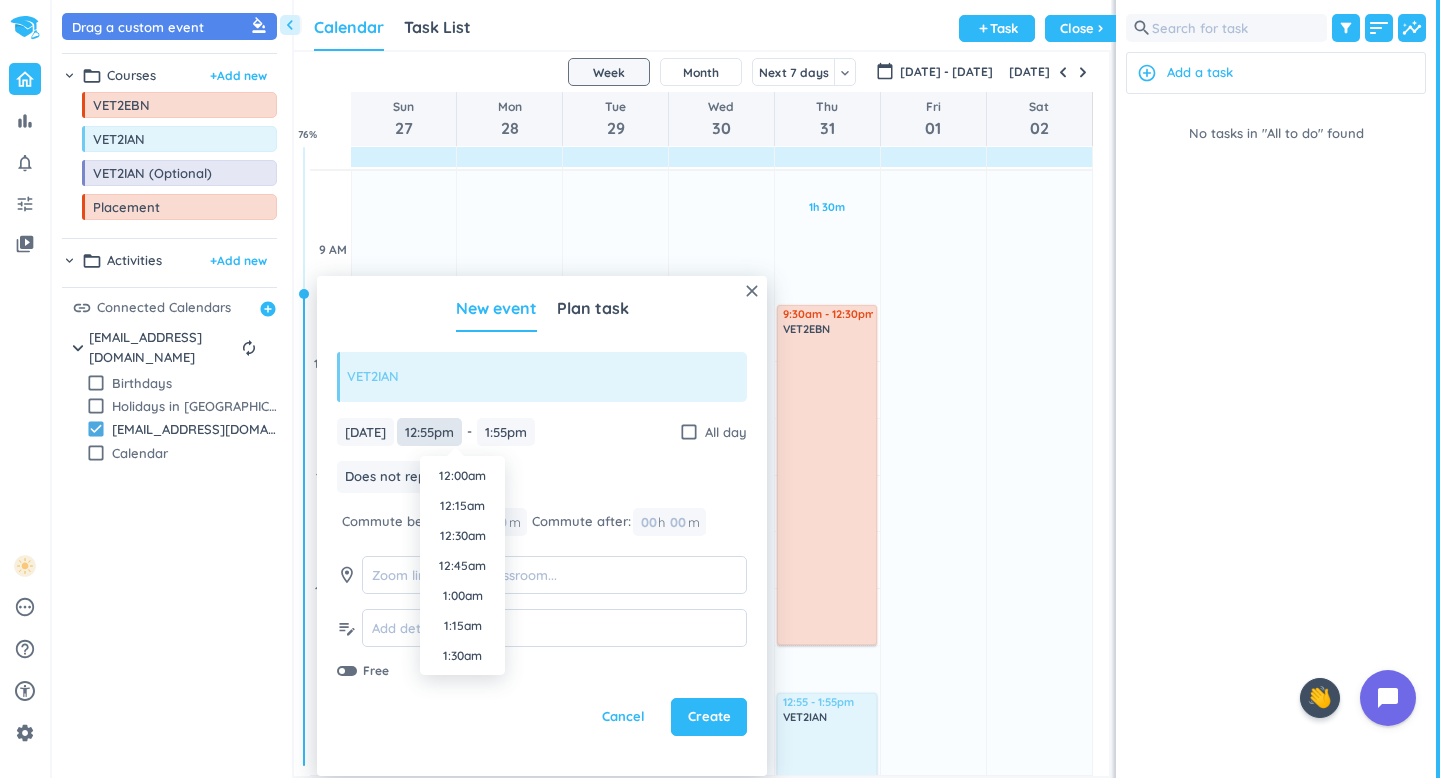 click on "12:55pm" at bounding box center (429, 432) 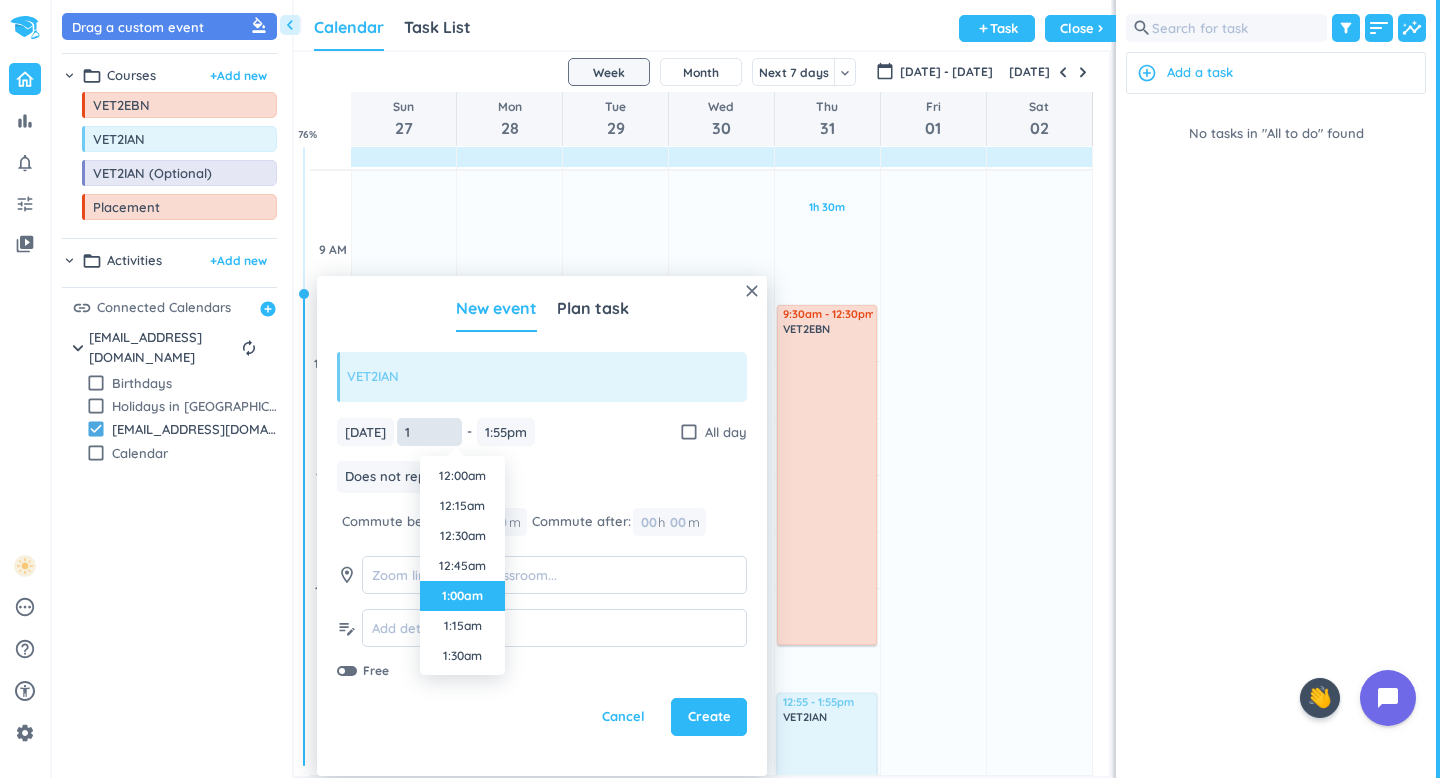 scroll, scrollTop: 30, scrollLeft: 0, axis: vertical 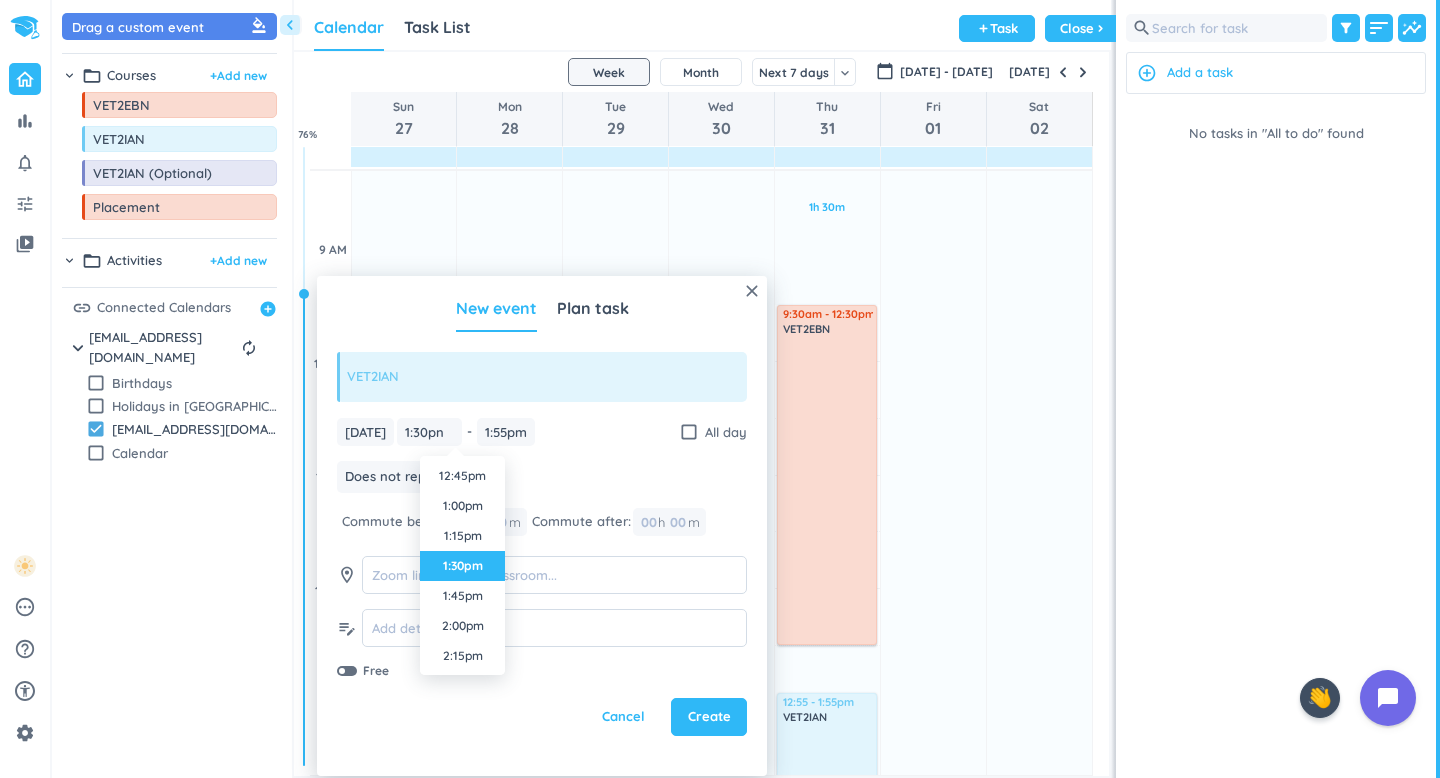 click on "1:30pm" at bounding box center [462, 566] 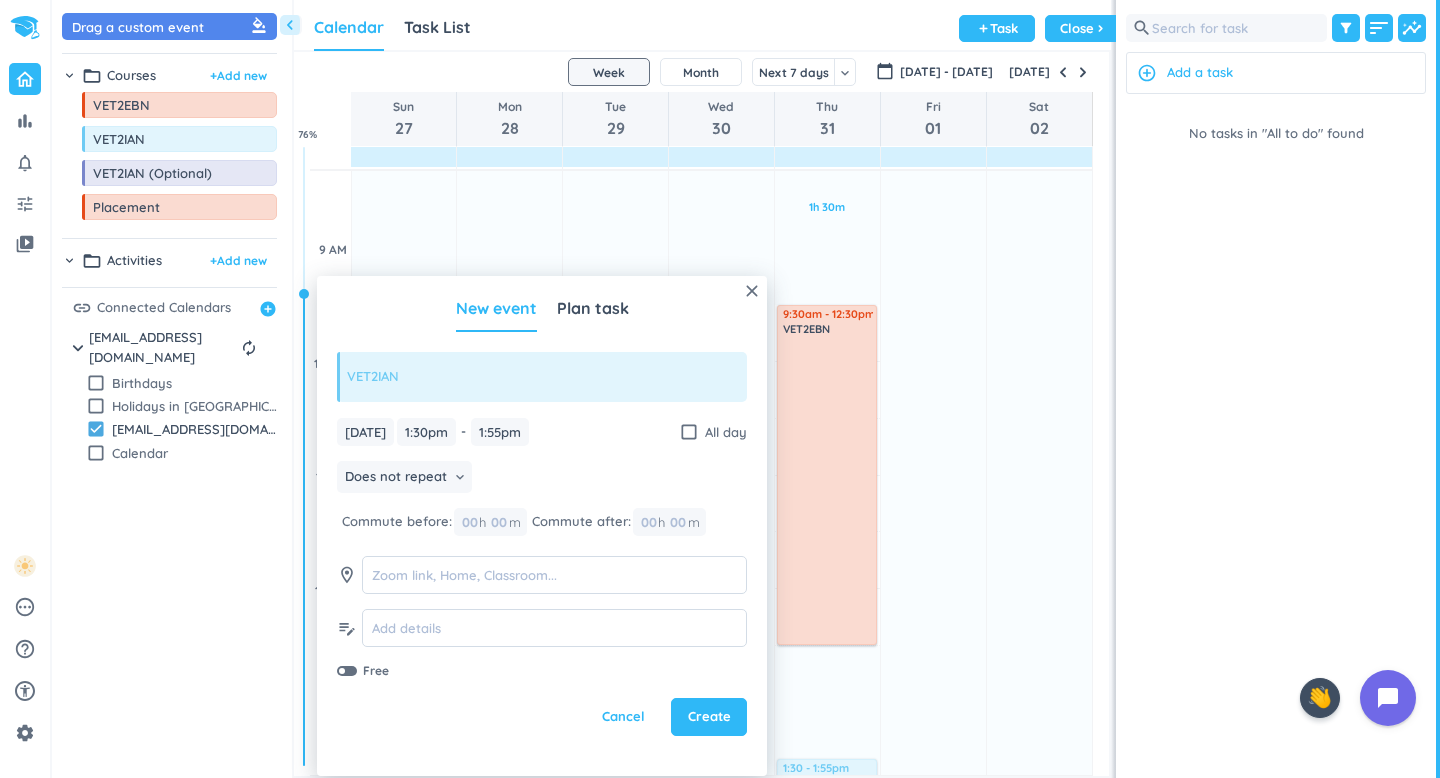 click on "close New event Plan task VET2IAN [DATE] [DATE]   1:30pm 1:30pm - 1:55pm 1:55pm check_box_outline_blank All day Does not repeat keyboard_arrow_down Commute before: 00 h 00 m Commute after: 00 h 00 m room edit_note Free Cancel Create" at bounding box center [542, 526] 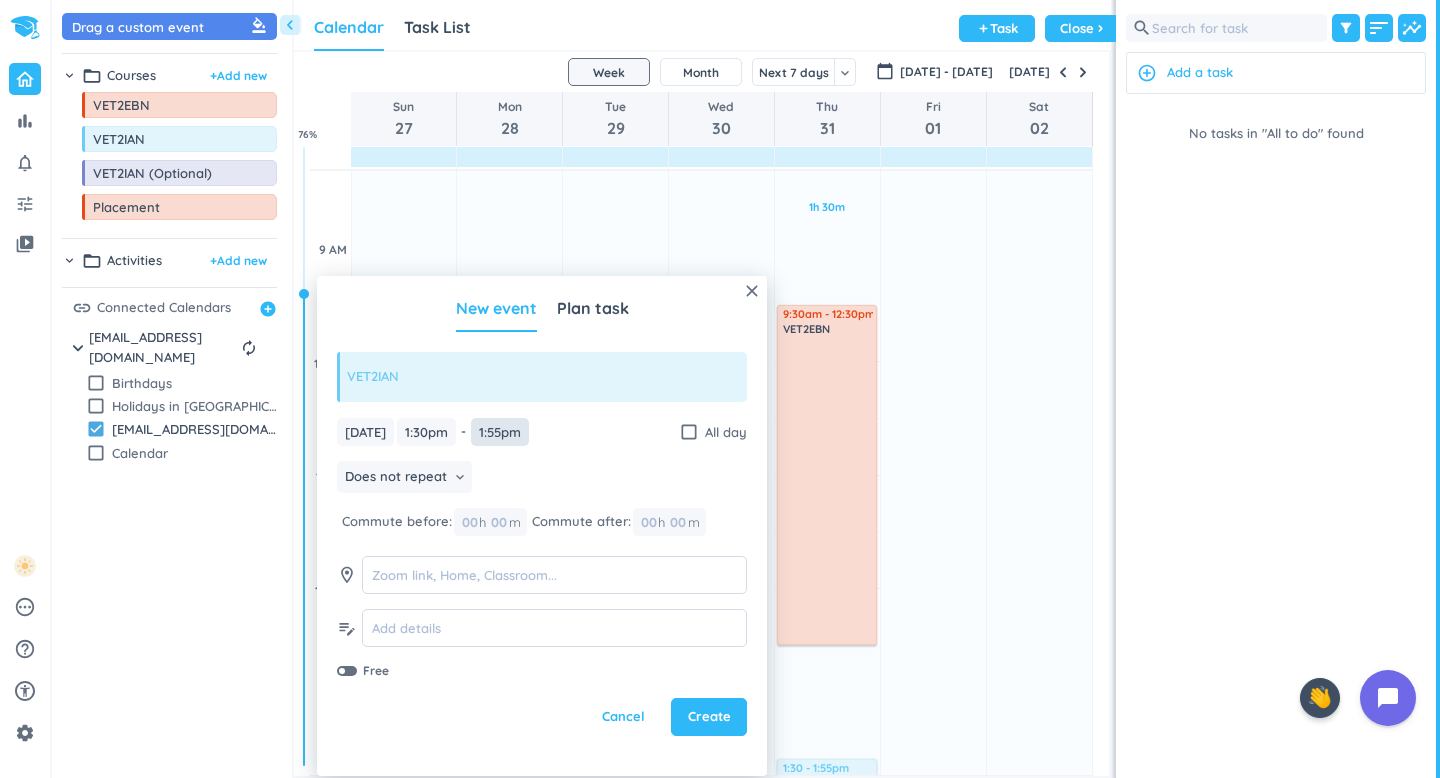 click on "1:55pm" at bounding box center [500, 432] 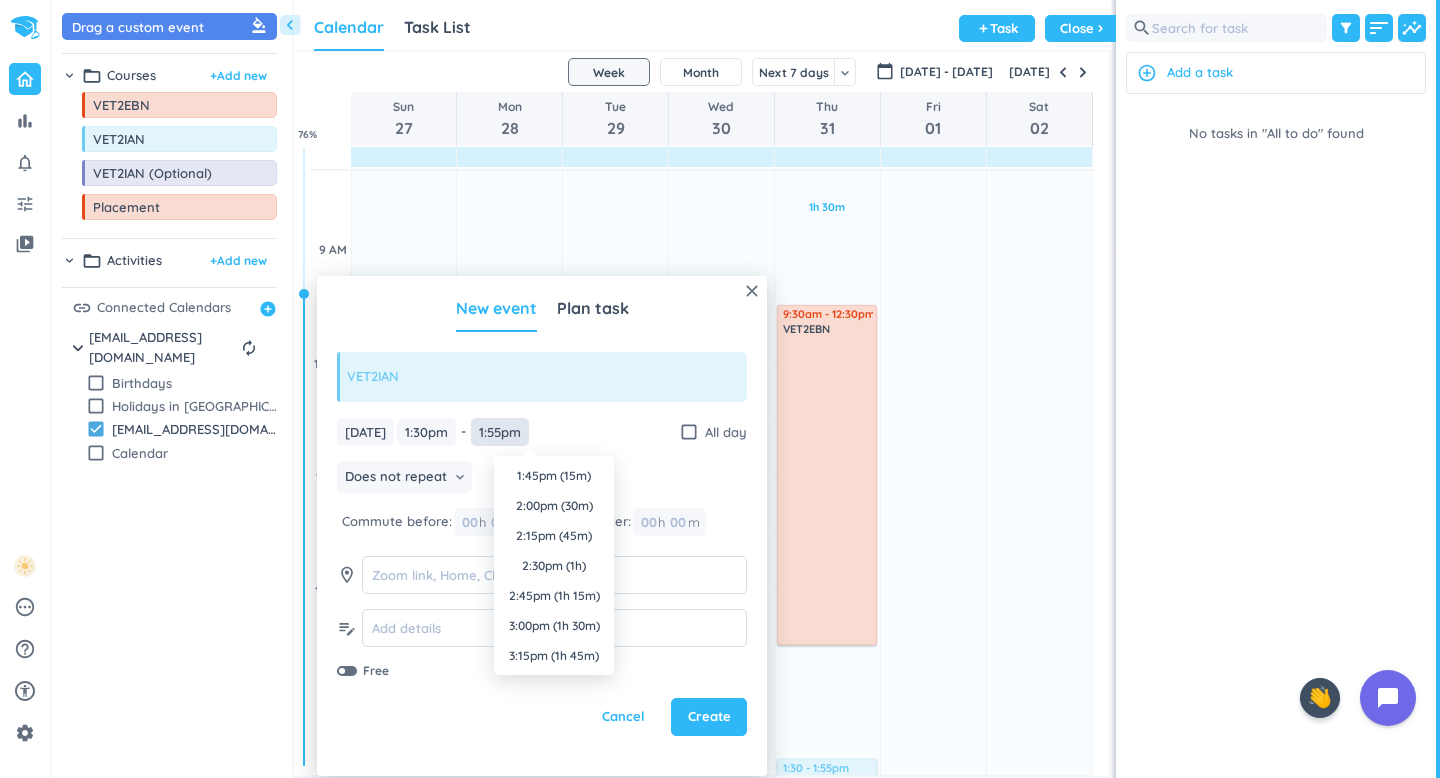 scroll, scrollTop: 1560, scrollLeft: 0, axis: vertical 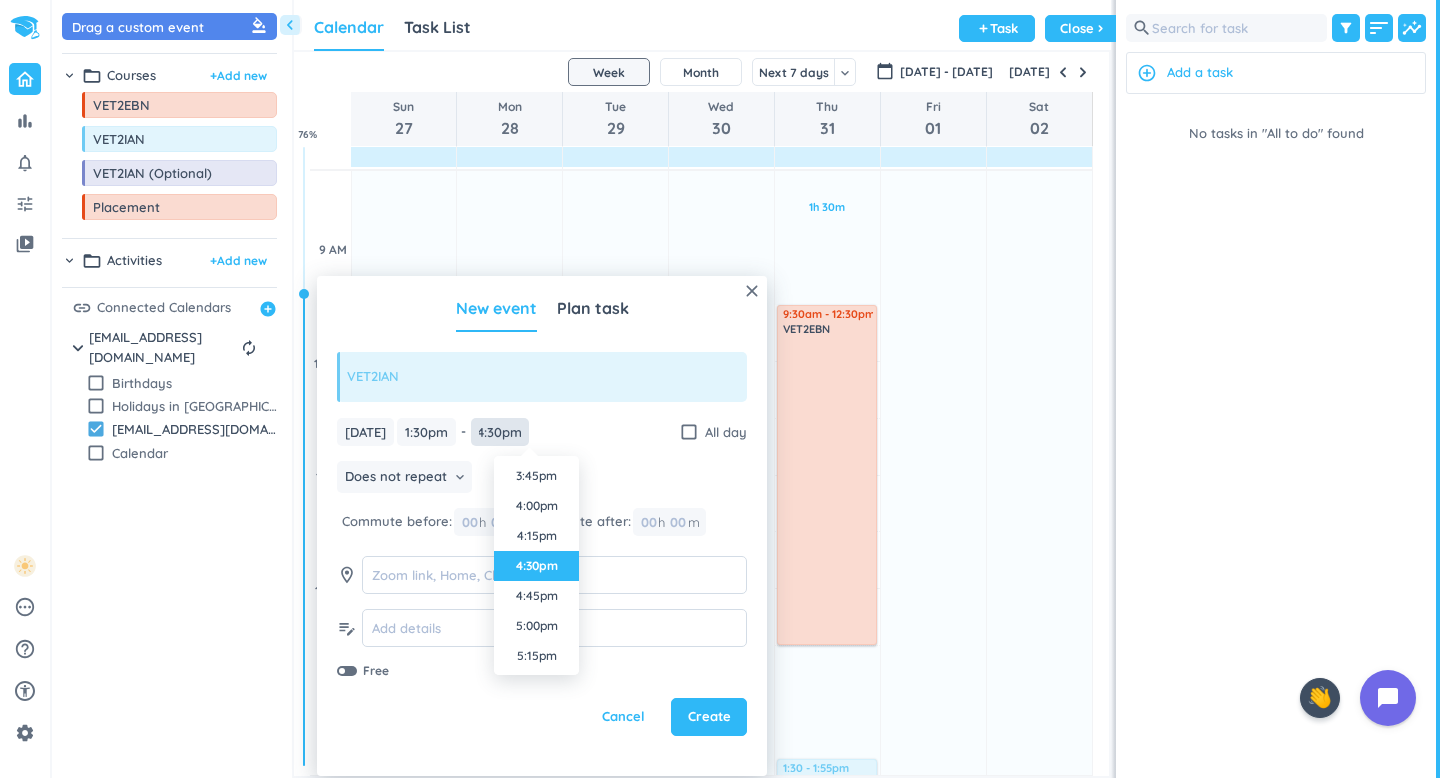 type on "4:30pm" 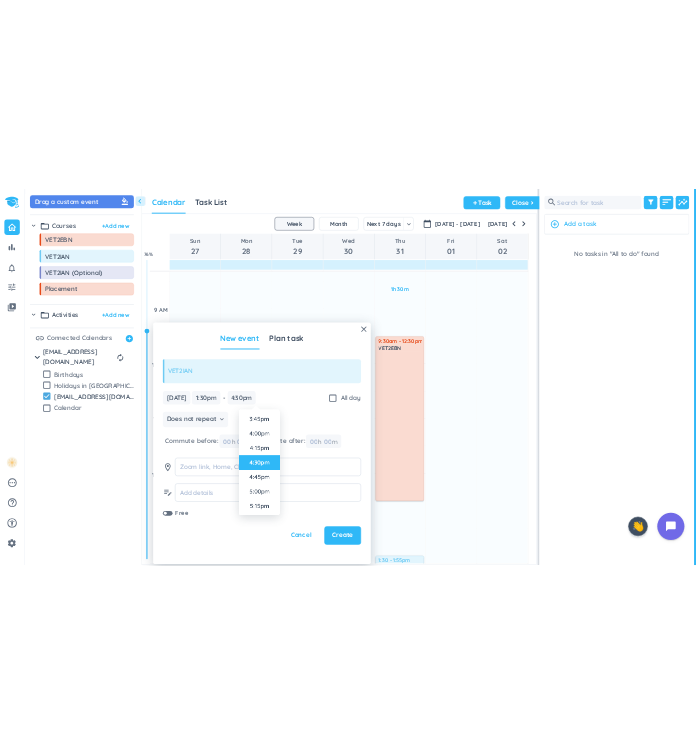 scroll, scrollTop: 0, scrollLeft: 0, axis: both 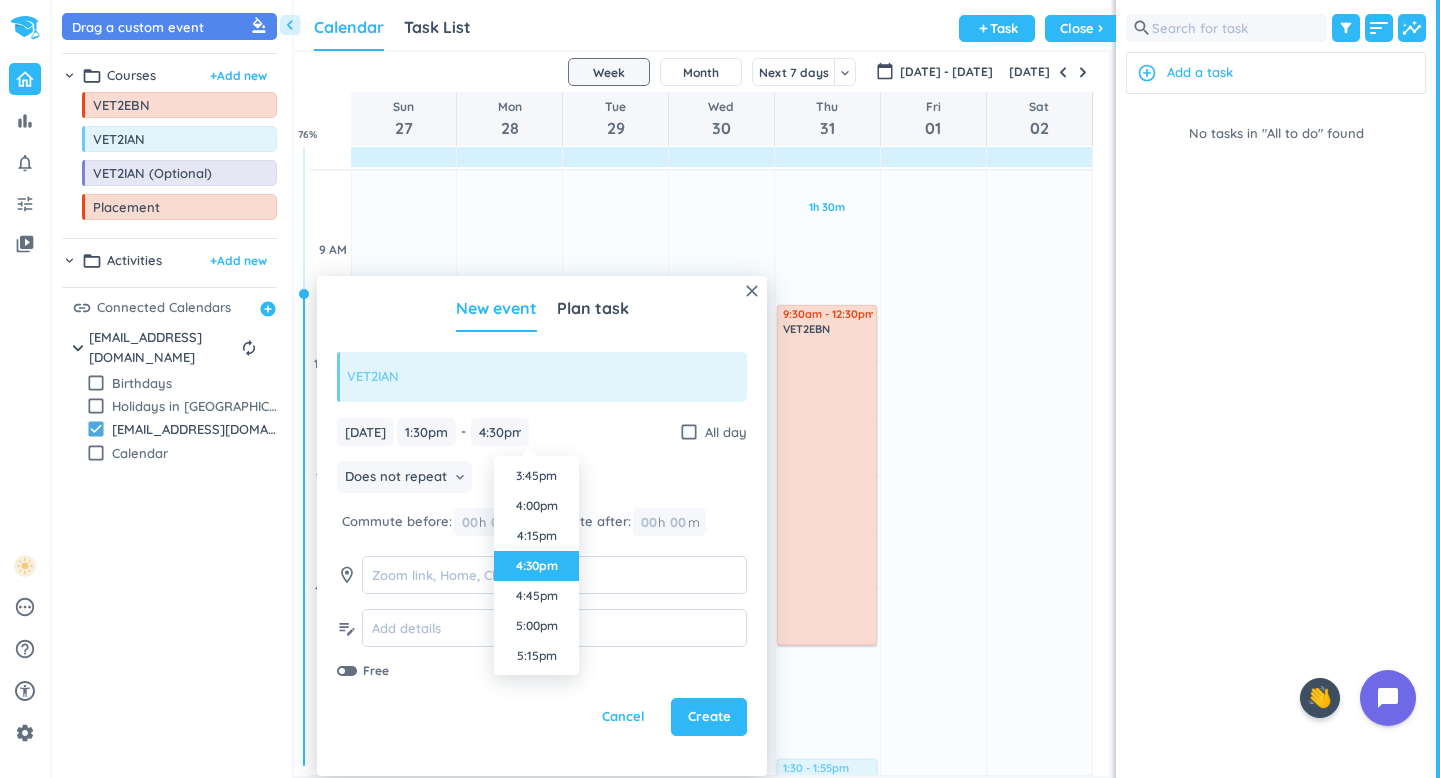 click on "4:30pm" at bounding box center (536, 566) 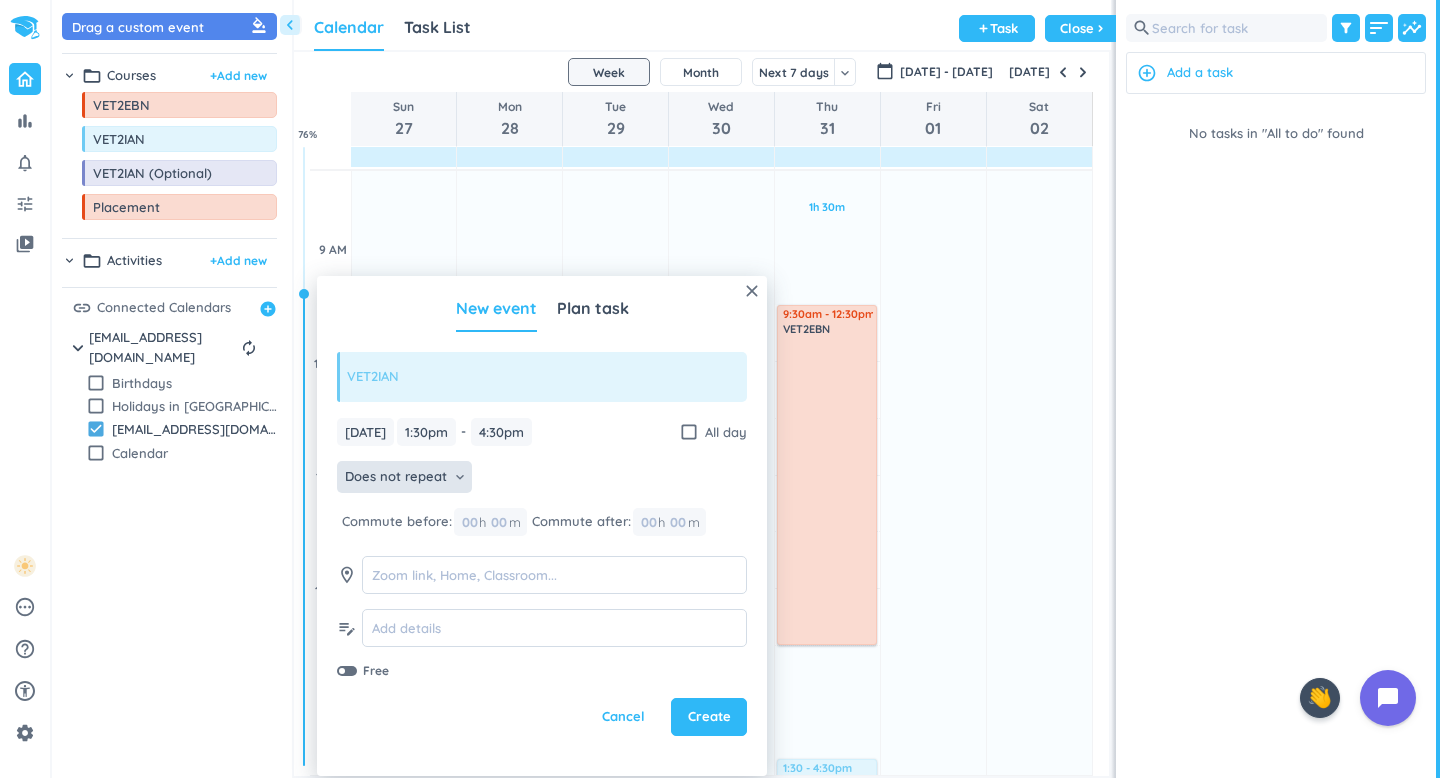 click on "Does not repeat" at bounding box center [396, 477] 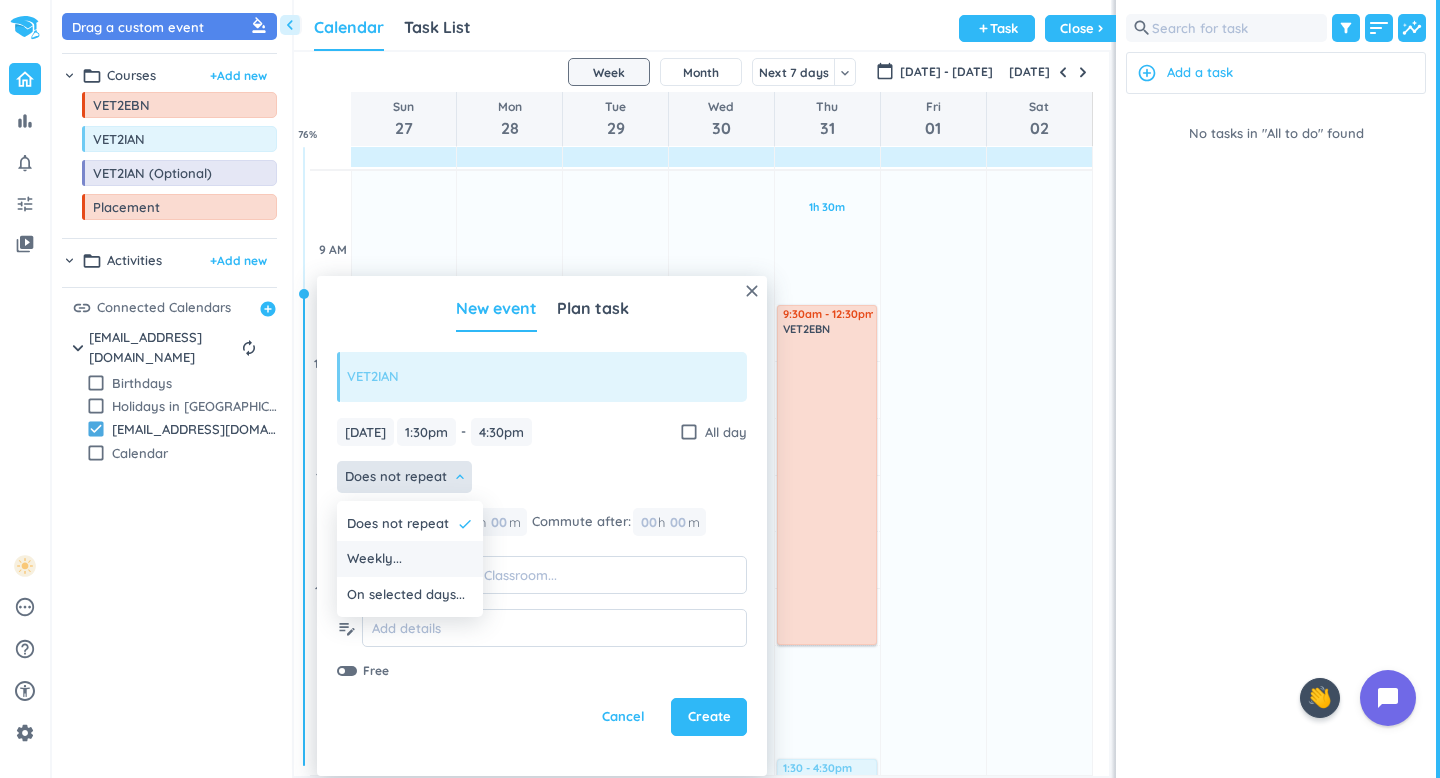 click on "Weekly..." at bounding box center [410, 559] 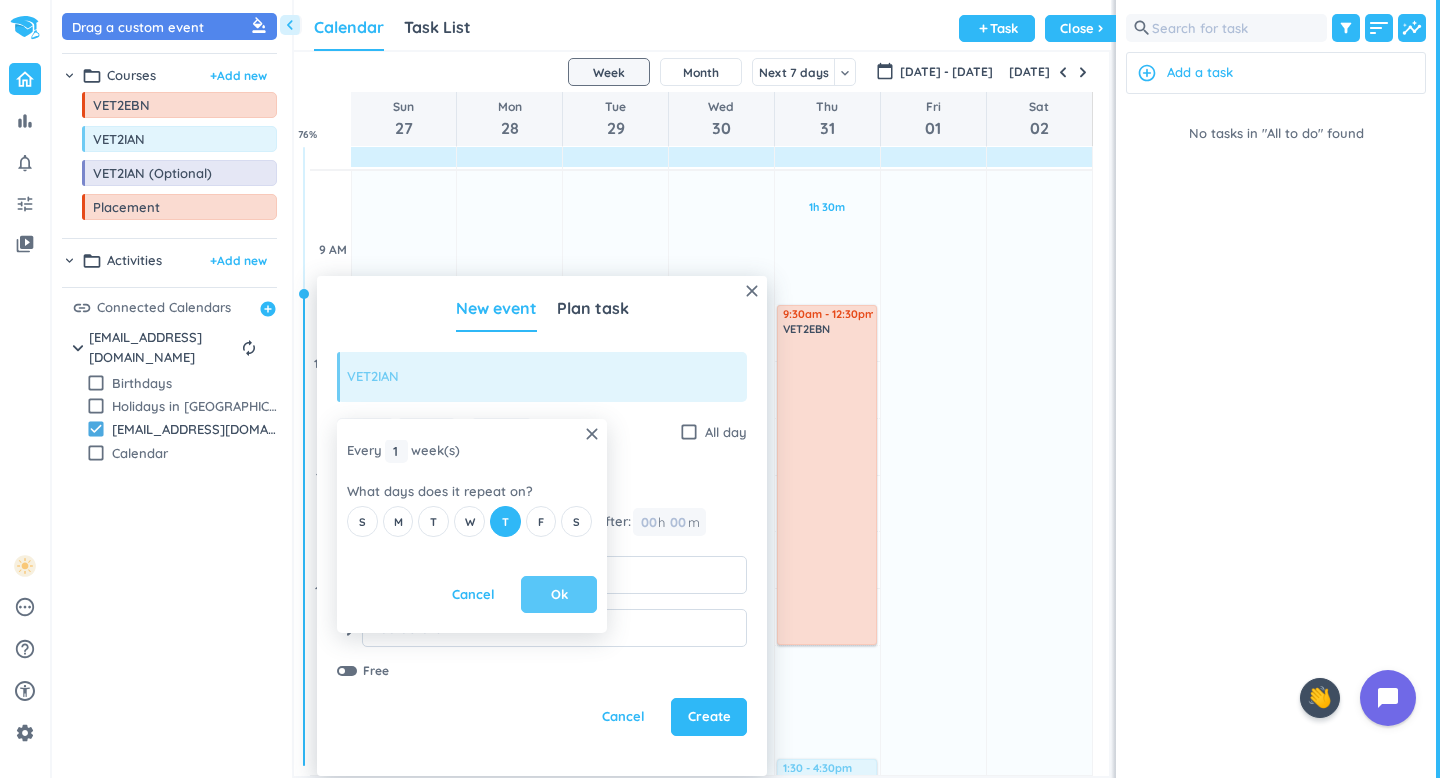click on "Ok" at bounding box center (559, 595) 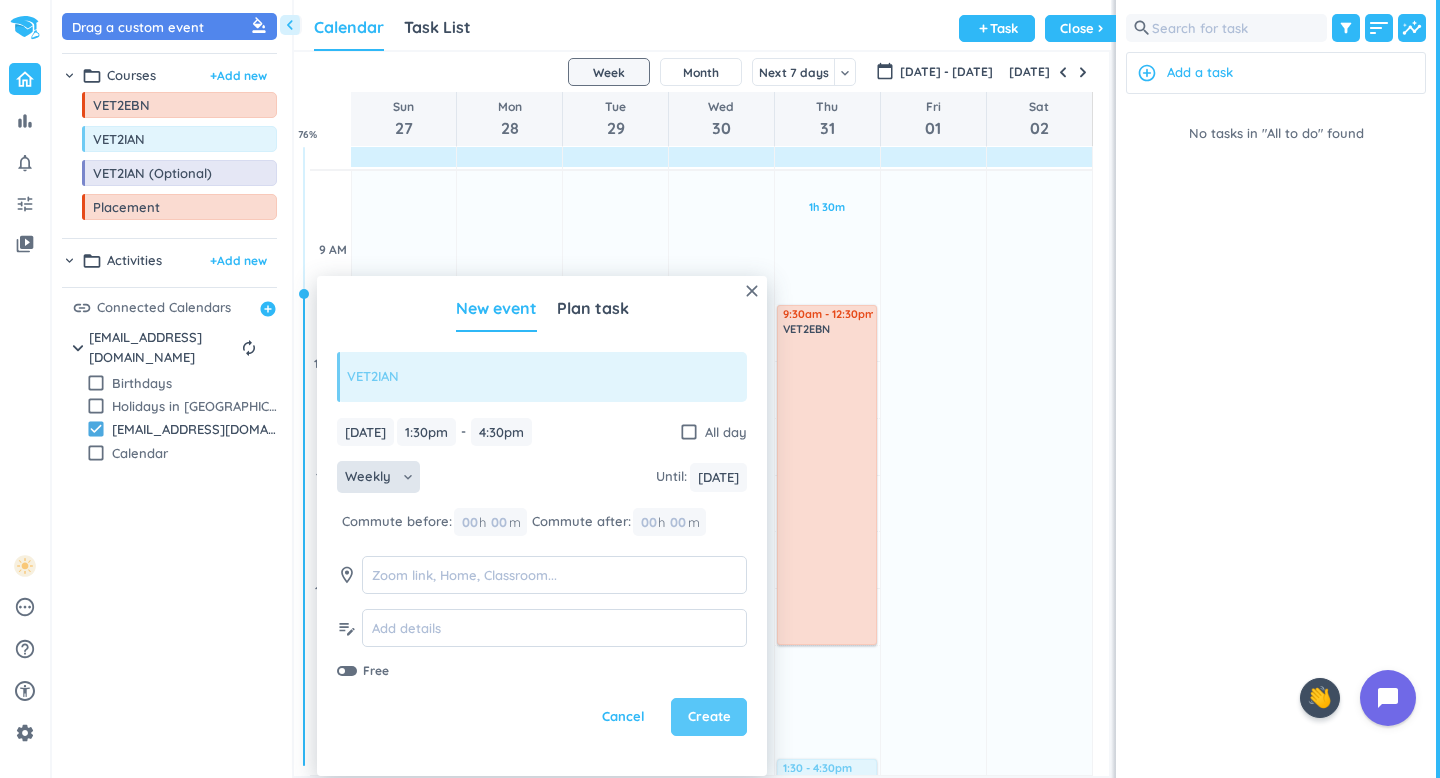 click on "Create" at bounding box center (709, 717) 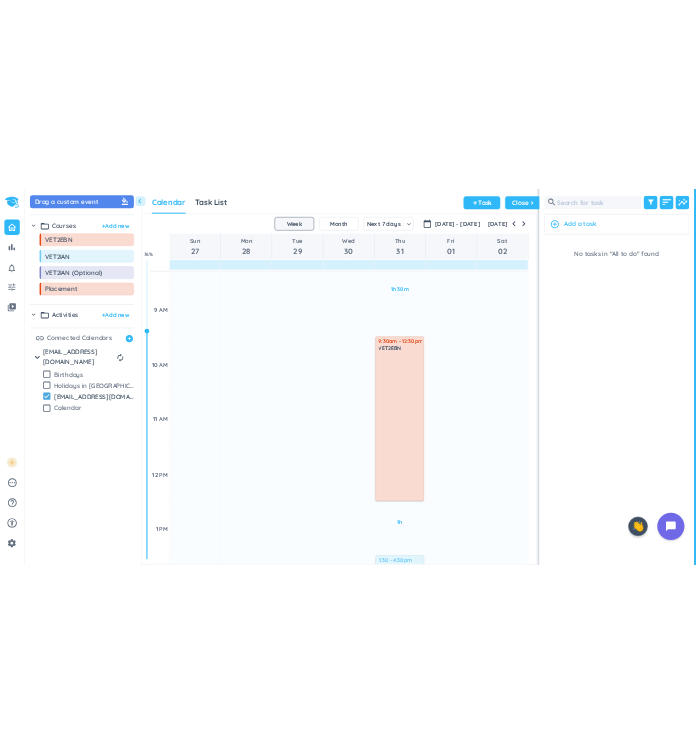 scroll, scrollTop: 700, scrollLeft: 71, axis: both 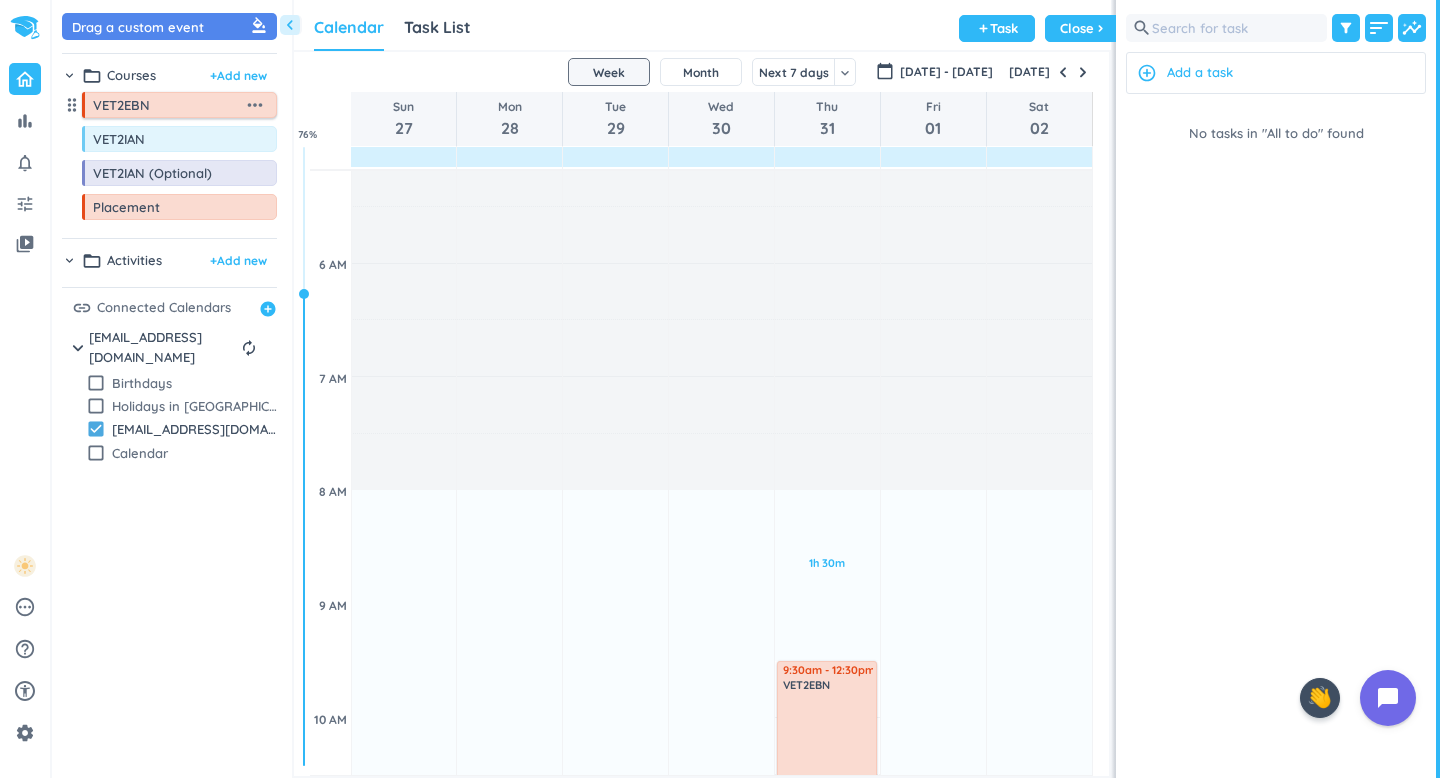 click on "more_horiz" at bounding box center [255, 105] 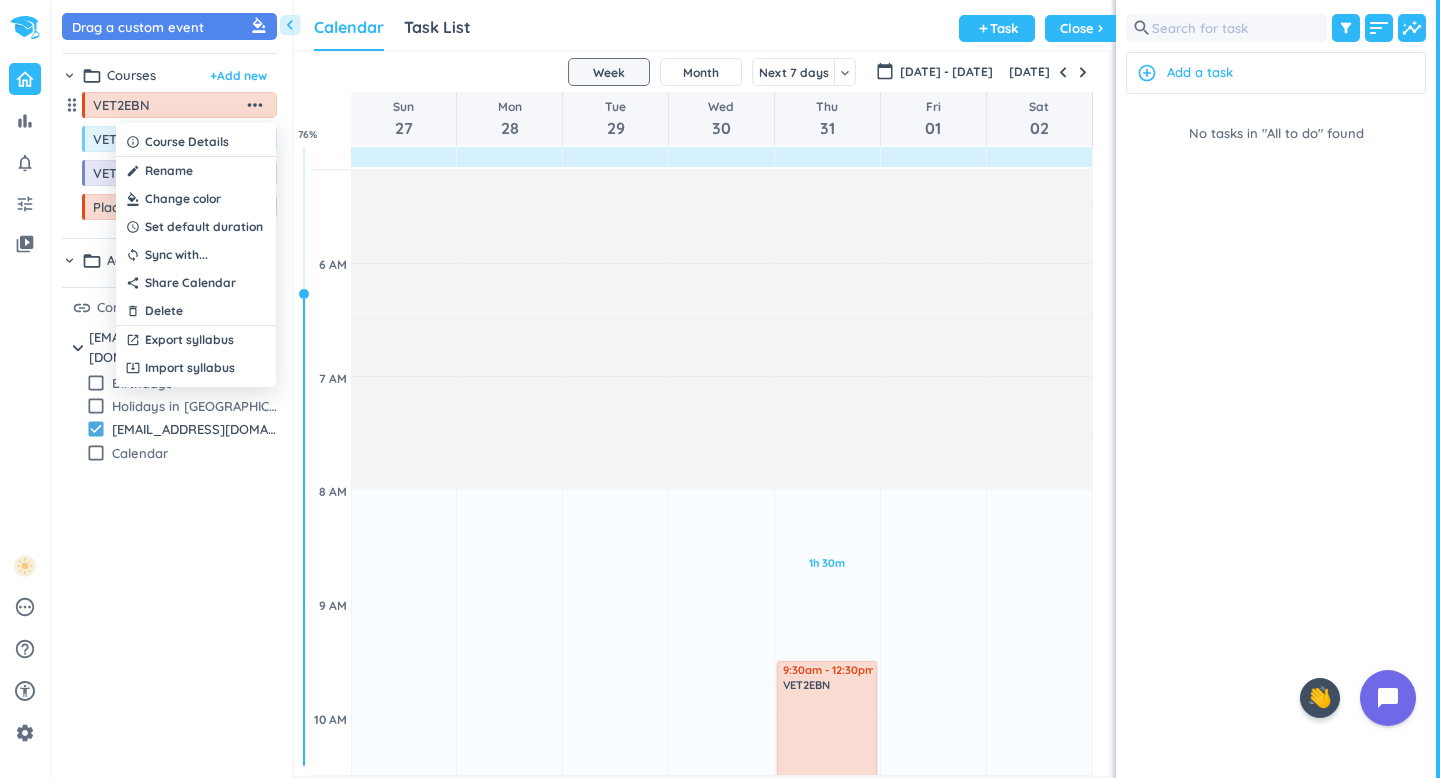 click at bounding box center [196, 199] 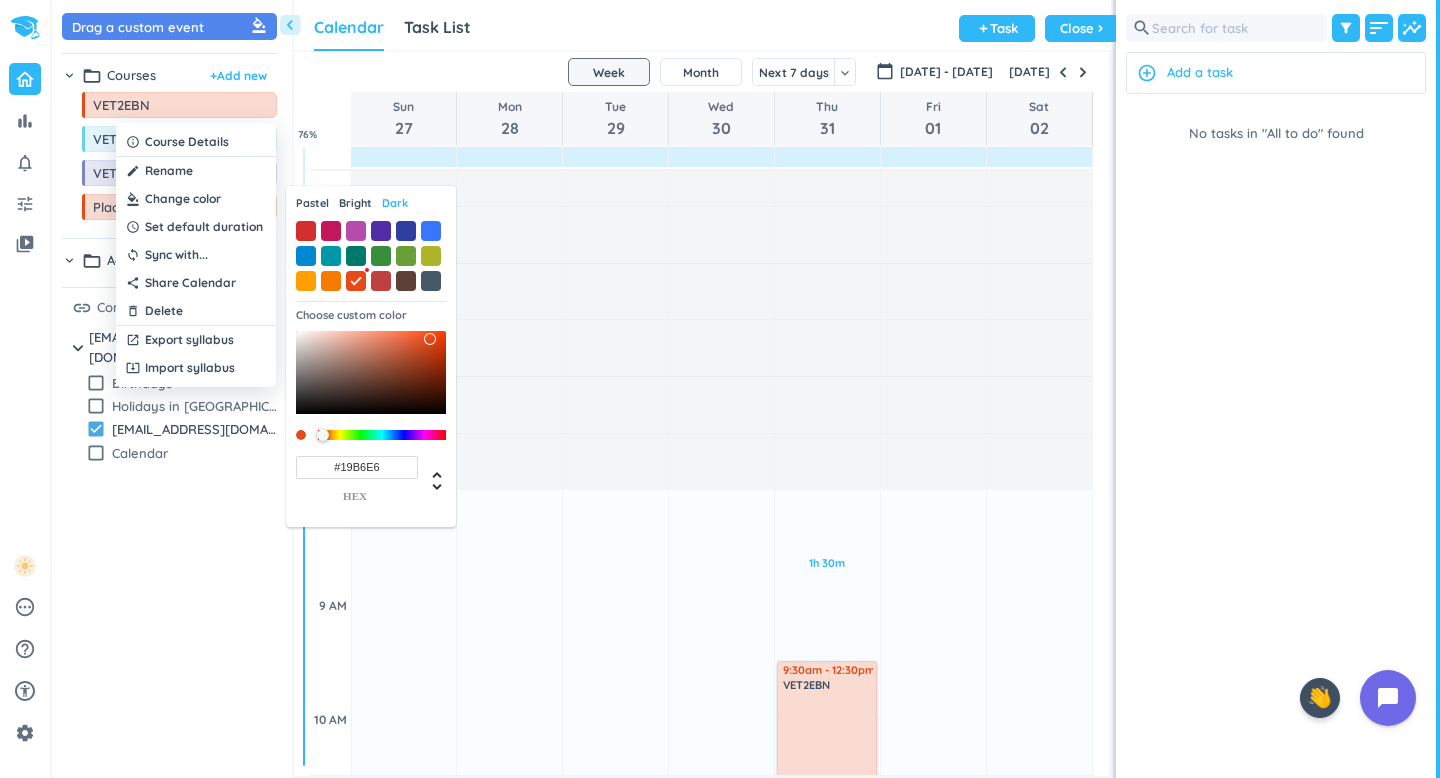 click at bounding box center [382, 435] 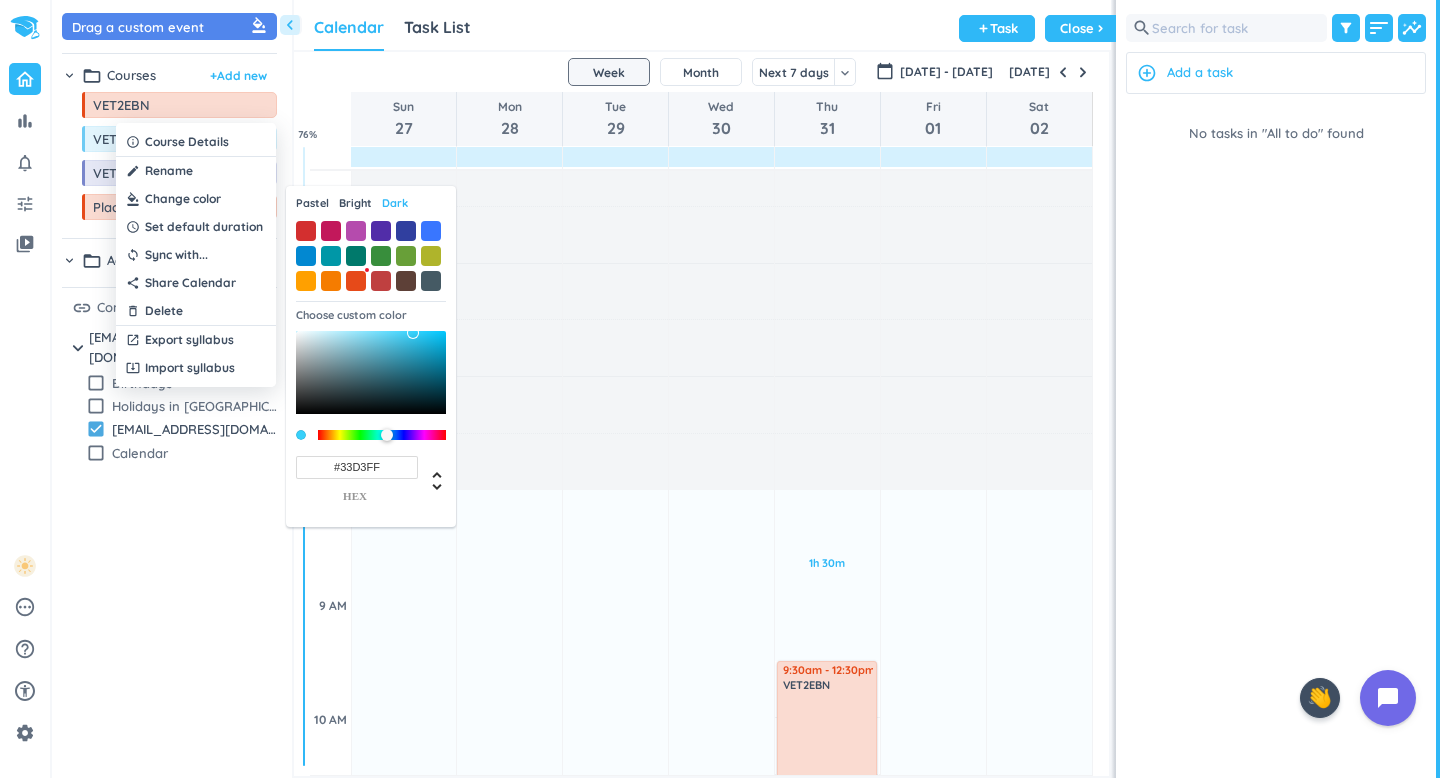 type on "#31D3FF" 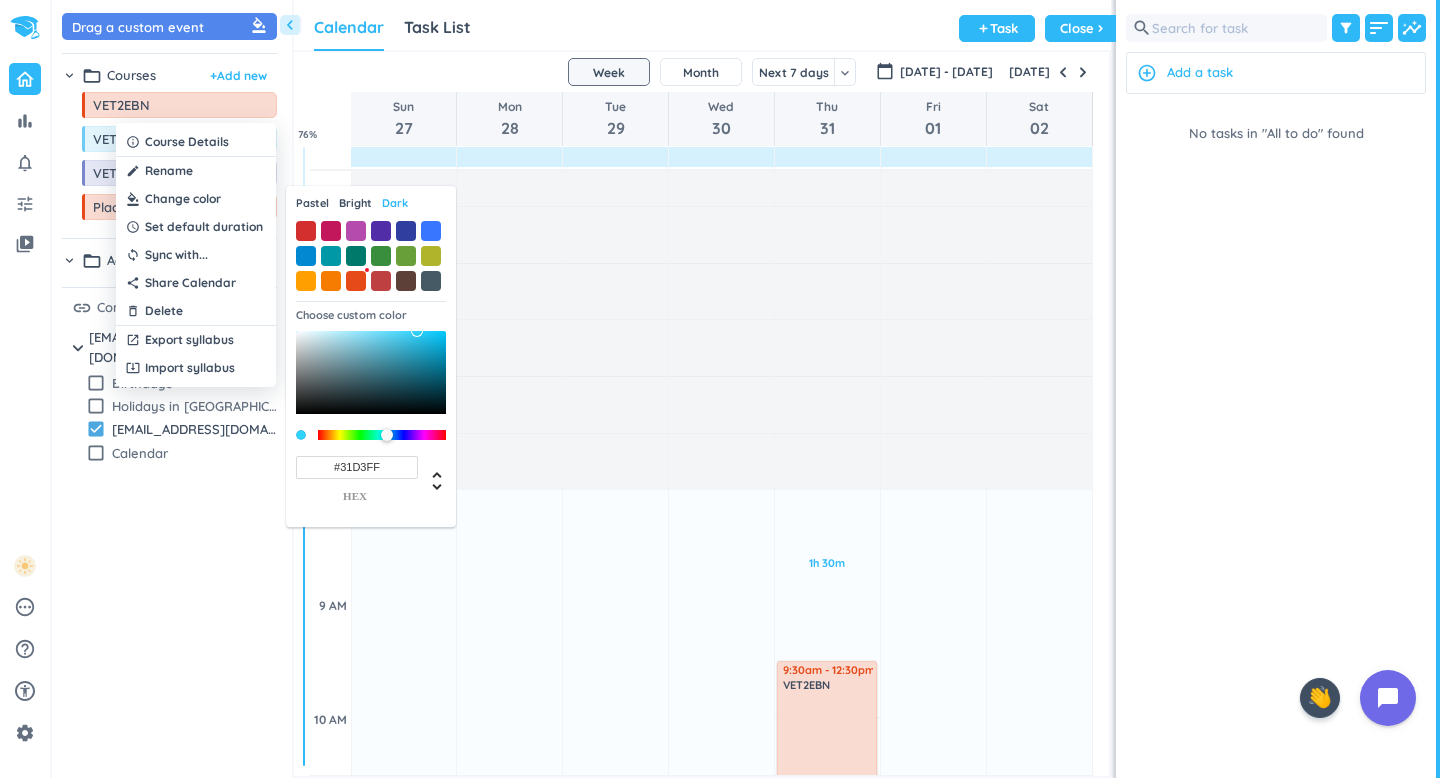 drag, startPoint x: 396, startPoint y: 372, endPoint x: 417, endPoint y: 328, distance: 48.754486 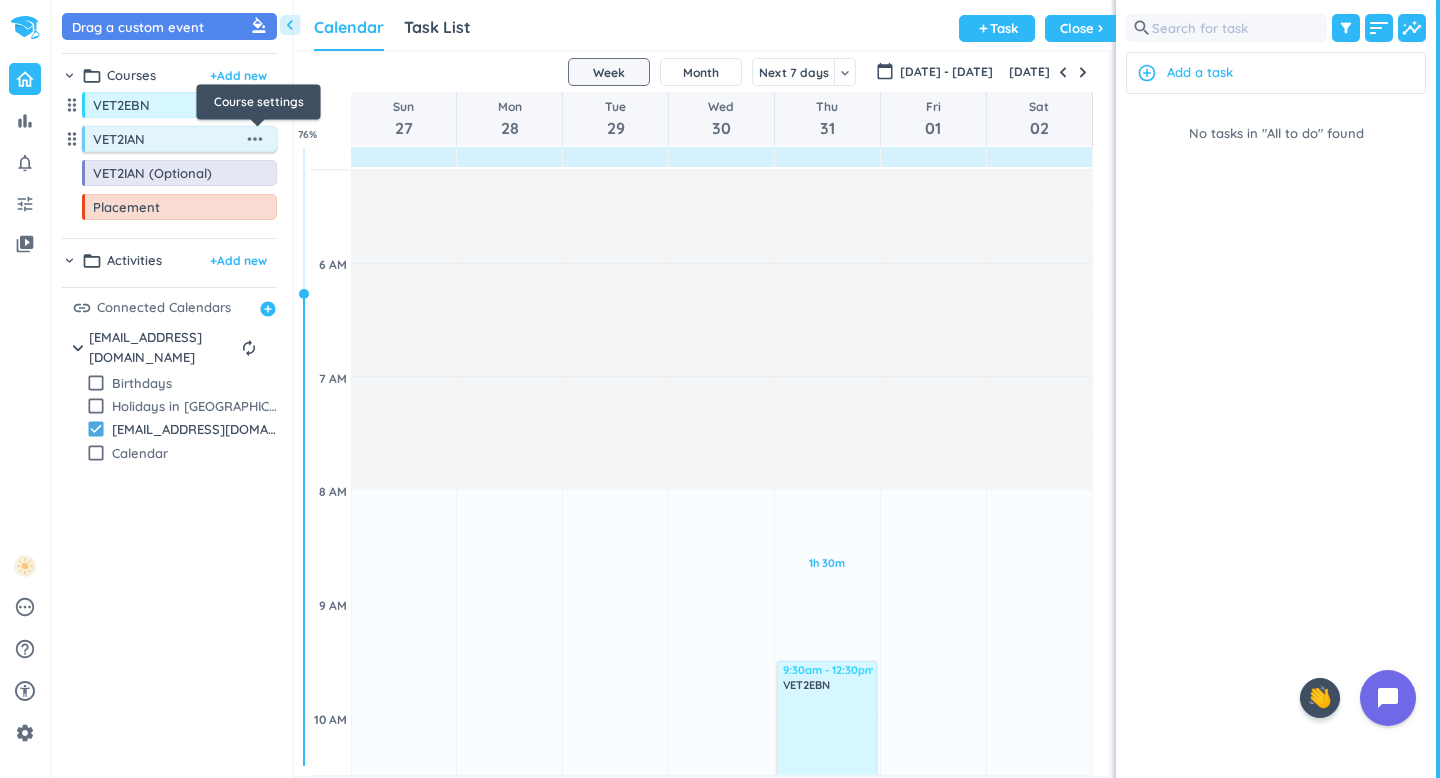click on "more_horiz" at bounding box center (255, 139) 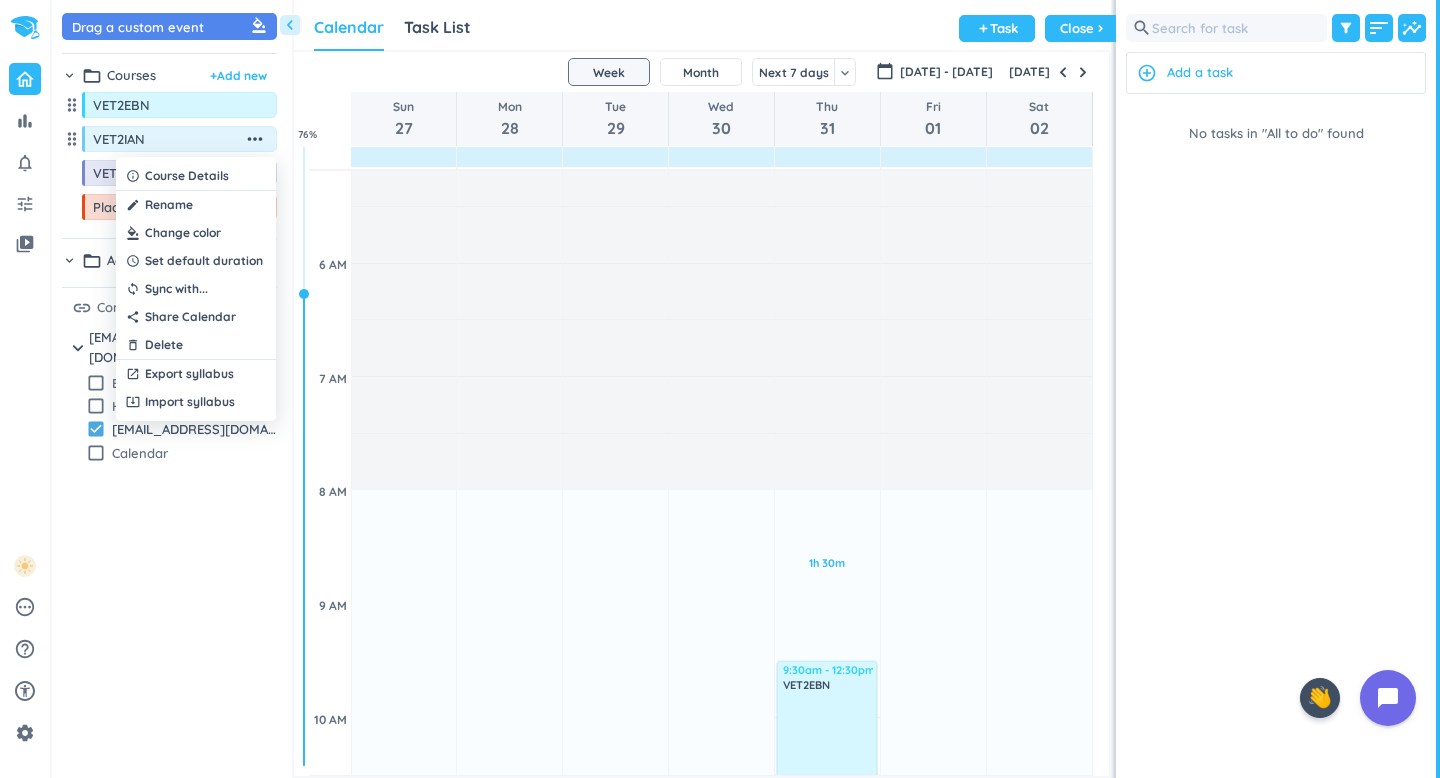 click at bounding box center [196, 233] 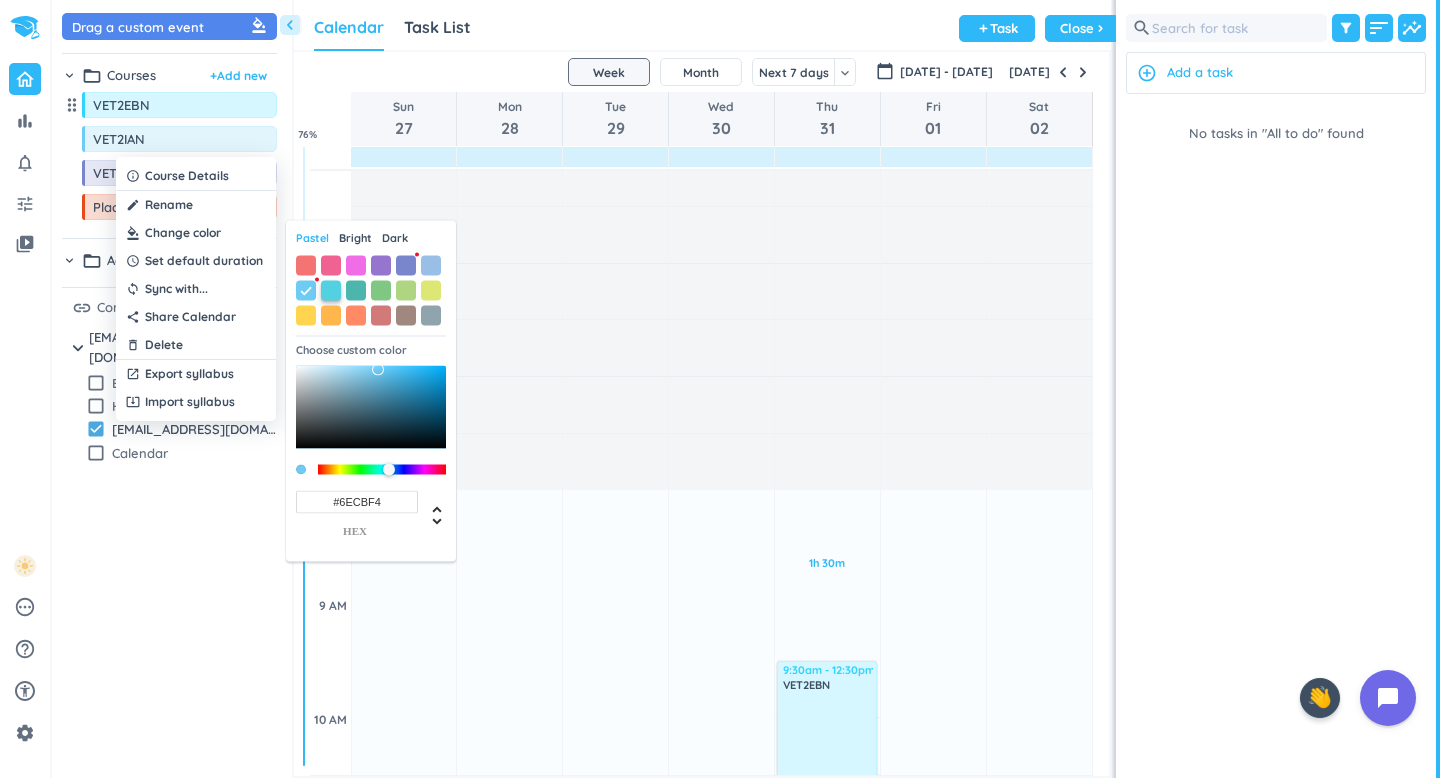 click at bounding box center [331, 290] 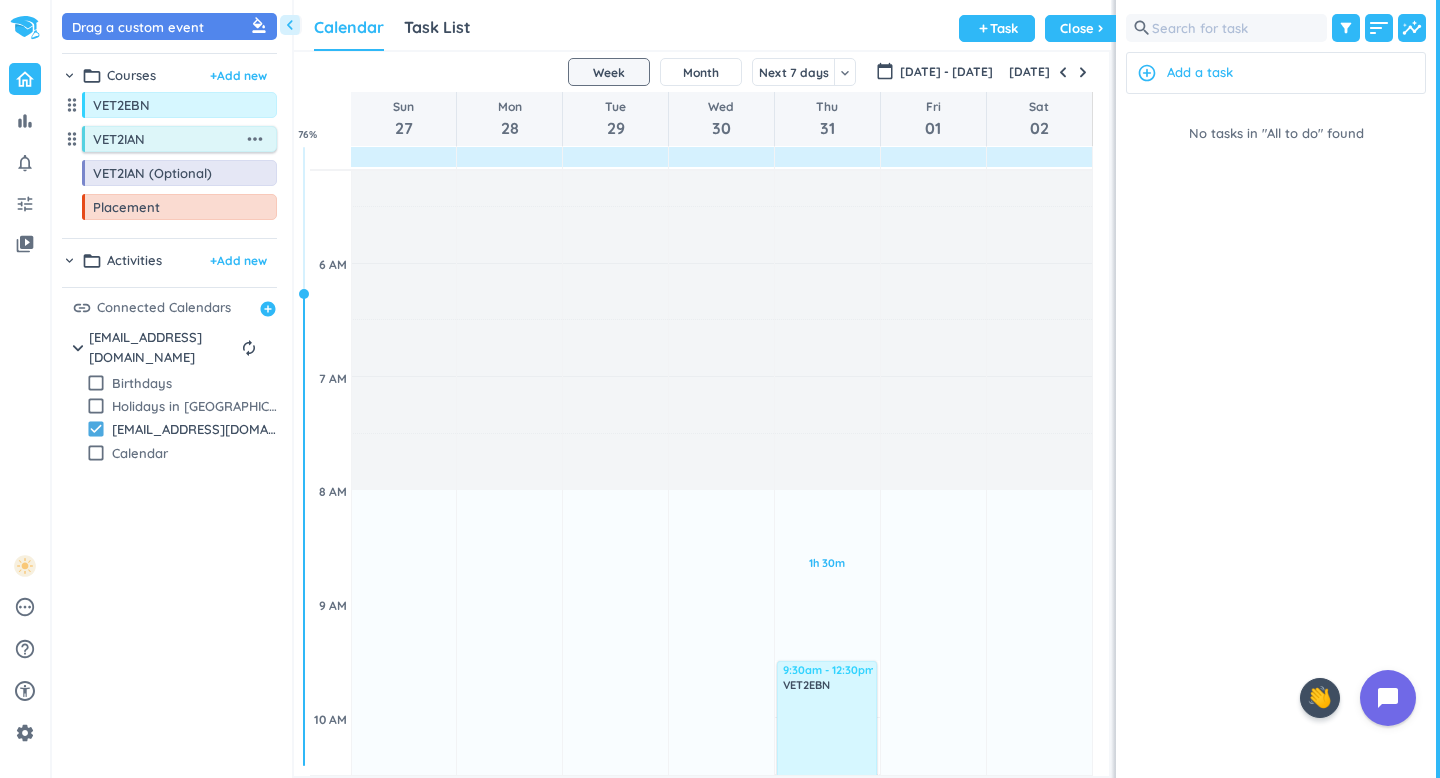 click on "more_horiz" at bounding box center [255, 139] 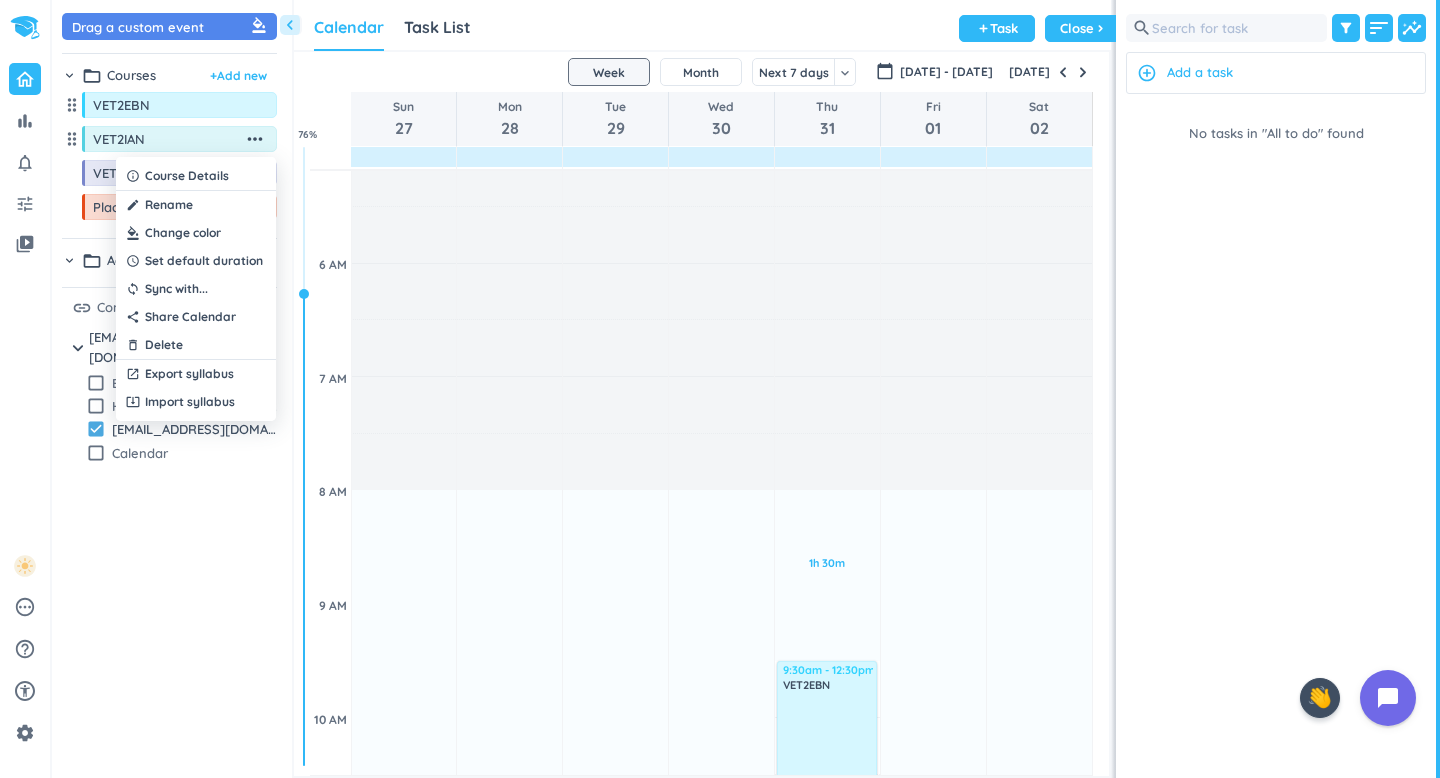 click at bounding box center [196, 233] 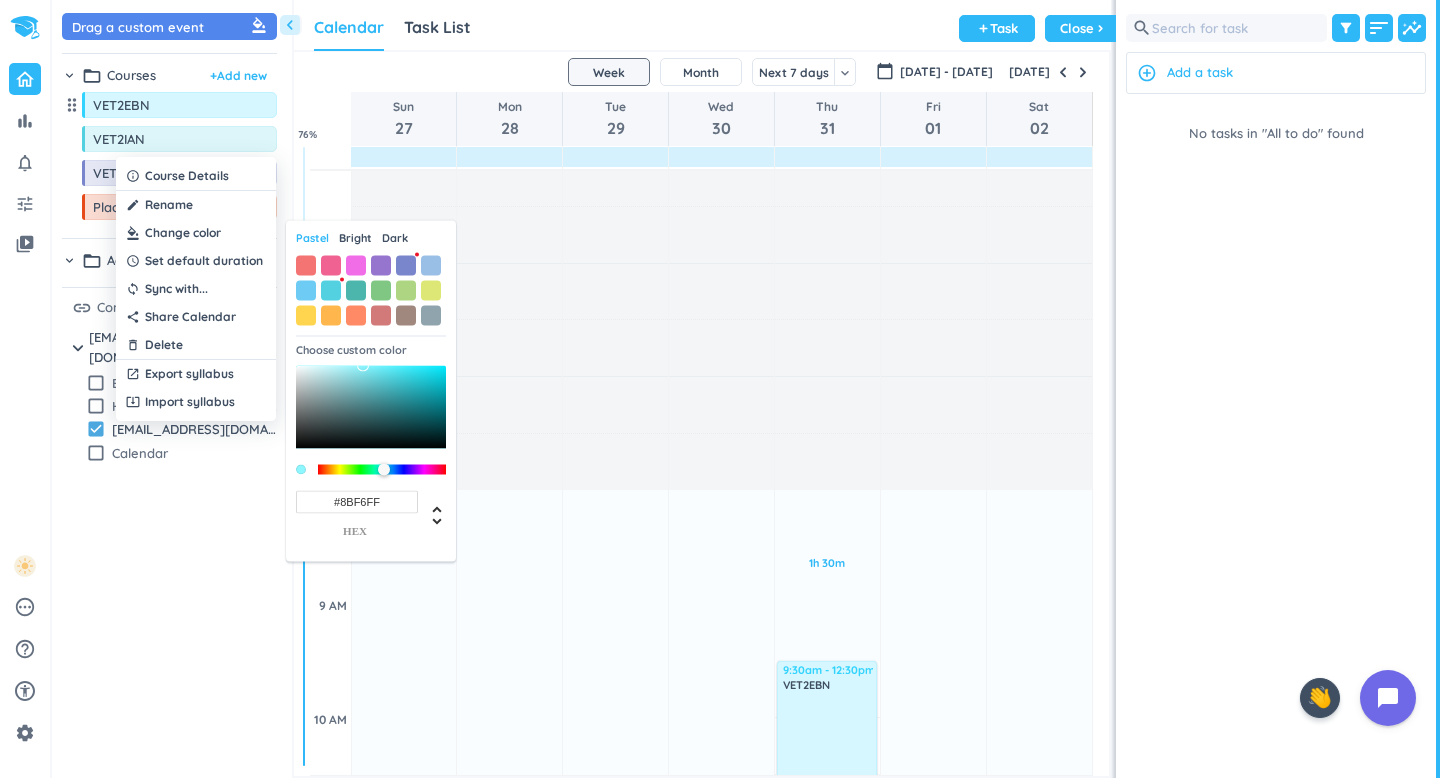type on "#8AF6FF" 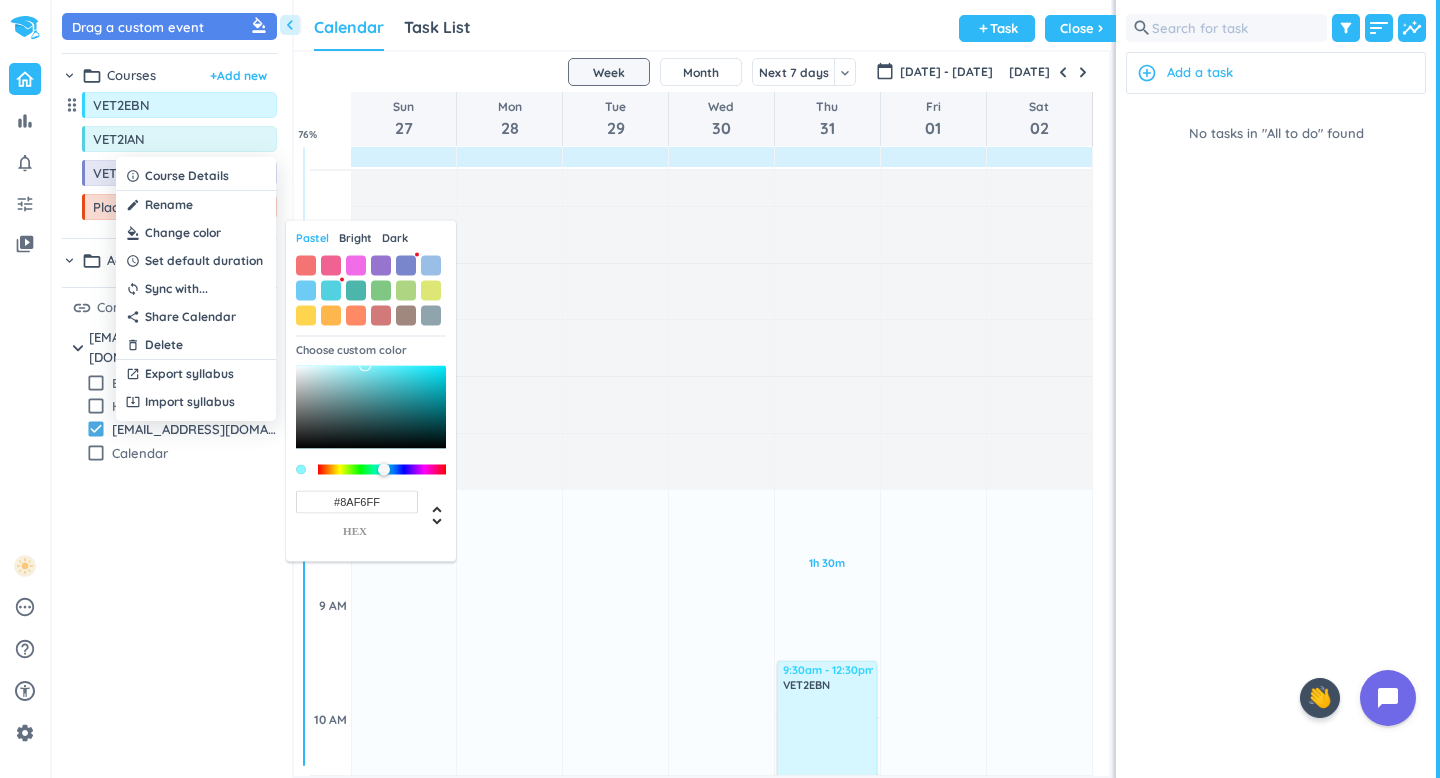 drag, startPoint x: 398, startPoint y: 385, endPoint x: 365, endPoint y: 365, distance: 38.587563 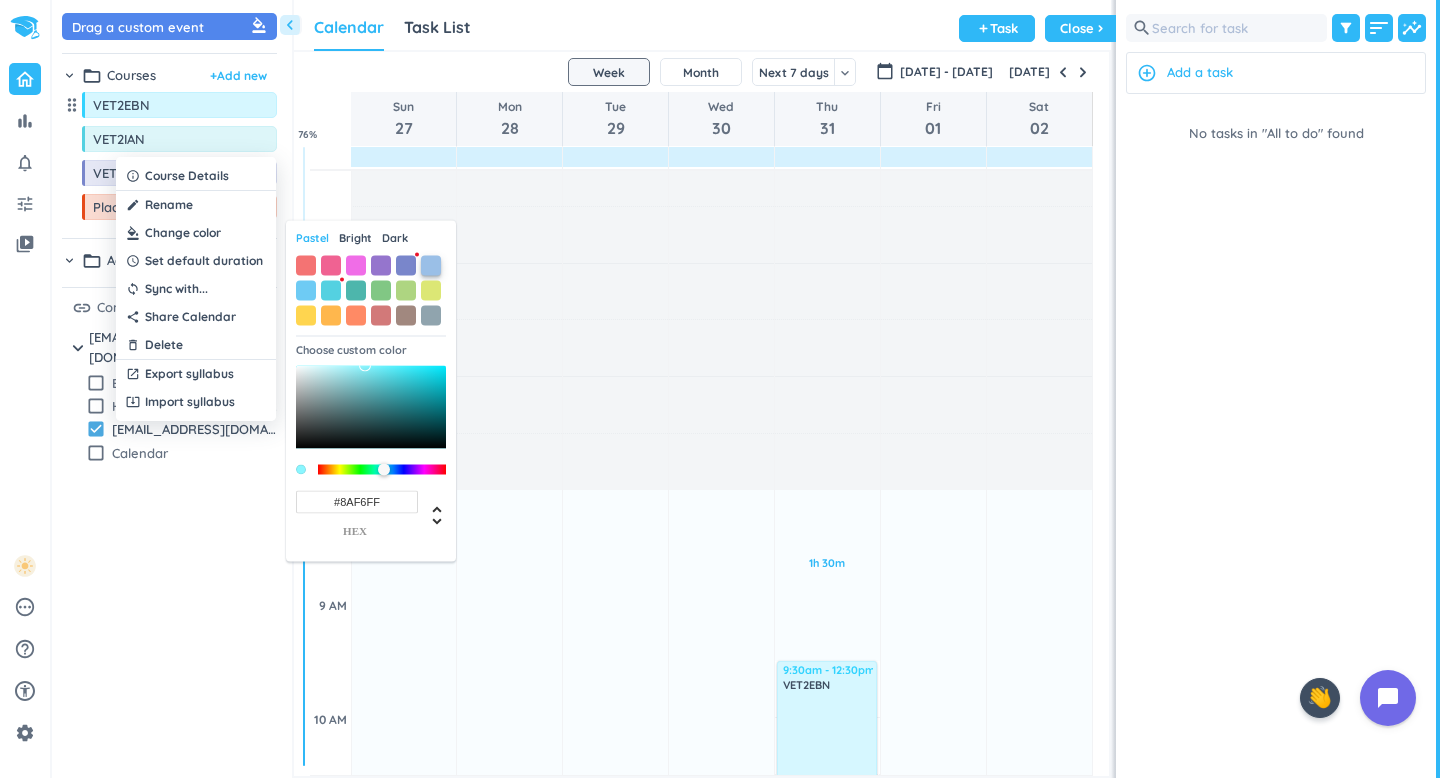 click at bounding box center (431, 265) 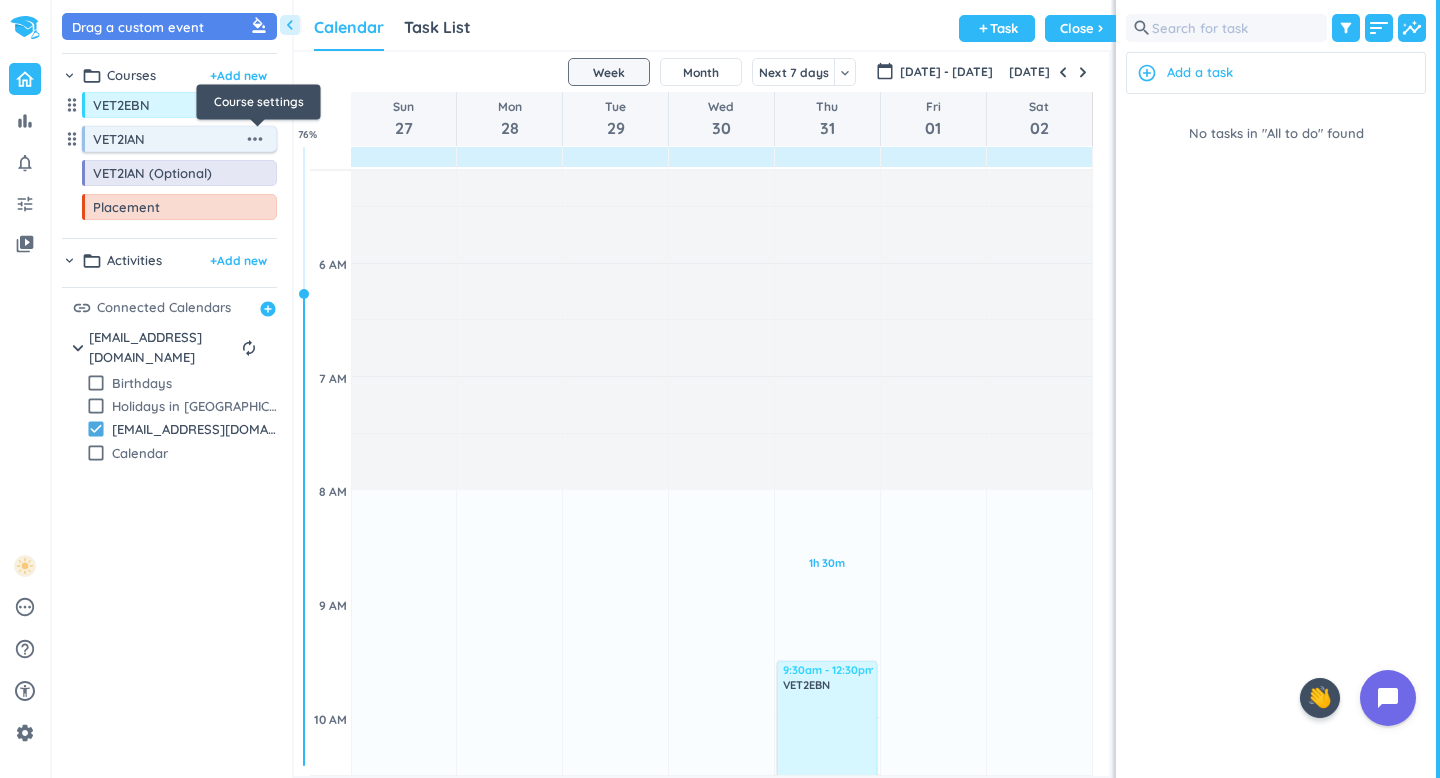 click on "more_horiz" at bounding box center (255, 139) 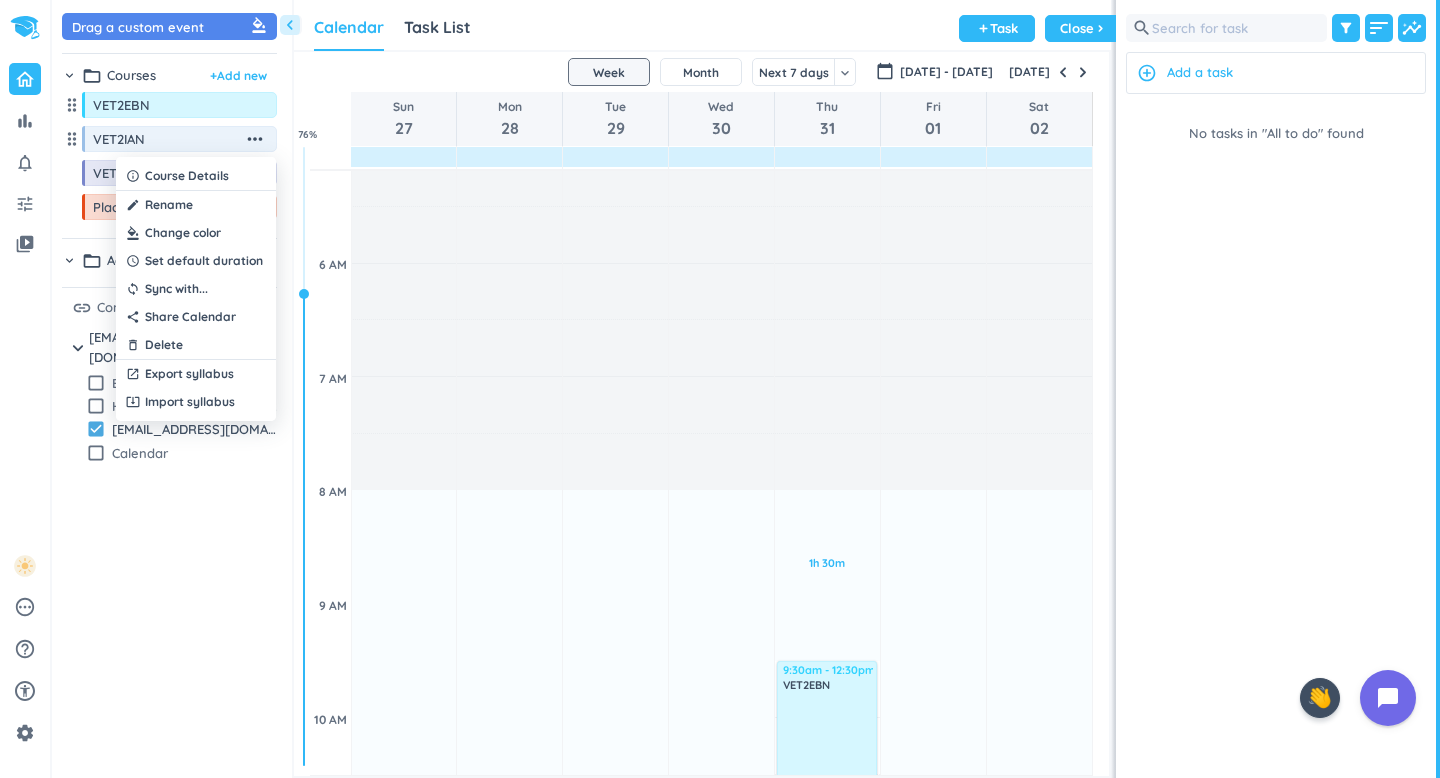 click at bounding box center (196, 233) 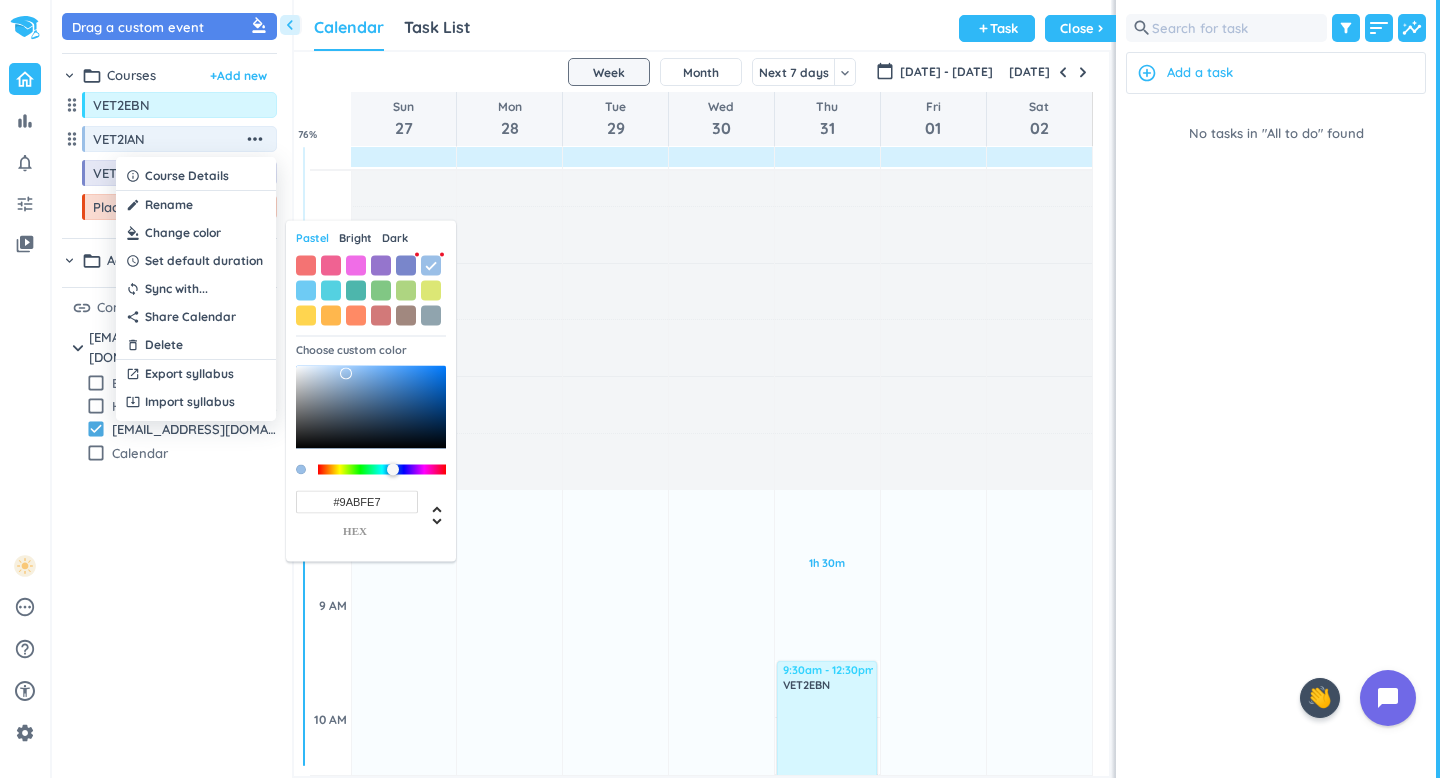 click at bounding box center (196, 233) 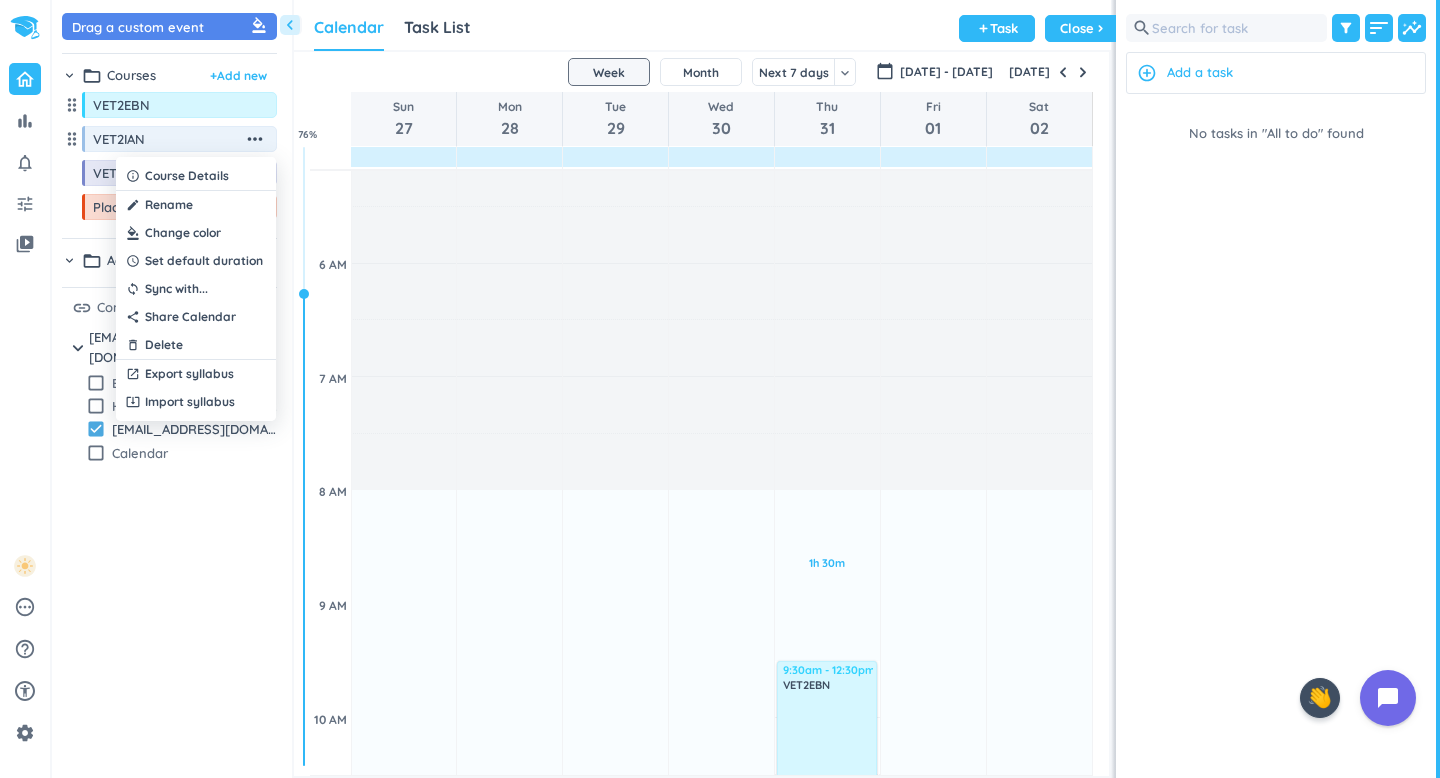 click at bounding box center [196, 233] 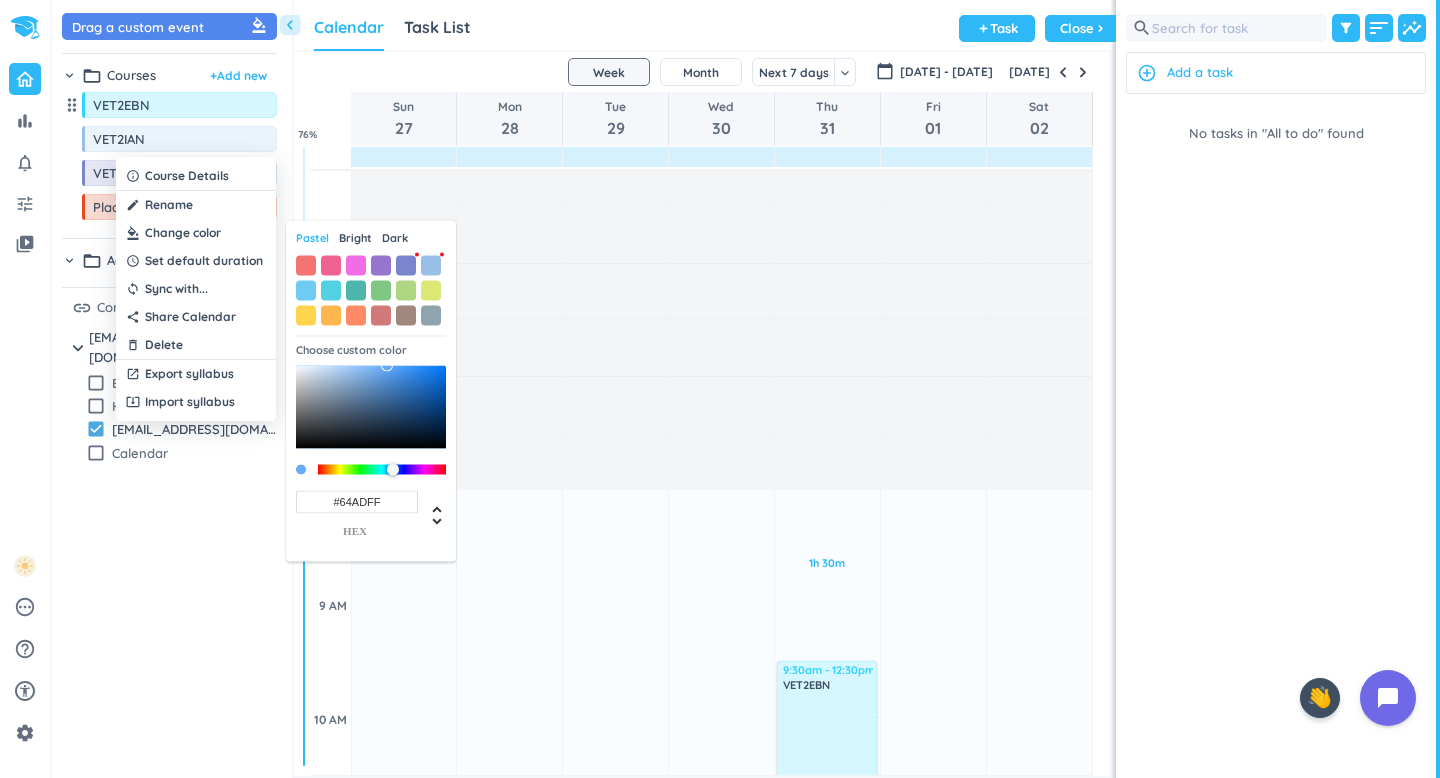 type on "#63ACFF" 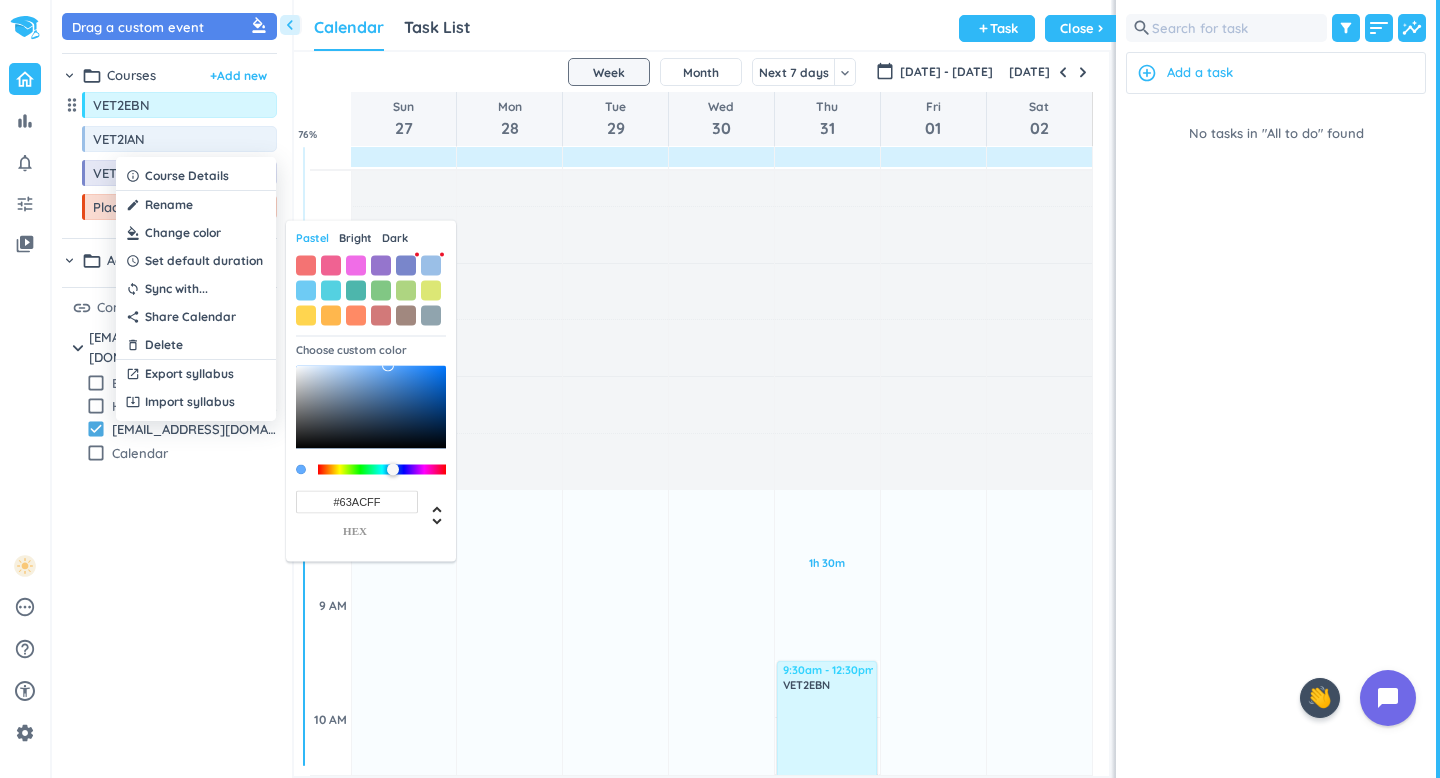 drag, startPoint x: 409, startPoint y: 375, endPoint x: 388, endPoint y: 362, distance: 24.698177 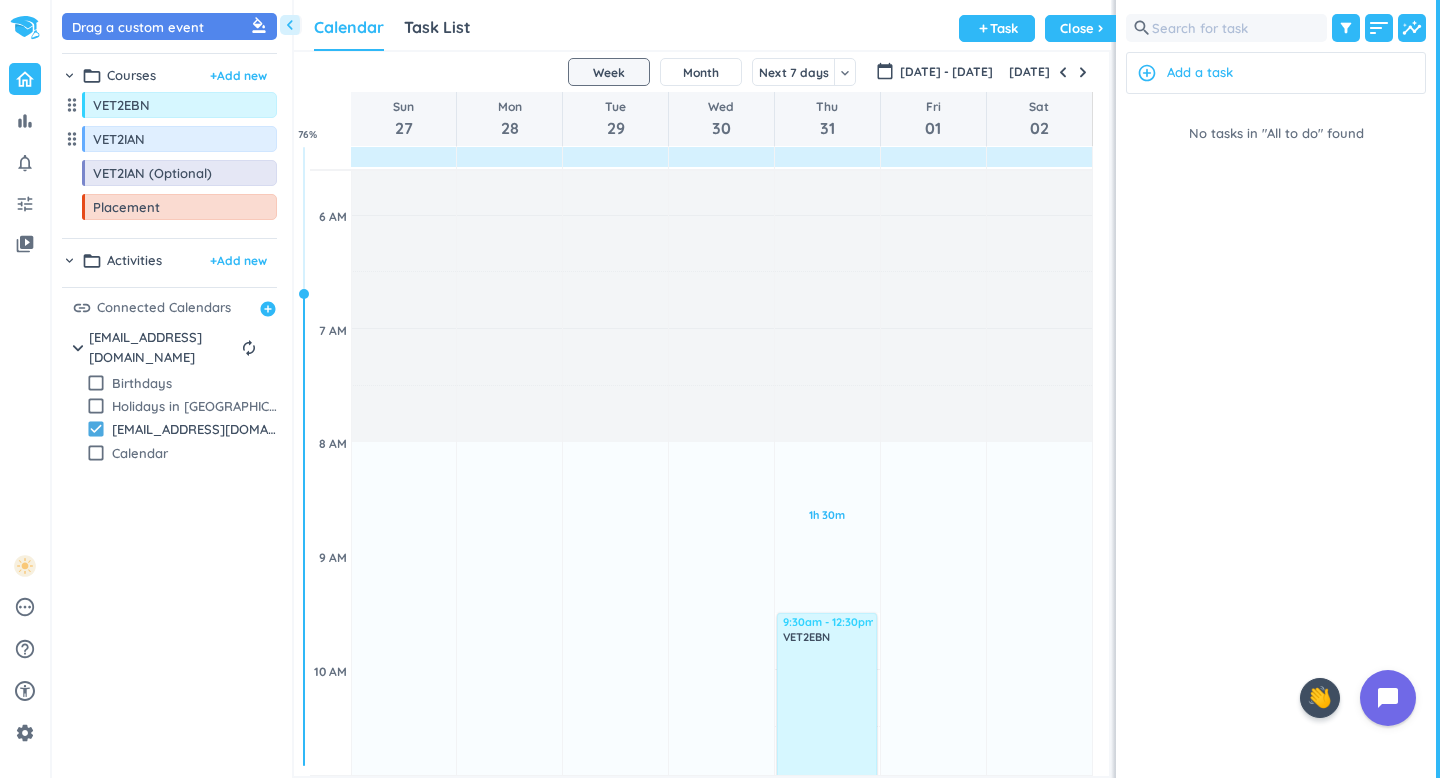 scroll, scrollTop: 0, scrollLeft: 0, axis: both 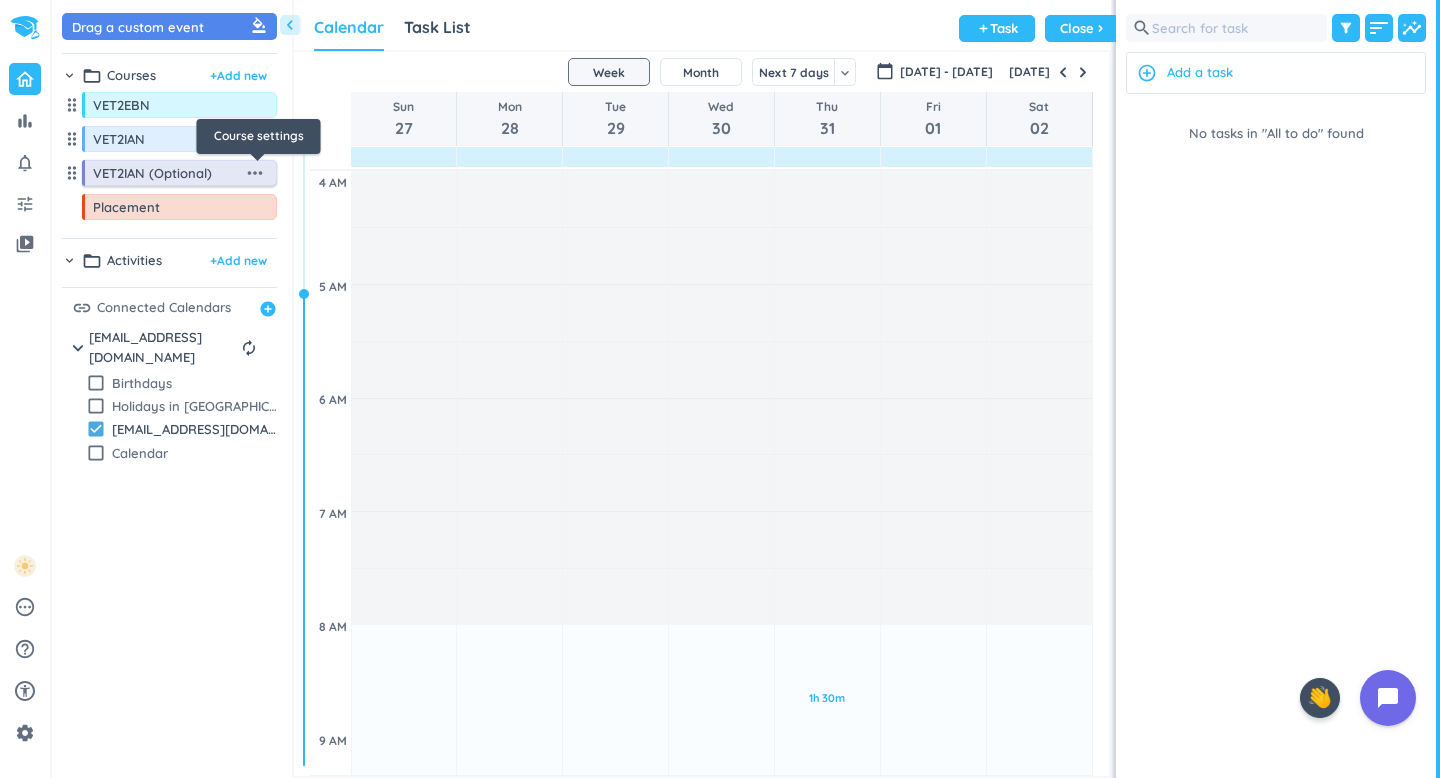 click on "more_horiz" at bounding box center [255, 173] 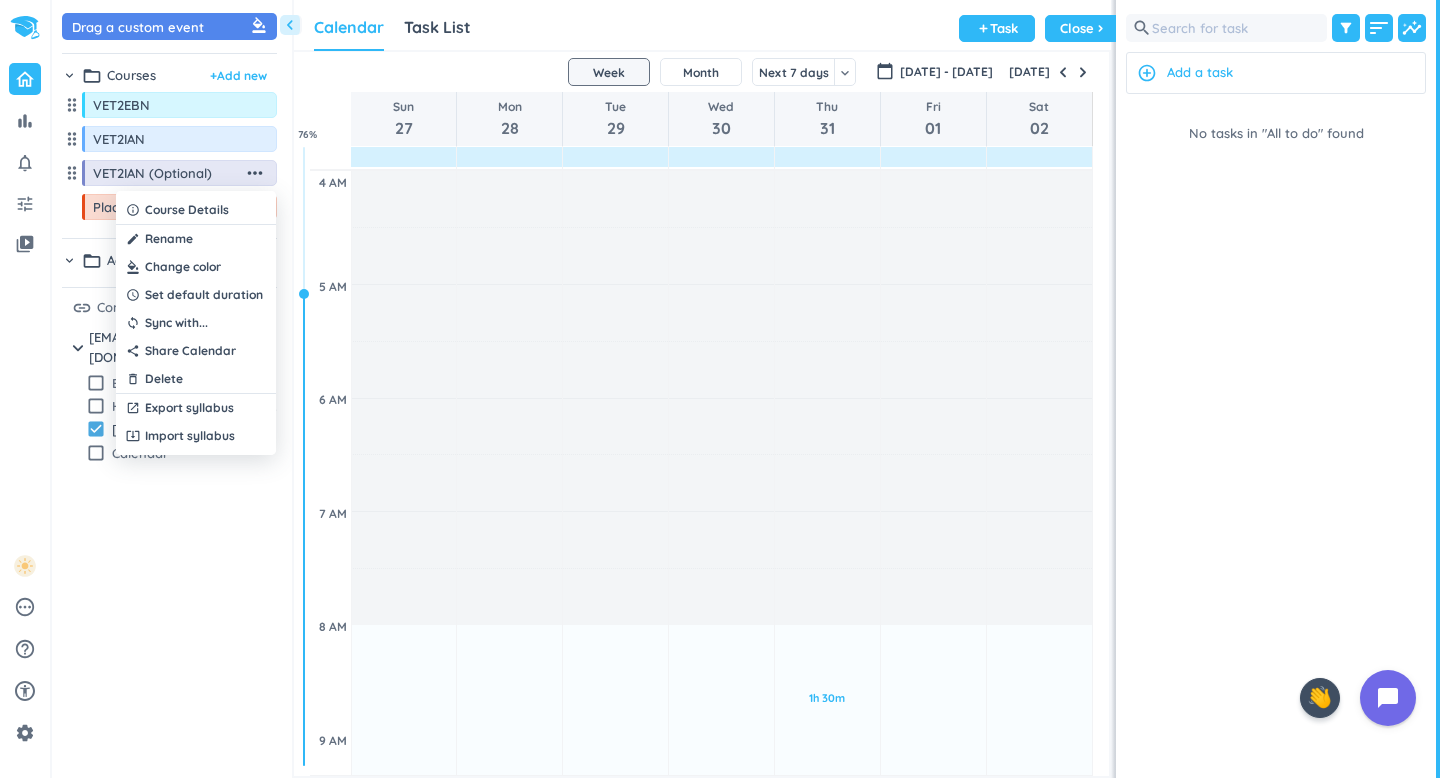 click at bounding box center (196, 267) 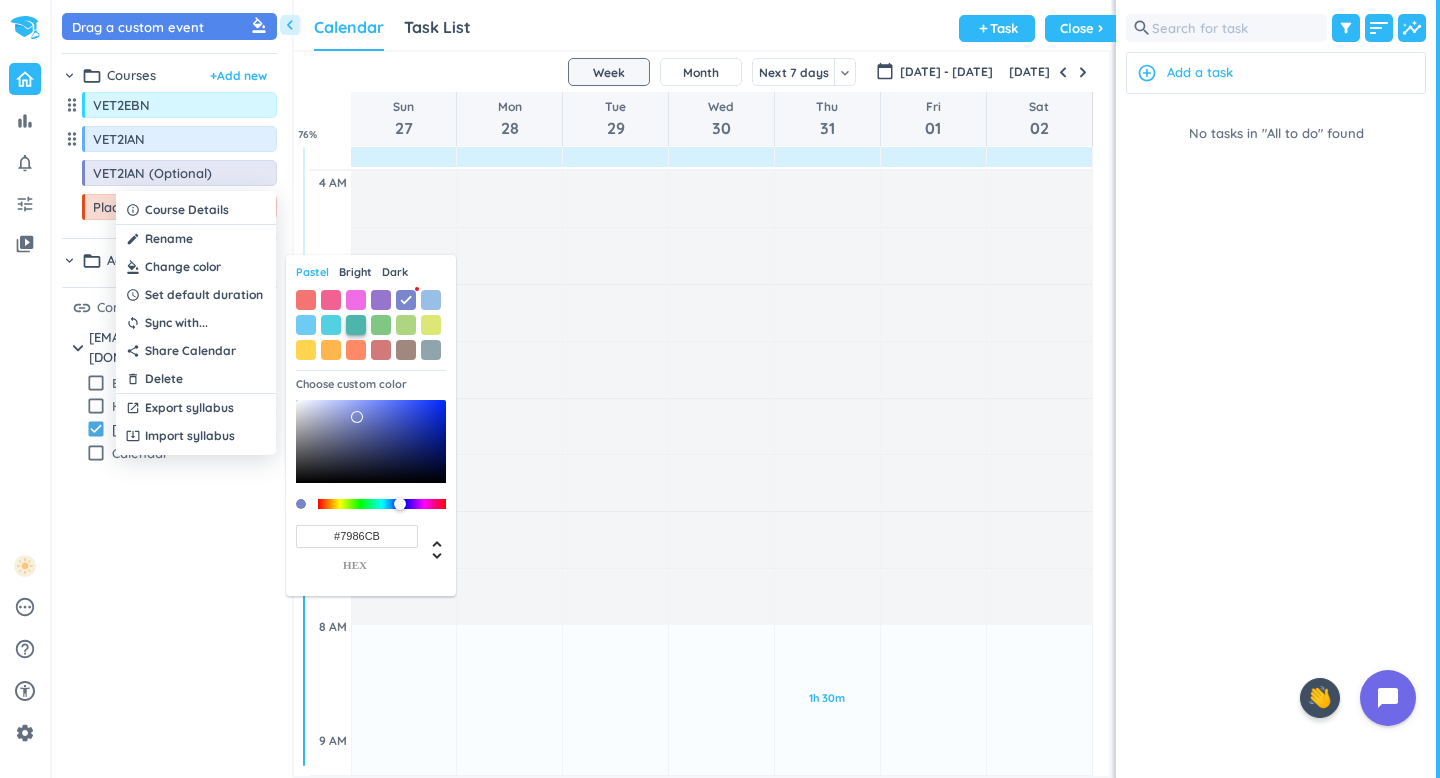 click at bounding box center [356, 325] 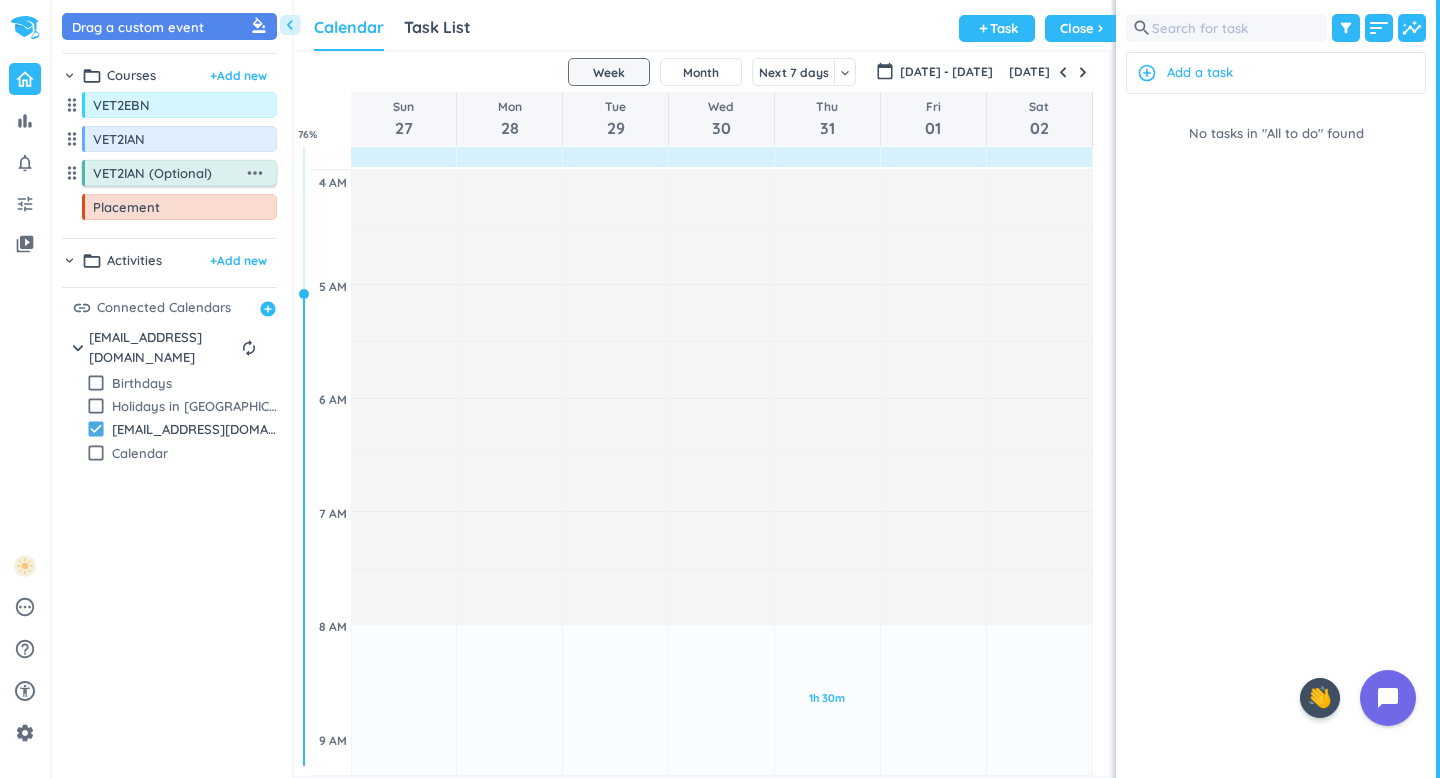 click on "more_horiz" at bounding box center [255, 173] 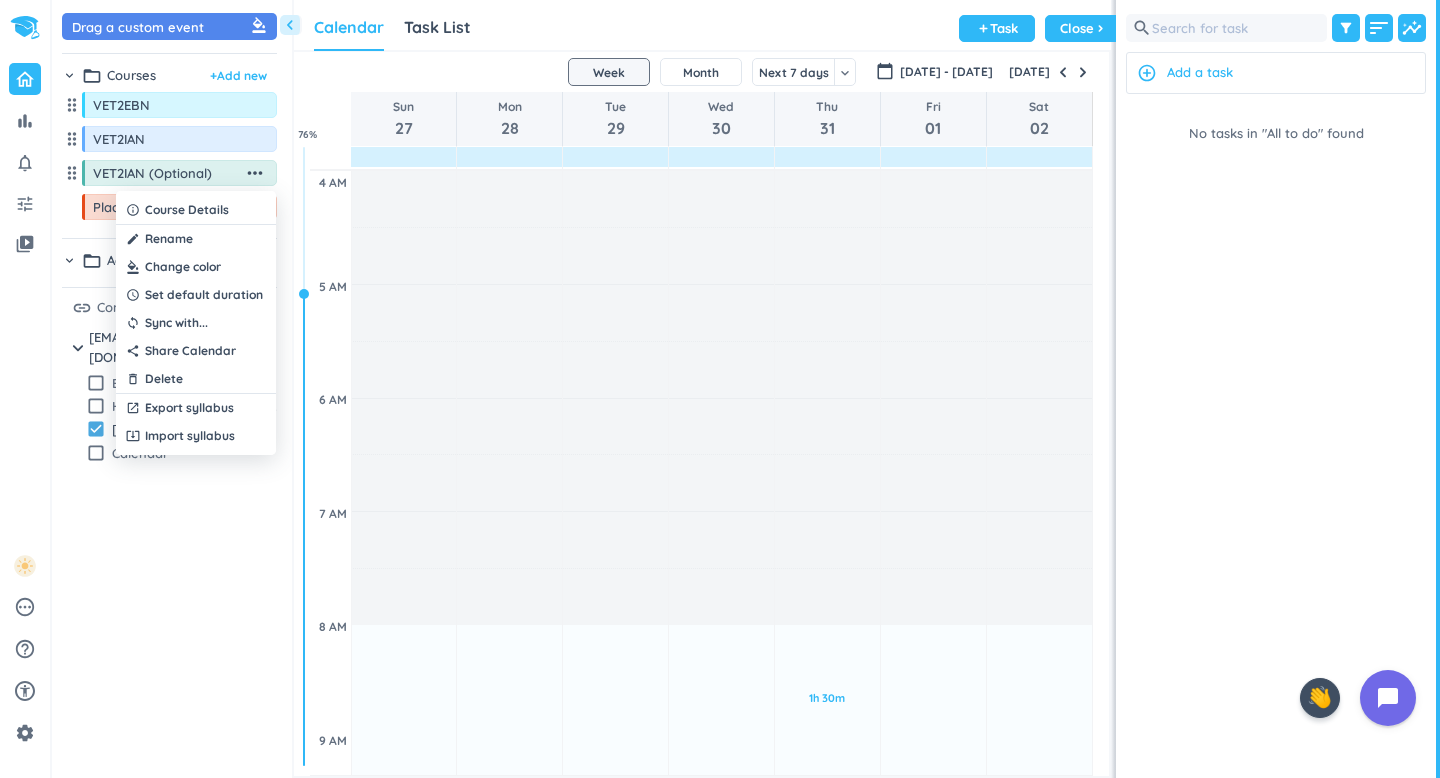 click at bounding box center (196, 267) 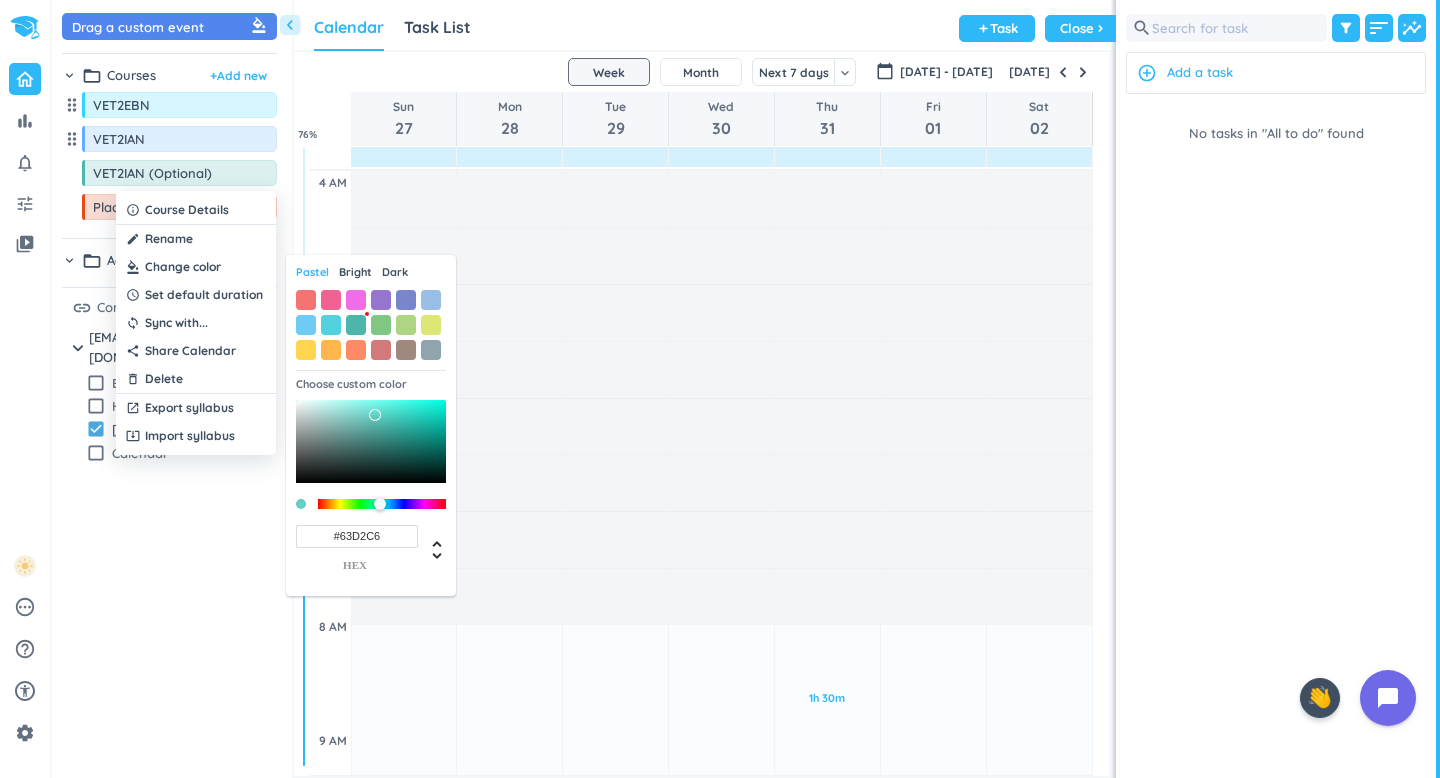 type on "#65D5C9" 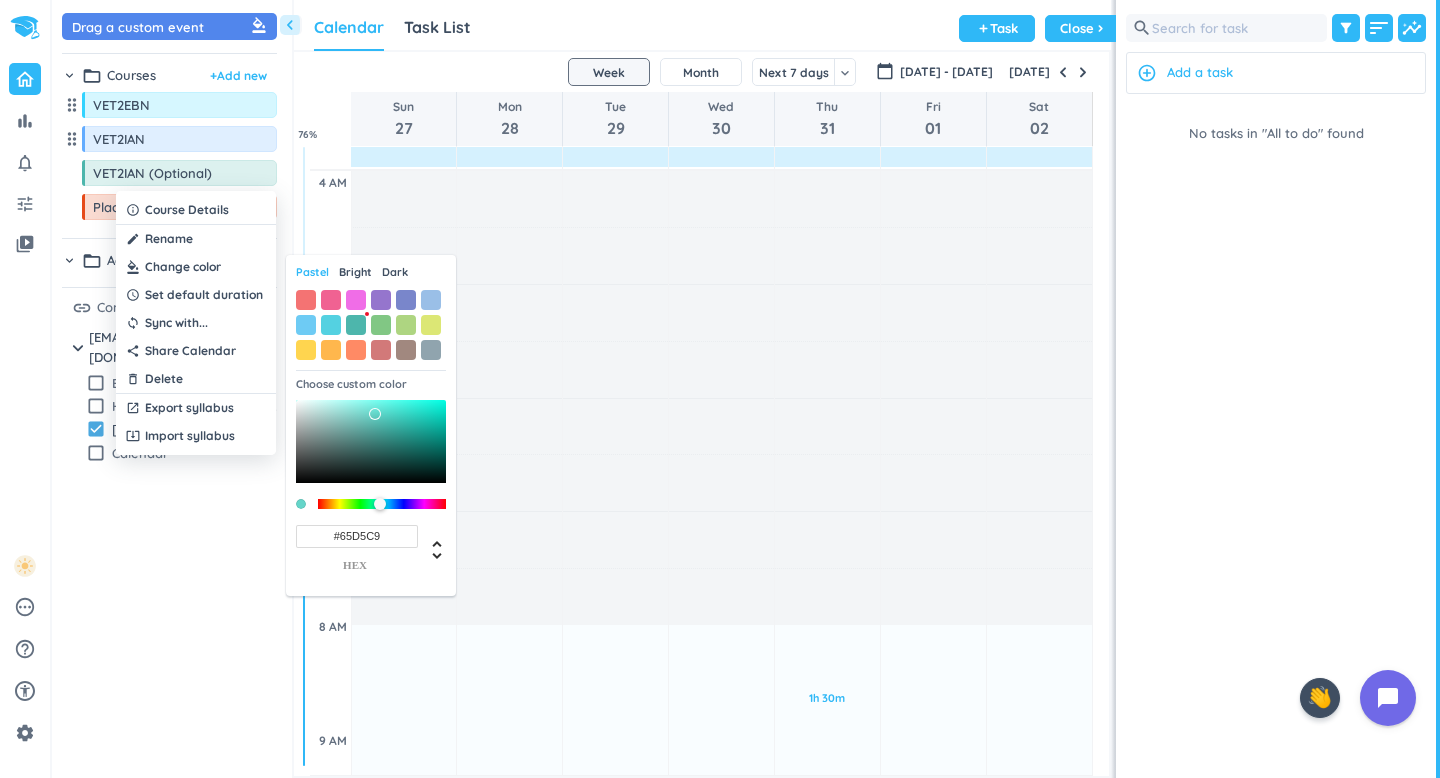 drag, startPoint x: 376, startPoint y: 427, endPoint x: 375, endPoint y: 414, distance: 13.038404 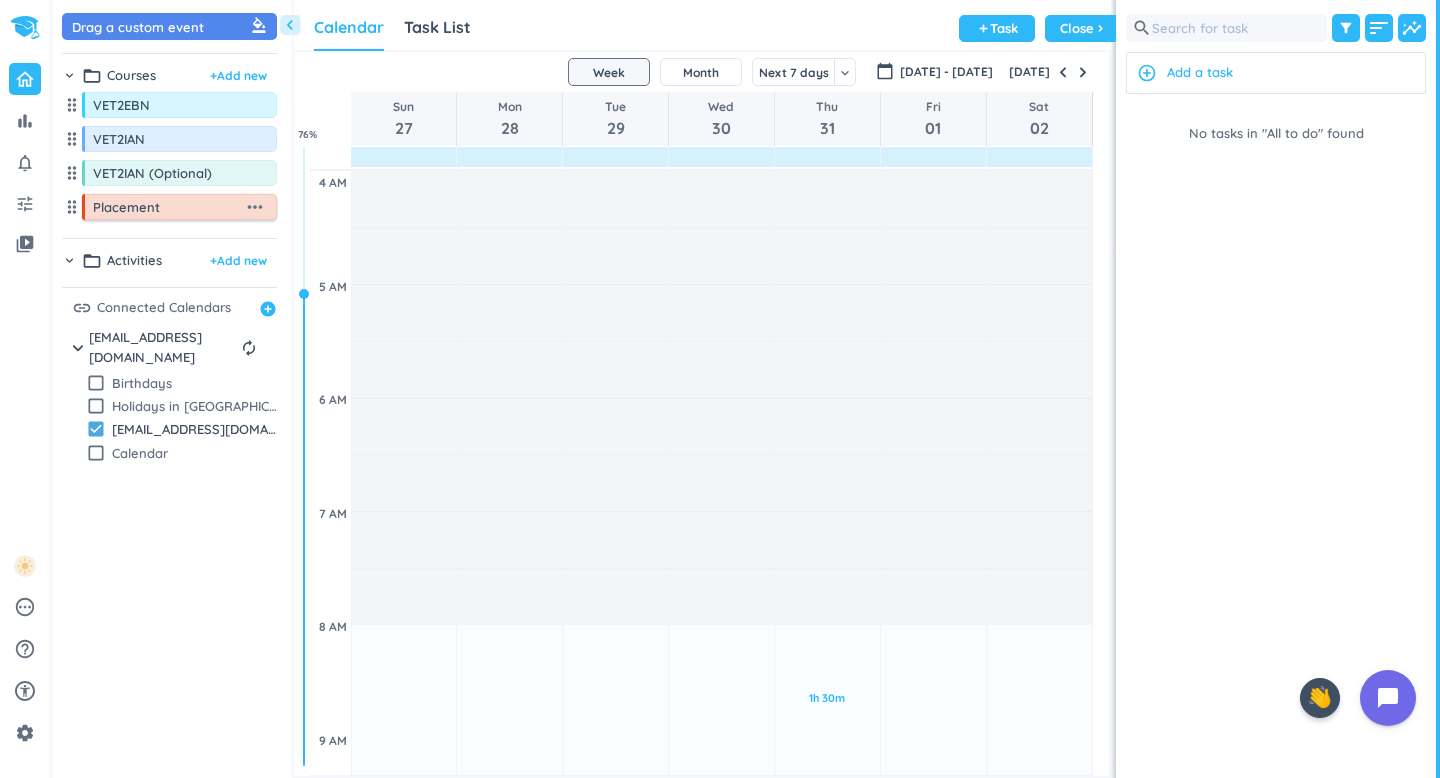click on "more_horiz" at bounding box center (255, 207) 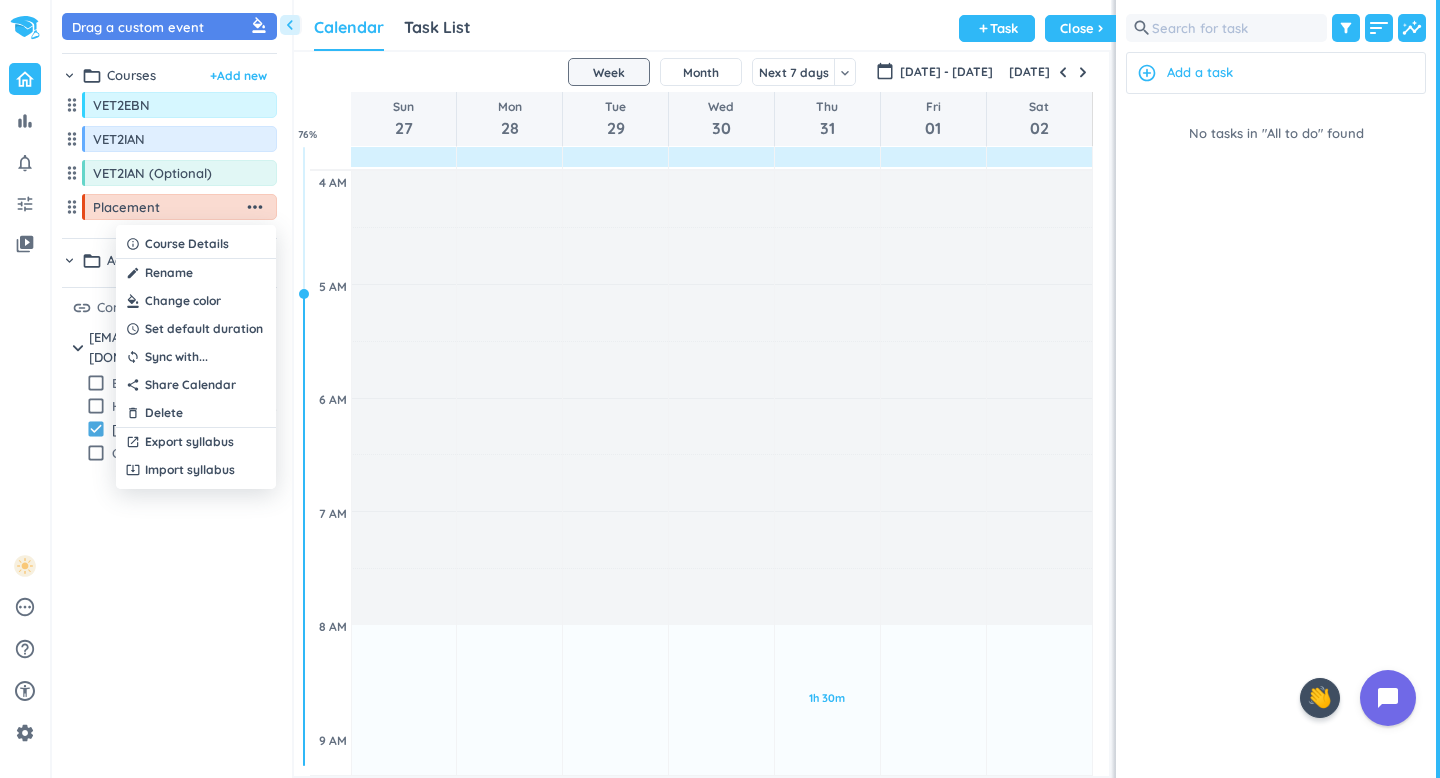 click at bounding box center [196, 301] 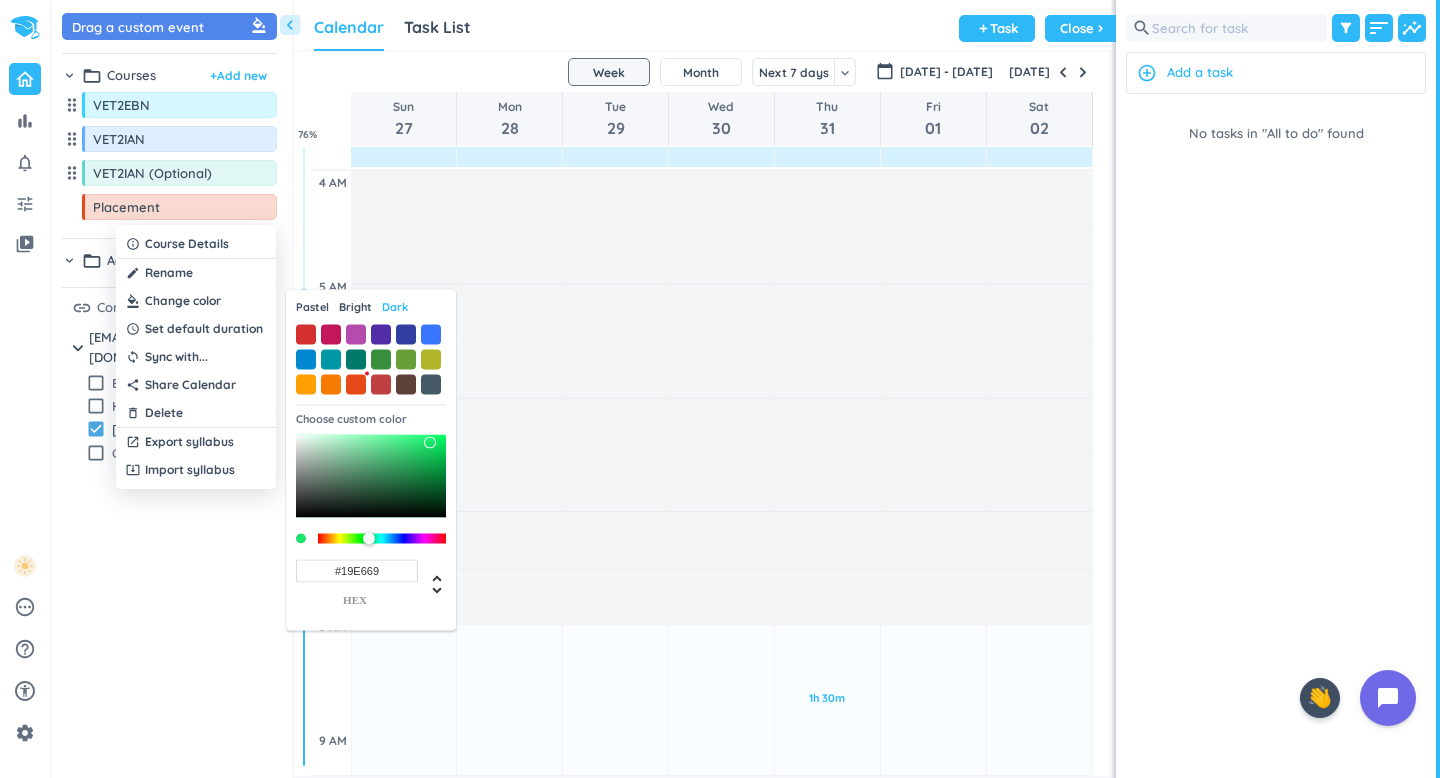click at bounding box center (382, 538) 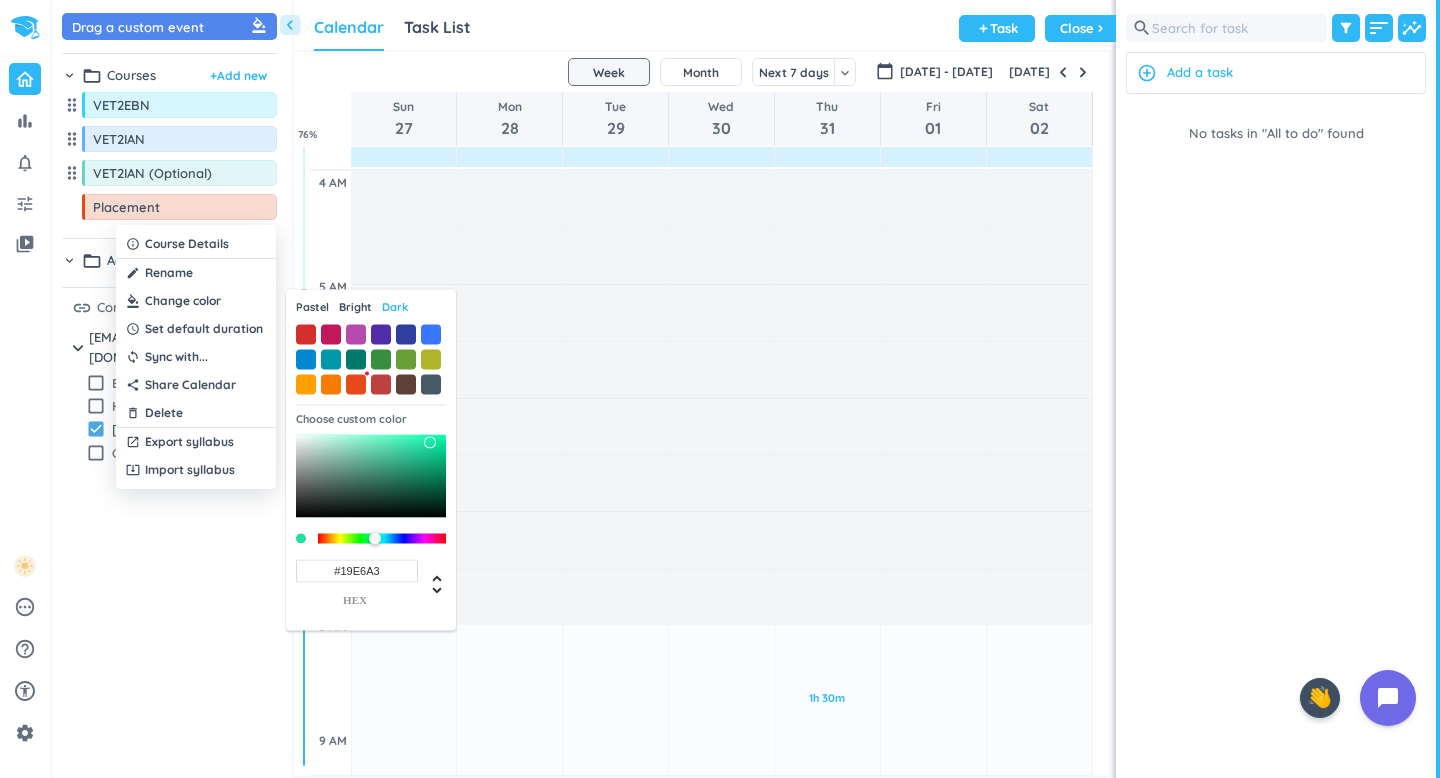 click at bounding box center [381, 539] 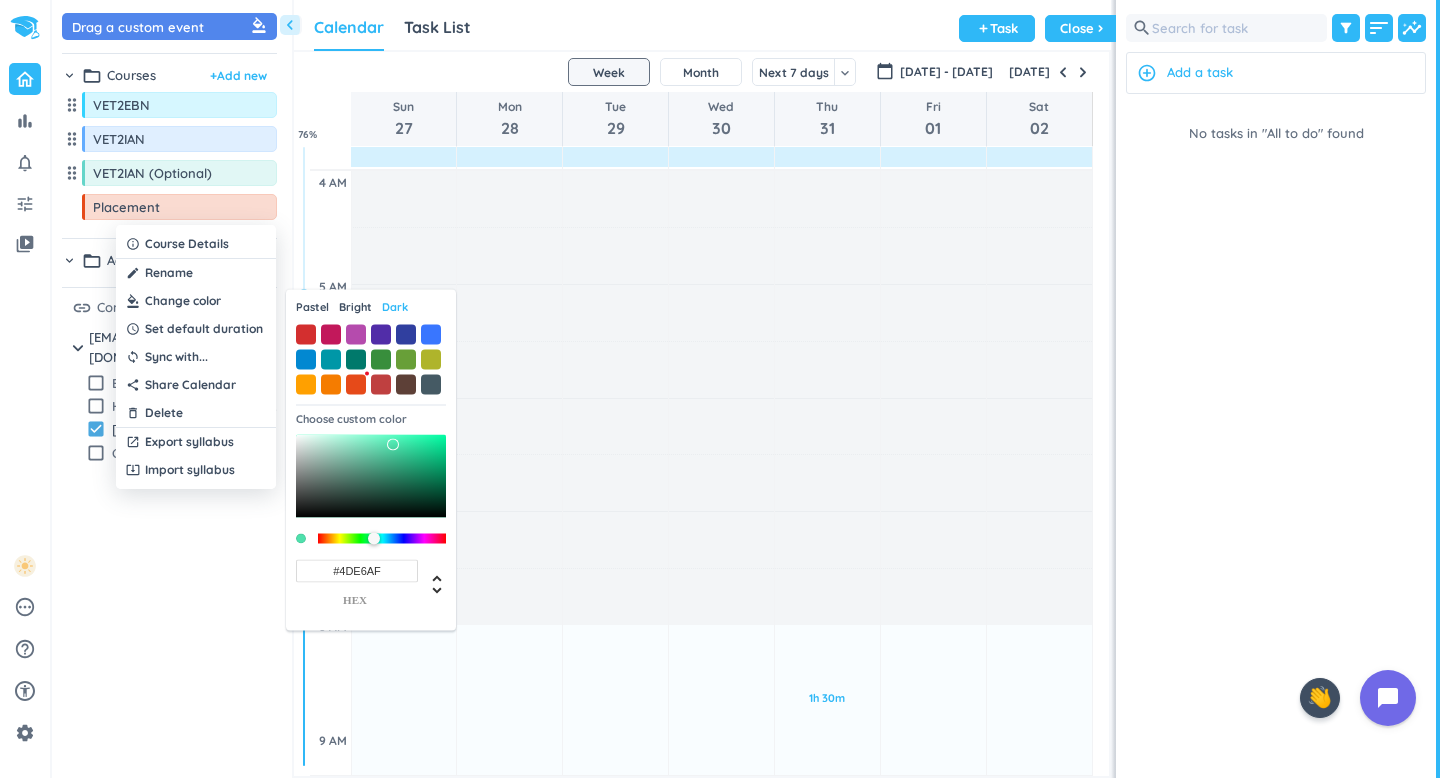 drag, startPoint x: 407, startPoint y: 460, endPoint x: 397, endPoint y: 442, distance: 20.59126 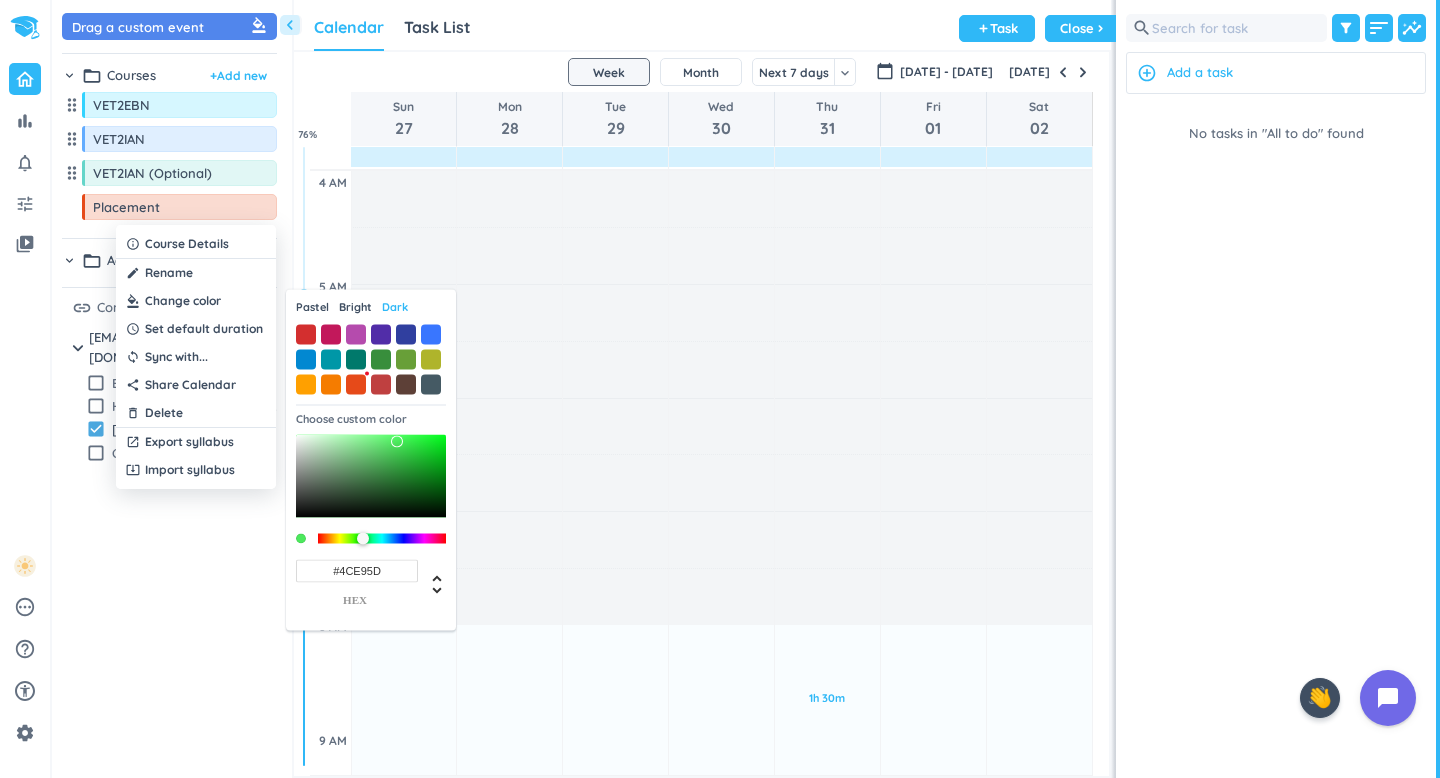 drag, startPoint x: 376, startPoint y: 542, endPoint x: 363, endPoint y: 539, distance: 13.341664 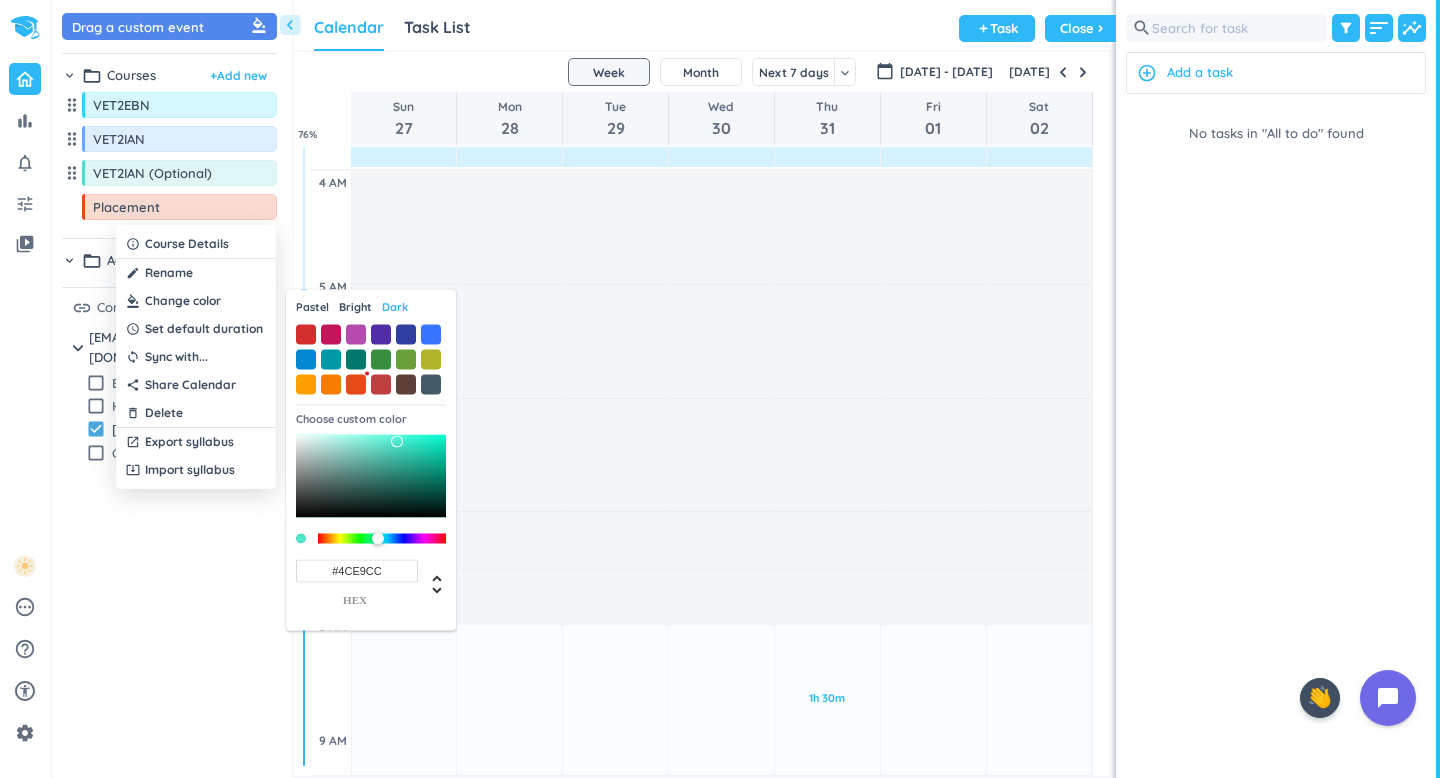 click at bounding box center (378, 538) 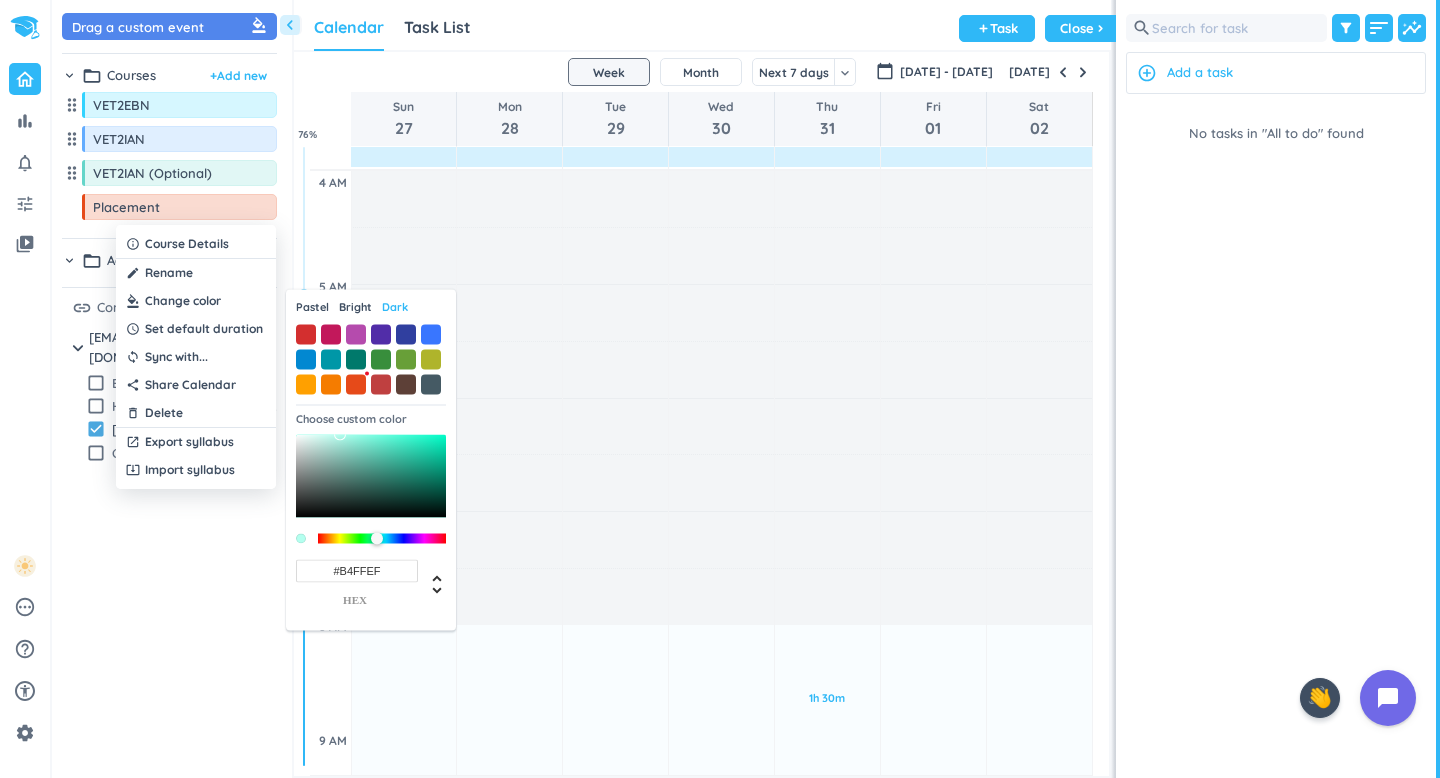 drag, startPoint x: 395, startPoint y: 449, endPoint x: 339, endPoint y: 432, distance: 58.5235 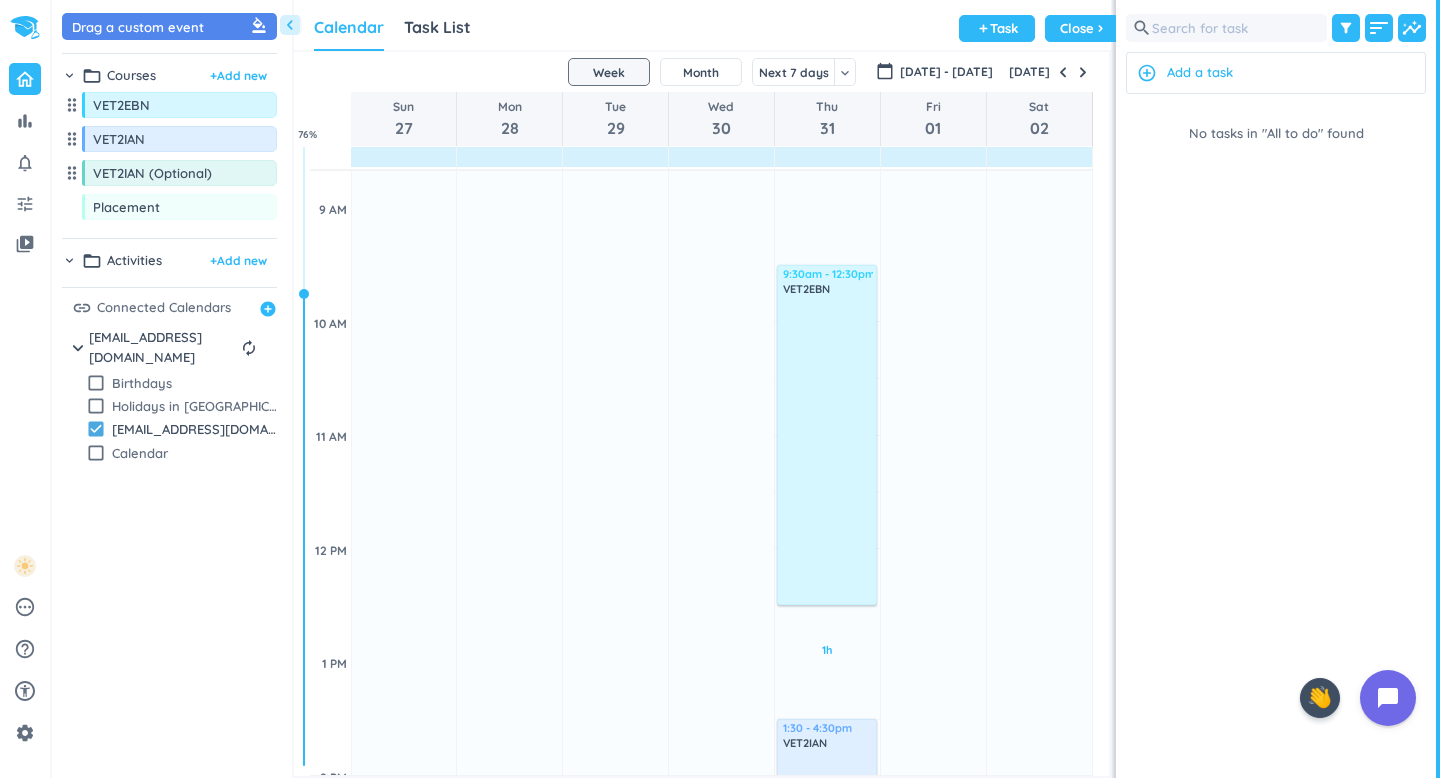 scroll, scrollTop: 536, scrollLeft: 0, axis: vertical 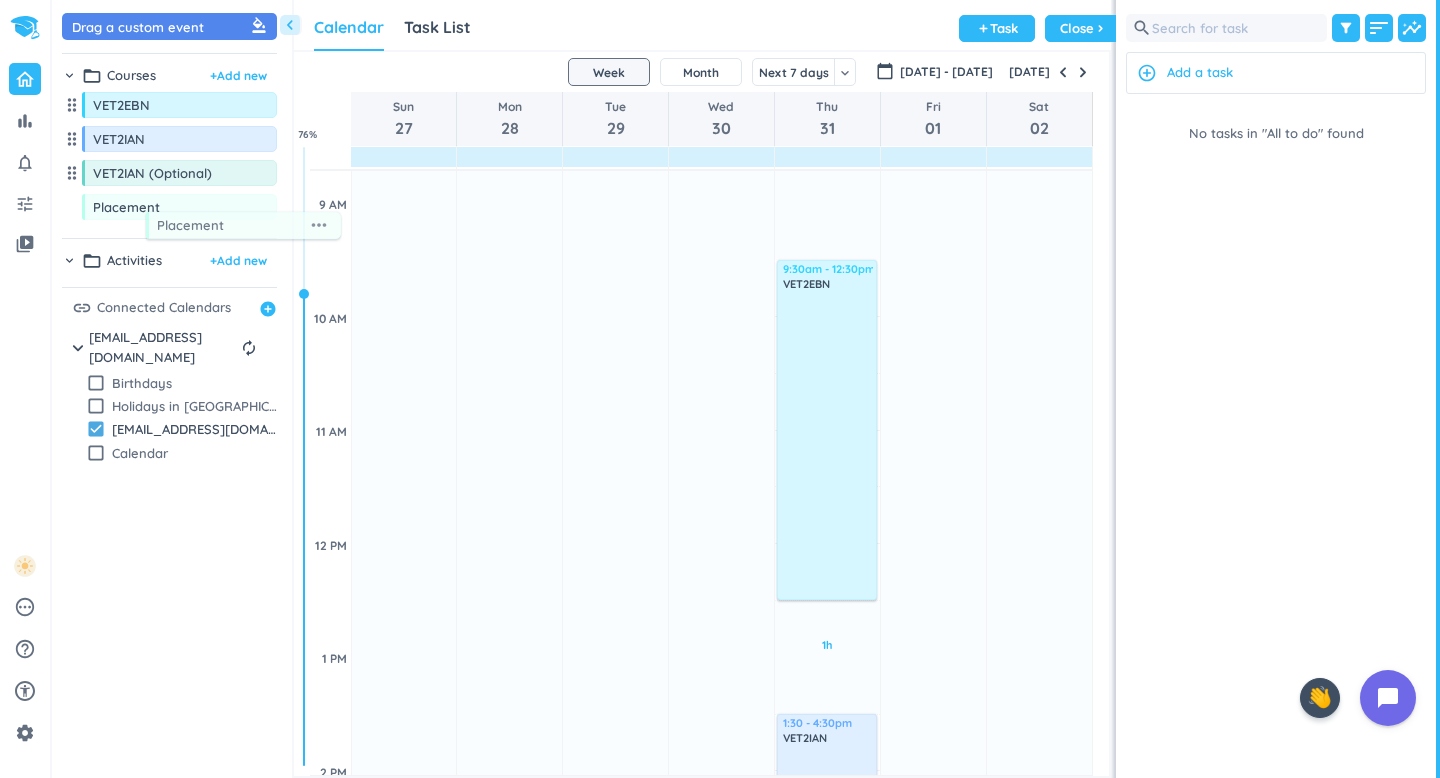 drag, startPoint x: 183, startPoint y: 216, endPoint x: 247, endPoint y: 232, distance: 65.96969 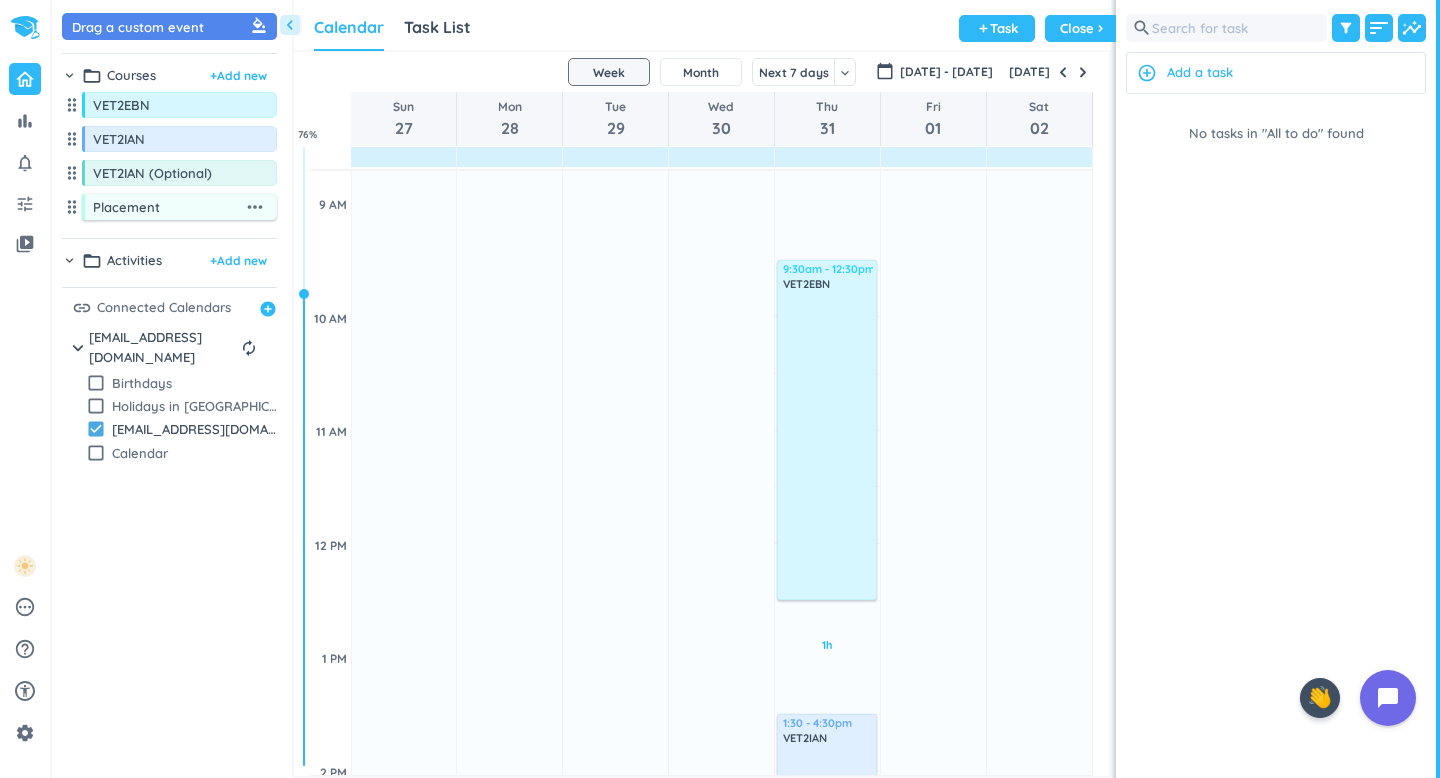 click on "more_horiz" at bounding box center (255, 207) 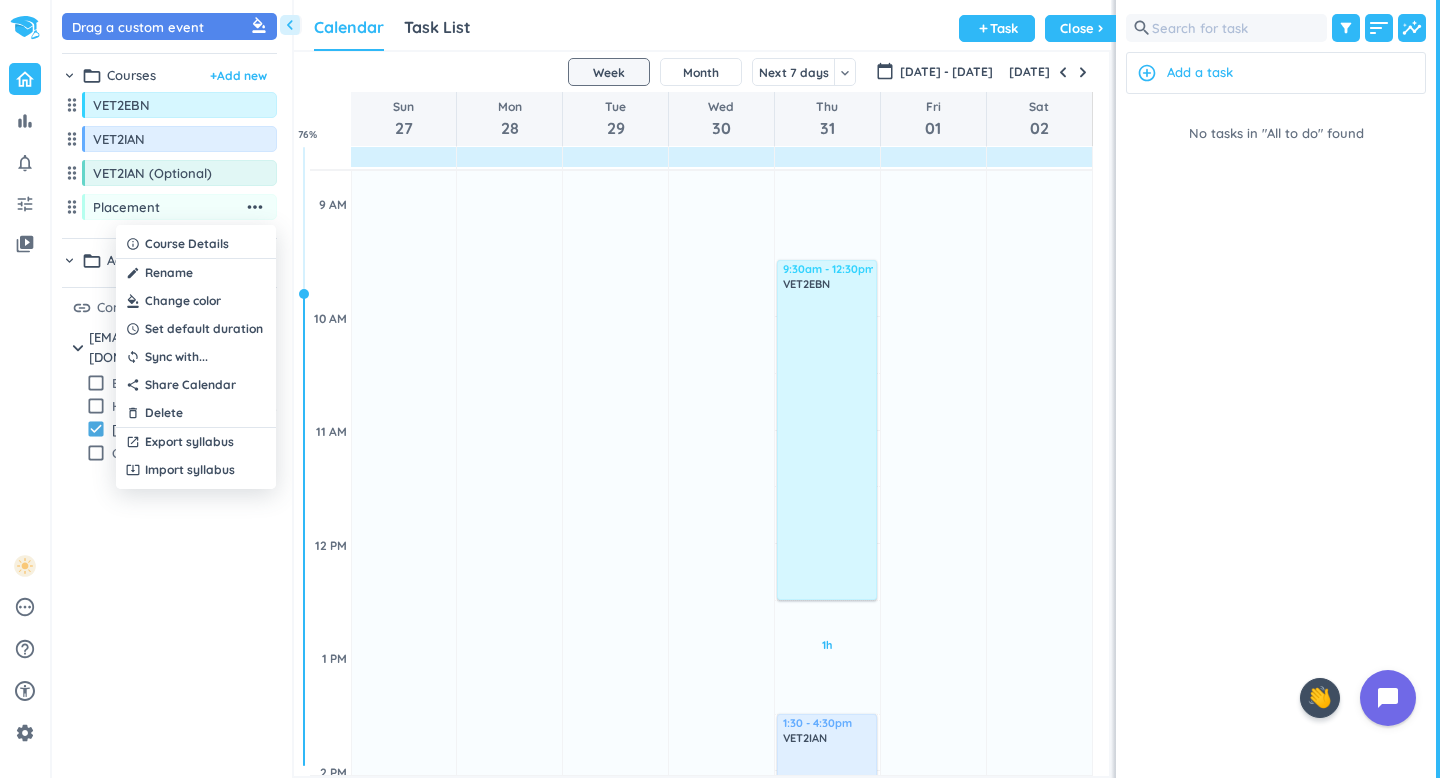 click at bounding box center (196, 301) 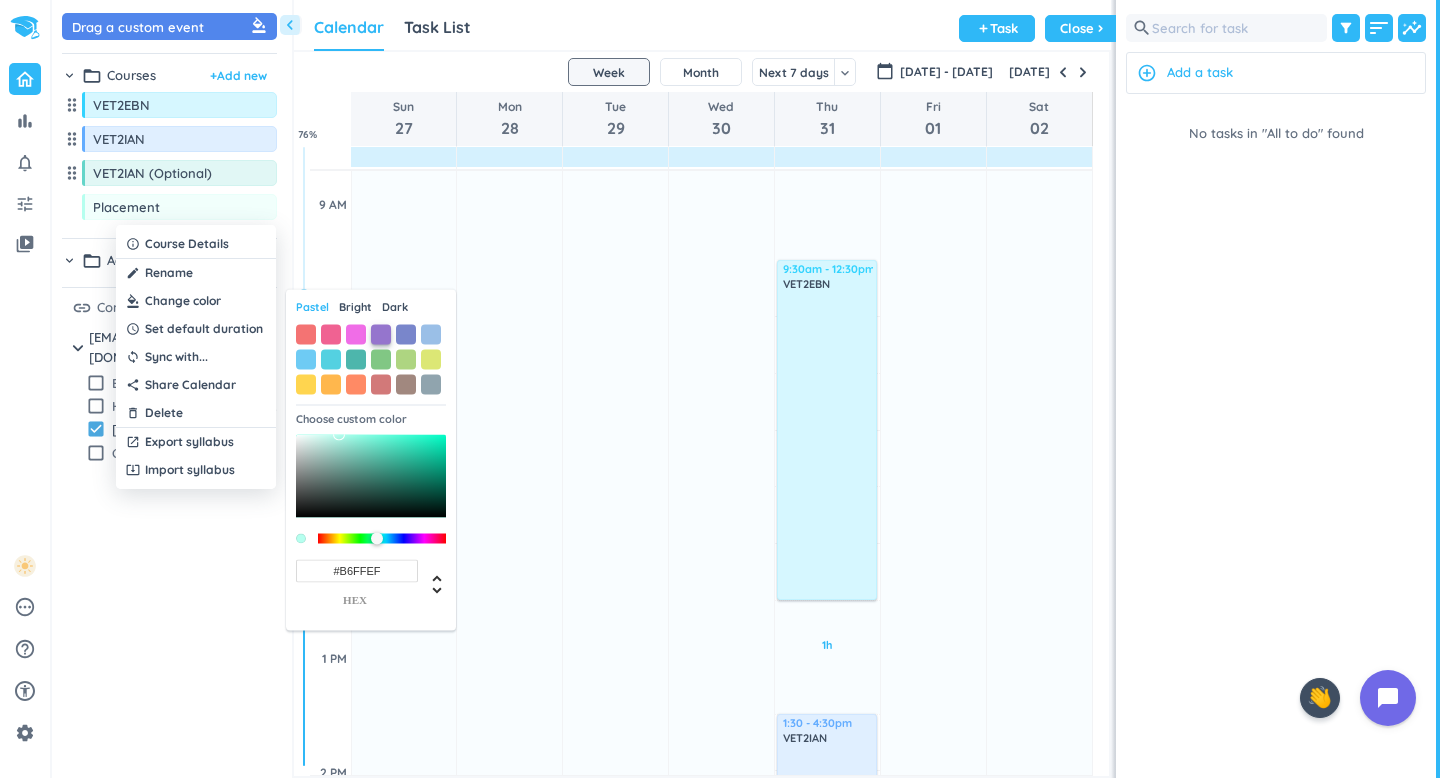 drag, startPoint x: 393, startPoint y: 336, endPoint x: 379, endPoint y: 334, distance: 14.142136 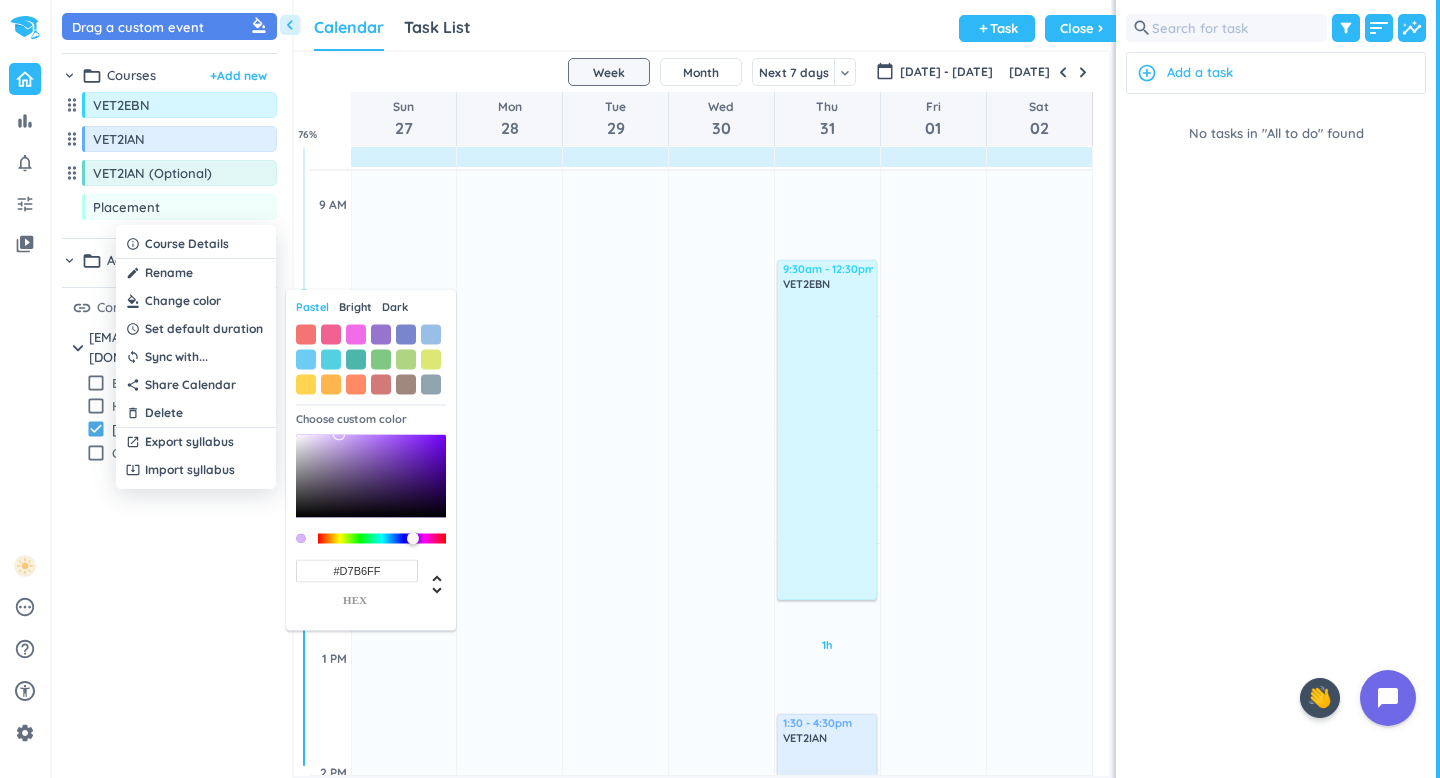 drag, startPoint x: 376, startPoint y: 533, endPoint x: 413, endPoint y: 537, distance: 37.215588 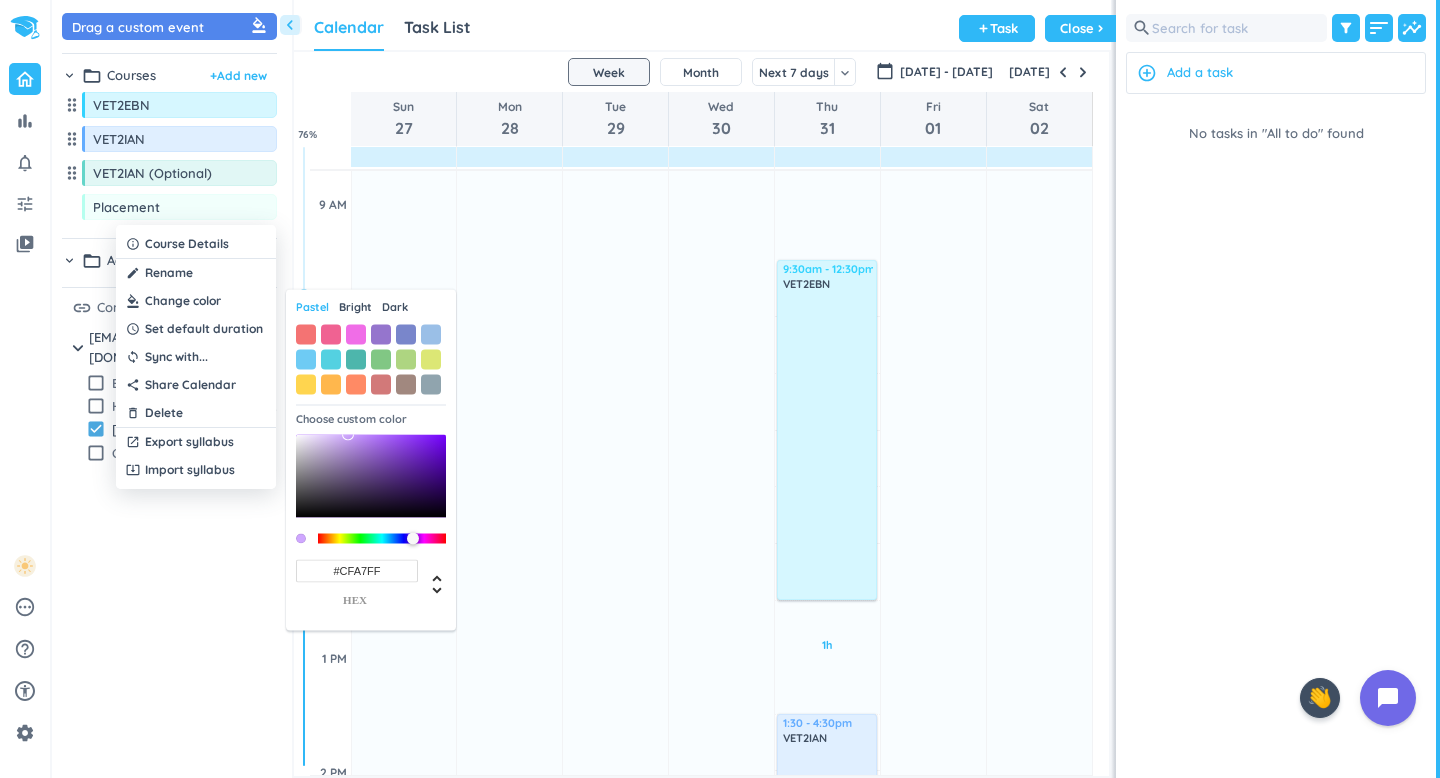 type on "#CEA5FF" 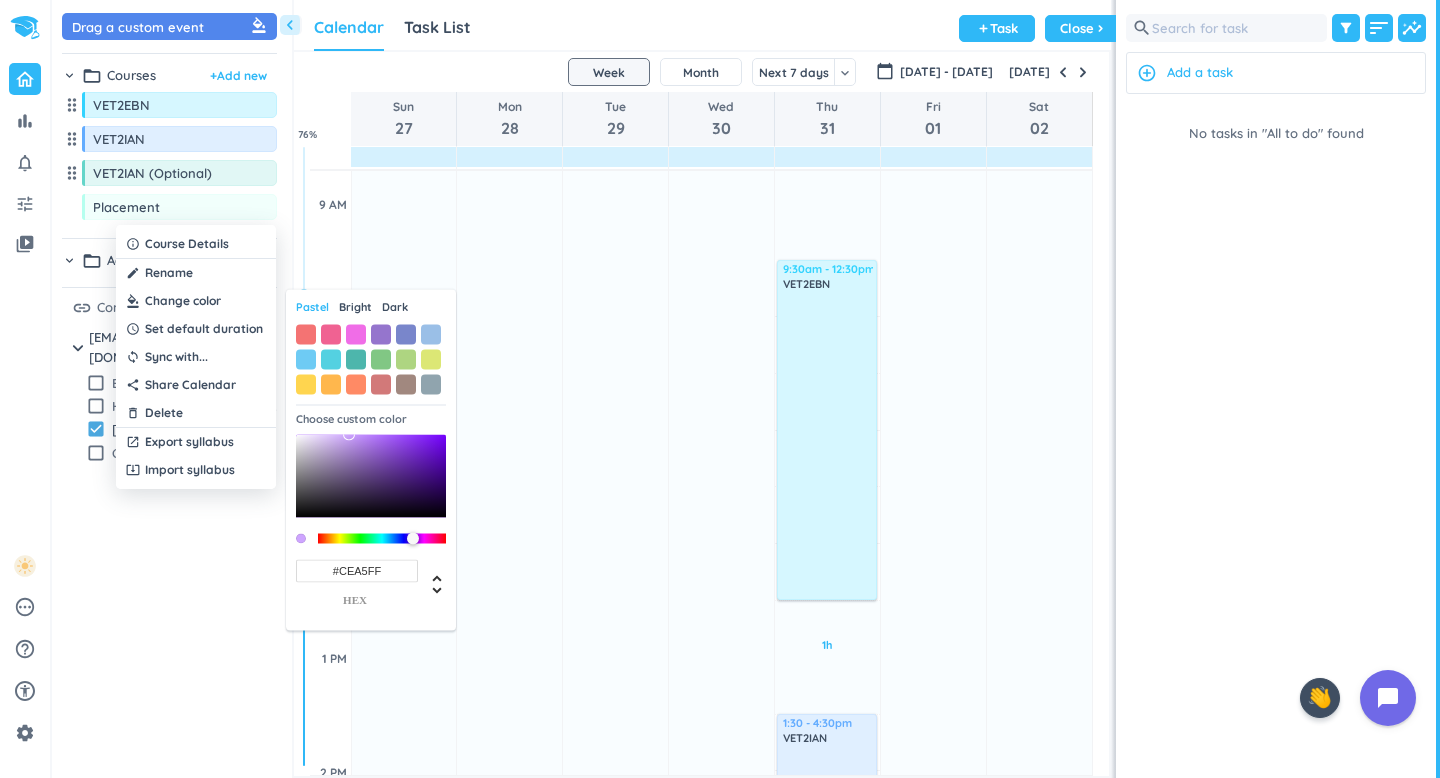 drag, startPoint x: 355, startPoint y: 454, endPoint x: 349, endPoint y: 433, distance: 21.84033 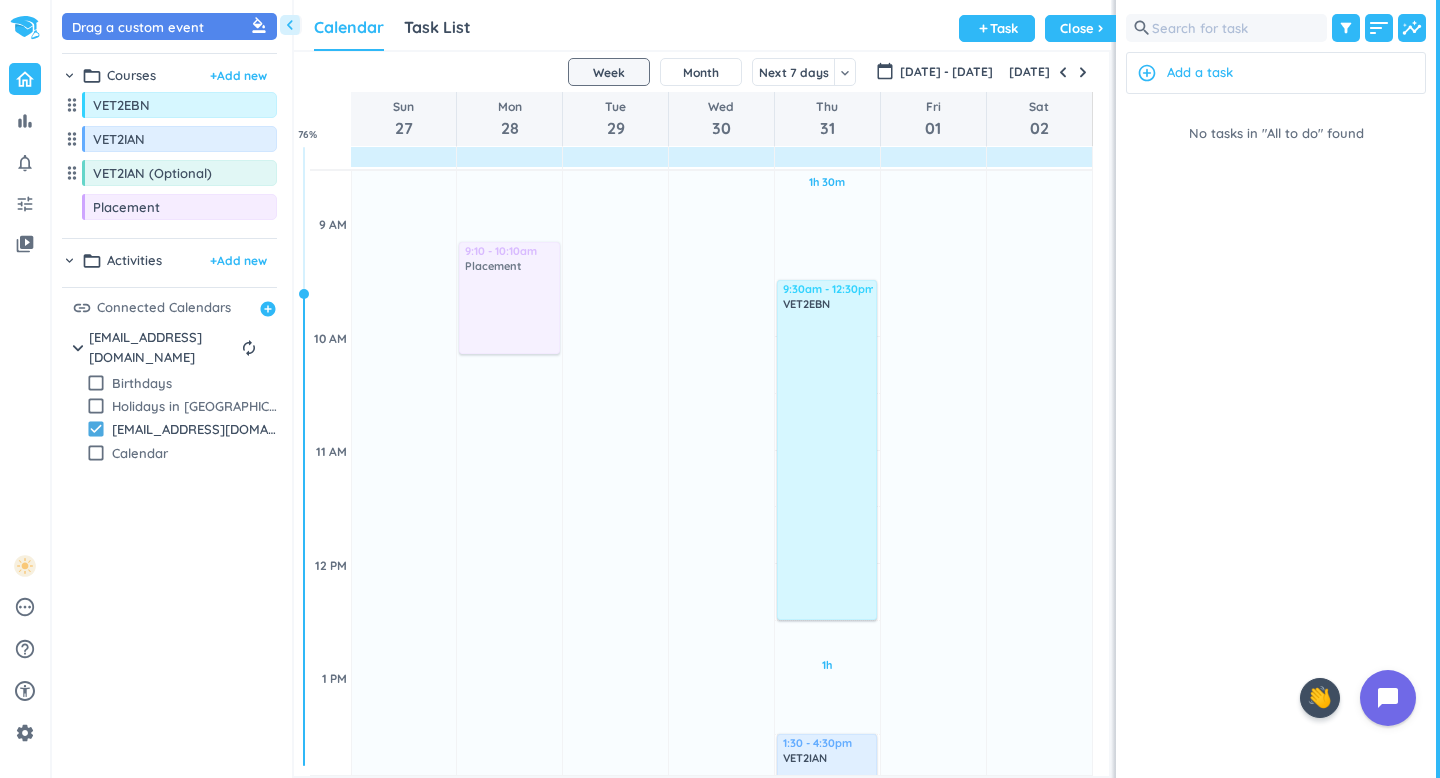 scroll, scrollTop: 515, scrollLeft: 0, axis: vertical 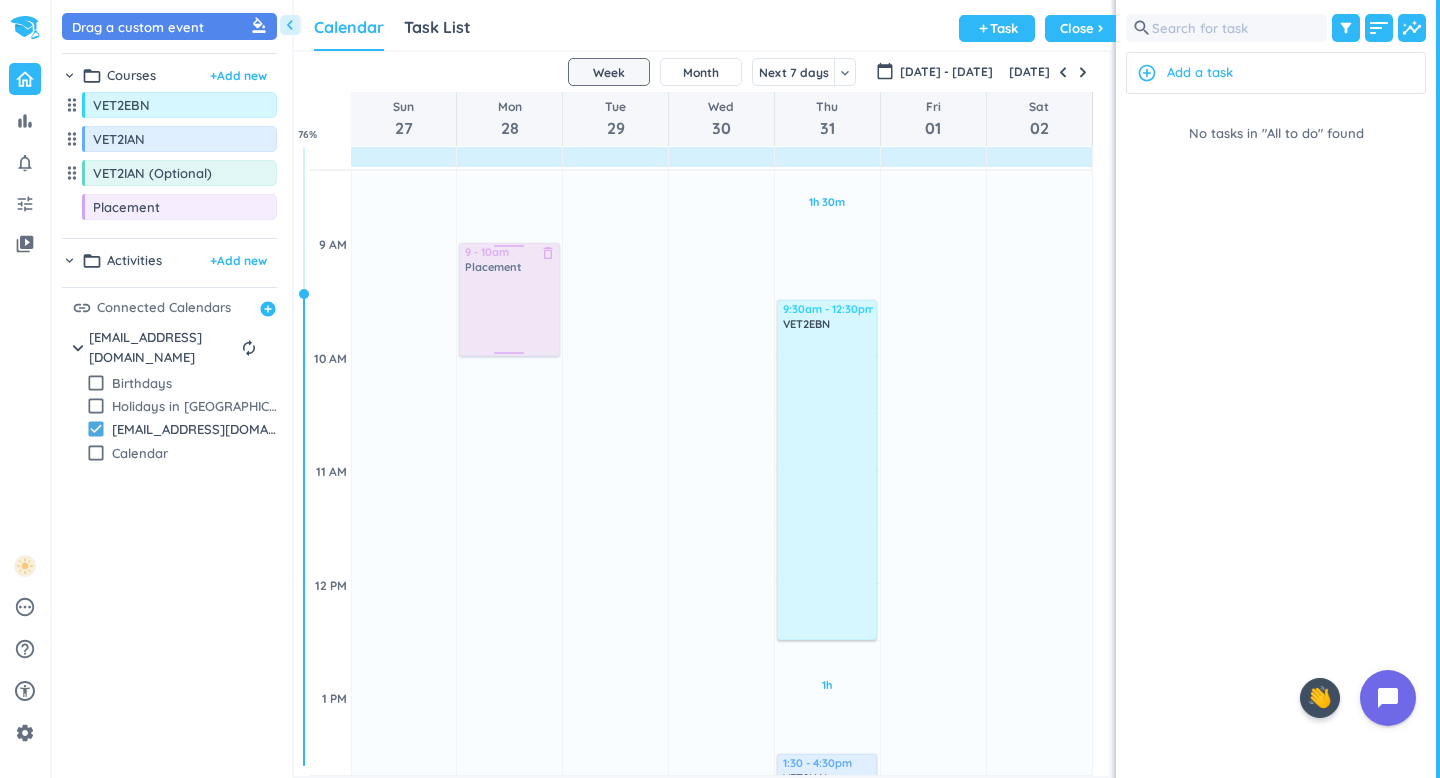 drag, startPoint x: 205, startPoint y: 210, endPoint x: 527, endPoint y: 247, distance: 324.1188 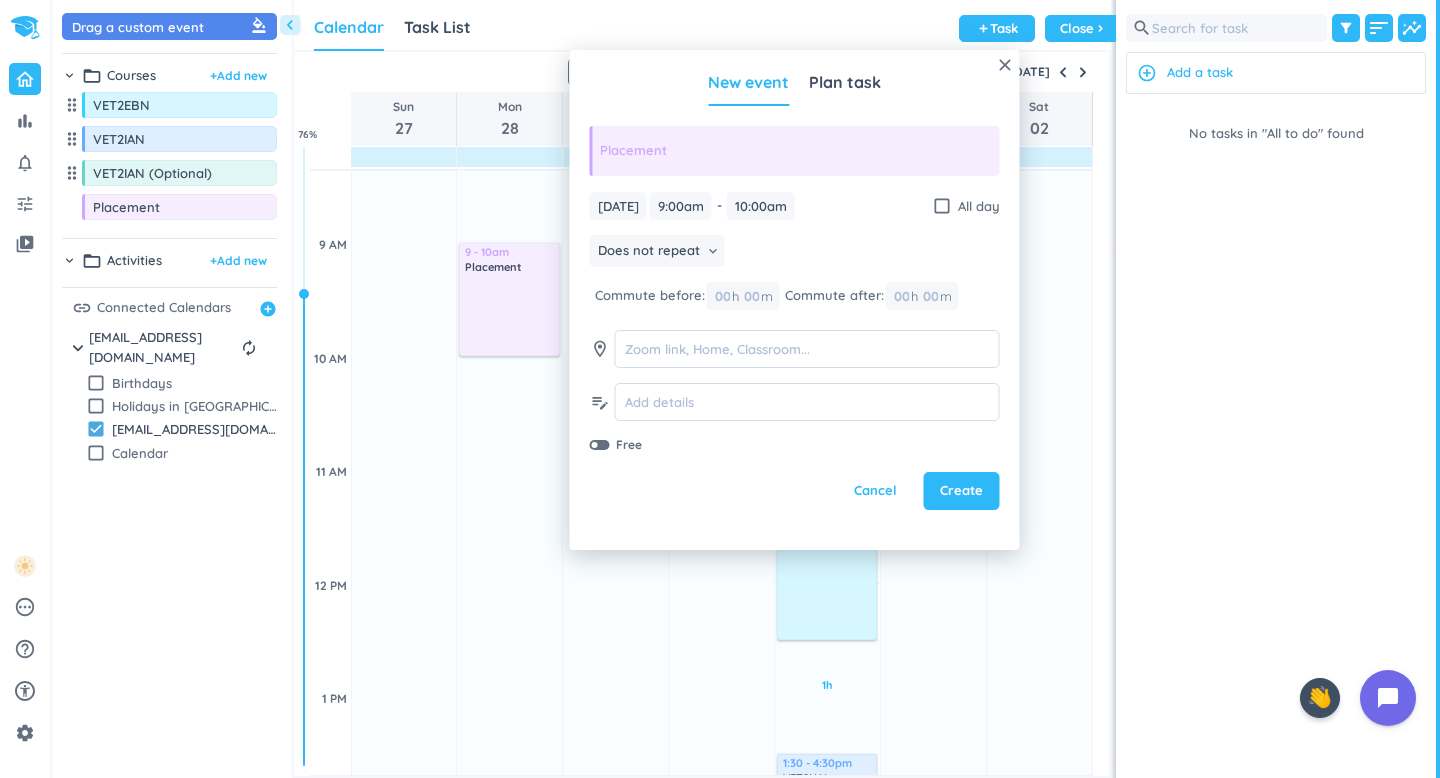 scroll, scrollTop: 495, scrollLeft: 0, axis: vertical 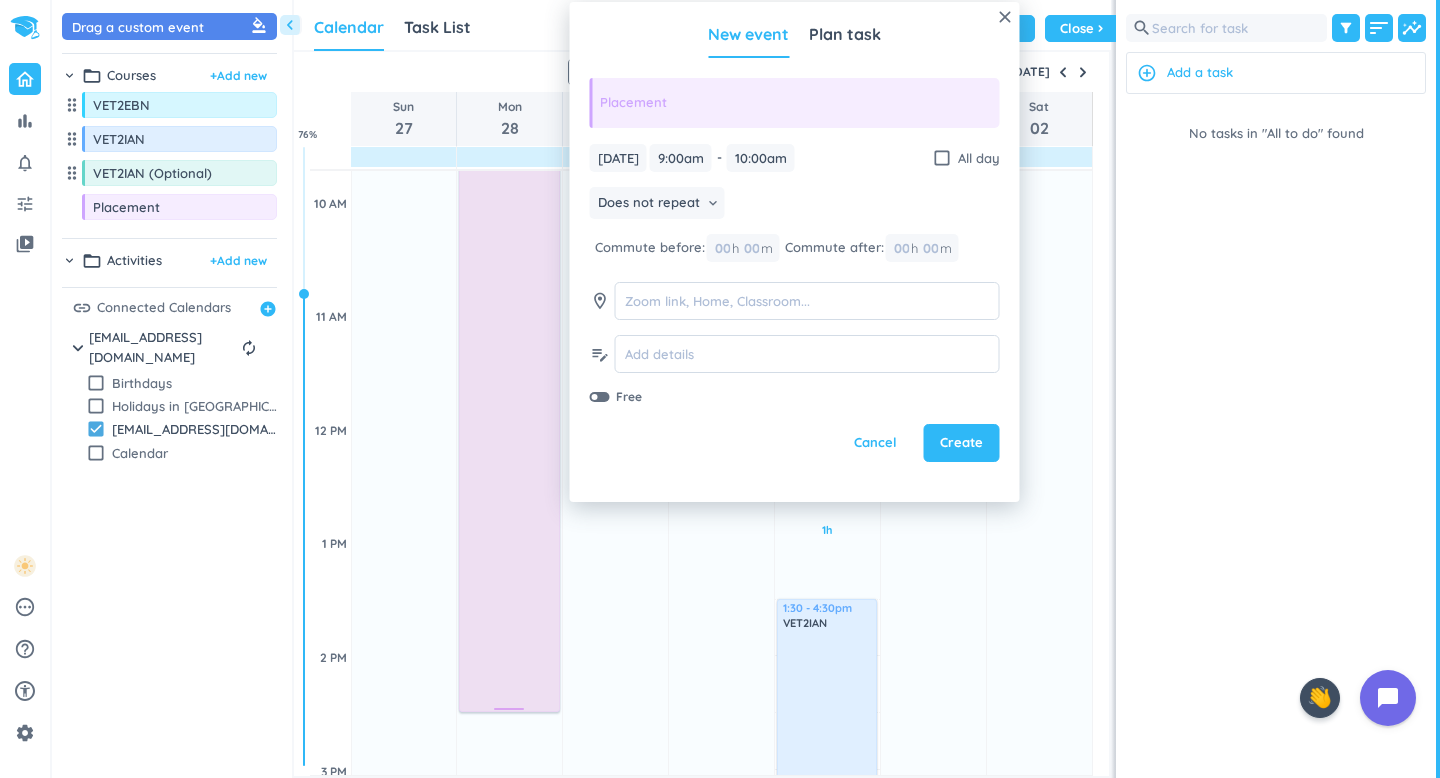 drag, startPoint x: 510, startPoint y: 356, endPoint x: 518, endPoint y: 711, distance: 355.09012 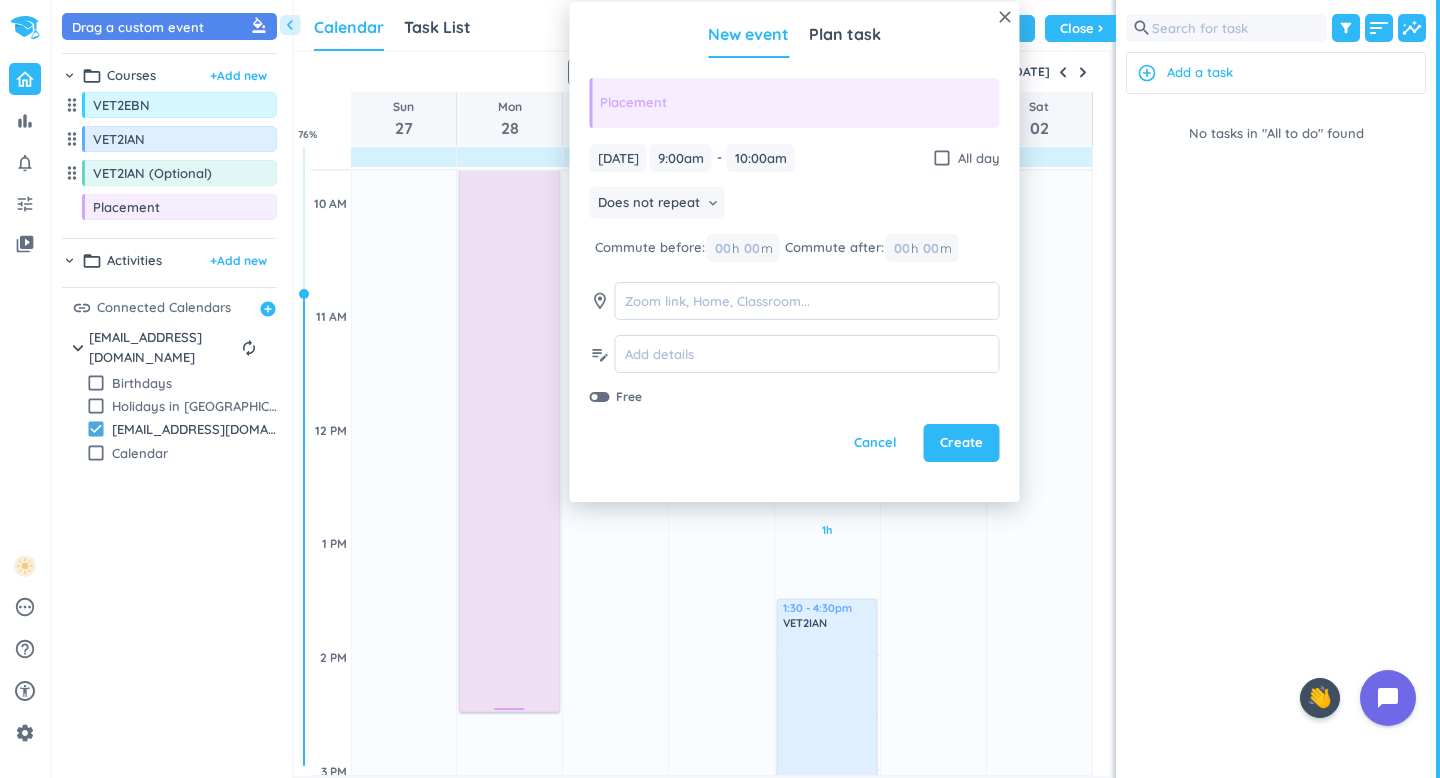 click on "14h 30m Past due Plan Adjust Awake Time Adjust Awake Time 9 - 10am Placement delete_outline 9am - 2:30pm Placement delete_outline" at bounding box center [509, 883] 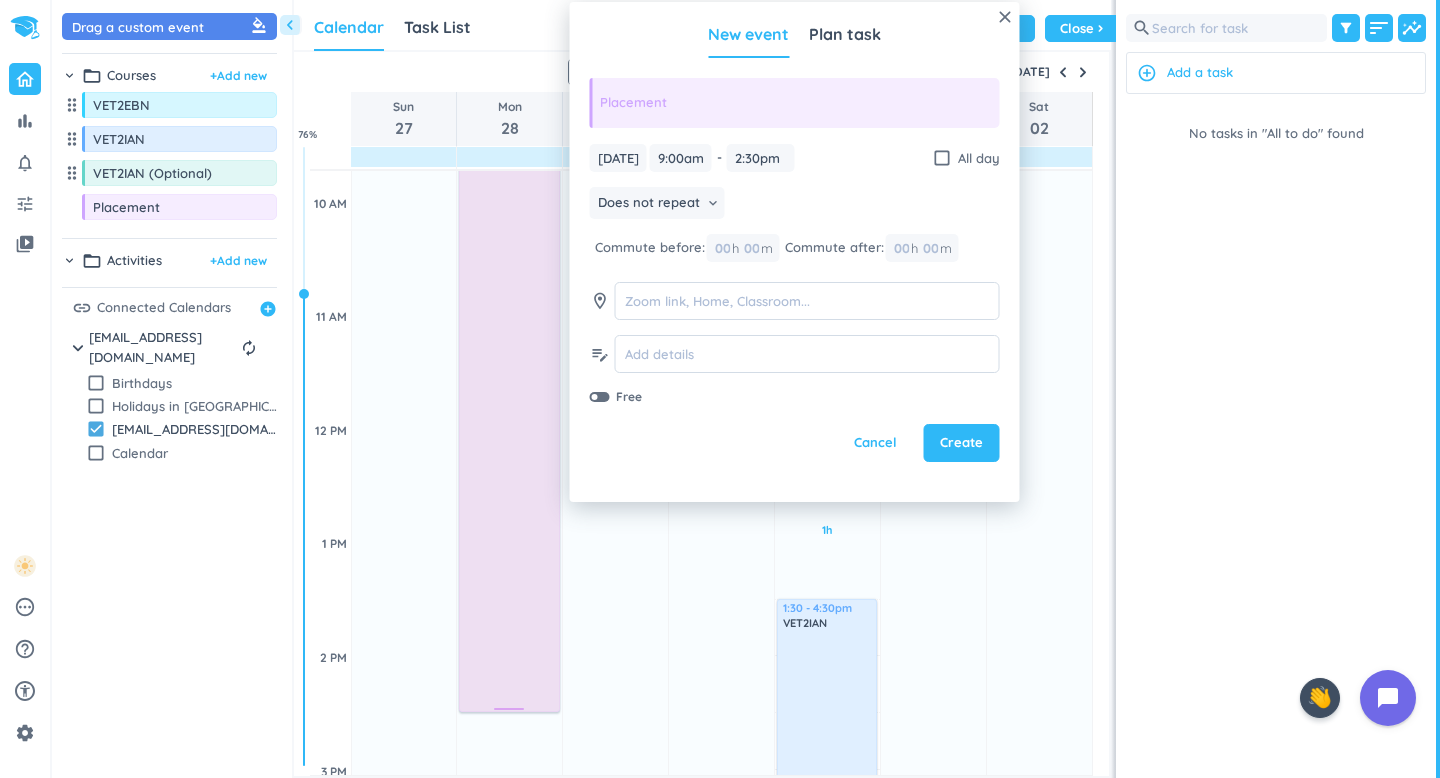 scroll, scrollTop: 652, scrollLeft: 0, axis: vertical 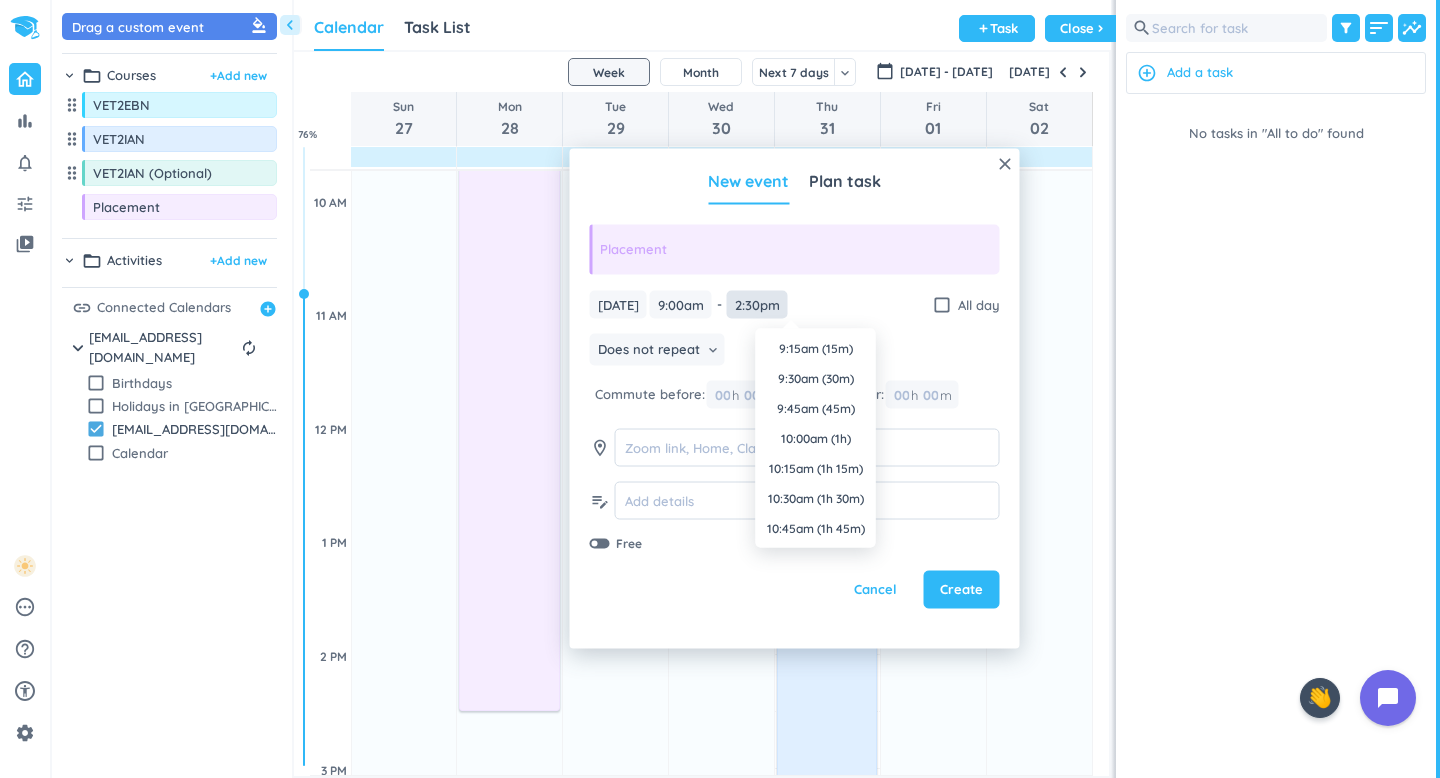 click on "2:30pm" at bounding box center [757, 304] 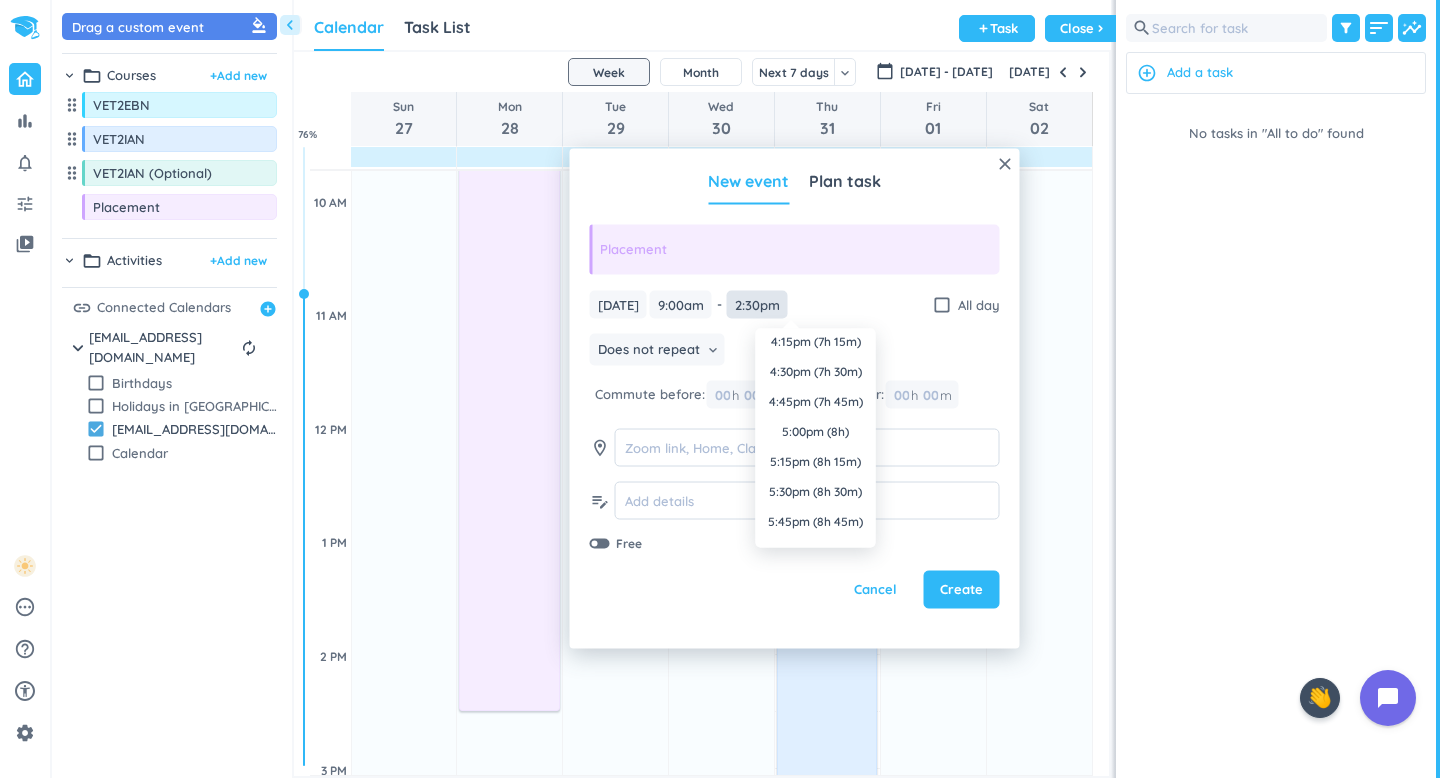 scroll, scrollTop: 850, scrollLeft: 0, axis: vertical 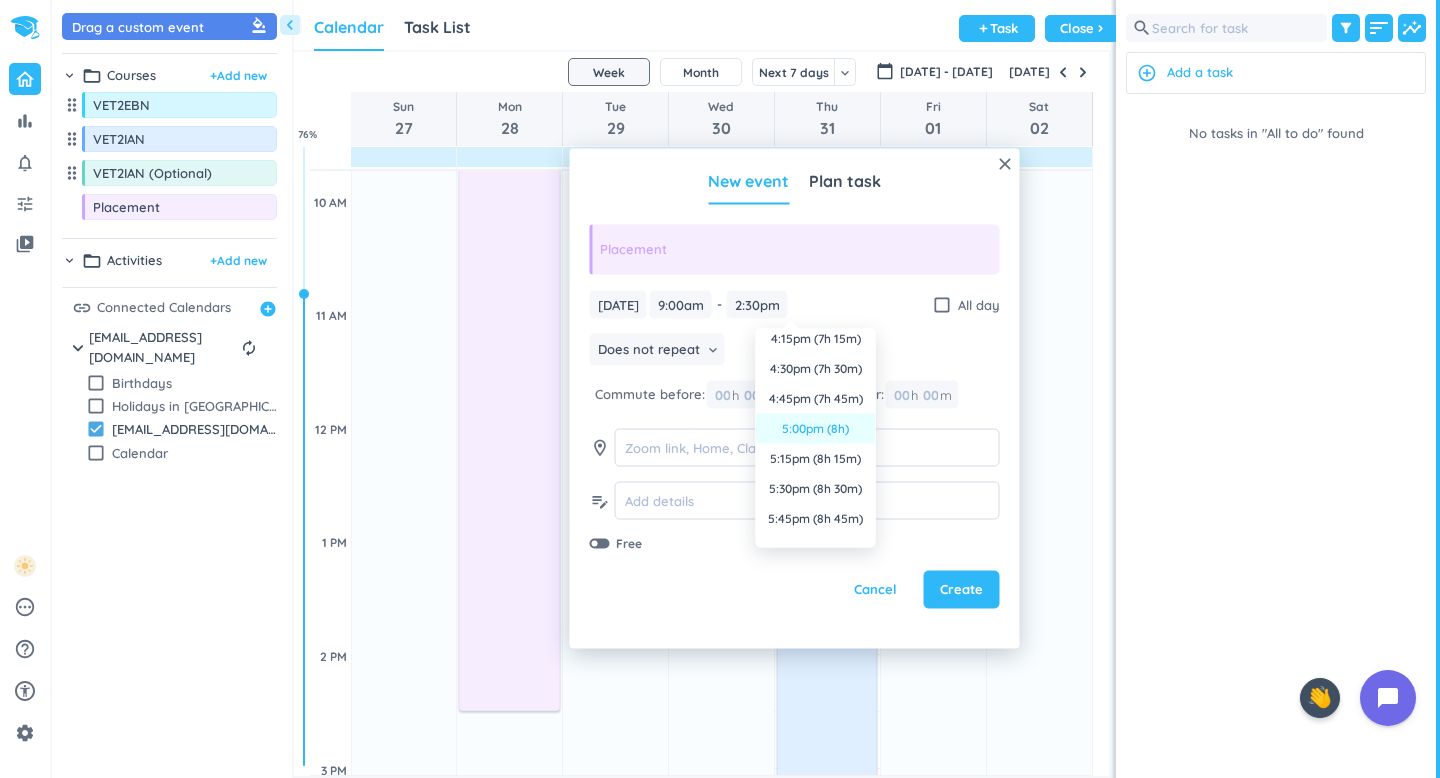 click on "5:00pm (8h)" at bounding box center [816, 429] 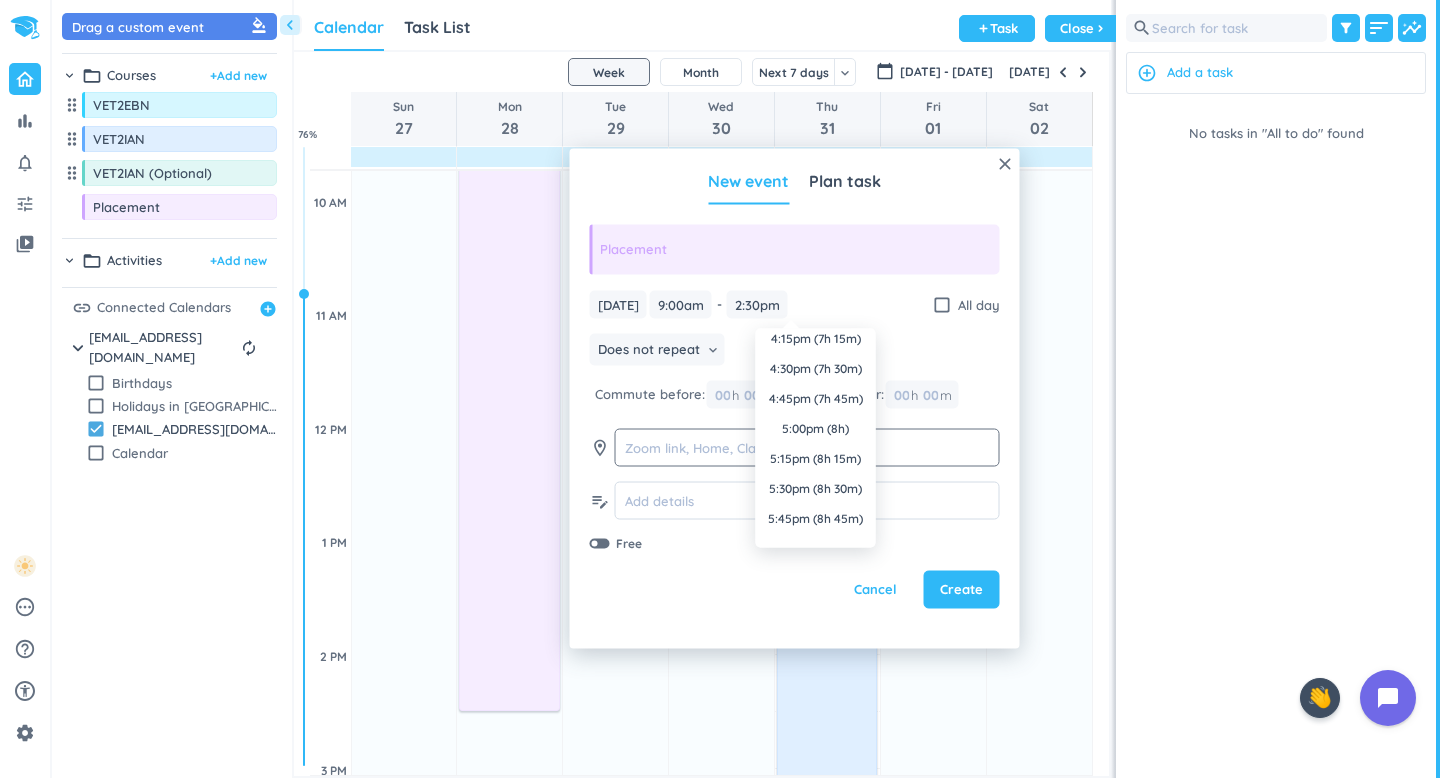 type on "5:00pm" 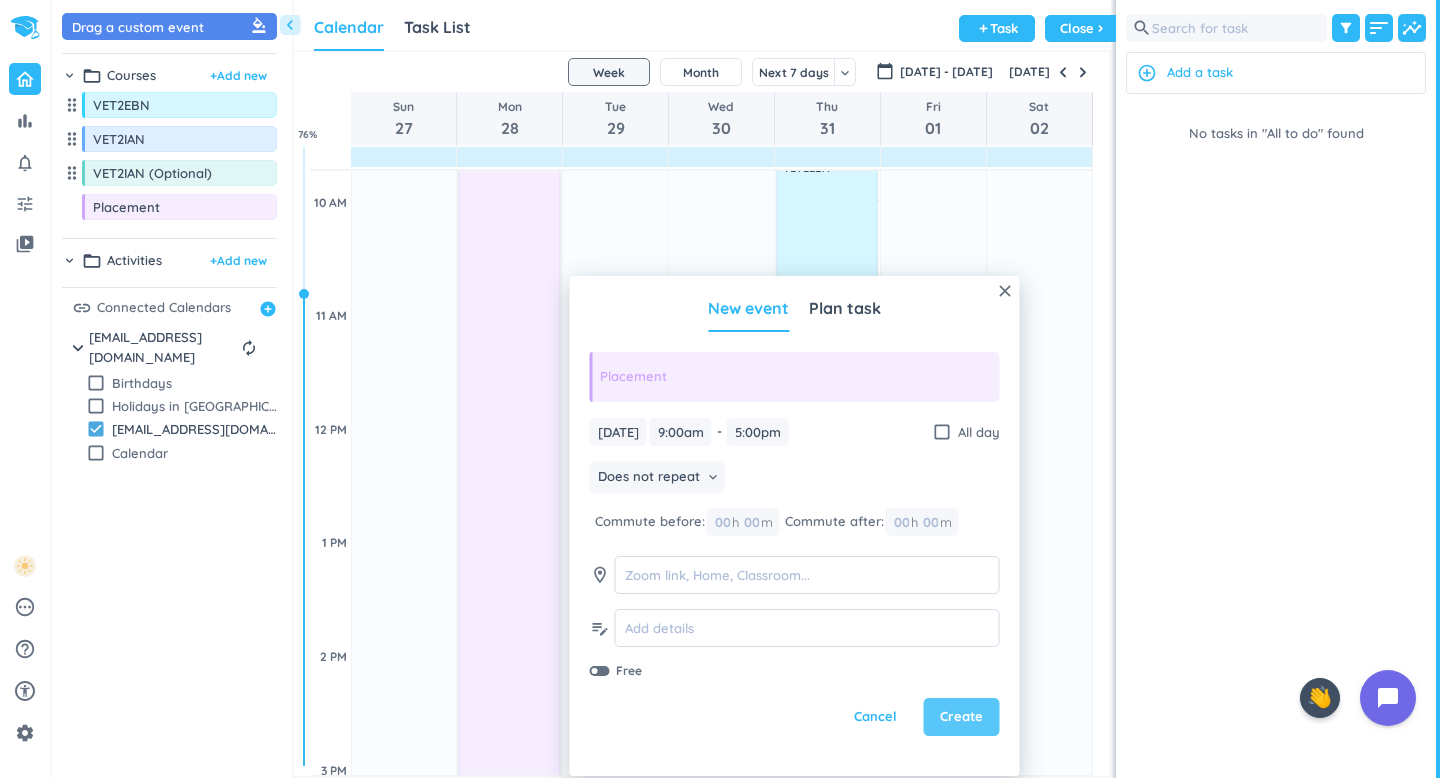 click on "Create" at bounding box center (961, 717) 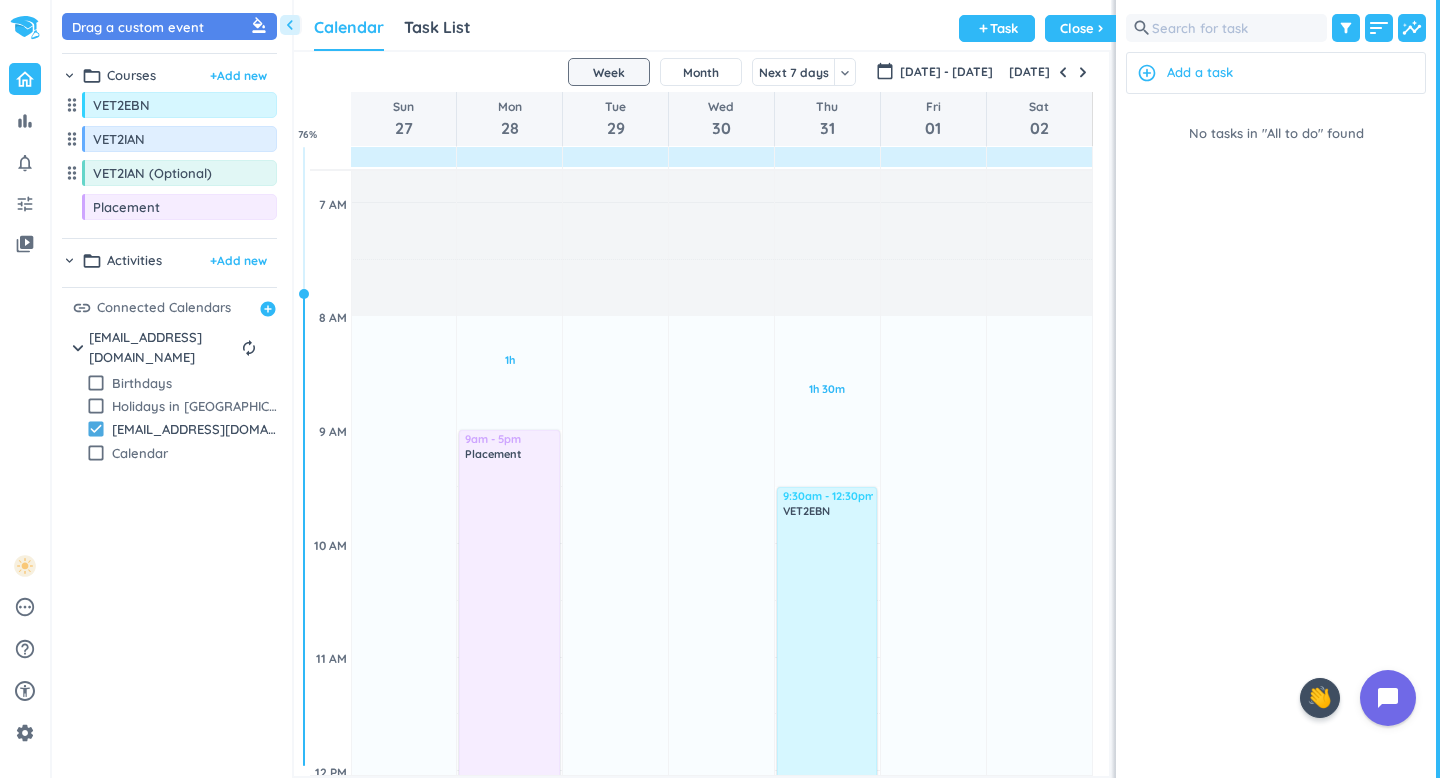 scroll, scrollTop: 300, scrollLeft: 0, axis: vertical 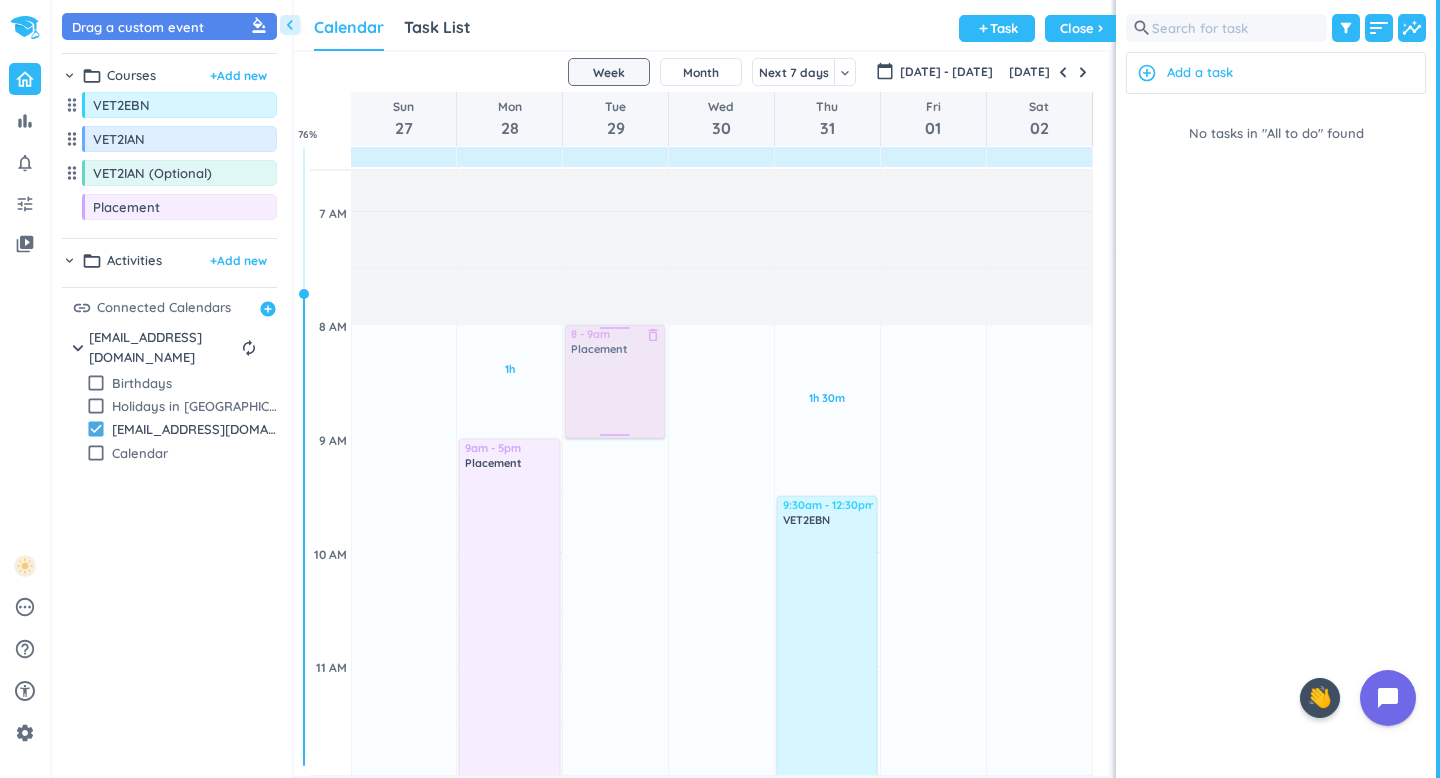 drag, startPoint x: 176, startPoint y: 211, endPoint x: 650, endPoint y: 328, distance: 488.22638 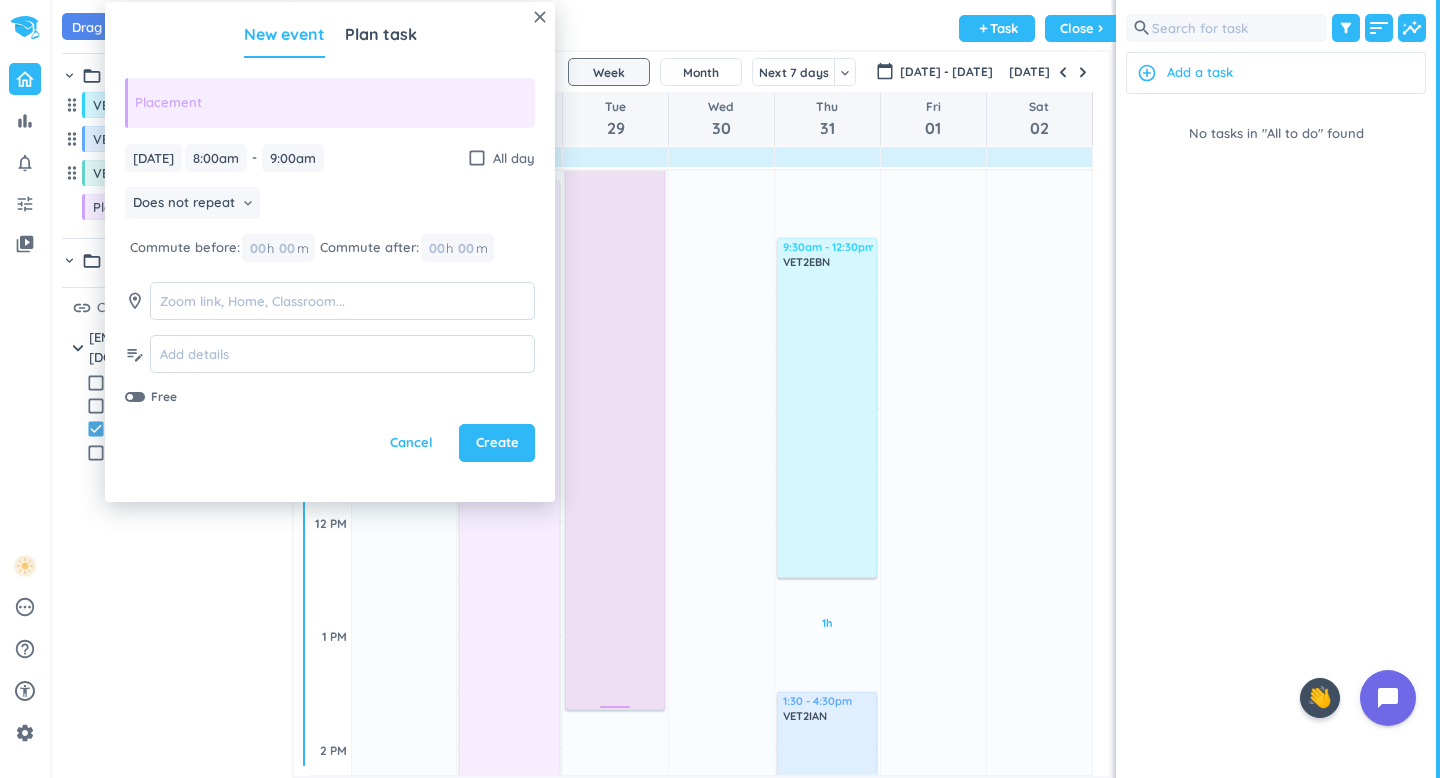 drag, startPoint x: 611, startPoint y: 433, endPoint x: 637, endPoint y: 702, distance: 270.25357 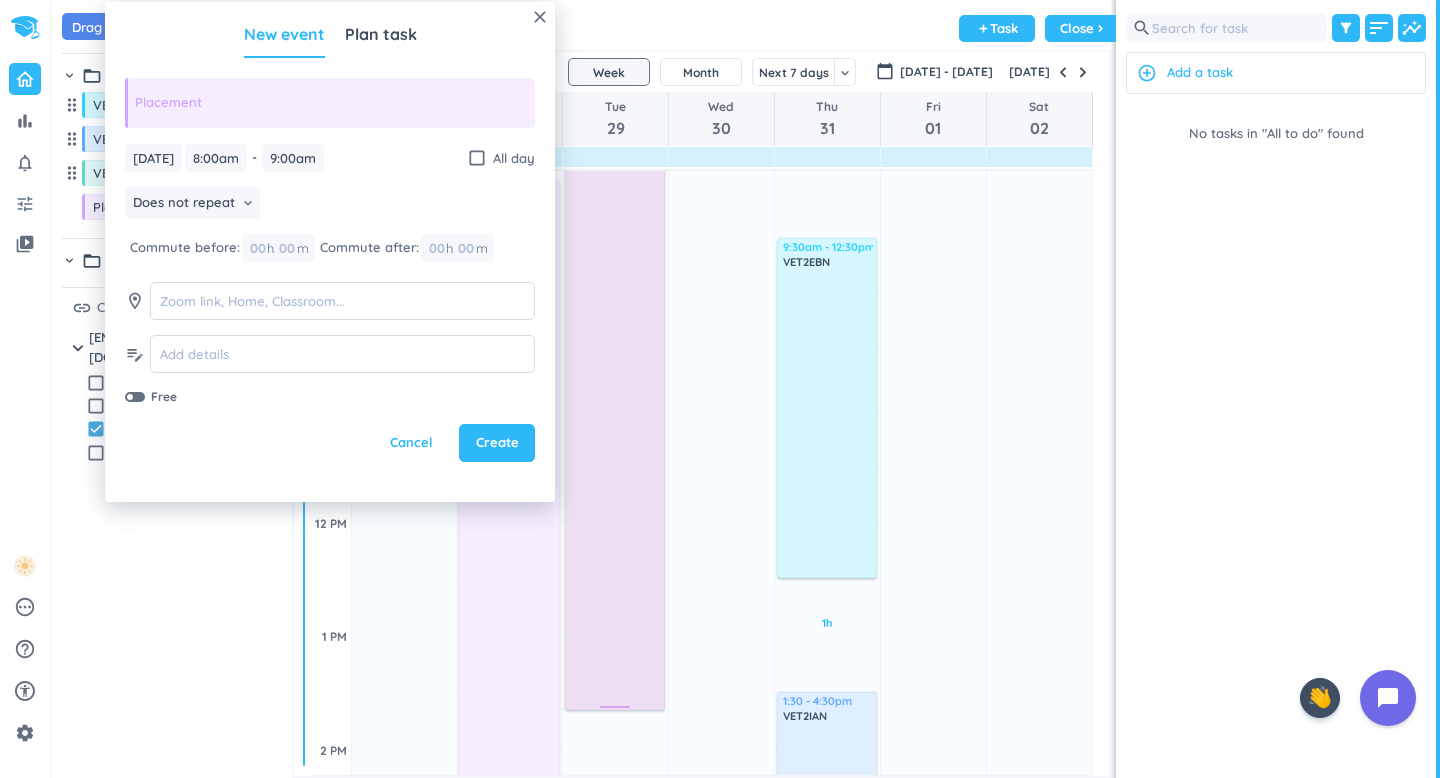 click on "14h 30m Past due Plan Adjust Awake Time Adjust Awake Time 8 - 9am Placement delete_outline 8am - 1:40pm Placement delete_outline" at bounding box center (615, 976) 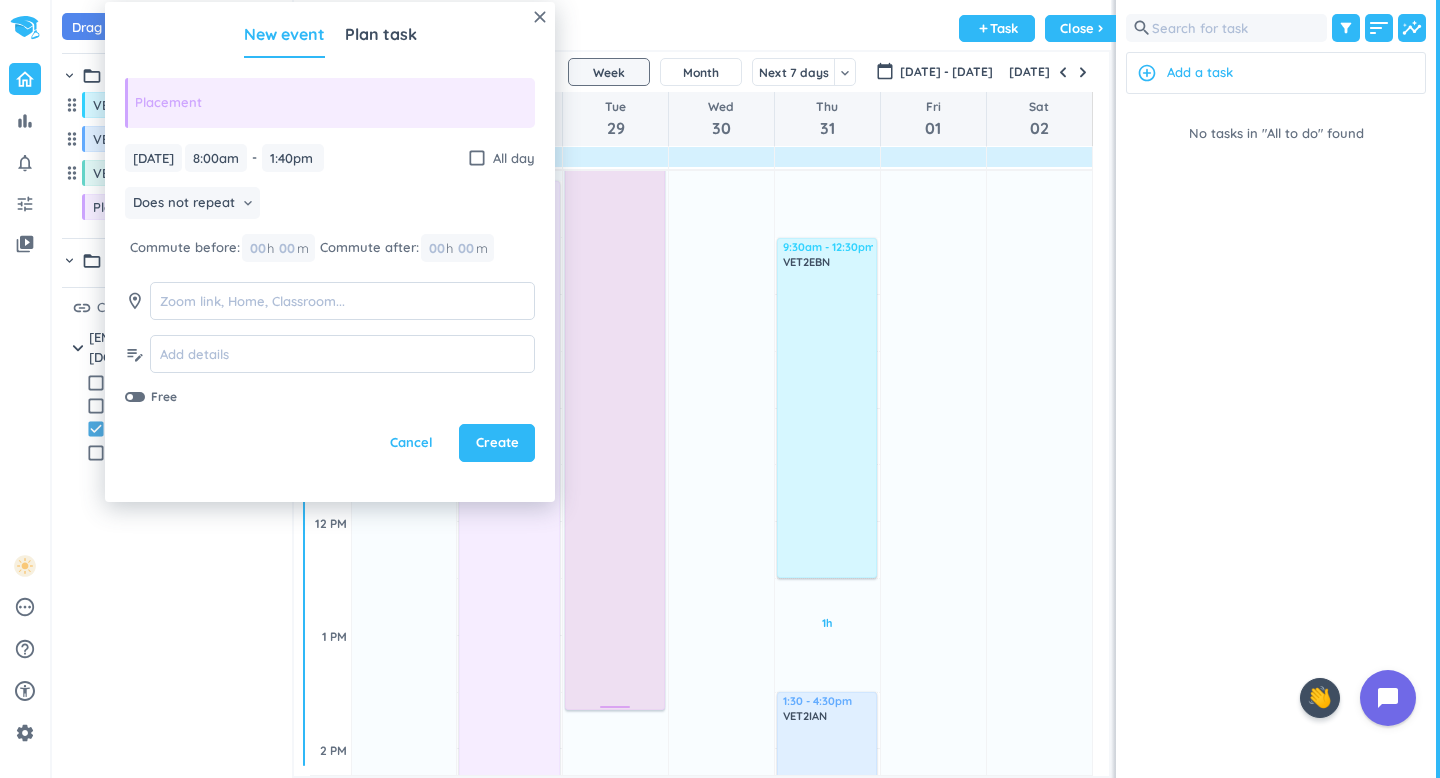 scroll, scrollTop: 559, scrollLeft: 0, axis: vertical 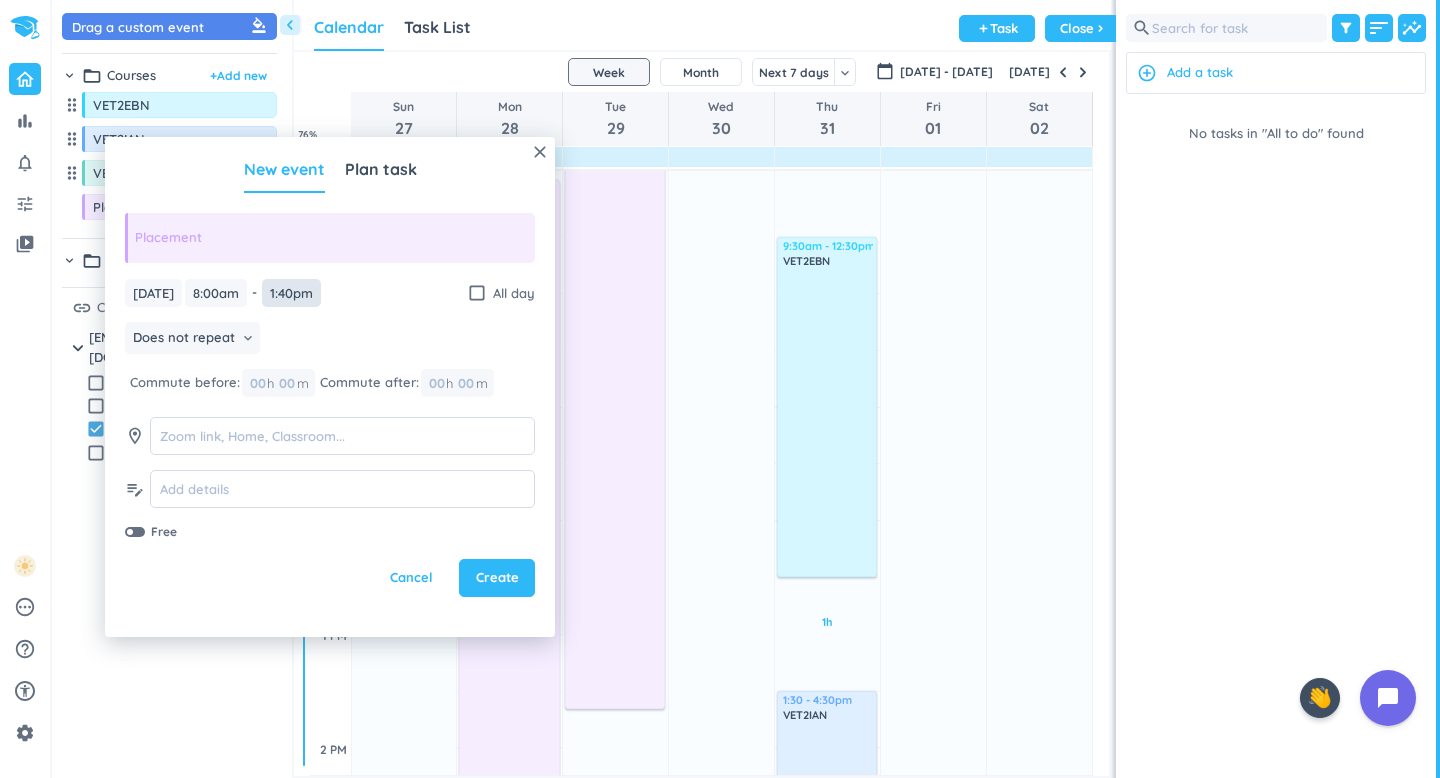 click on "1:40pm" at bounding box center [291, 293] 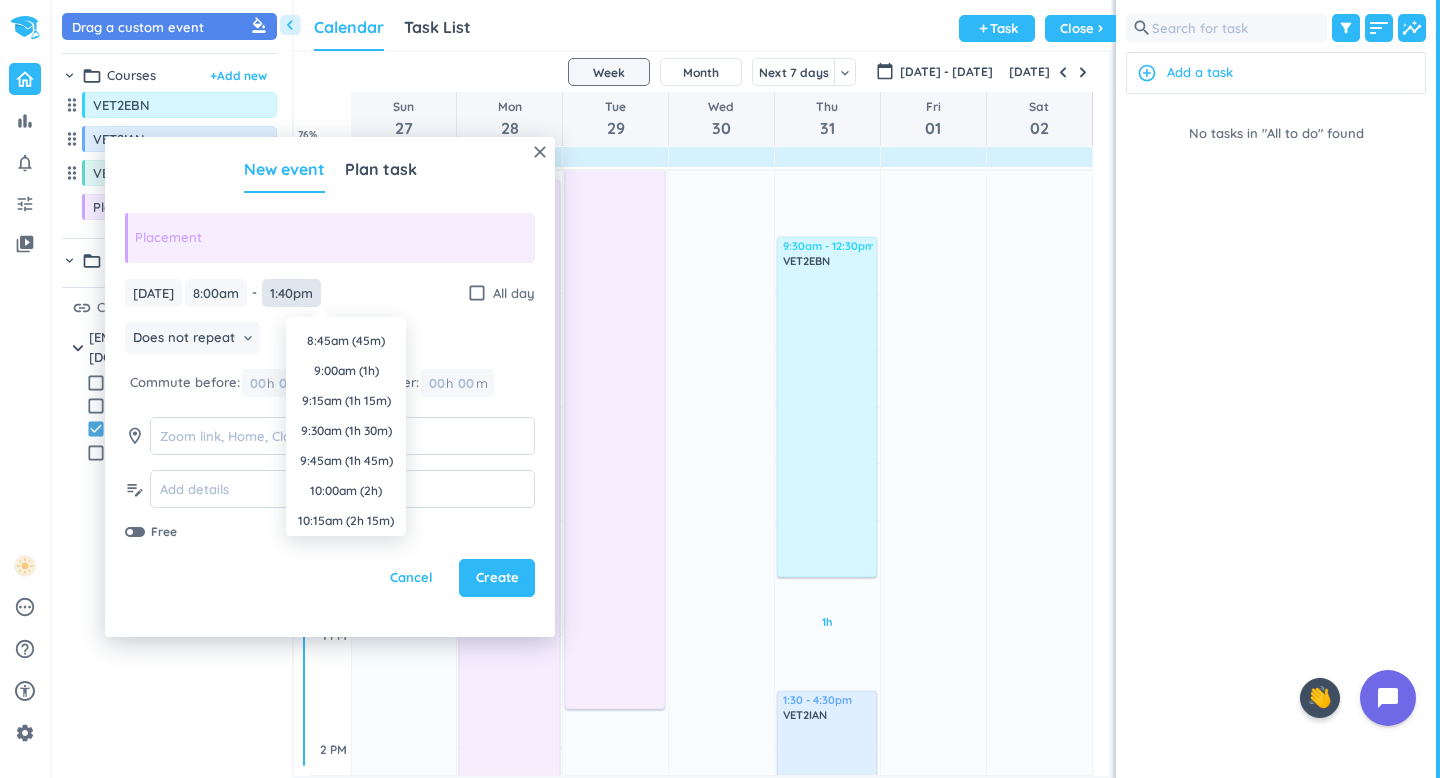 scroll, scrollTop: 0, scrollLeft: 0, axis: both 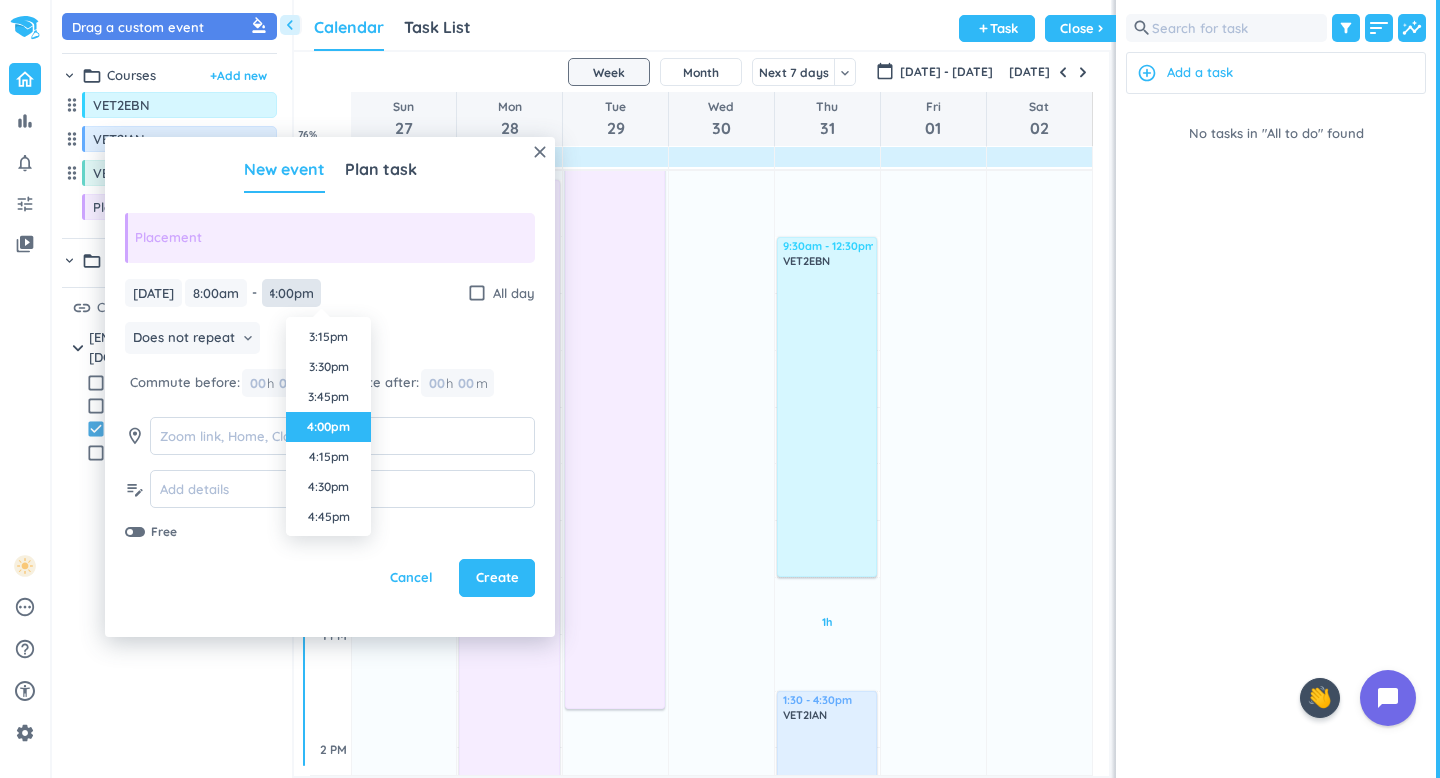 type on "4:00pm" 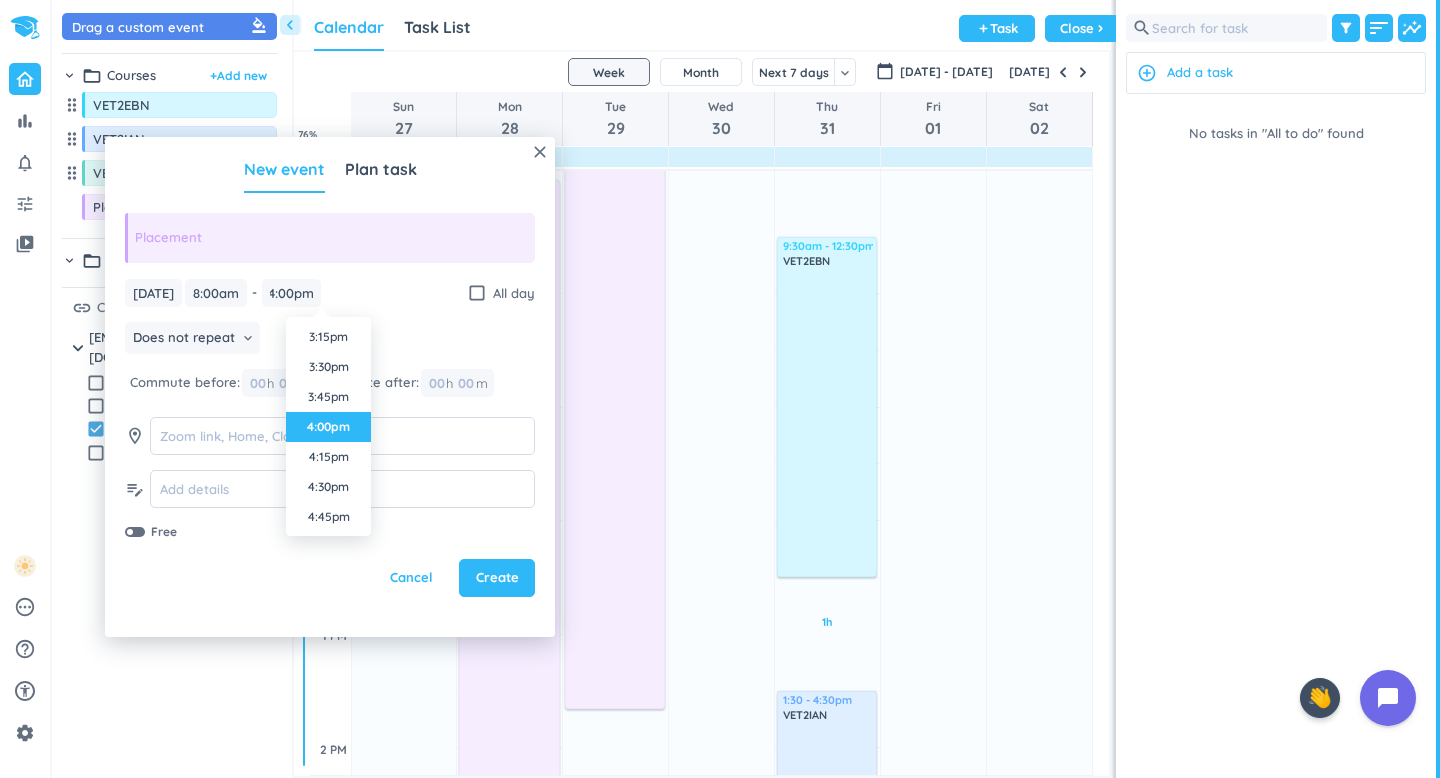 click on "4:00pm" at bounding box center (328, 427) 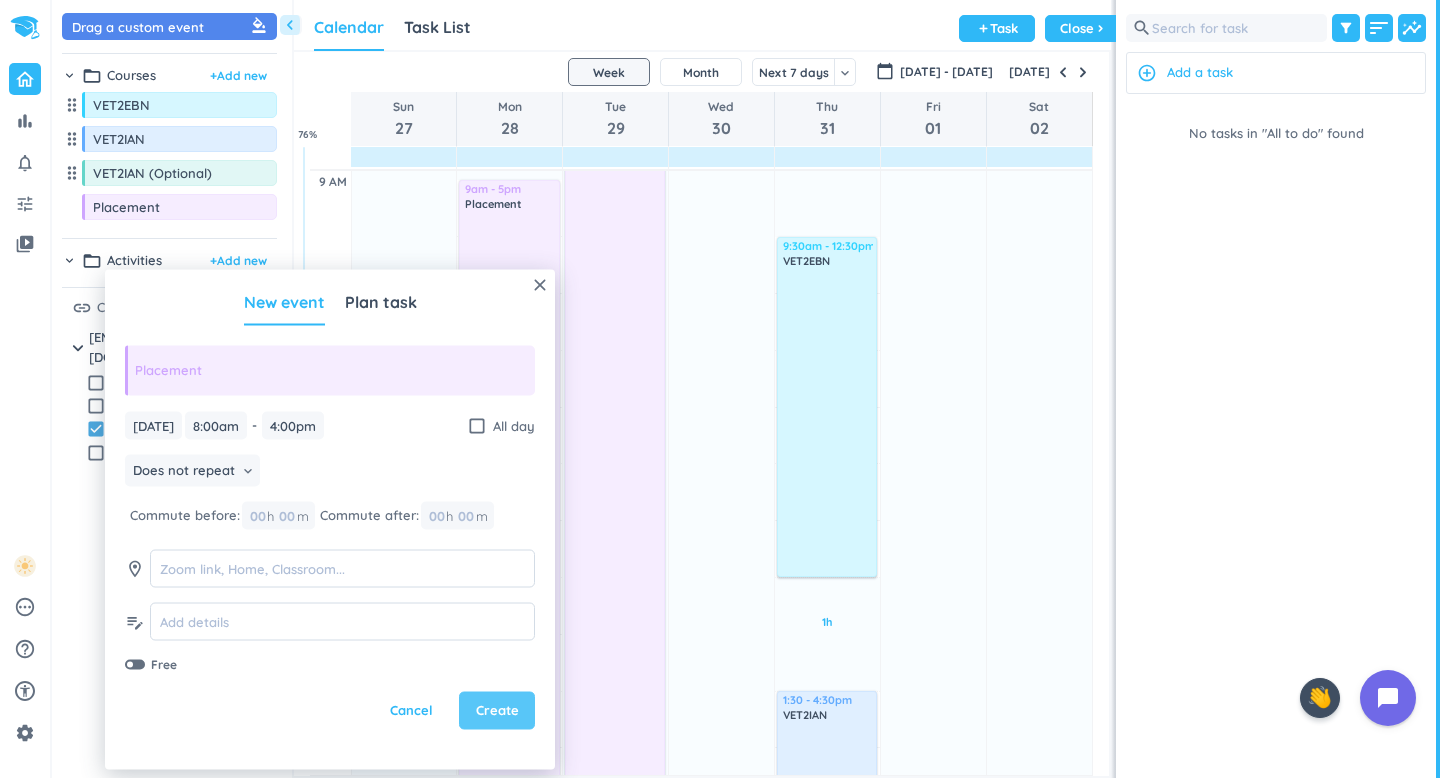 click on "Create" at bounding box center (497, 711) 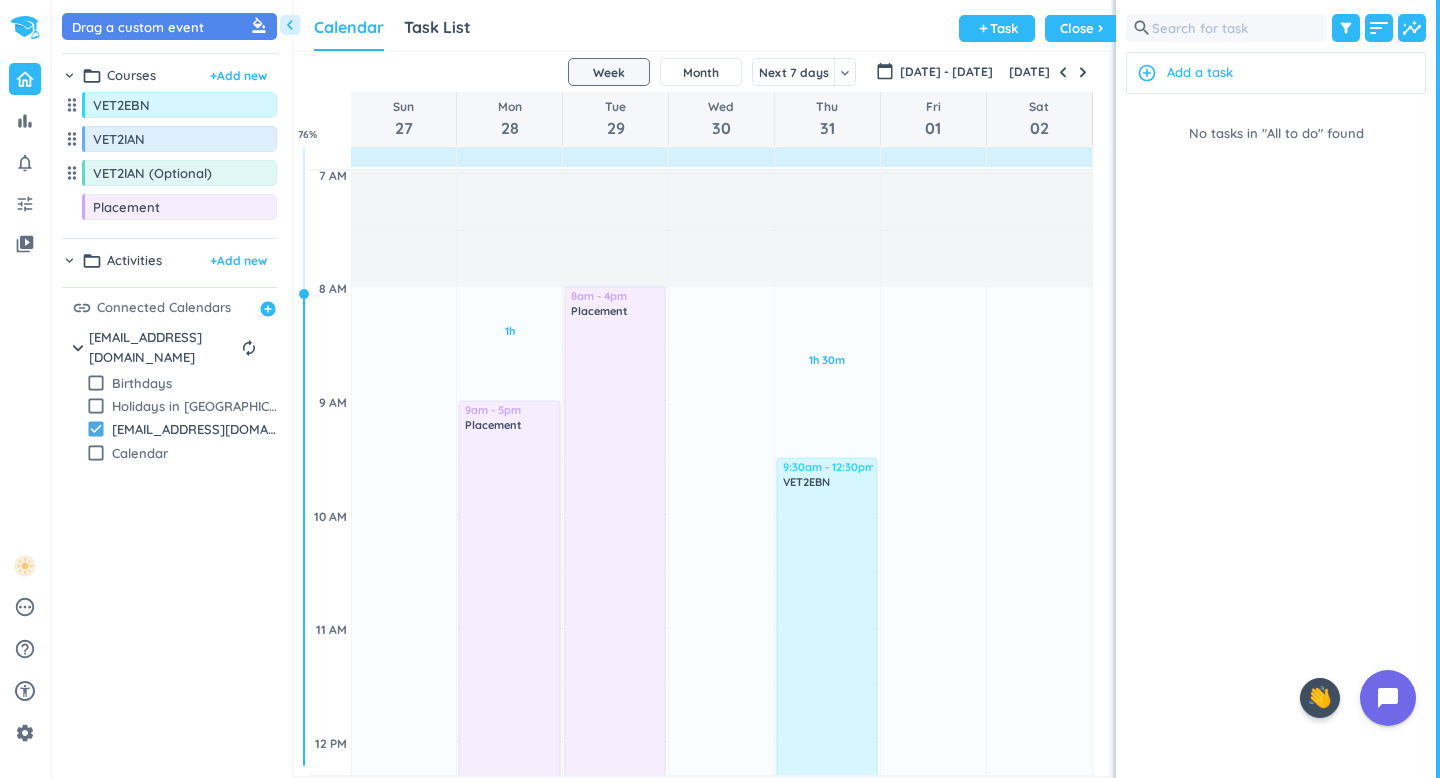 scroll, scrollTop: 336, scrollLeft: 0, axis: vertical 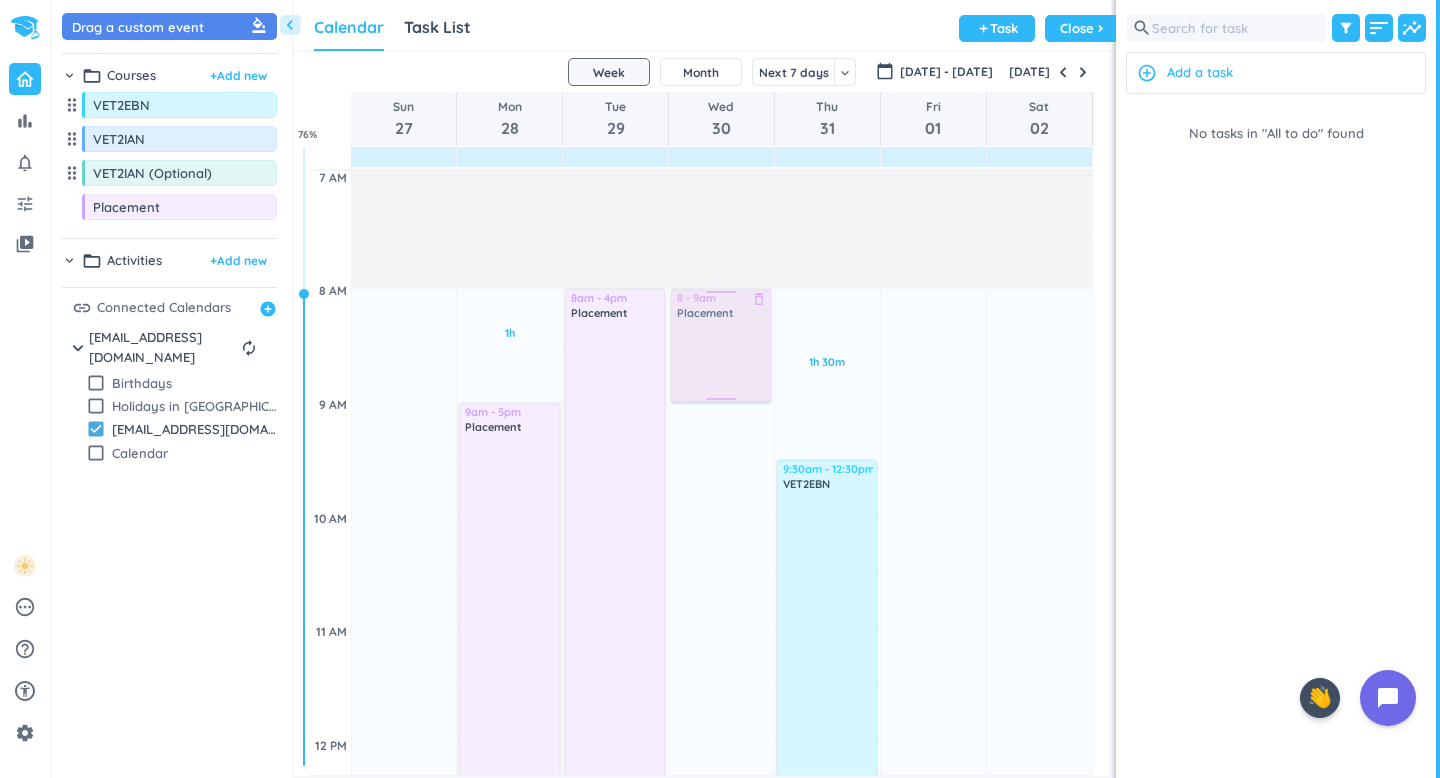 drag, startPoint x: 192, startPoint y: 215, endPoint x: 698, endPoint y: 293, distance: 511.97656 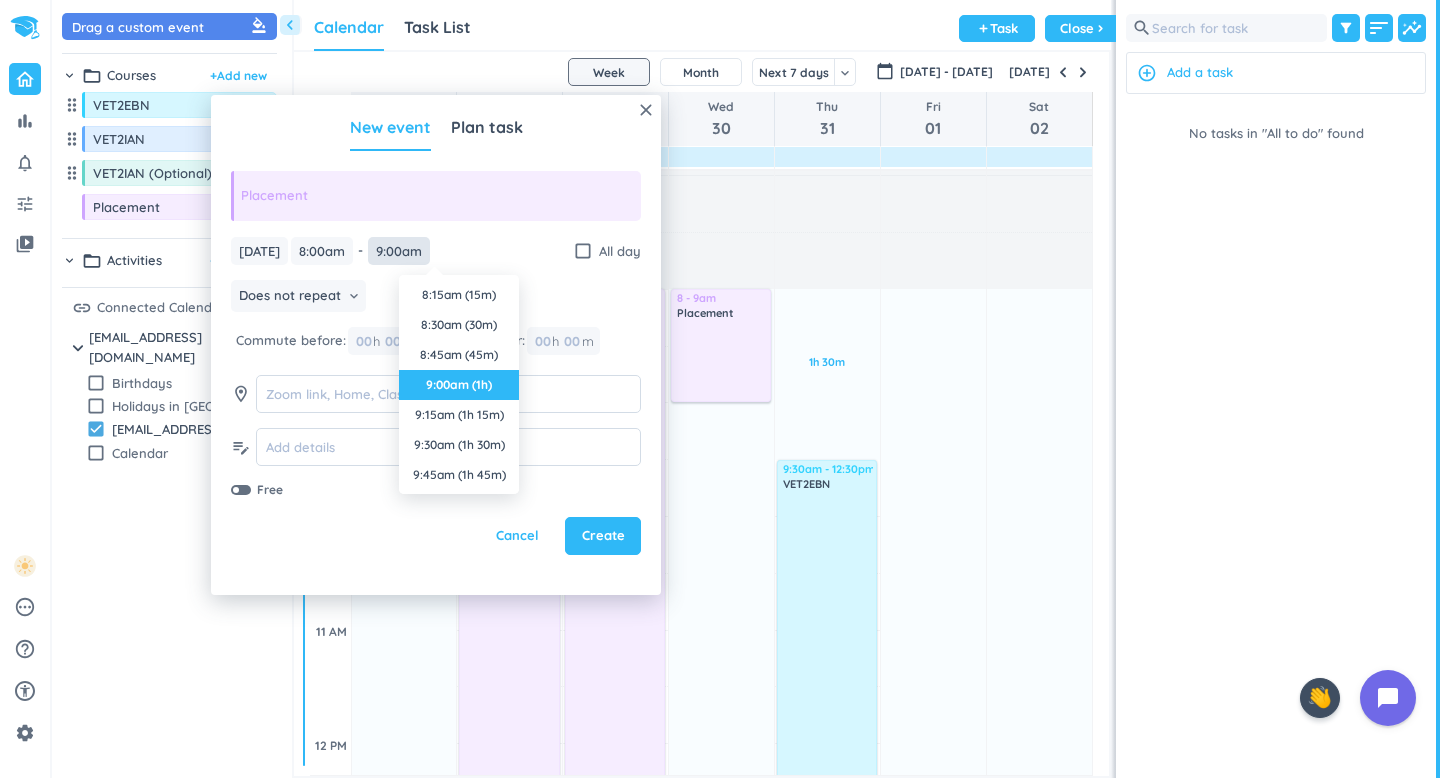 click on "9:00am" at bounding box center (399, 251) 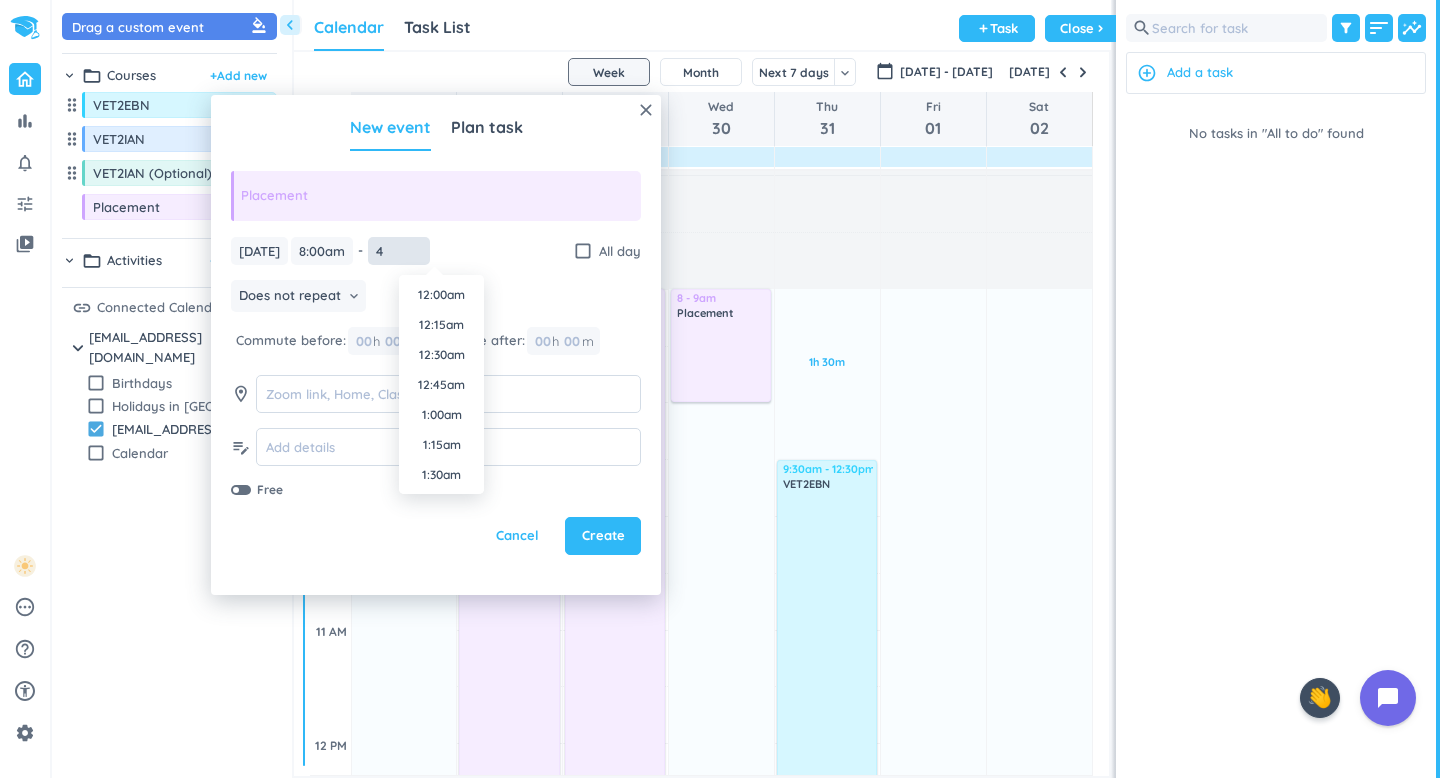 scroll, scrollTop: 390, scrollLeft: 0, axis: vertical 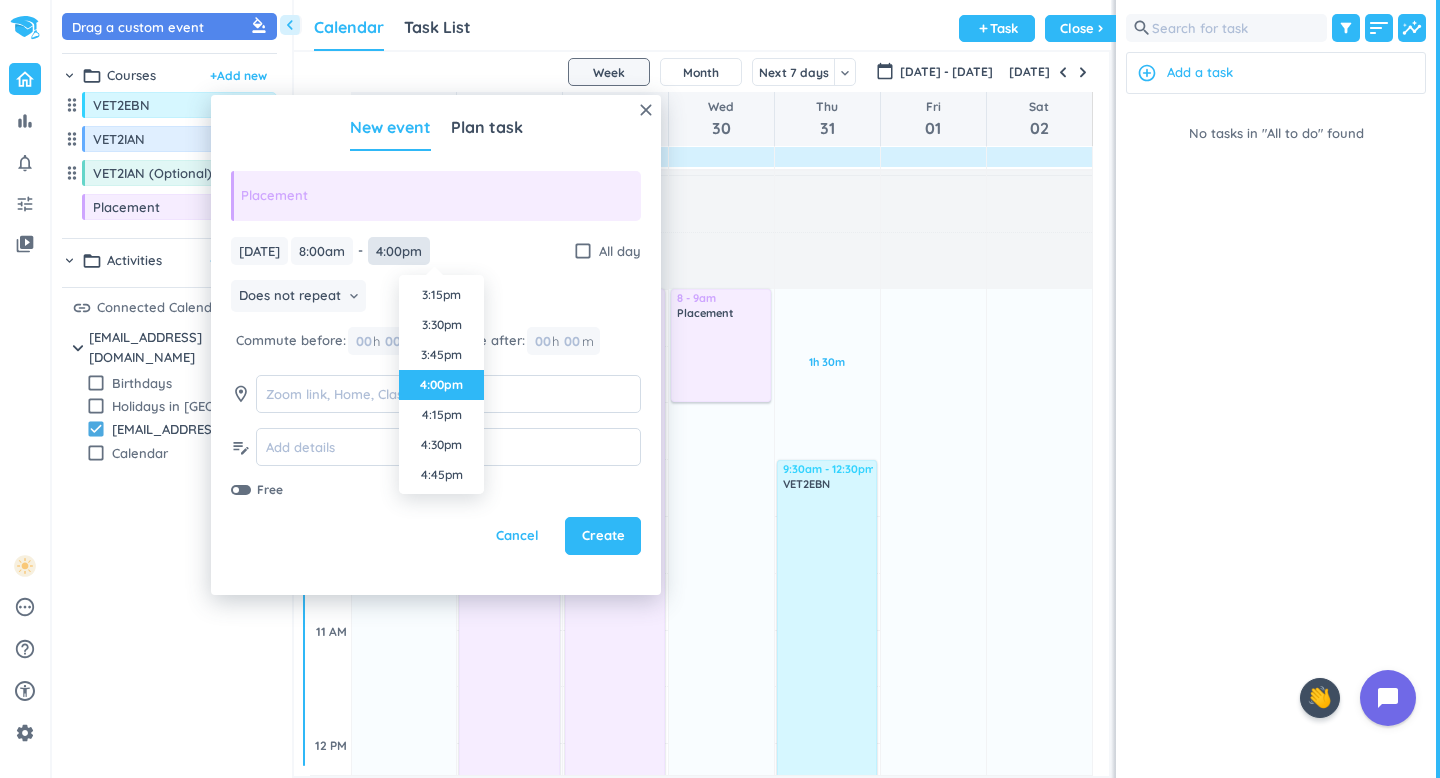 type on "4:00pm" 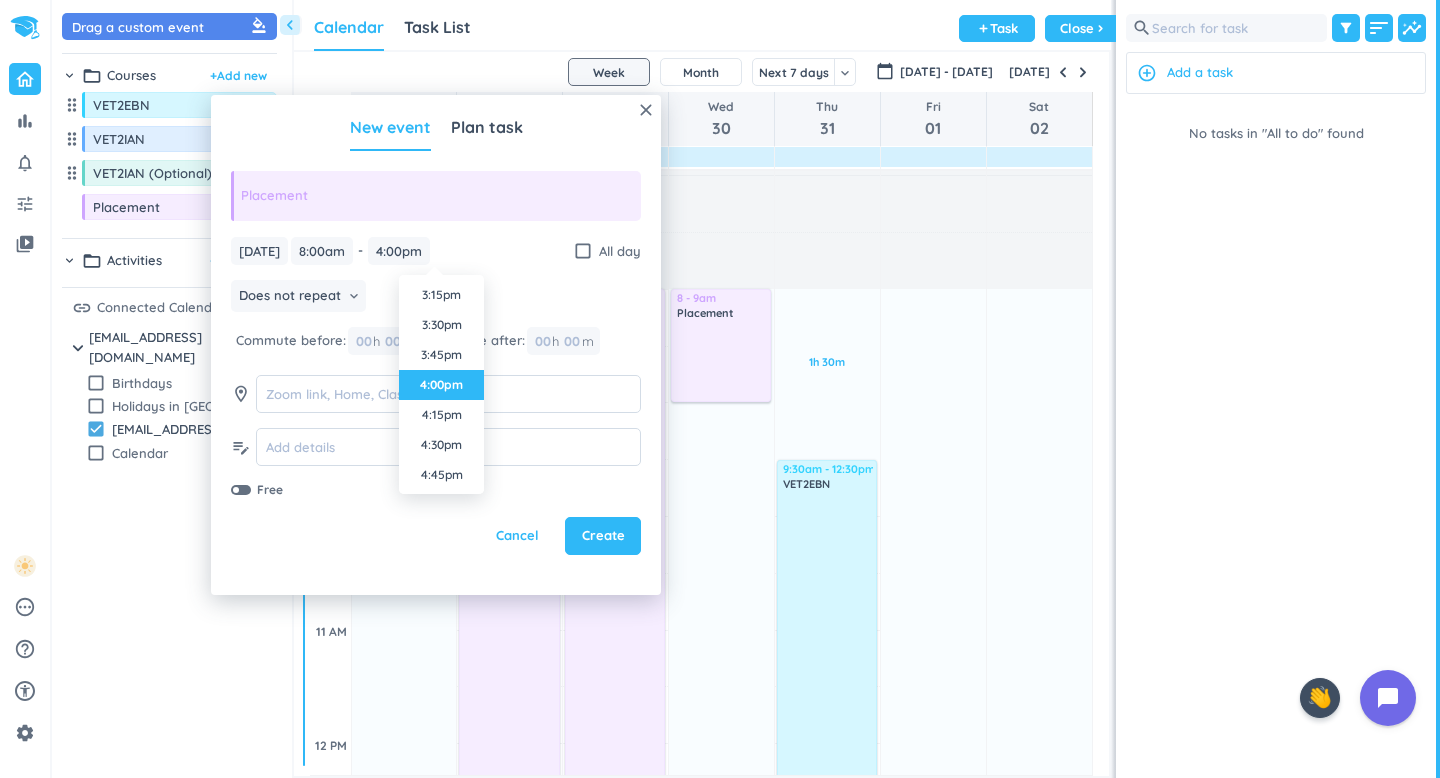 click on "4:00pm" at bounding box center [441, 385] 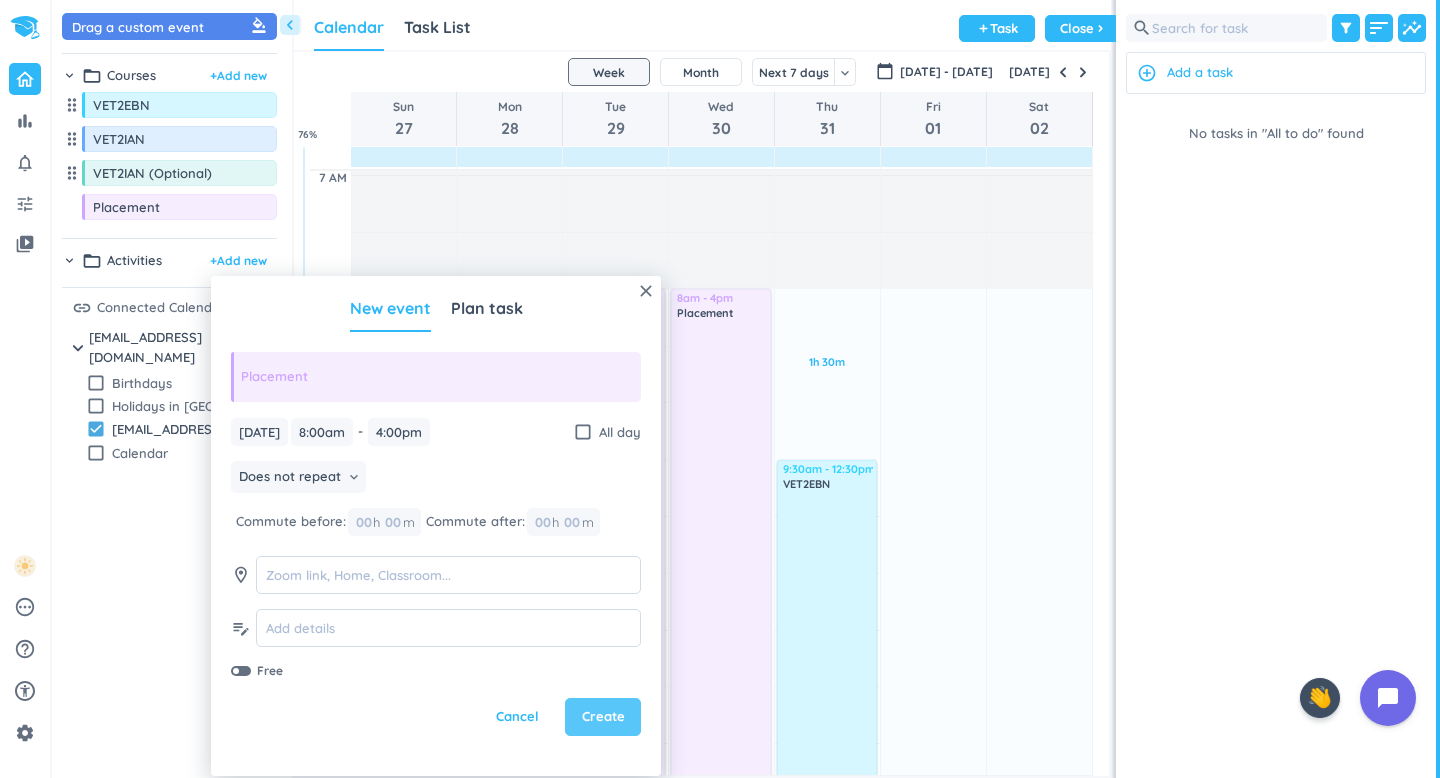 click on "Create" at bounding box center [603, 717] 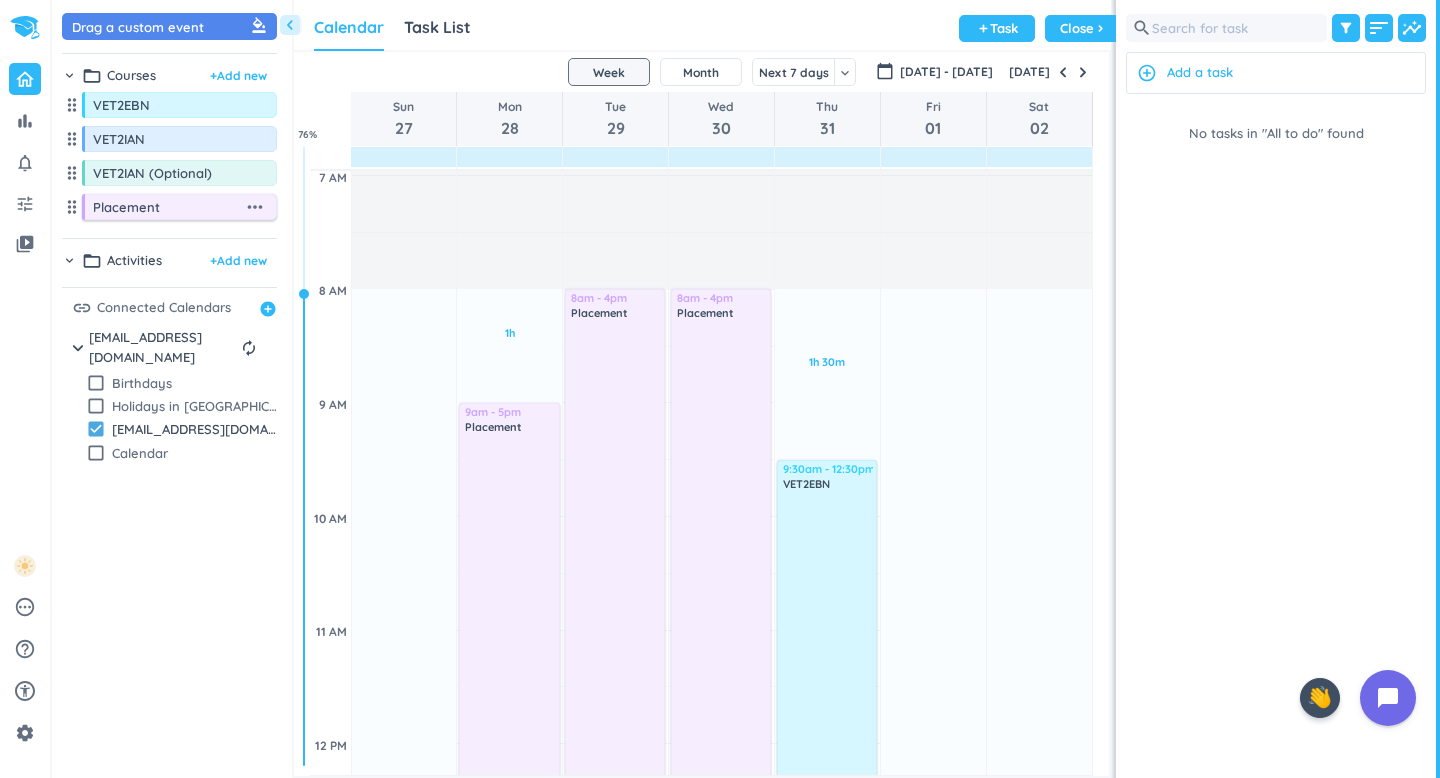 click on "more_horiz" at bounding box center [255, 207] 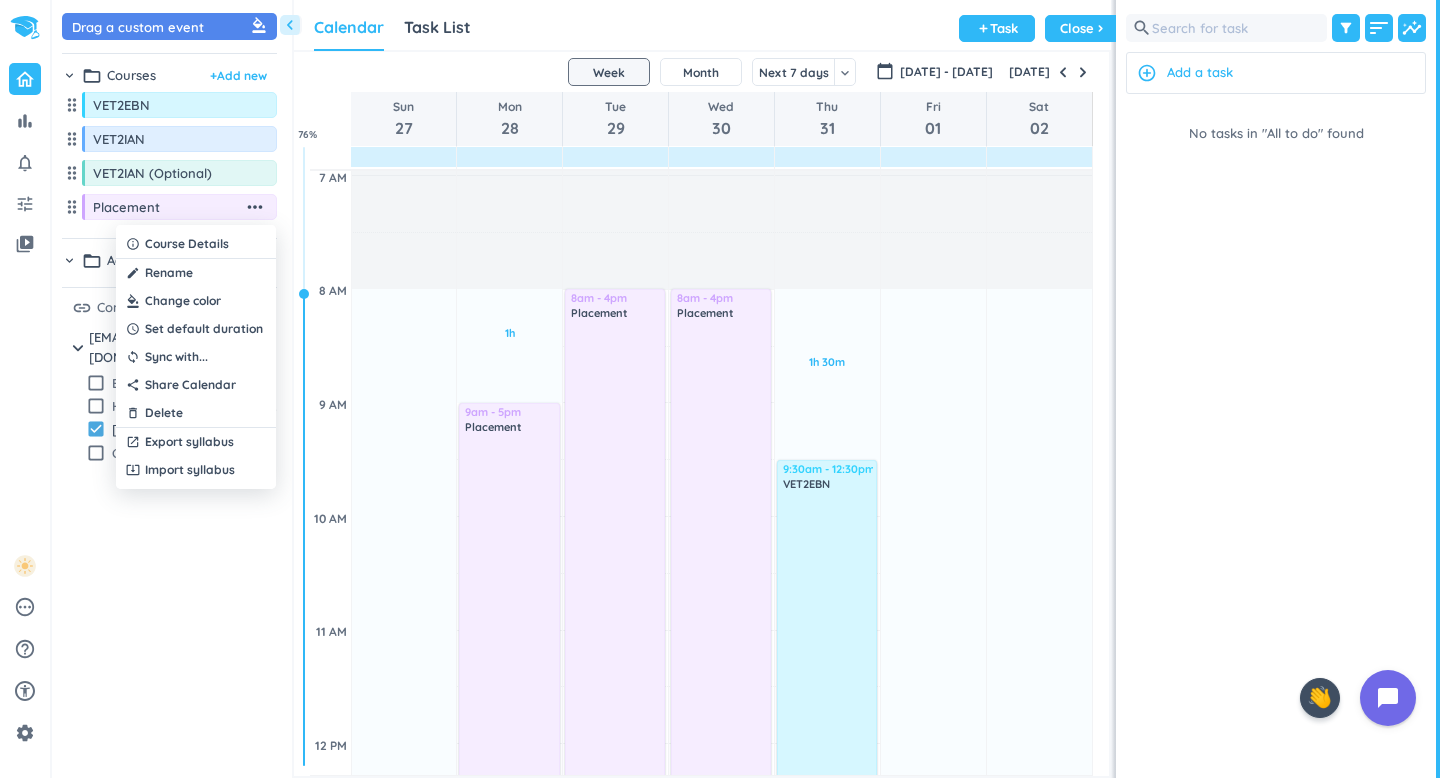 click at bounding box center [196, 301] 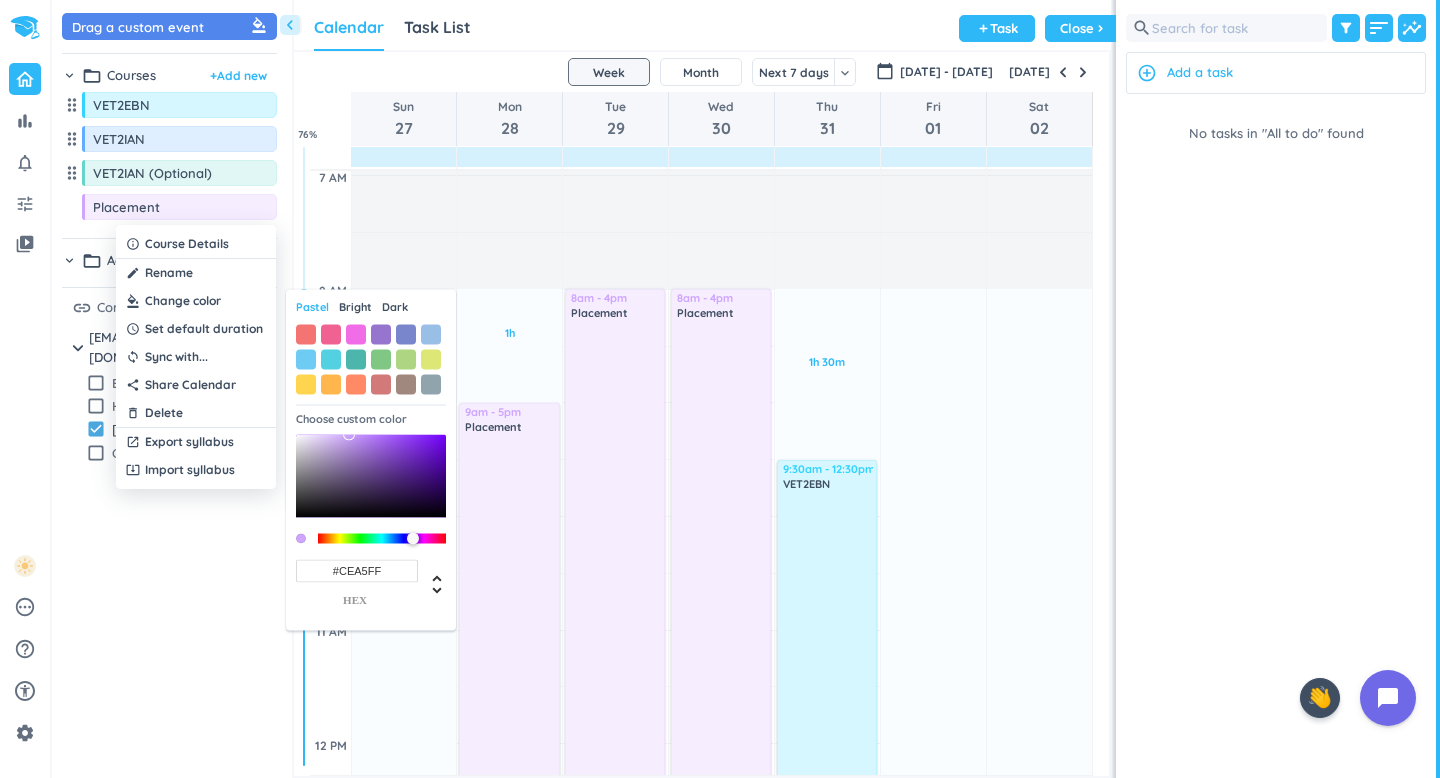 drag, startPoint x: 351, startPoint y: 433, endPoint x: 368, endPoint y: 437, distance: 17.464249 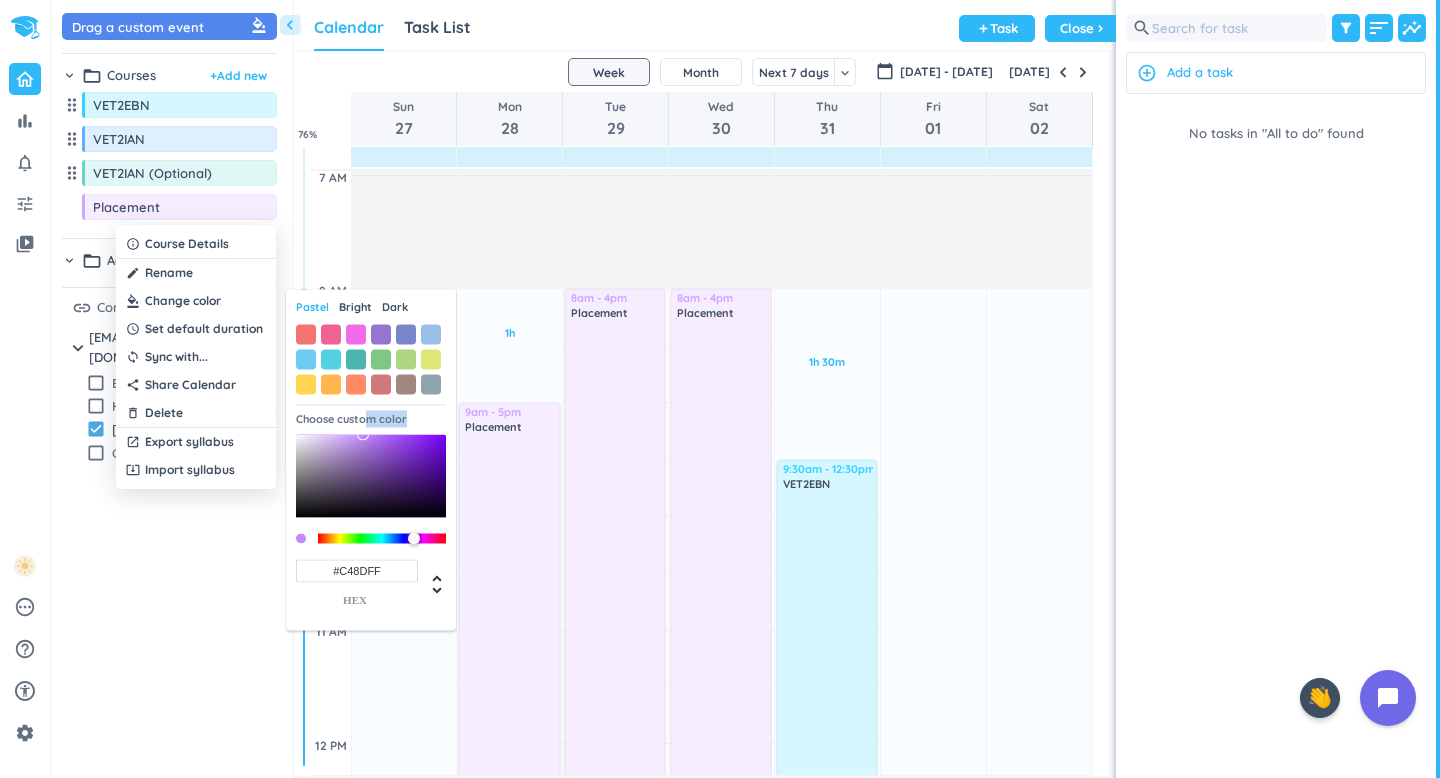 type on "#C38BFF" 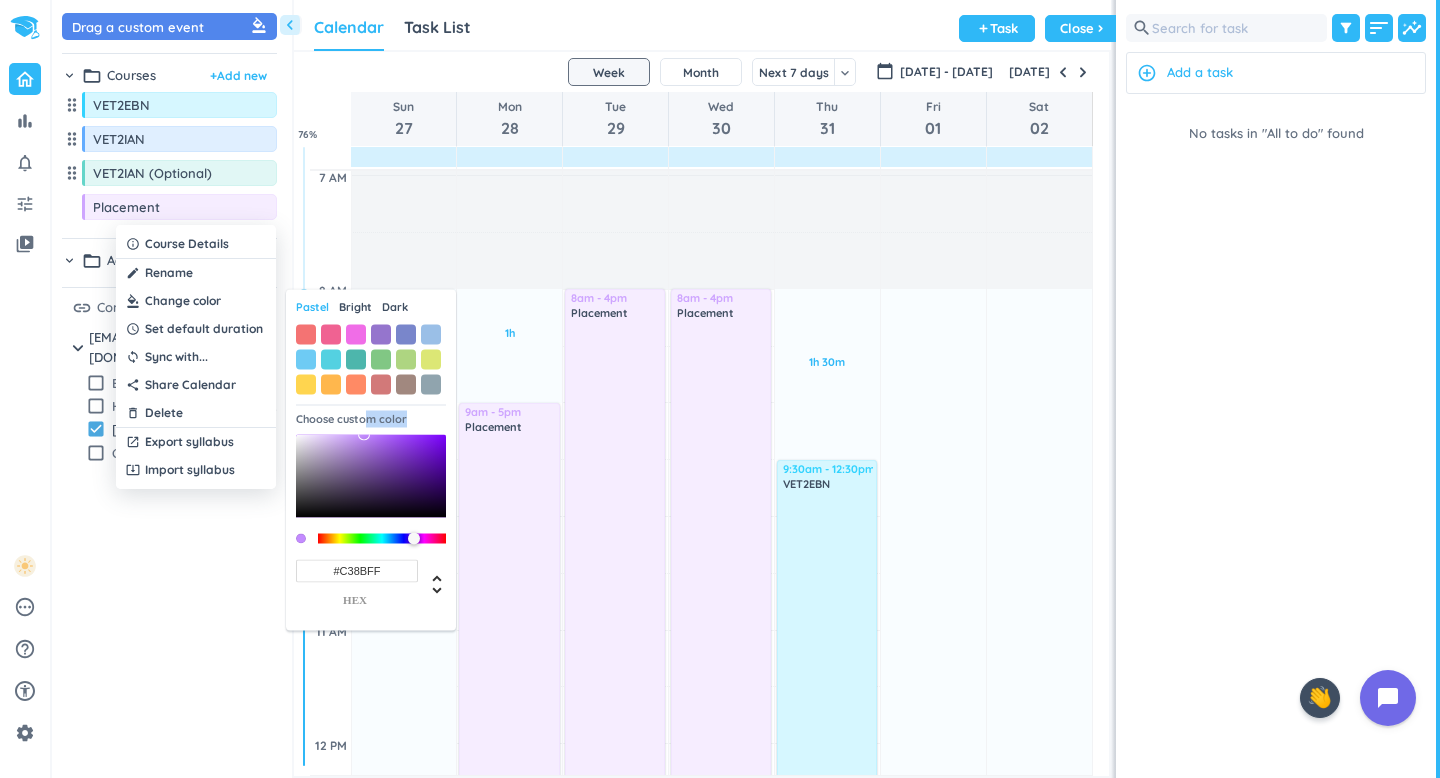 drag, startPoint x: 350, startPoint y: 436, endPoint x: 364, endPoint y: 424, distance: 18.439089 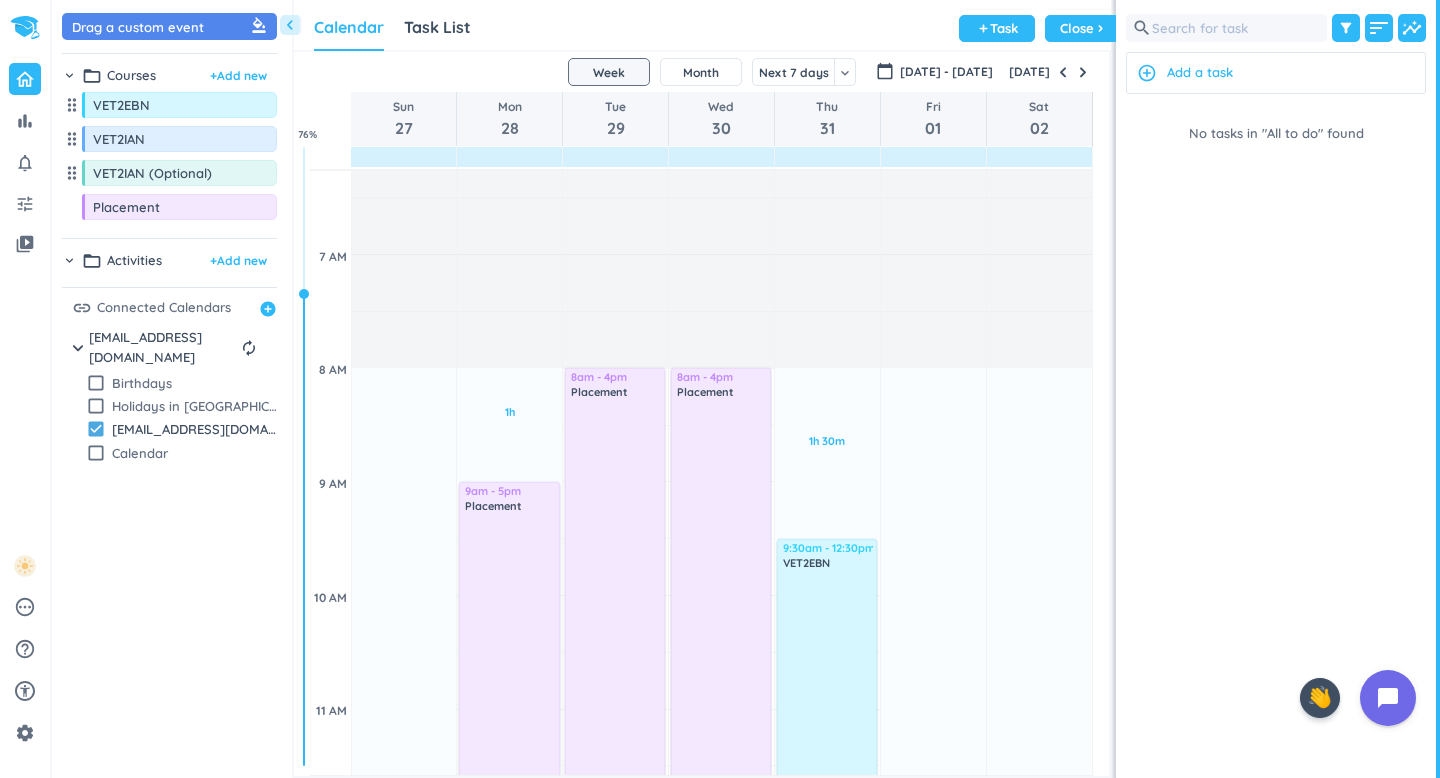 scroll, scrollTop: 259, scrollLeft: 0, axis: vertical 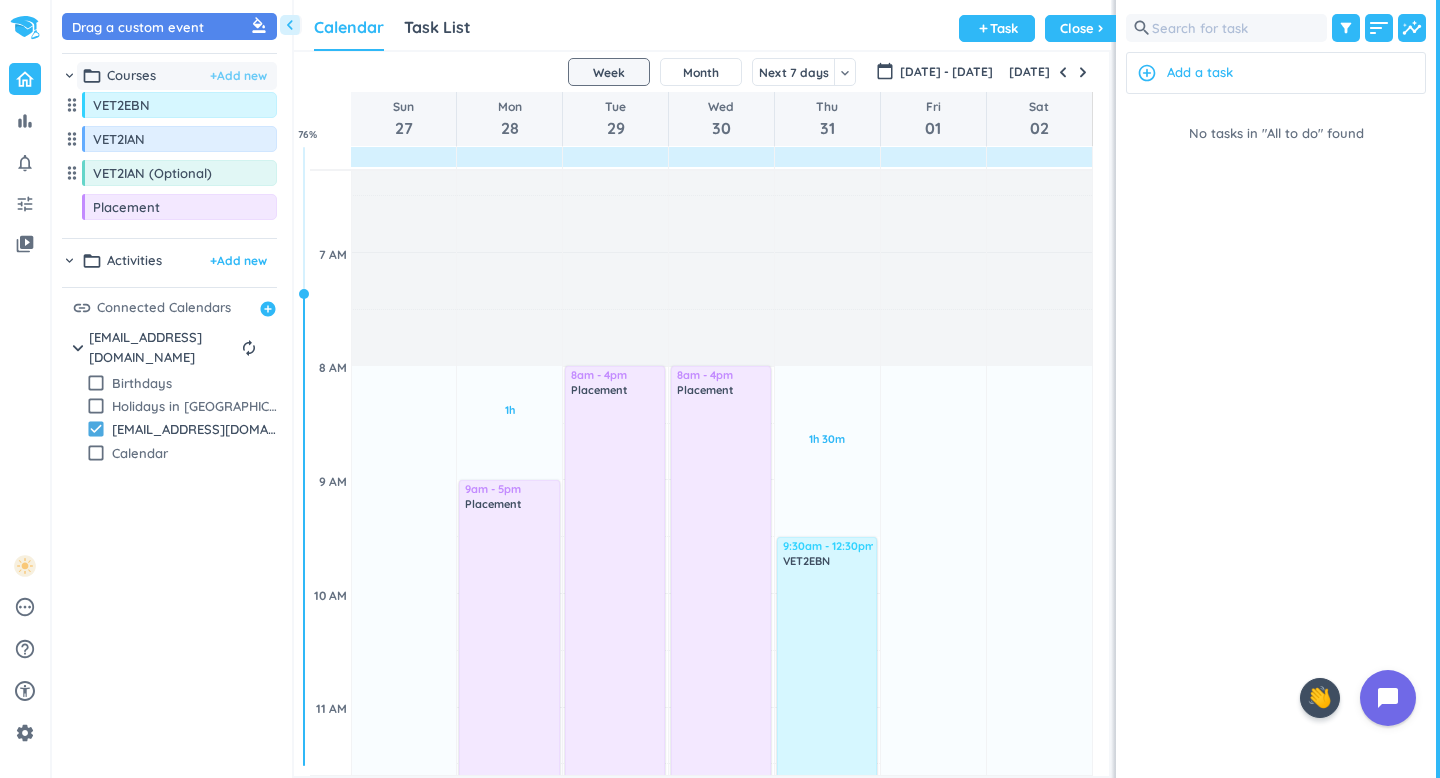 click on "+  Add new" at bounding box center (238, 76) 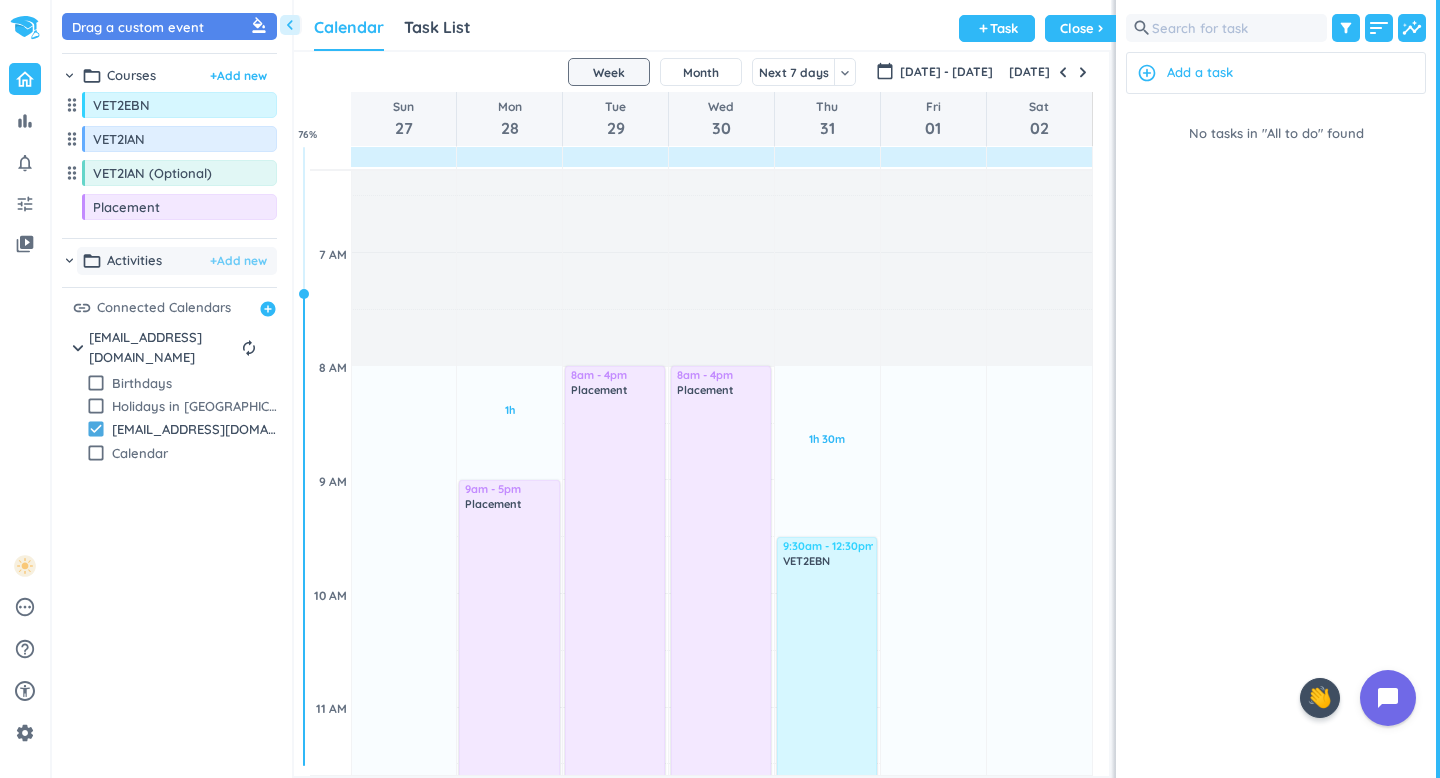 click on "+  Add new" at bounding box center (238, 261) 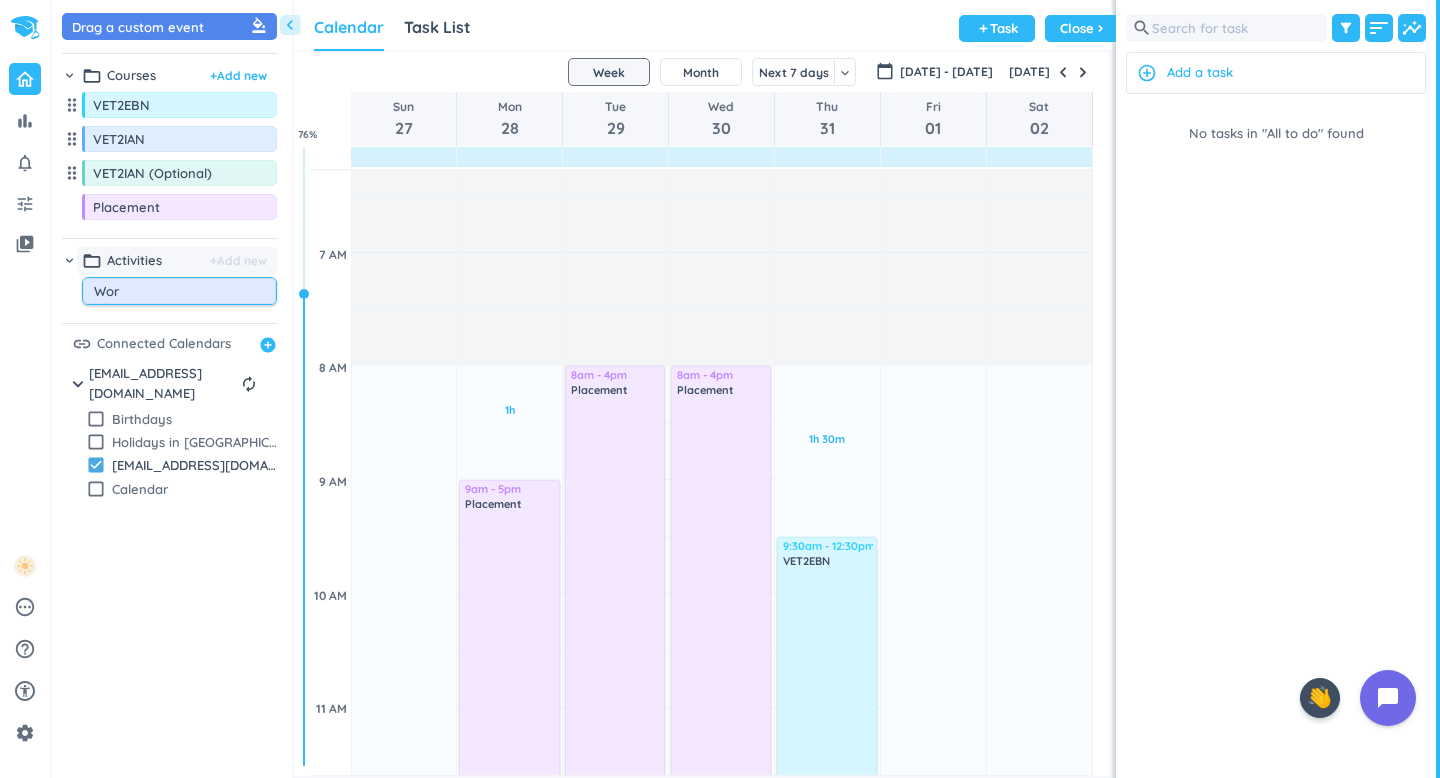 type on "Work" 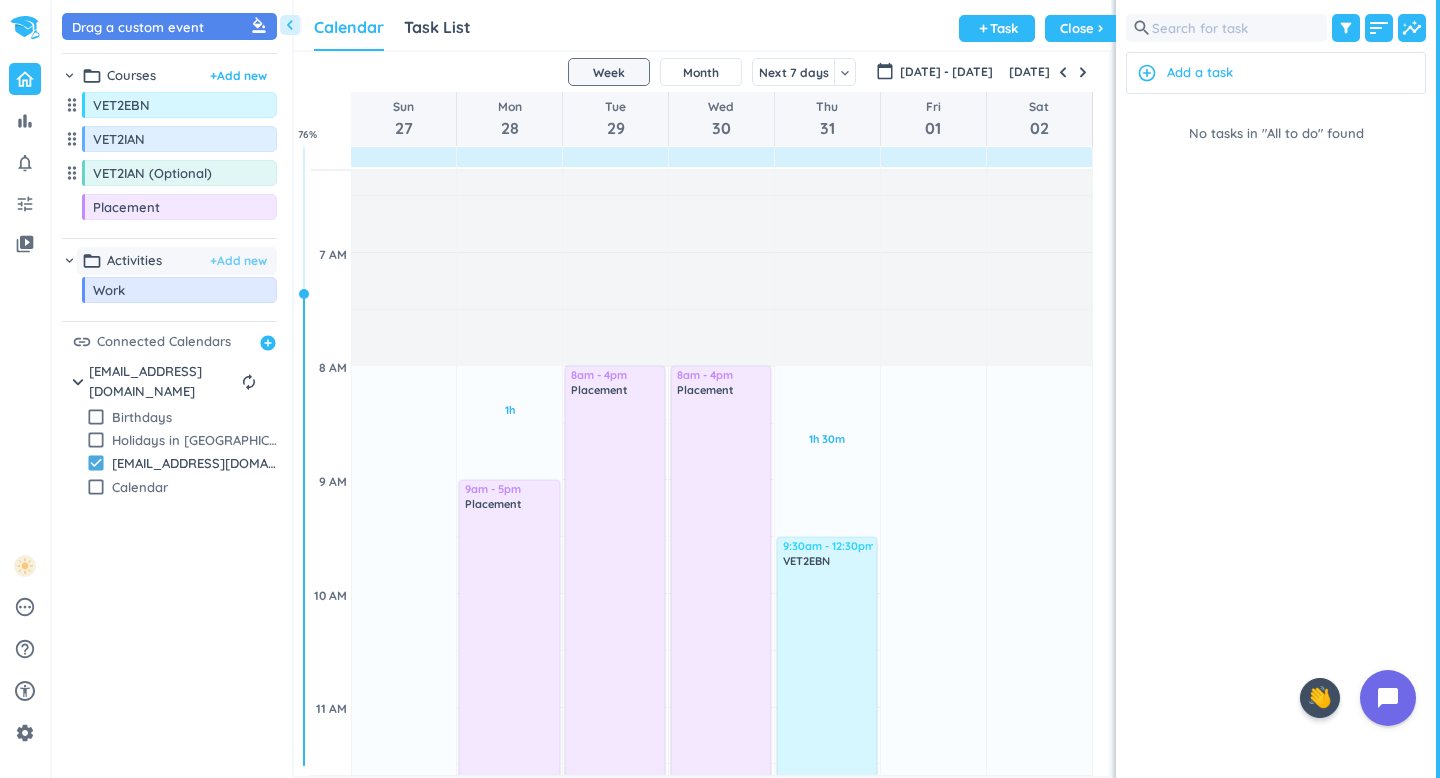 click on "+  Add new" at bounding box center (238, 261) 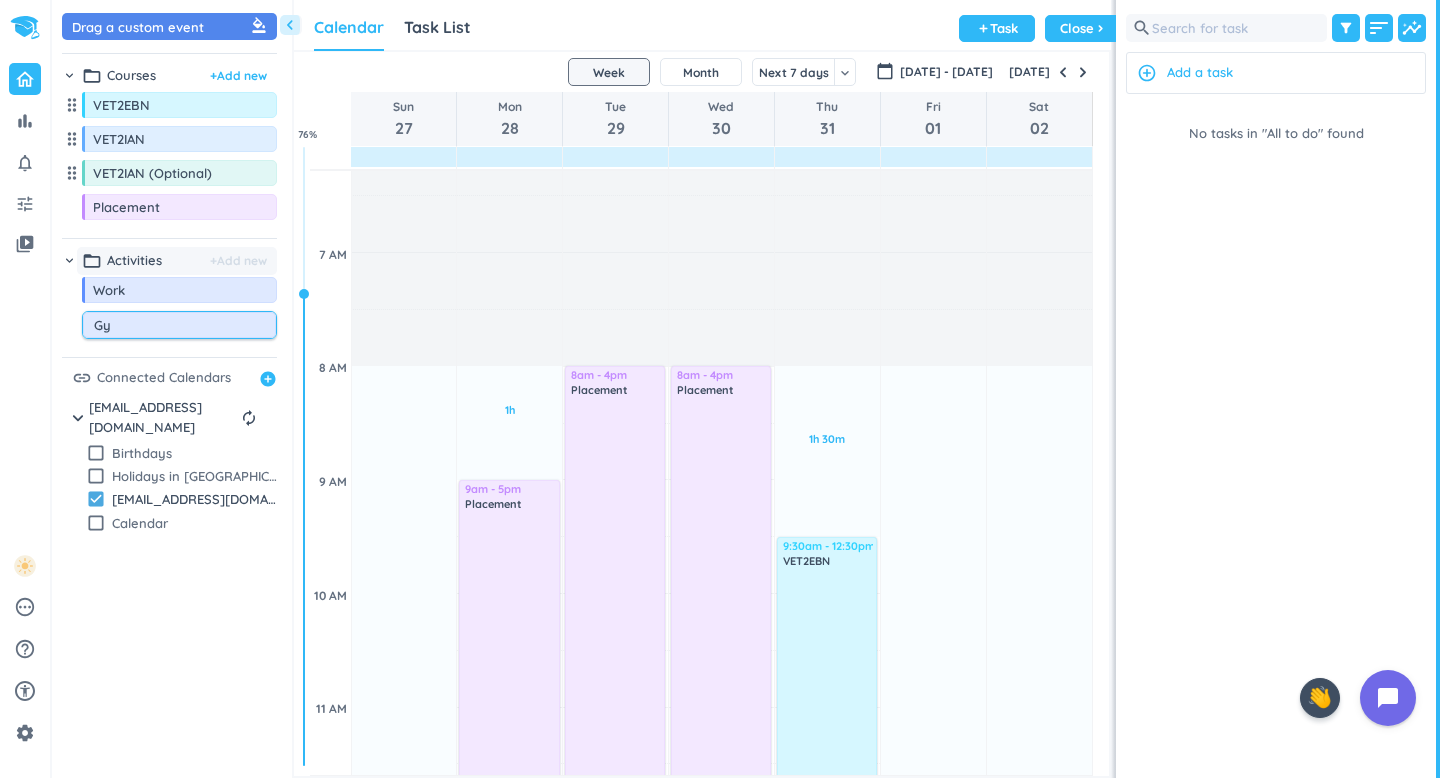 type on "Gym" 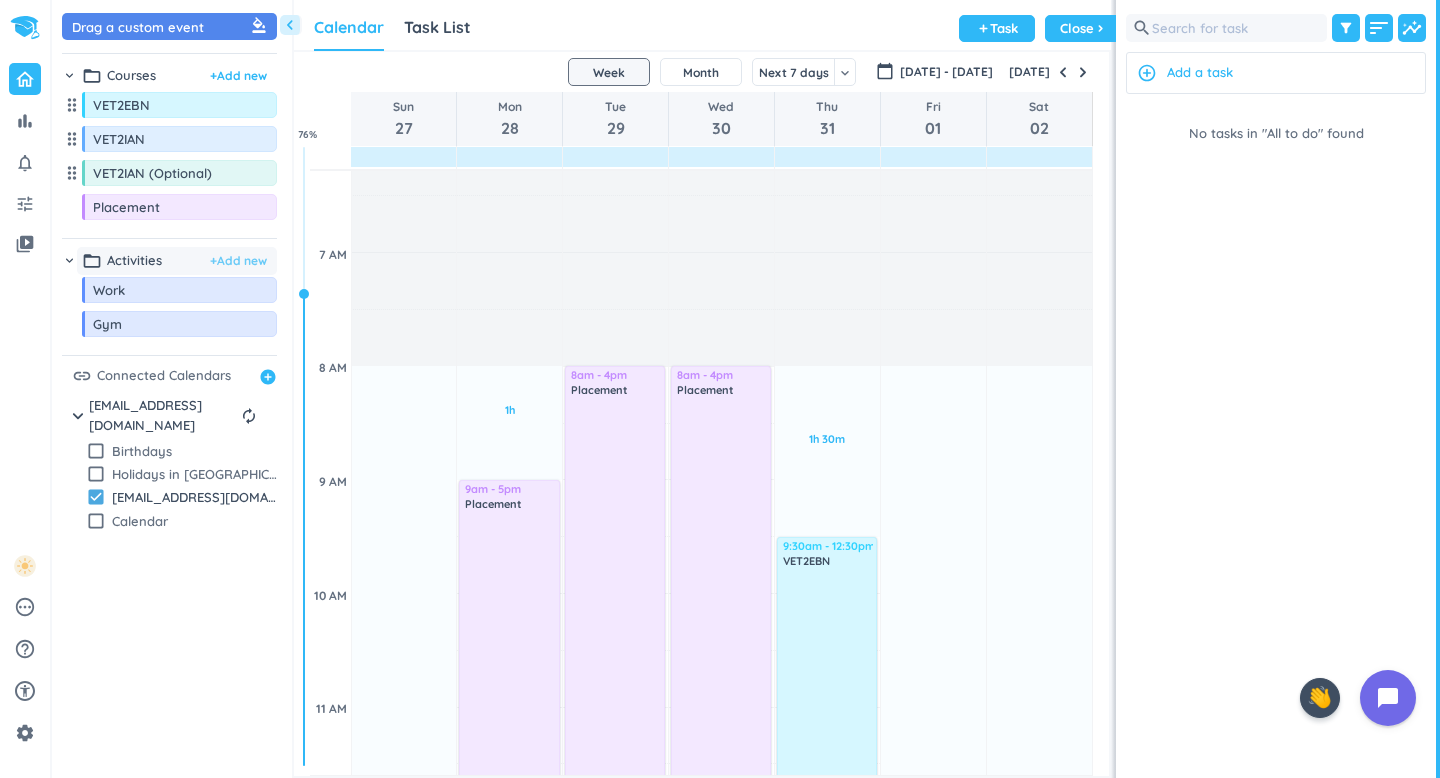 click on "+  Add new" at bounding box center [238, 261] 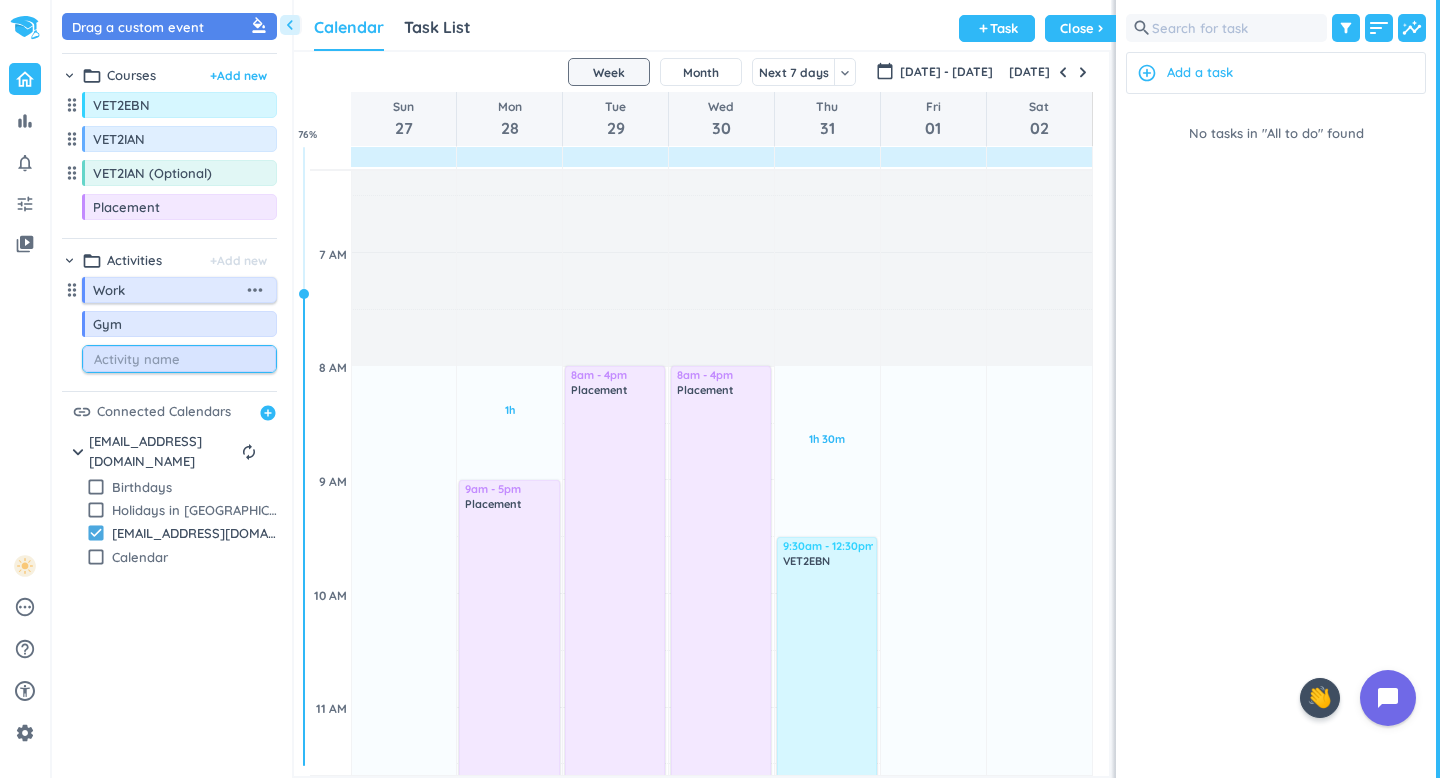 click on "more_horiz" at bounding box center (255, 290) 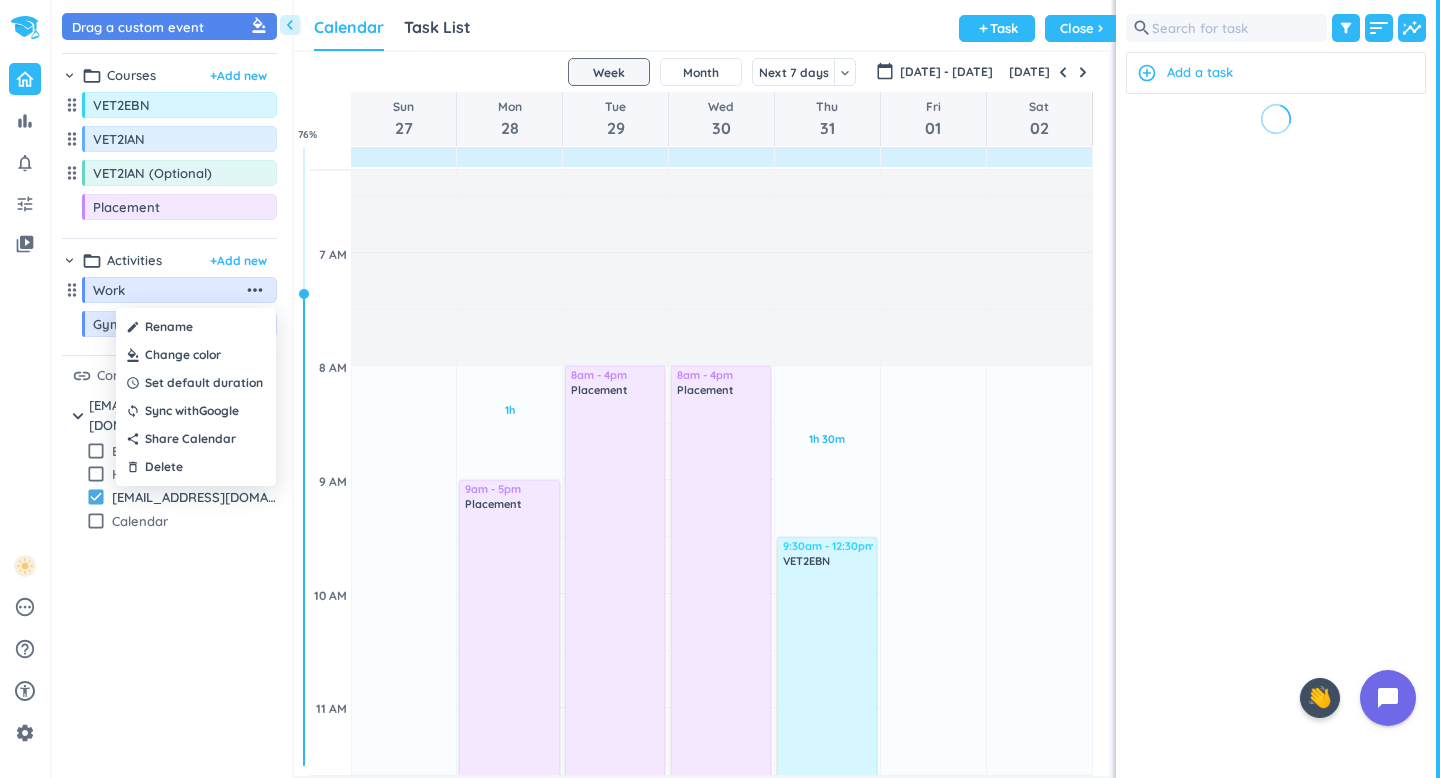 click at bounding box center [196, 355] 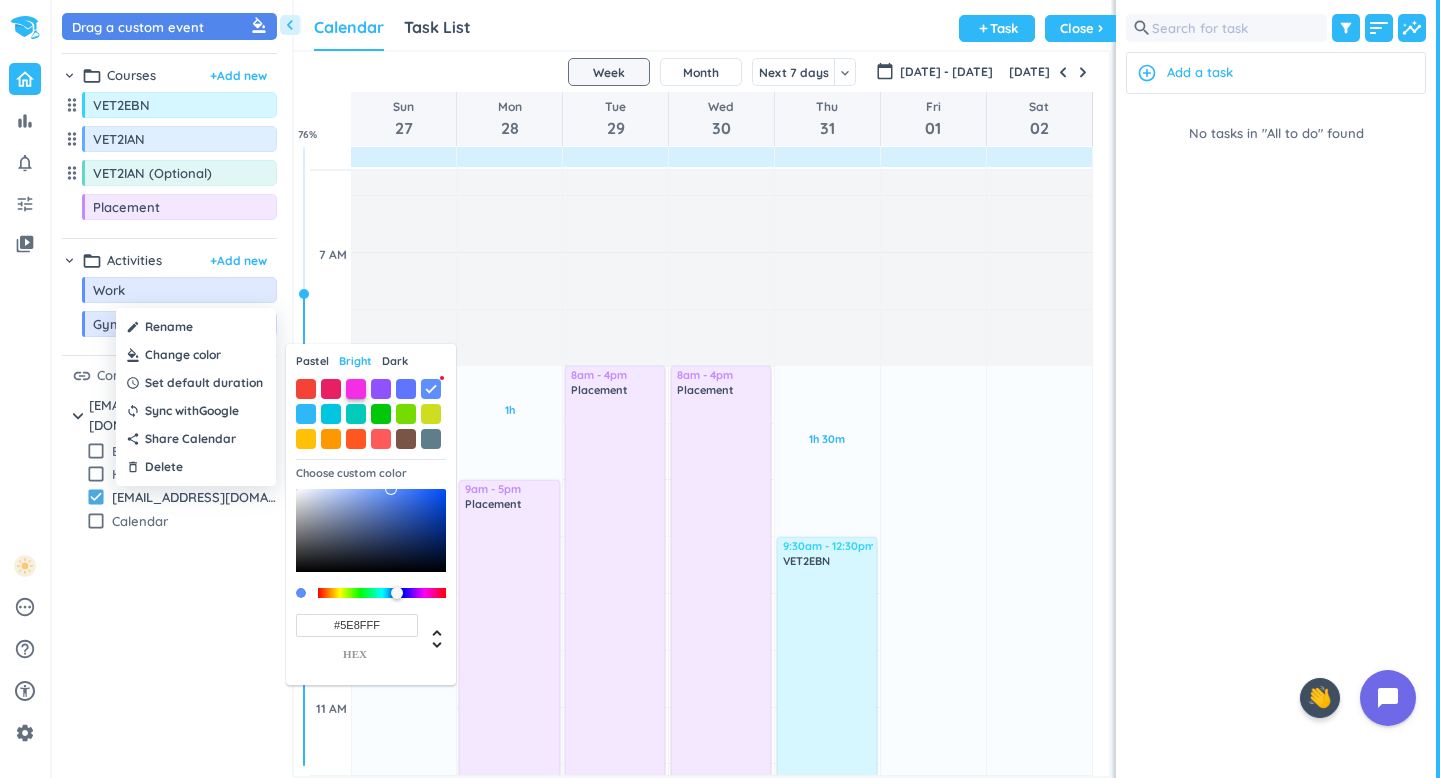 click at bounding box center [356, 389] 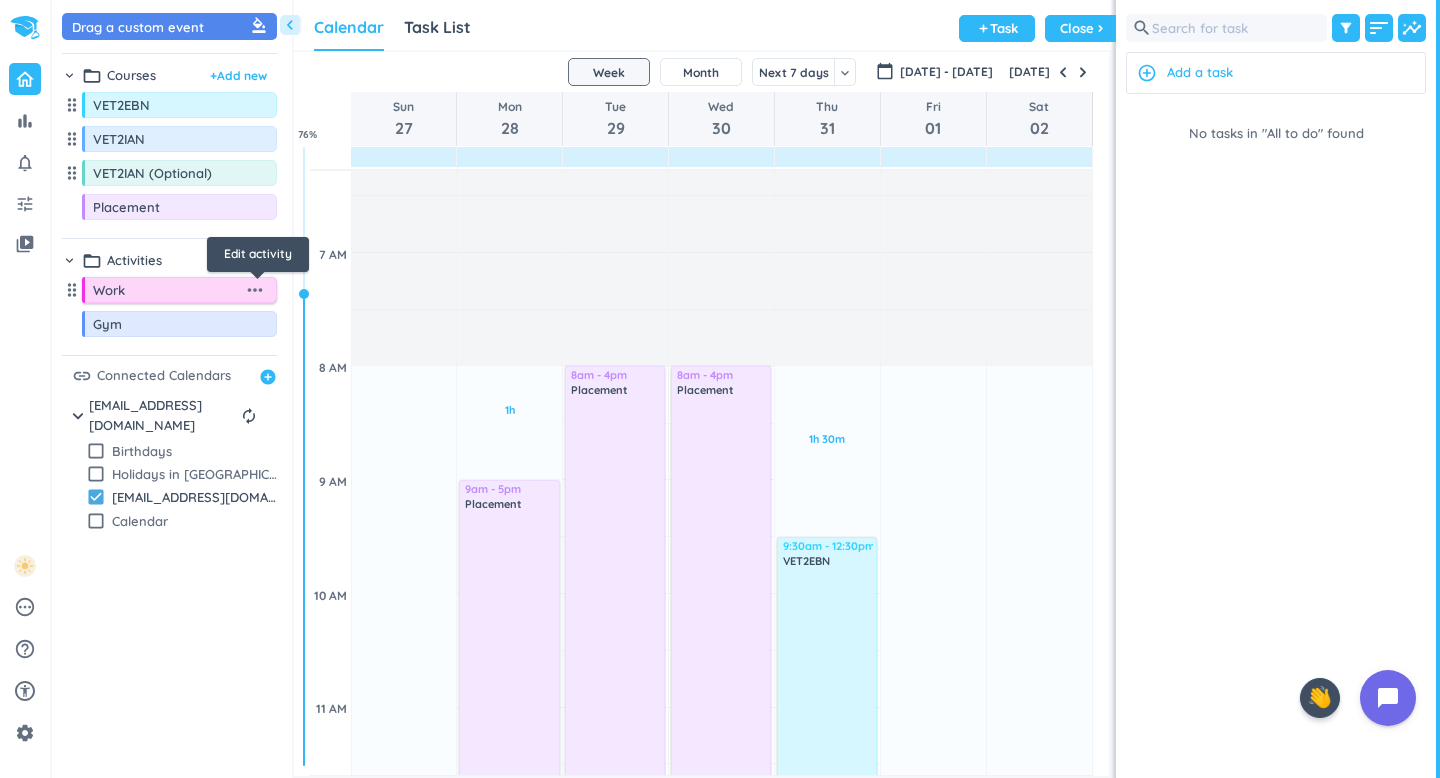 click on "more_horiz" at bounding box center (255, 290) 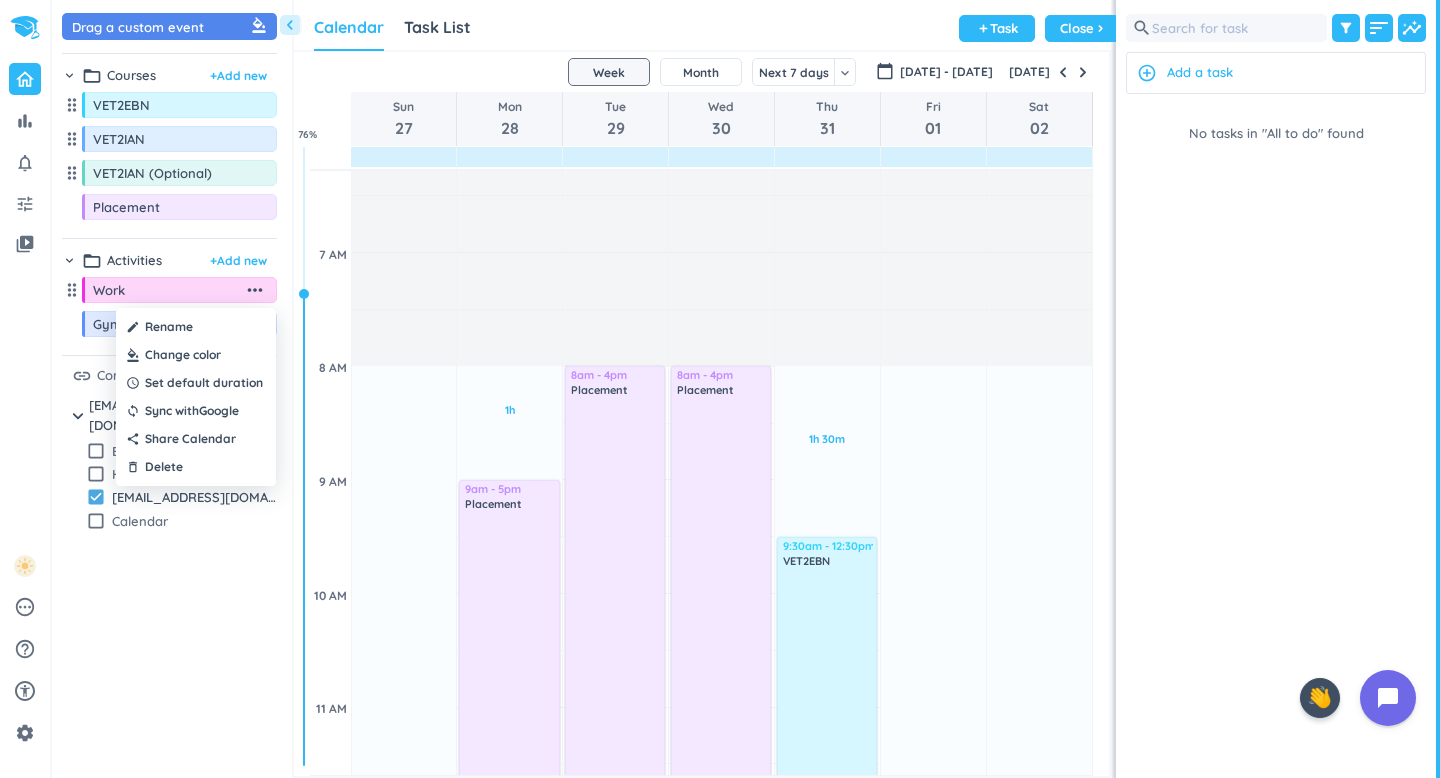 click at bounding box center (196, 355) 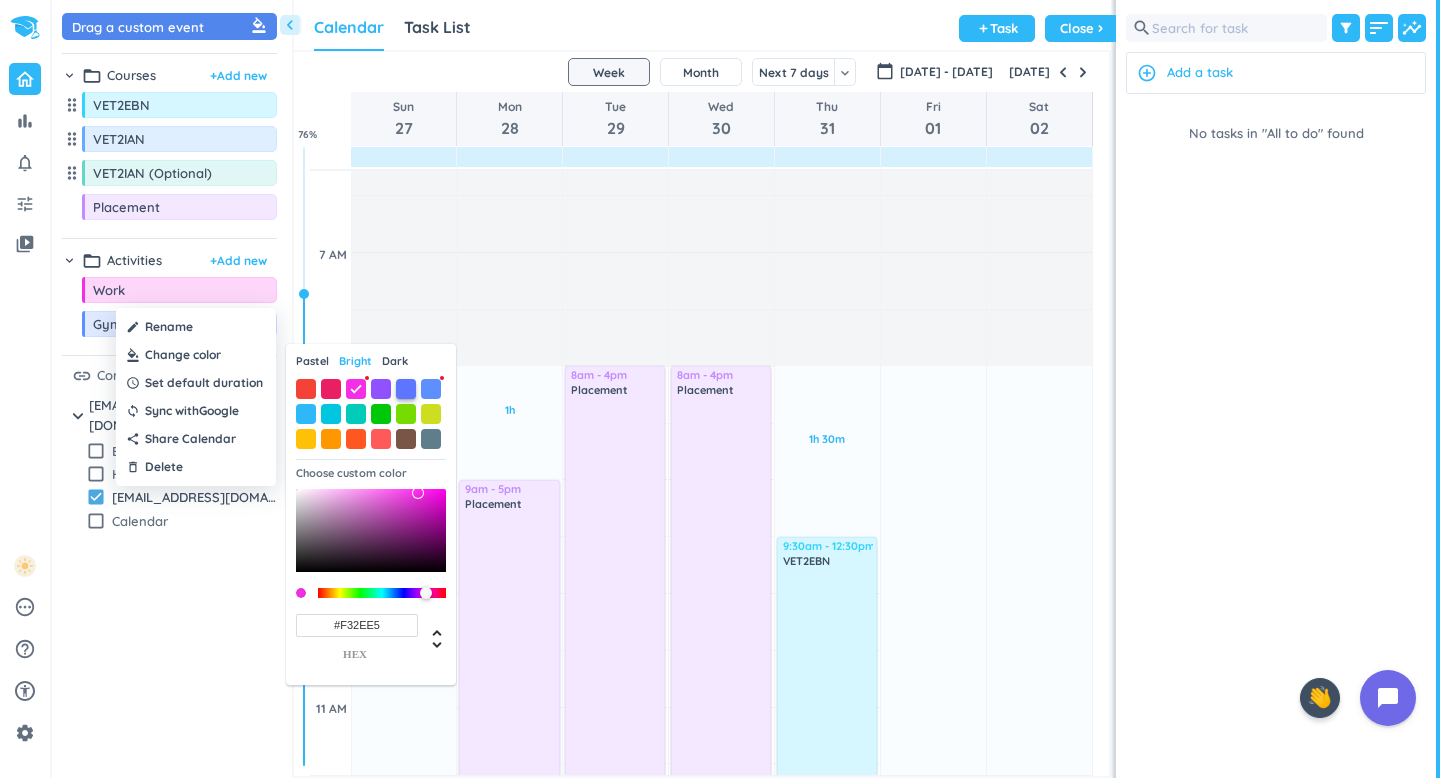 click at bounding box center (406, 389) 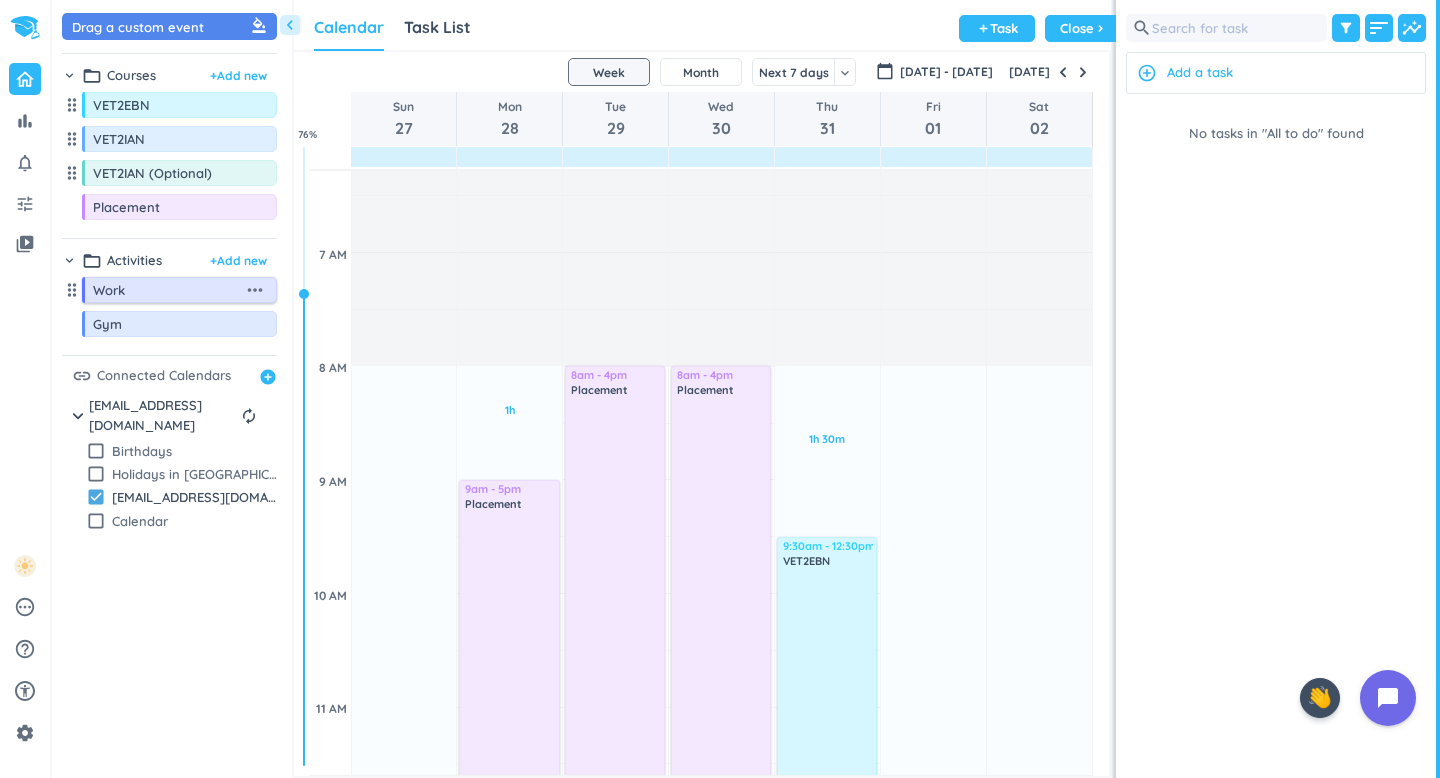 click on "more_horiz" at bounding box center [255, 290] 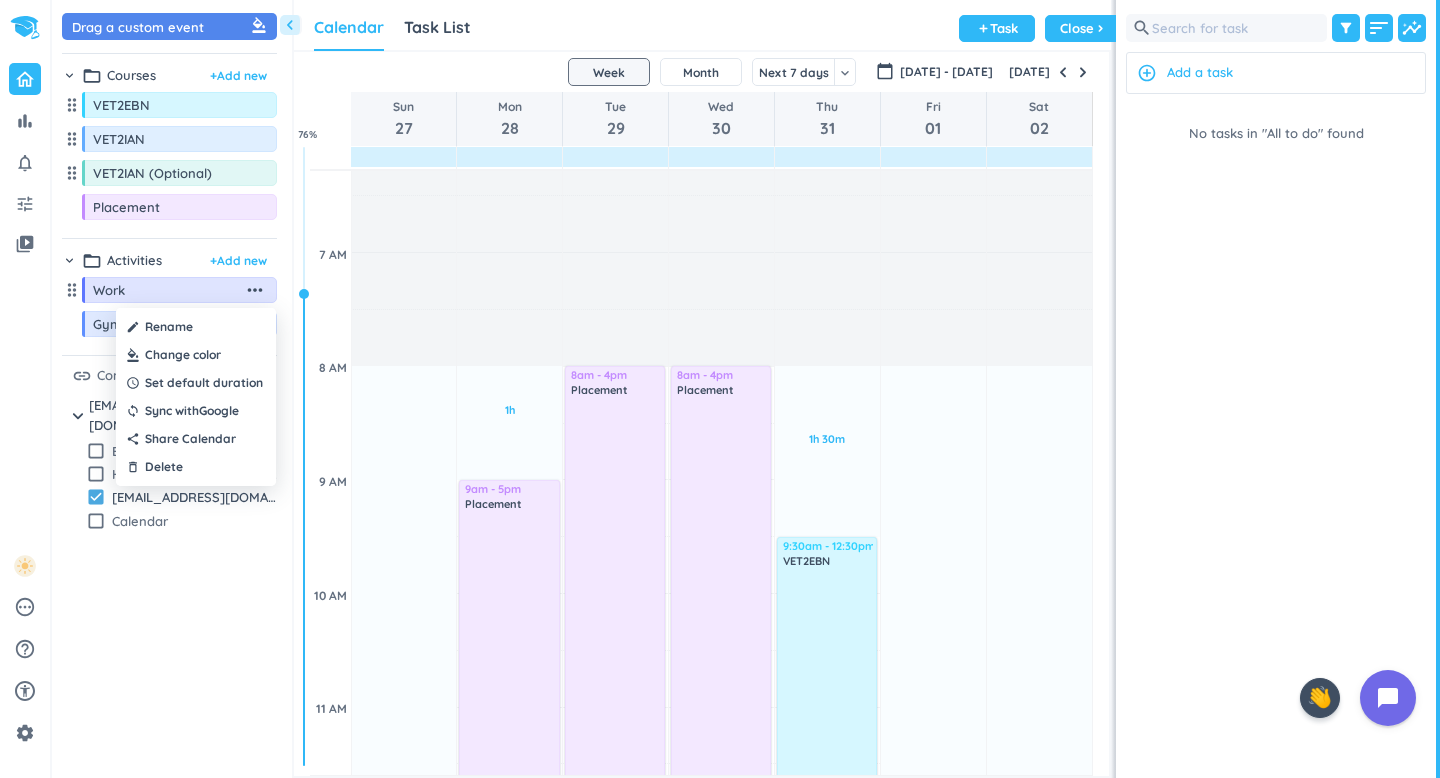 click at bounding box center [196, 355] 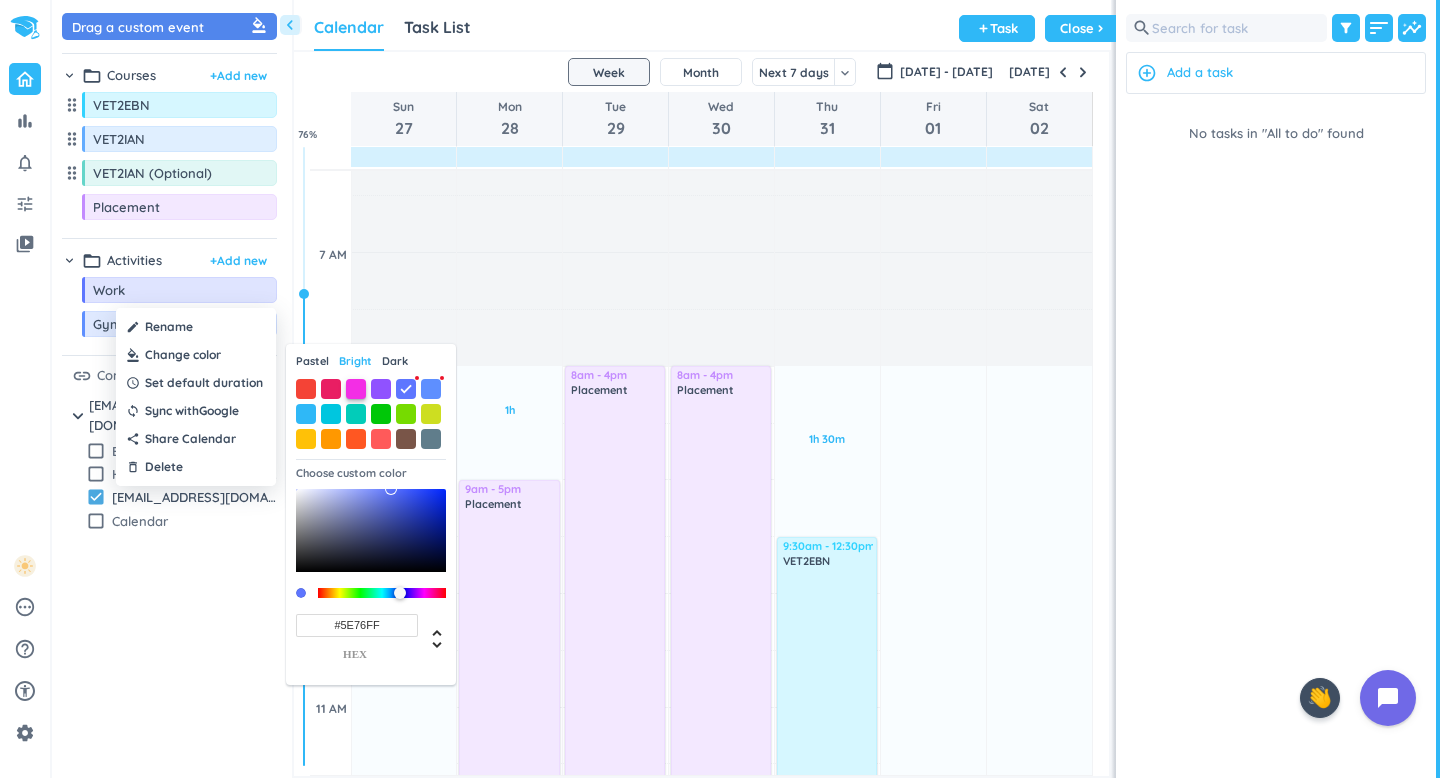 click at bounding box center [356, 389] 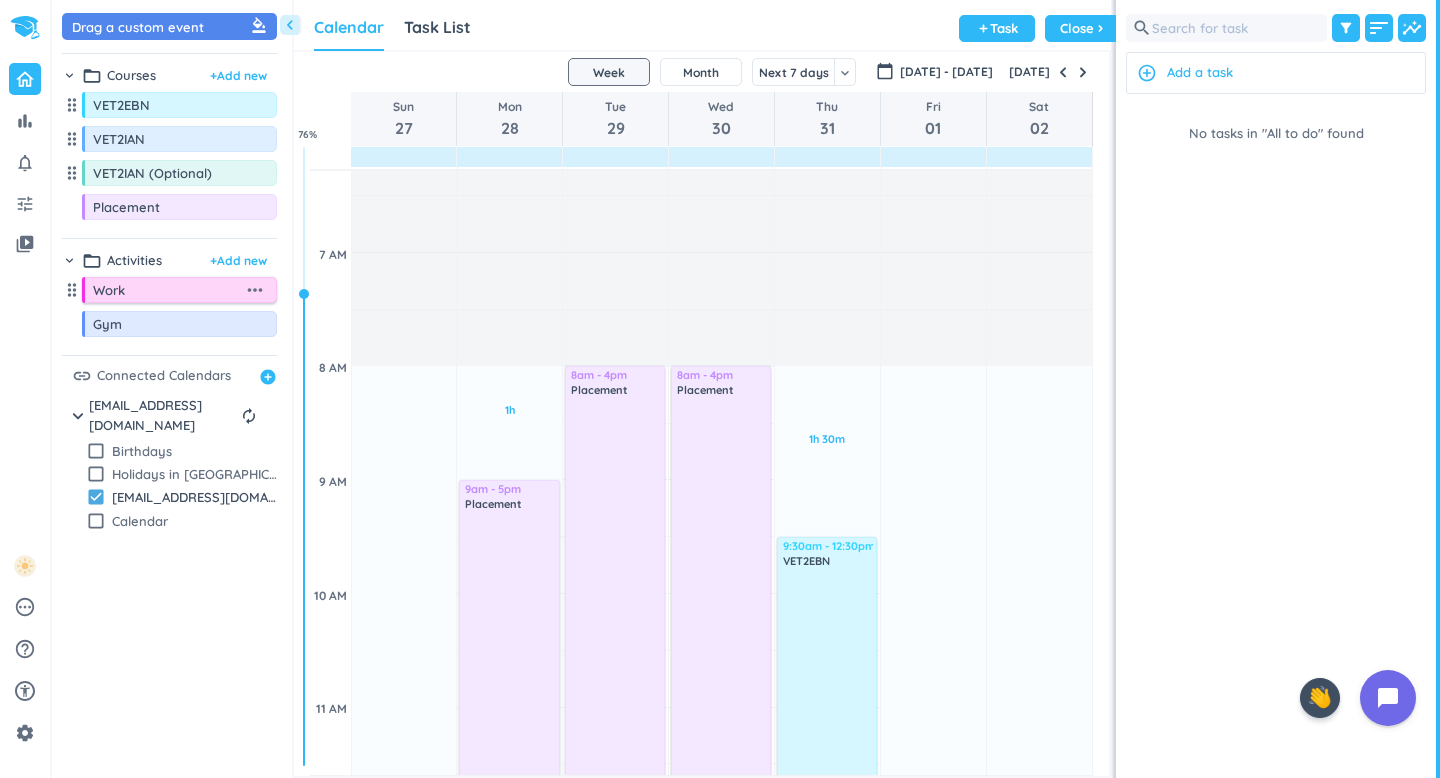 click on "more_horiz" at bounding box center (255, 290) 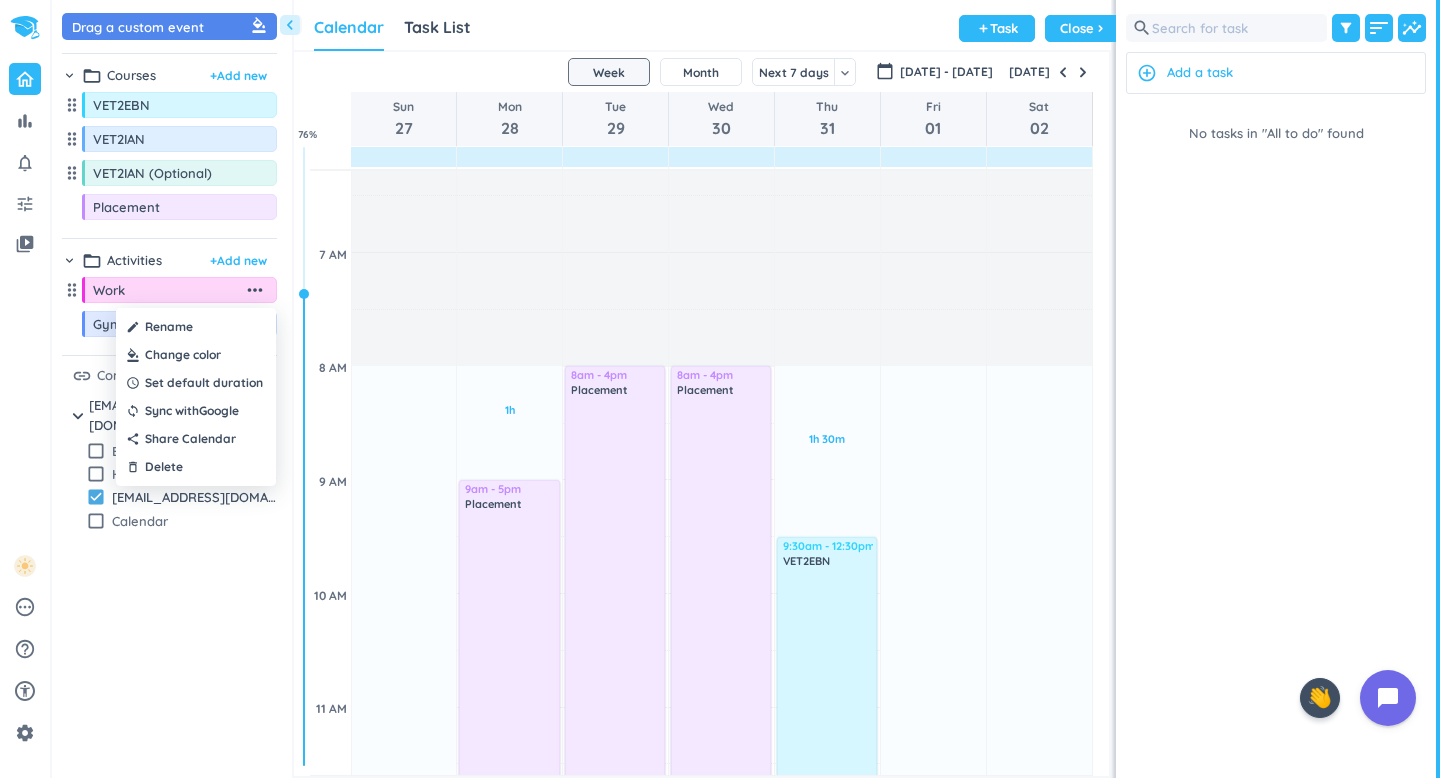click at bounding box center (196, 355) 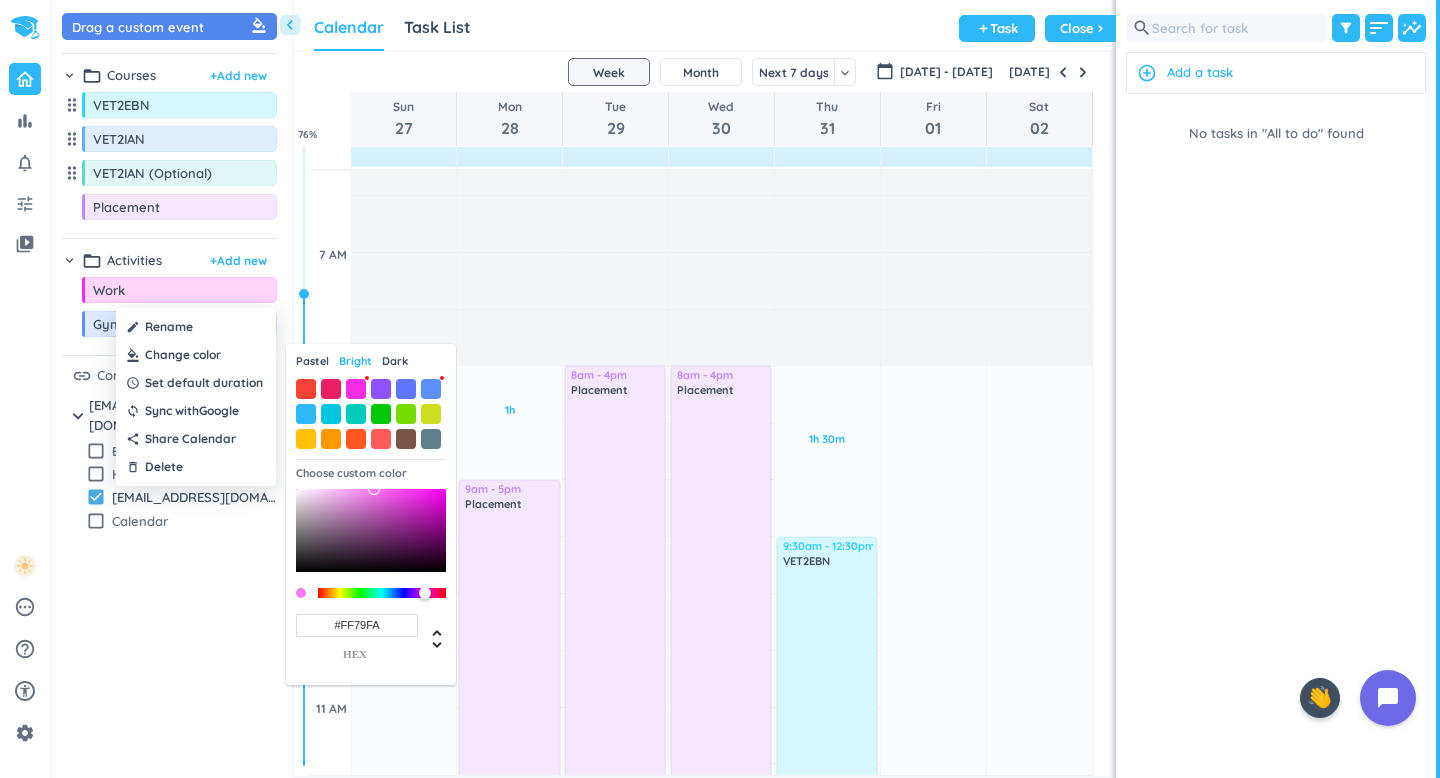 type on "#FF77FA" 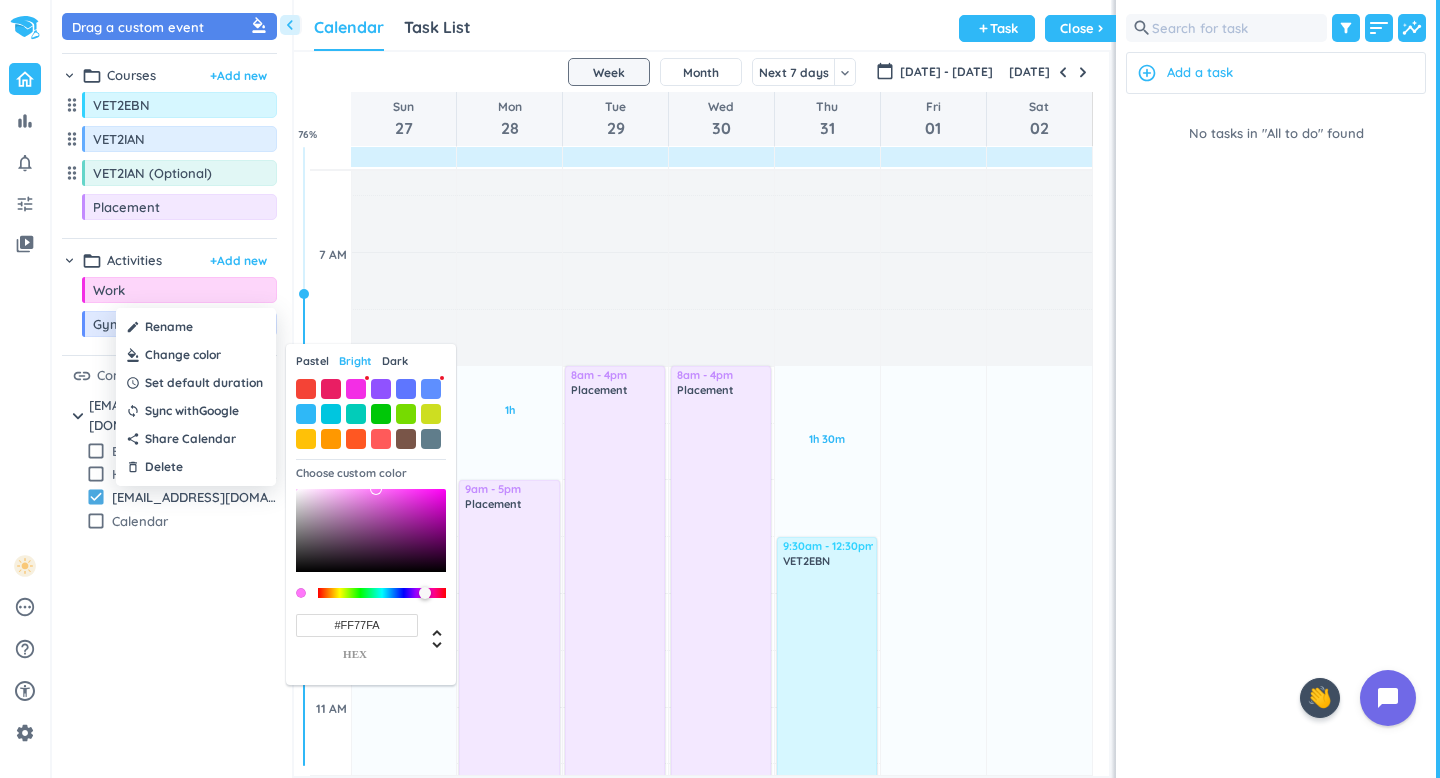 drag, startPoint x: 415, startPoint y: 492, endPoint x: 376, endPoint y: 485, distance: 39.623226 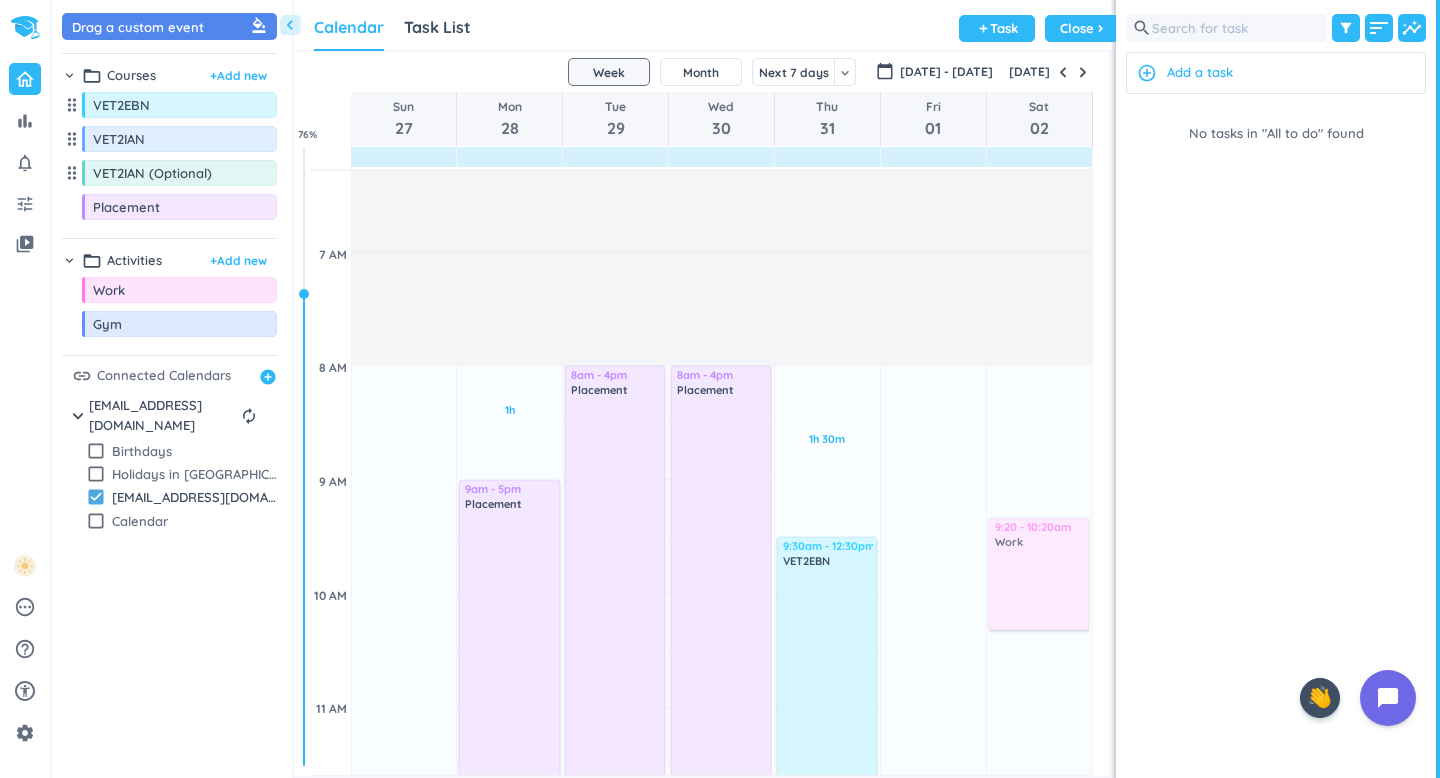 click on "chevron_left Drag a custom event format_color_fill chevron_right folder_open Courses   +  Add new drag_indicator VET2EBN more_horiz drag_indicator VET2IAN more_horiz drag_indicator VET2IAN (Optional) more_horiz drag_indicator Placement more_horiz chevron_right folder_open Activities   +  Add new drag_indicator Work more_horiz drag_indicator Gym more_horiz link Connected Calendars add_circle chevron_right [EMAIL_ADDRESS][DOMAIN_NAME] autorenew delete_outline check_box_outline_blank Birthdays check_box_outline_blank Holidays in [GEOGRAPHIC_DATA] check_box [EMAIL_ADDRESS][DOMAIN_NAME] check_box_outline_blank Calendar Calendar Task List Calendar keyboard_arrow_down add Task Close chevron_right SHOVEL [DATE] - [DATE] Week Month Next 7 days keyboard_arrow_down Week keyboard_arrow_down calendar_today [DATE] - [DATE] [DATE] Sun 27 Mon 28 Tue 29 Wed 30 Thu 31 Fri 01 Sat 02 4 AM 5 AM 6 AM 7 AM 8 AM 9 AM 10 AM 11 AM 12 PM 1 PM 2 PM 3 PM 4 PM 5 PM 6 PM 7 PM 8 PM 9 PM 10 PM 11 PM 12 AM 1 AM 2 AM 3 AM 14h 30m Past due Plan 1h  Plan 76" at bounding box center [746, 389] 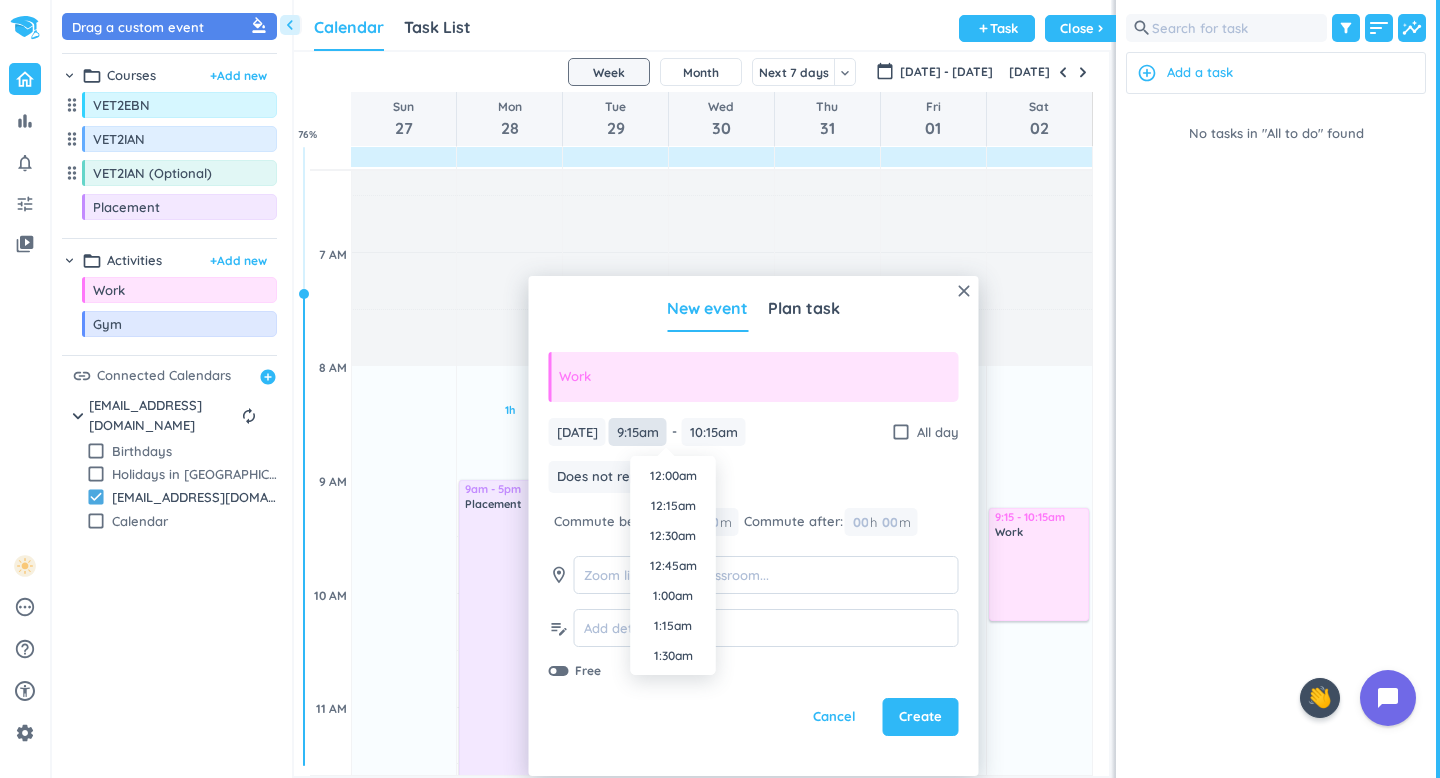 click on "9:15am" at bounding box center (638, 432) 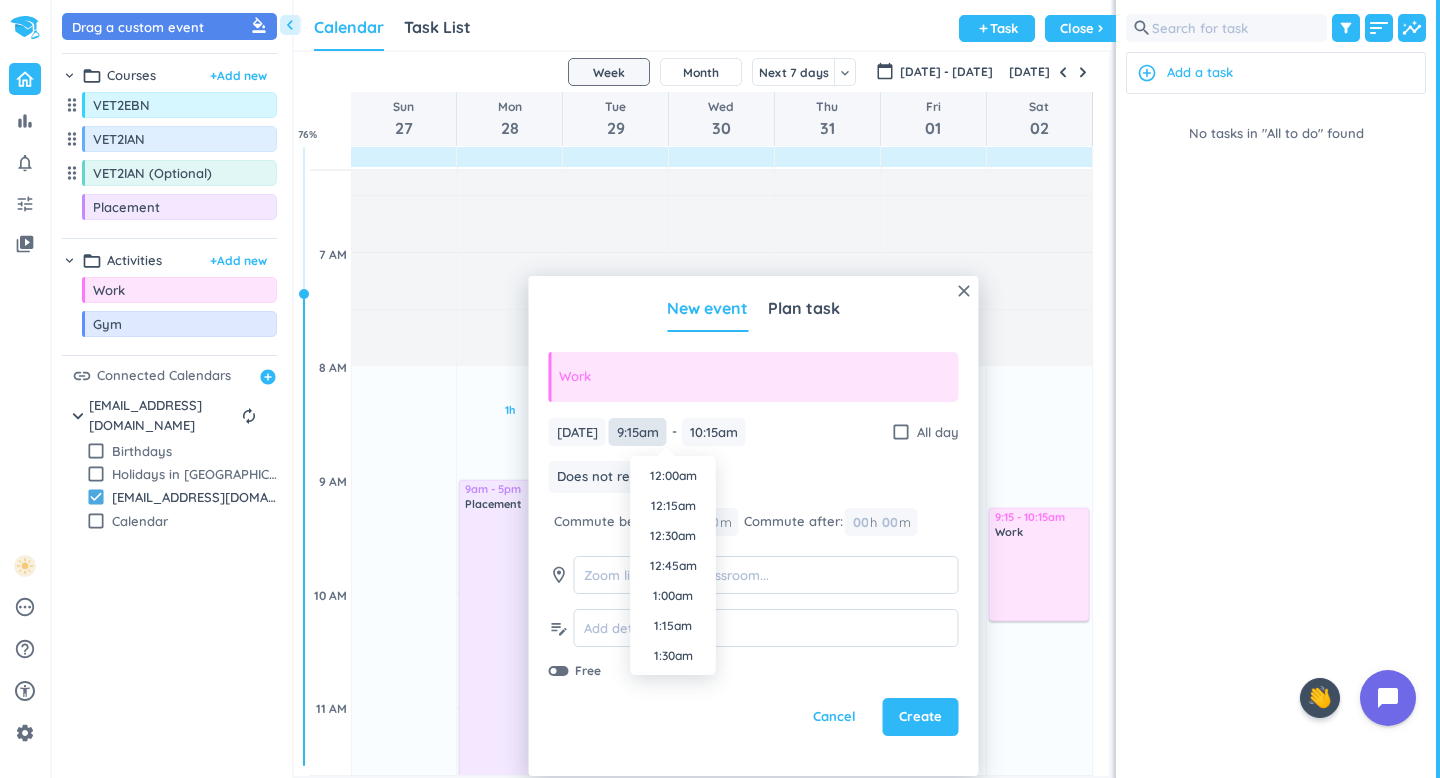 scroll, scrollTop: 1020, scrollLeft: 0, axis: vertical 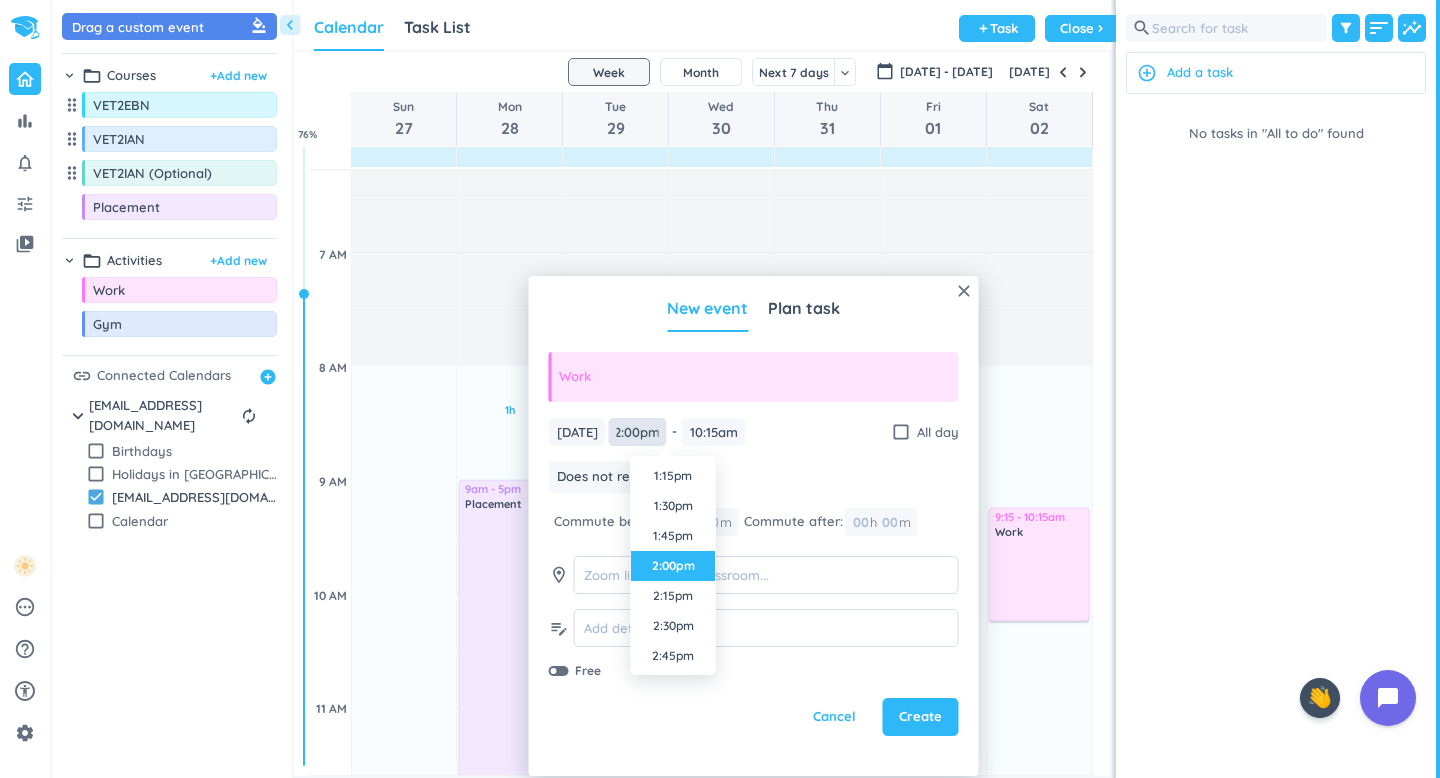 type on "2:00pm" 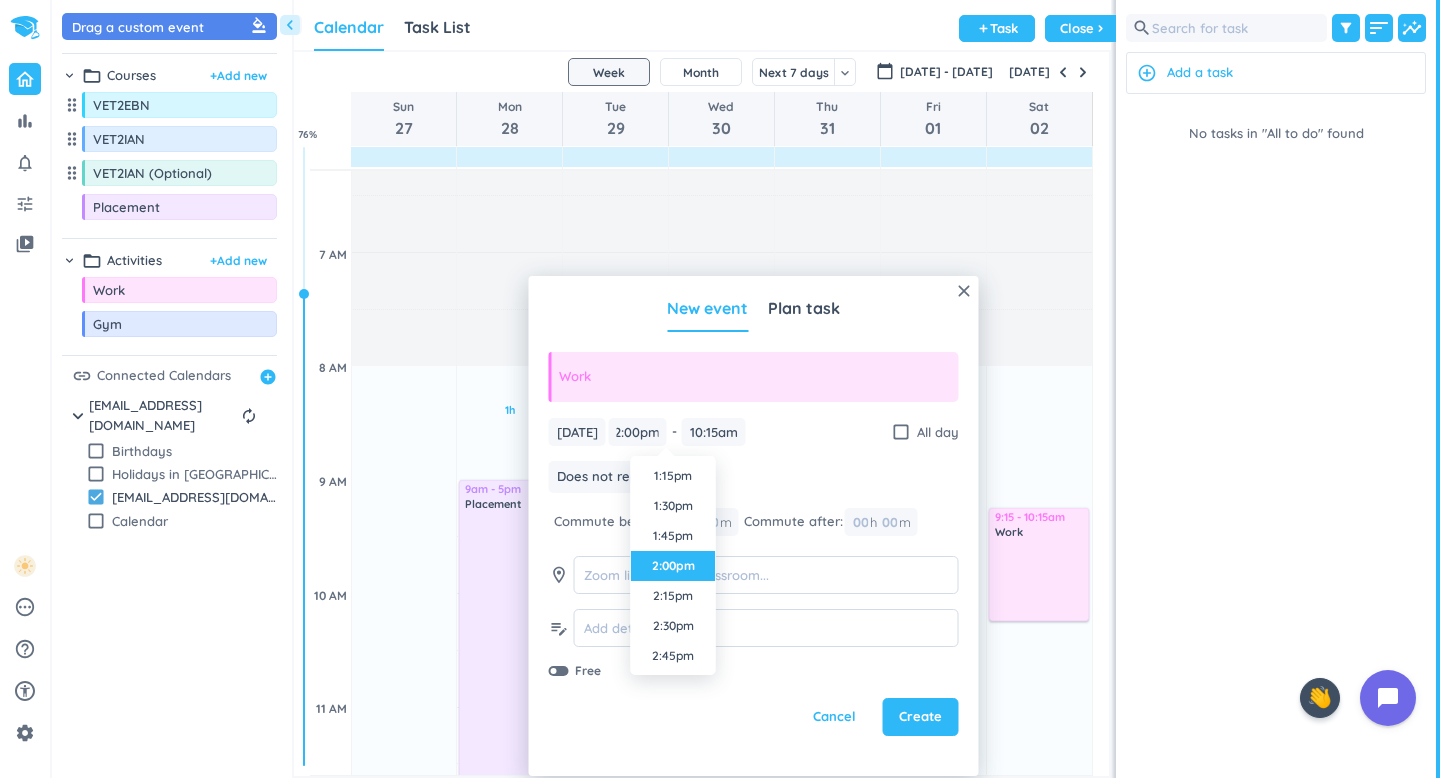 scroll, scrollTop: 0, scrollLeft: 0, axis: both 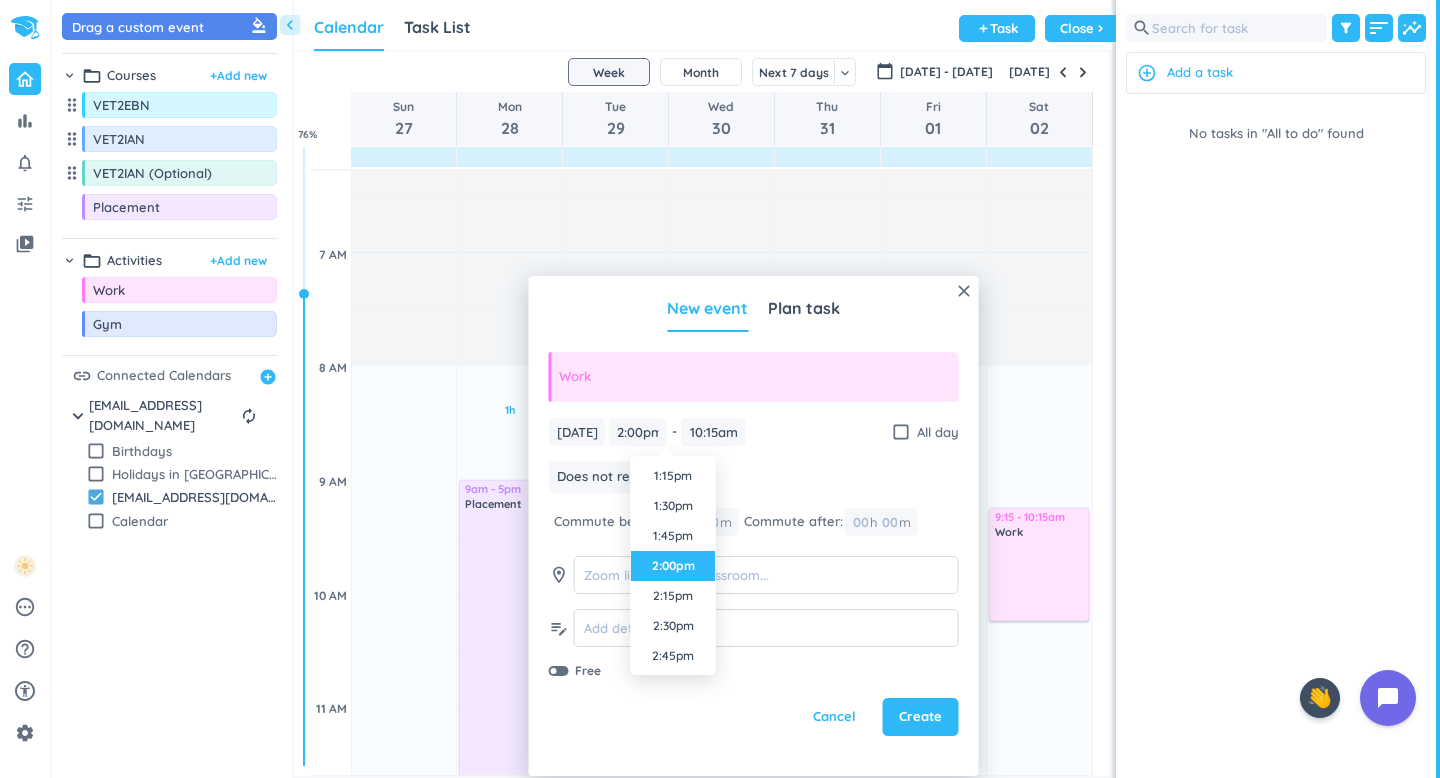 click on "2:00pm" at bounding box center (673, 566) 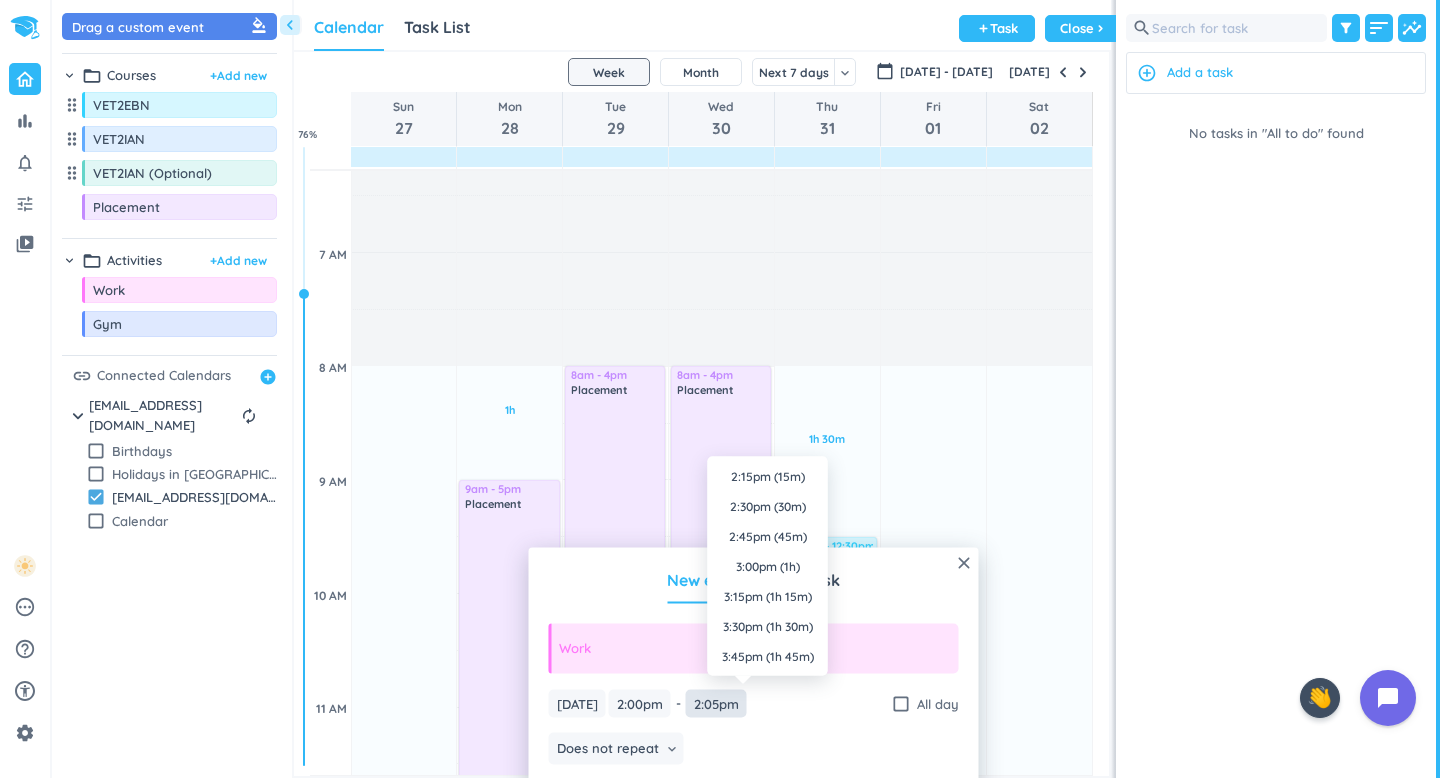 click on "2:05pm" at bounding box center (716, 703) 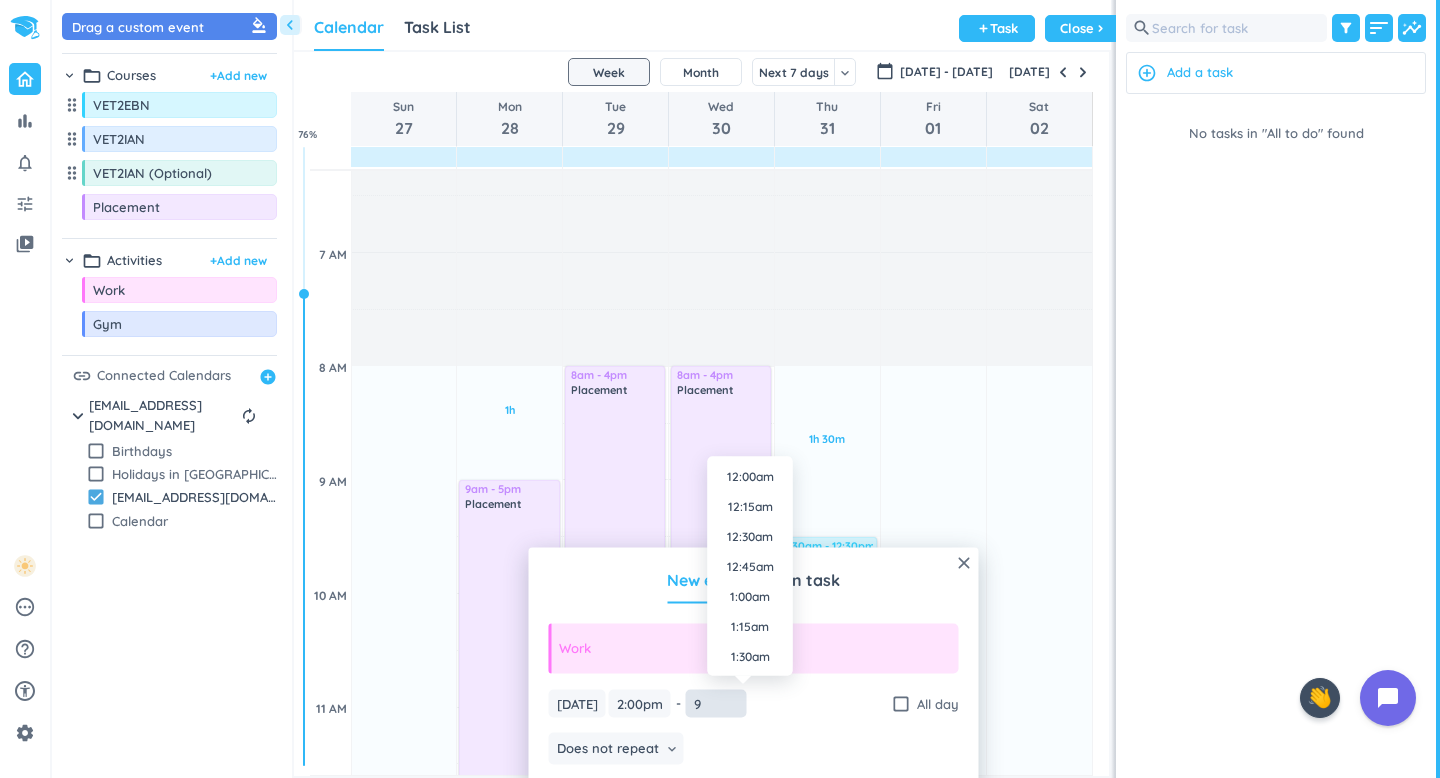 scroll, scrollTop: 990, scrollLeft: 0, axis: vertical 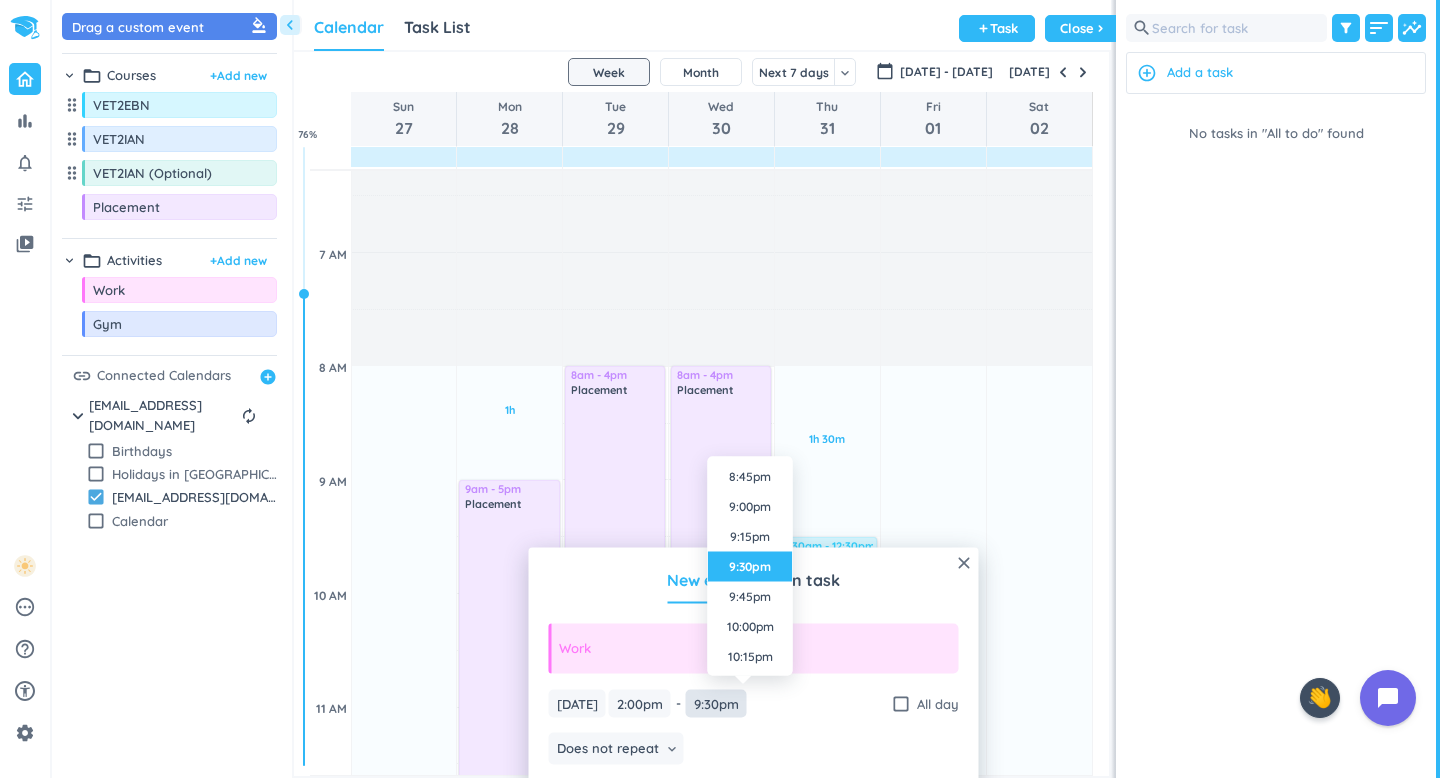 type on "9:30pm" 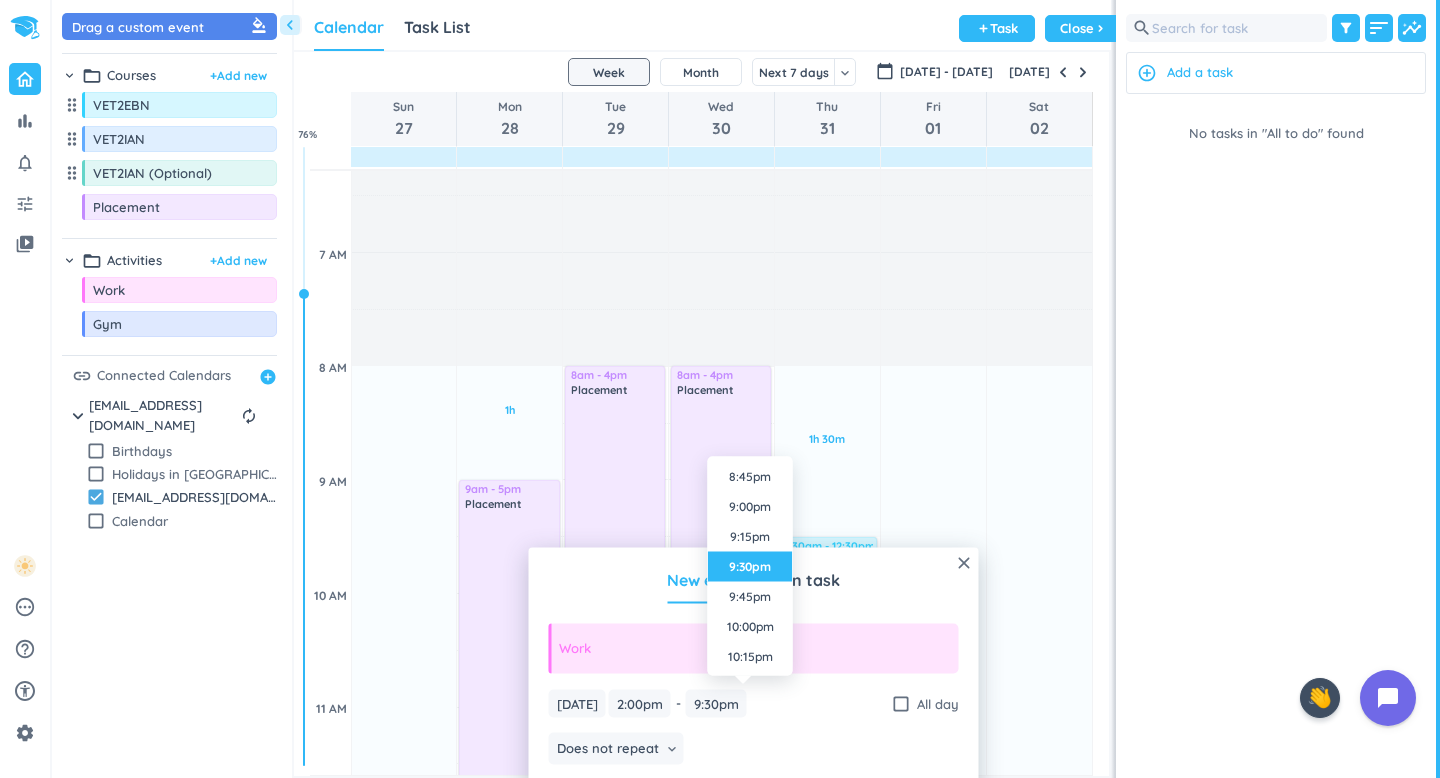 click on "9:30pm" at bounding box center [750, 567] 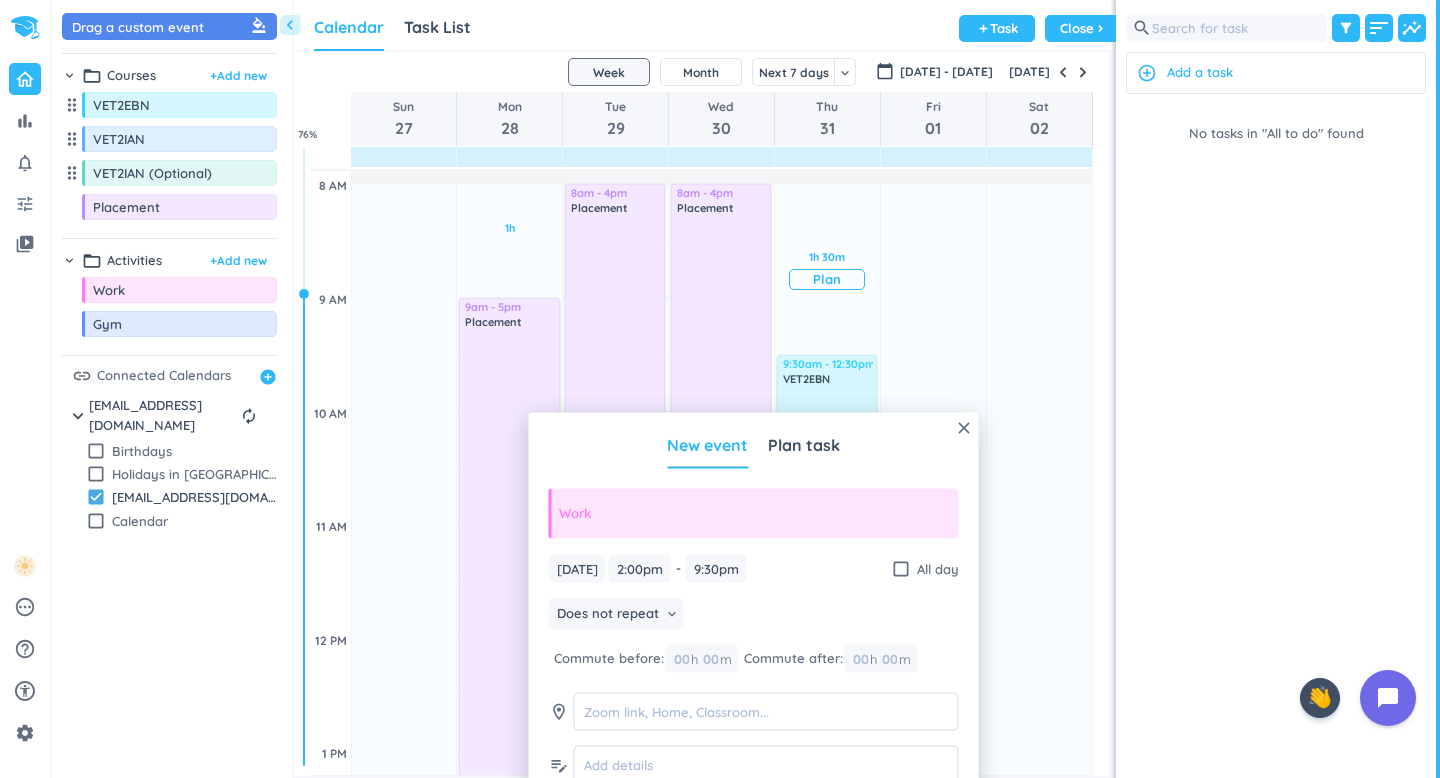 scroll, scrollTop: 541, scrollLeft: 0, axis: vertical 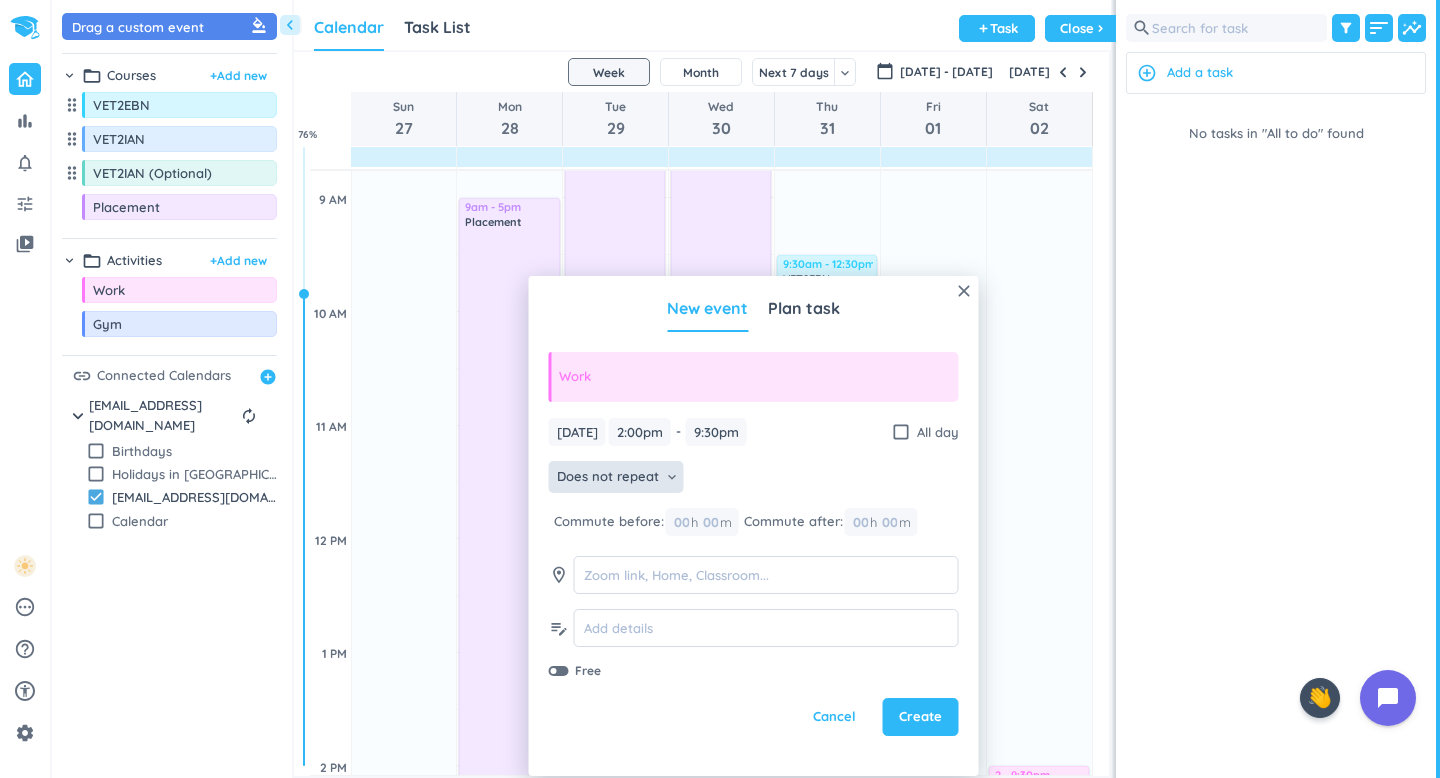 click on "Does not repeat" at bounding box center (608, 477) 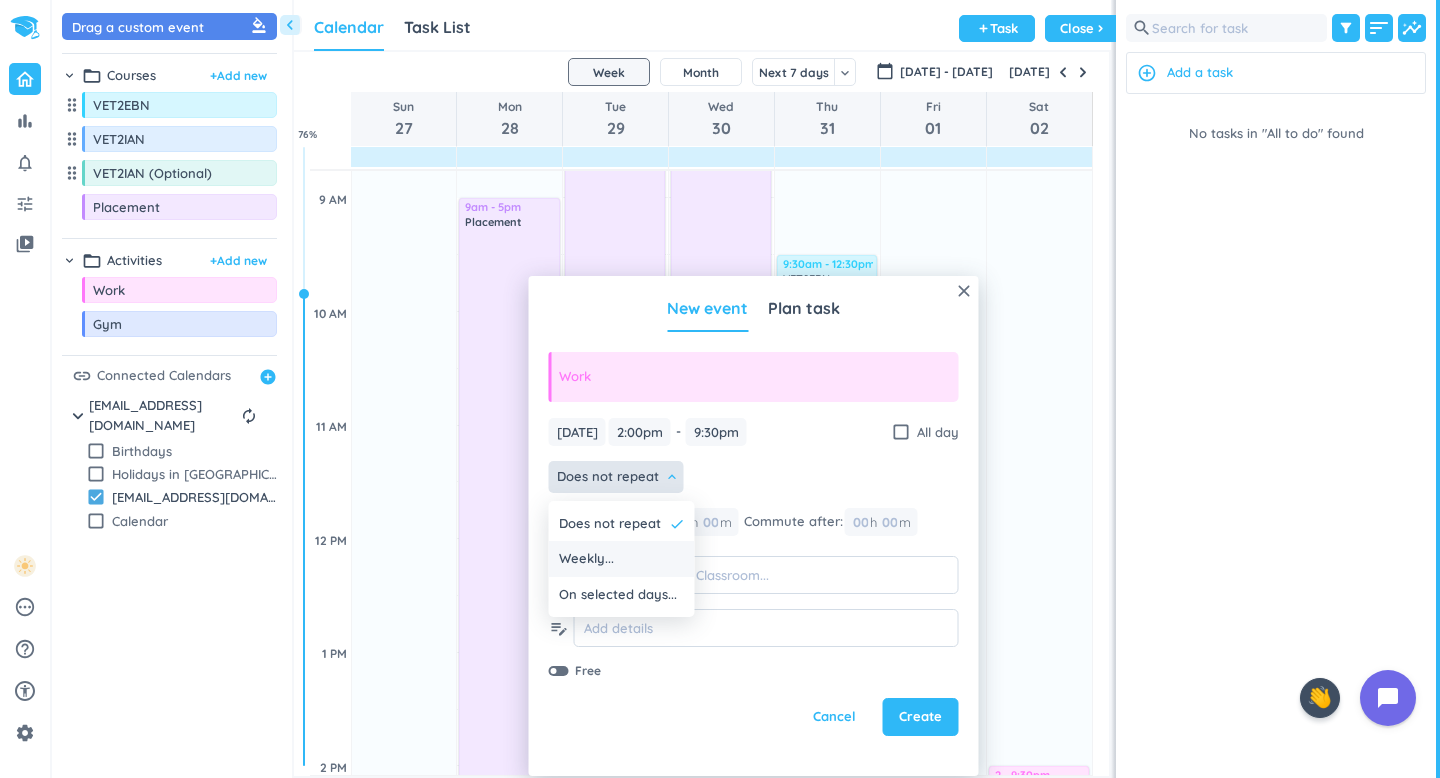 click on "Weekly..." at bounding box center (622, 559) 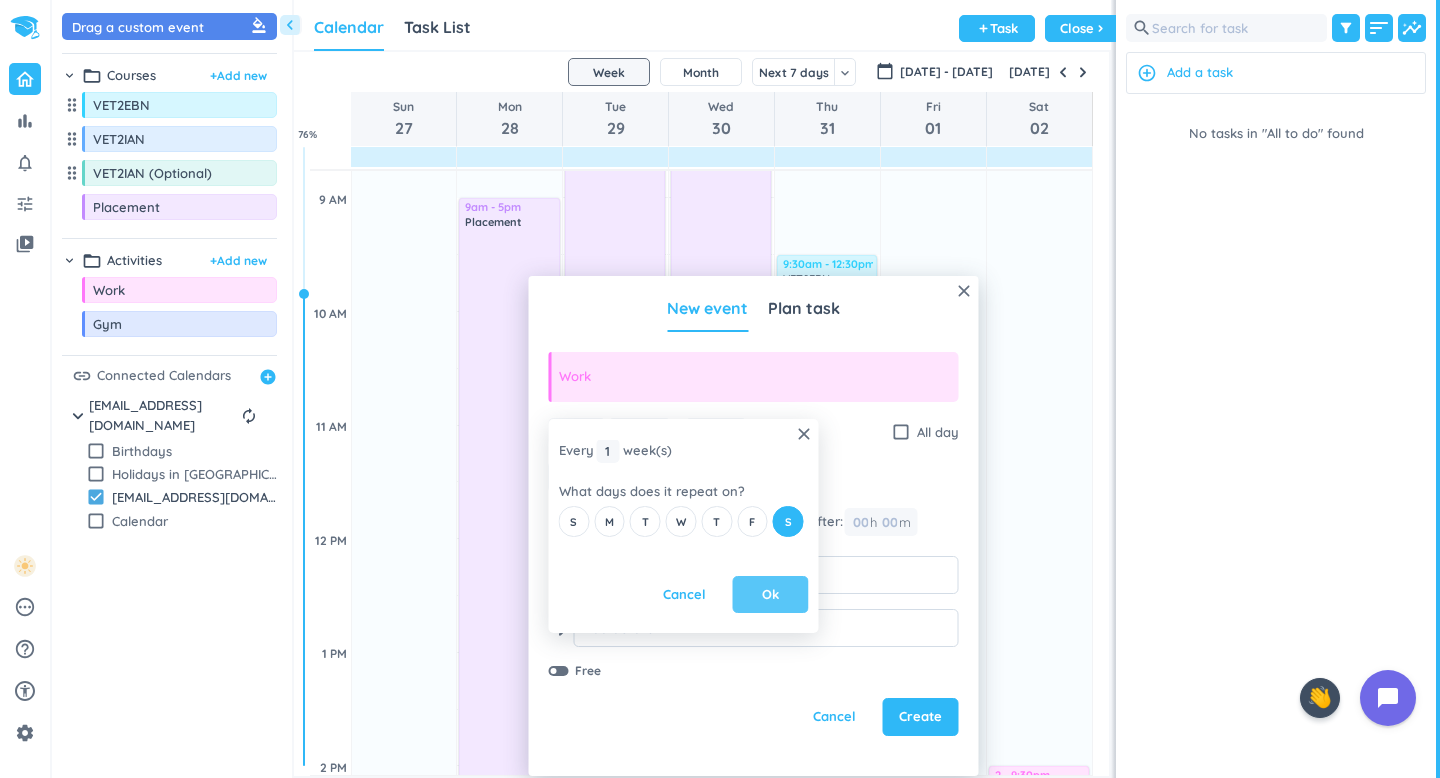 click on "Ok" at bounding box center [770, 595] 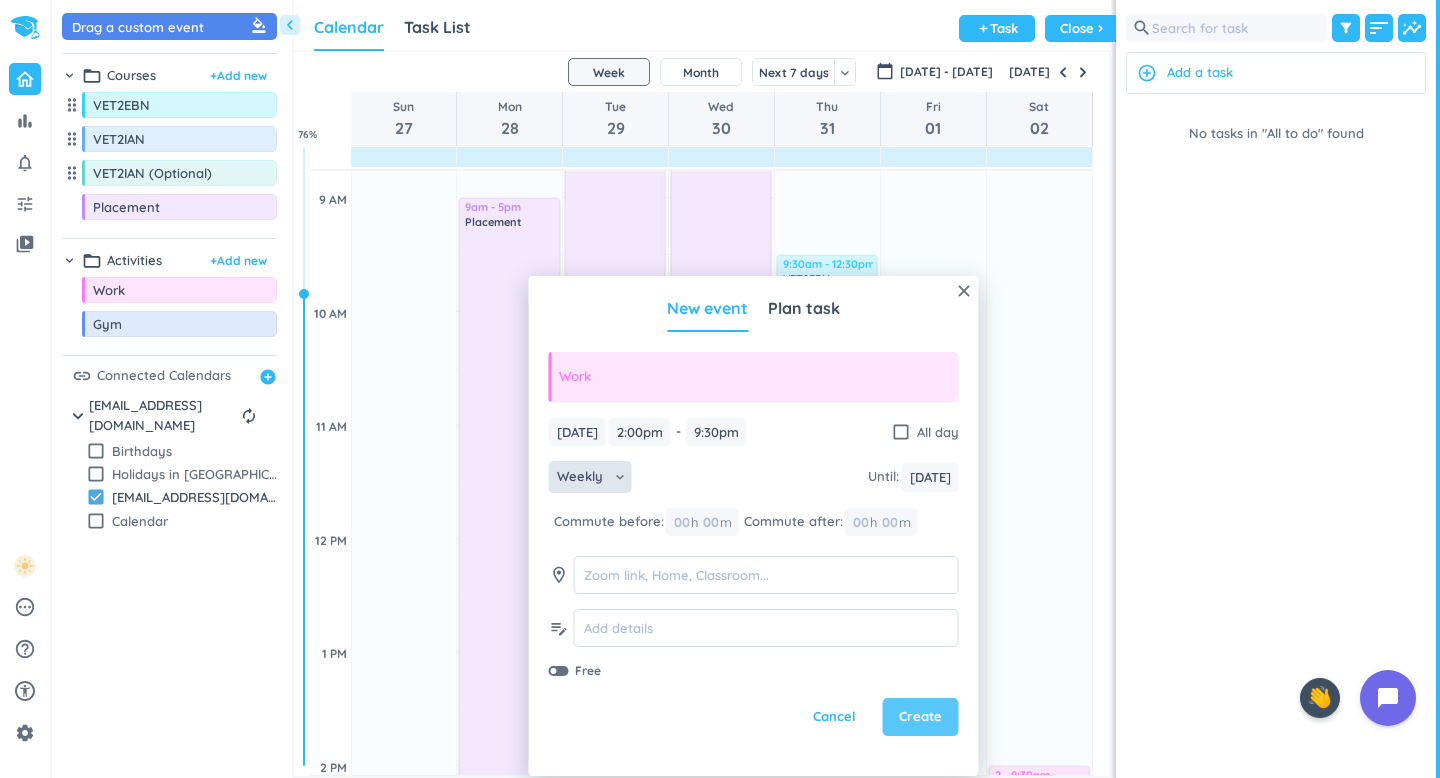 click on "Create" at bounding box center [921, 717] 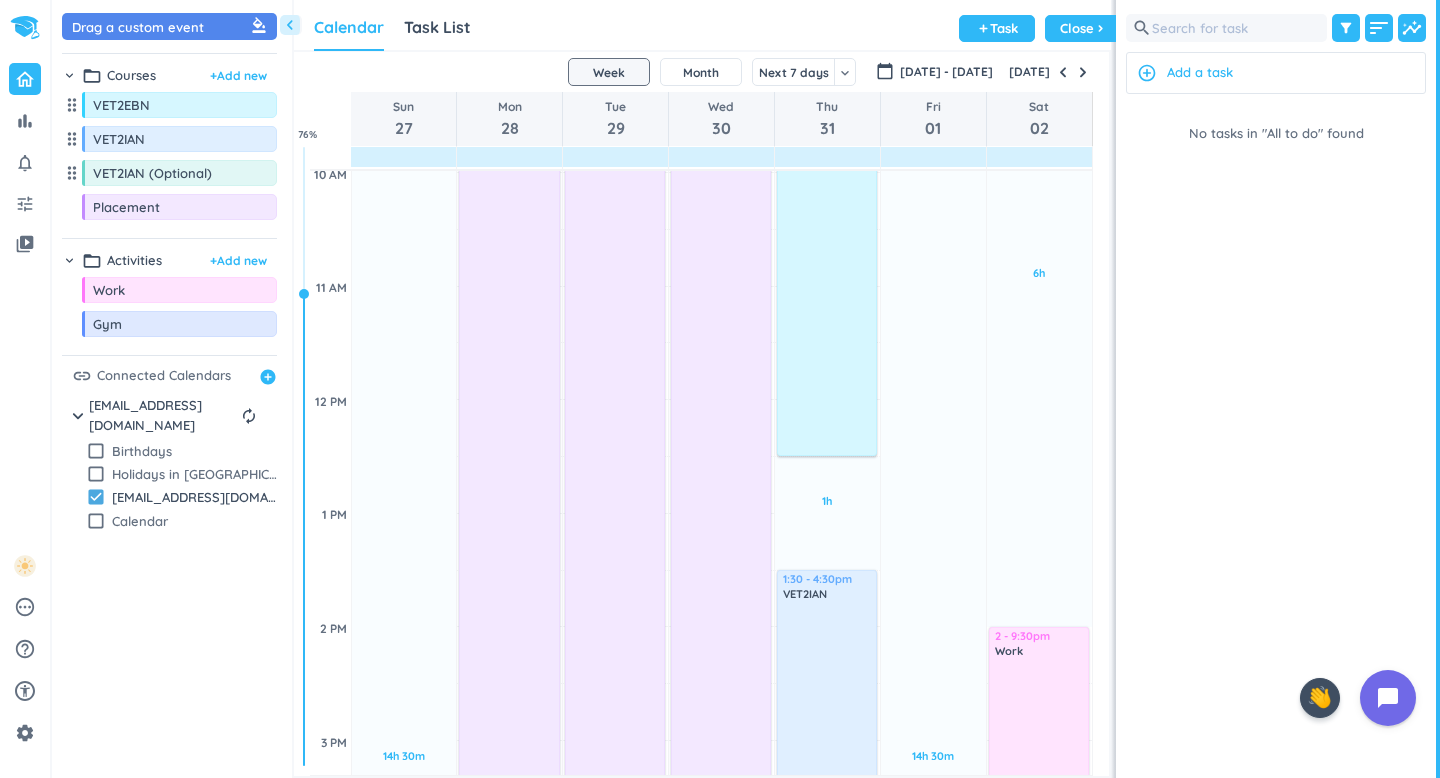 scroll, scrollTop: 714, scrollLeft: 0, axis: vertical 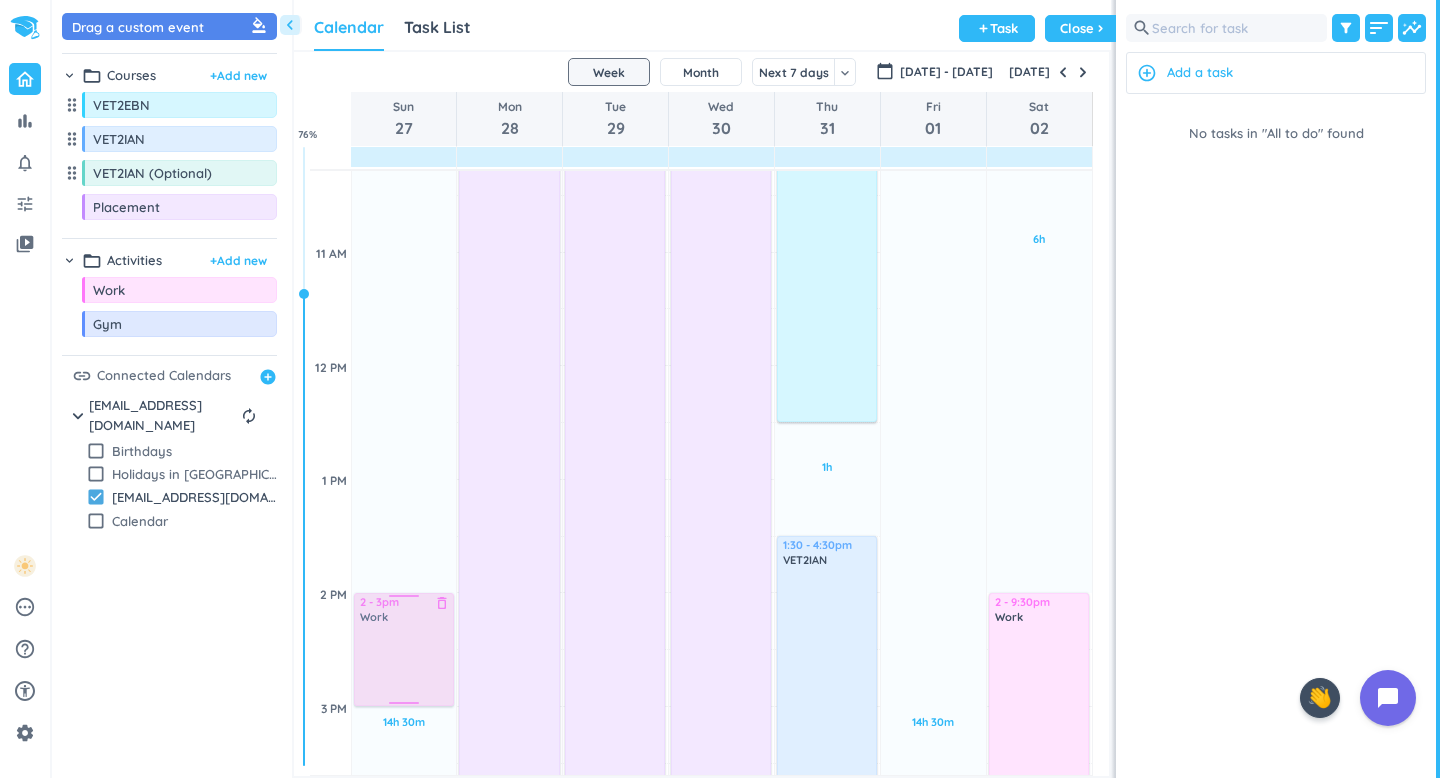 drag, startPoint x: 164, startPoint y: 294, endPoint x: 409, endPoint y: 595, distance: 388.10565 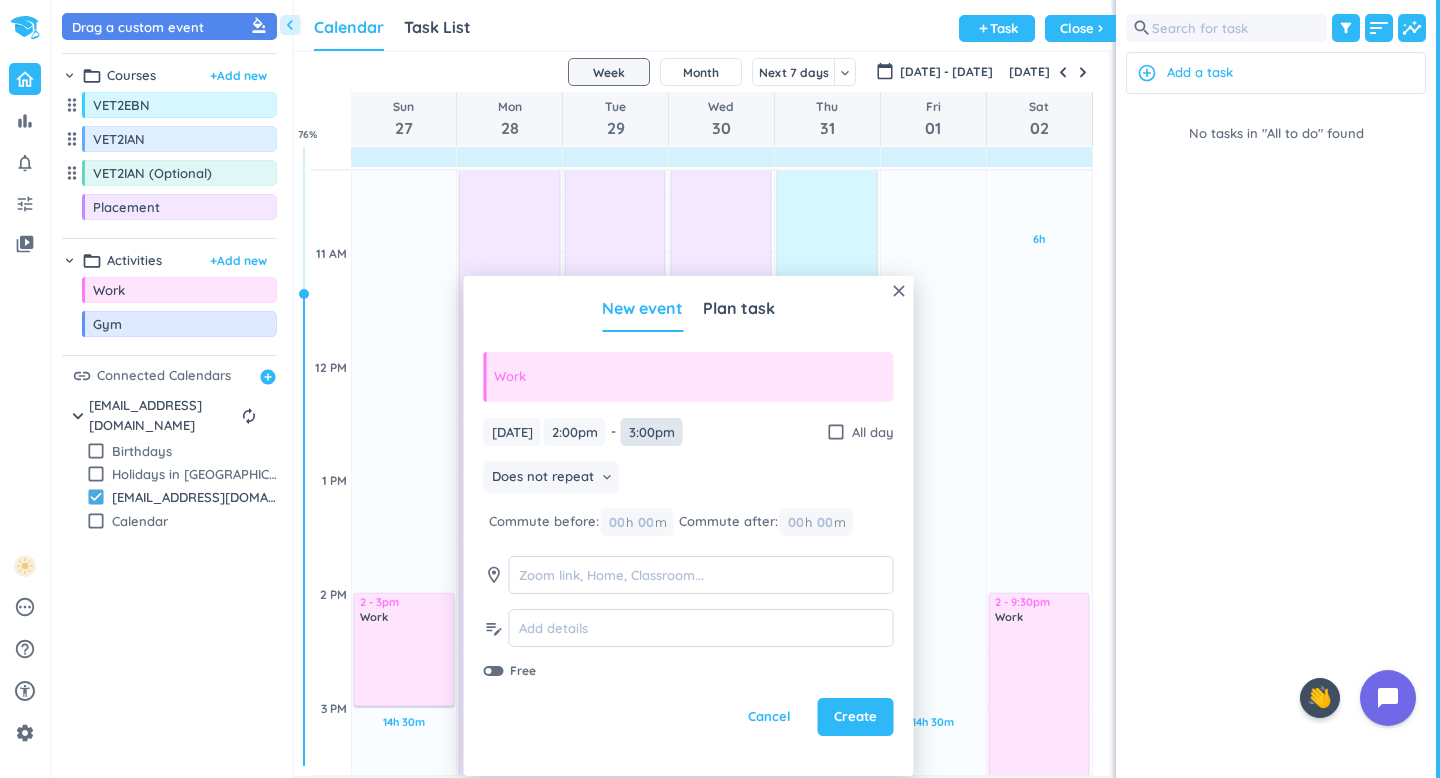 click on "3:00pm" at bounding box center (652, 432) 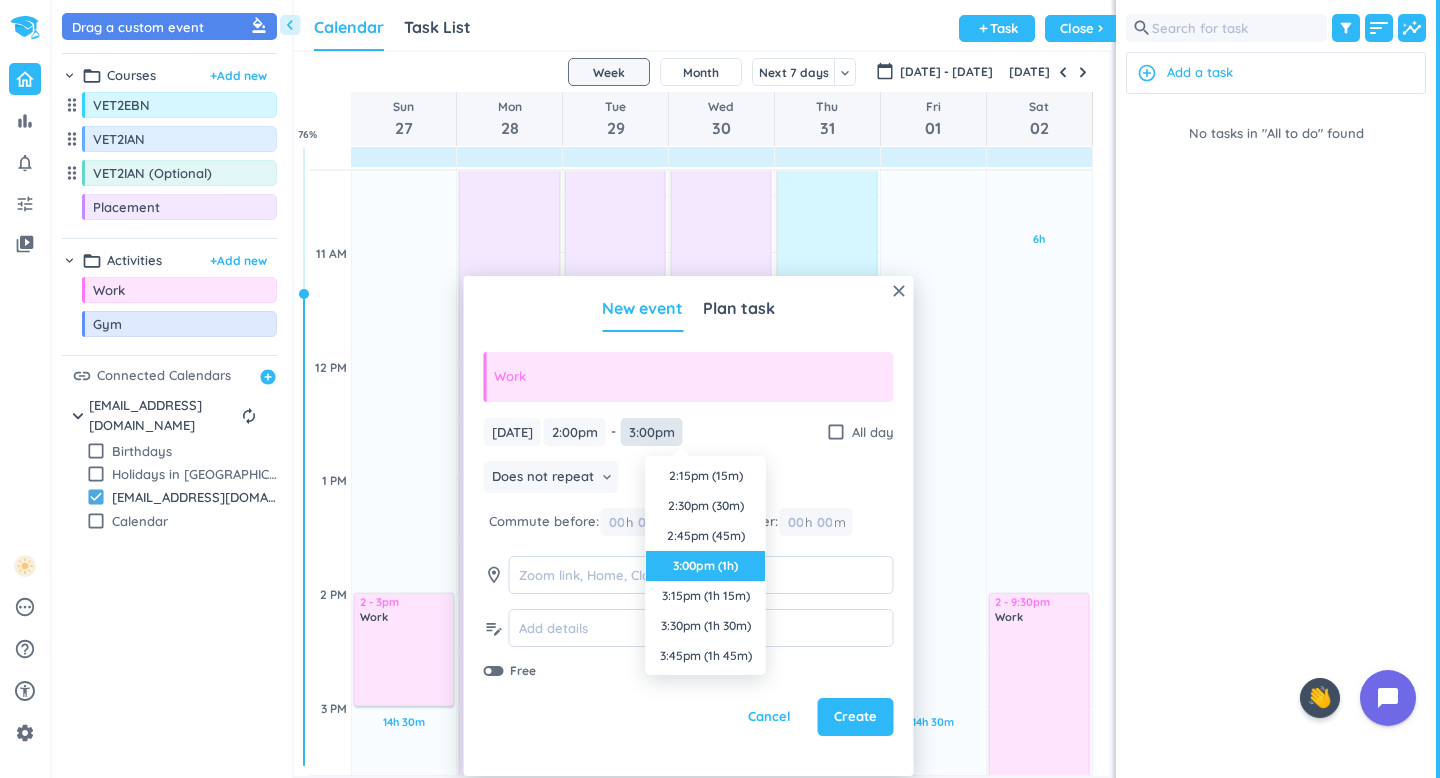 scroll, scrollTop: 90, scrollLeft: 0, axis: vertical 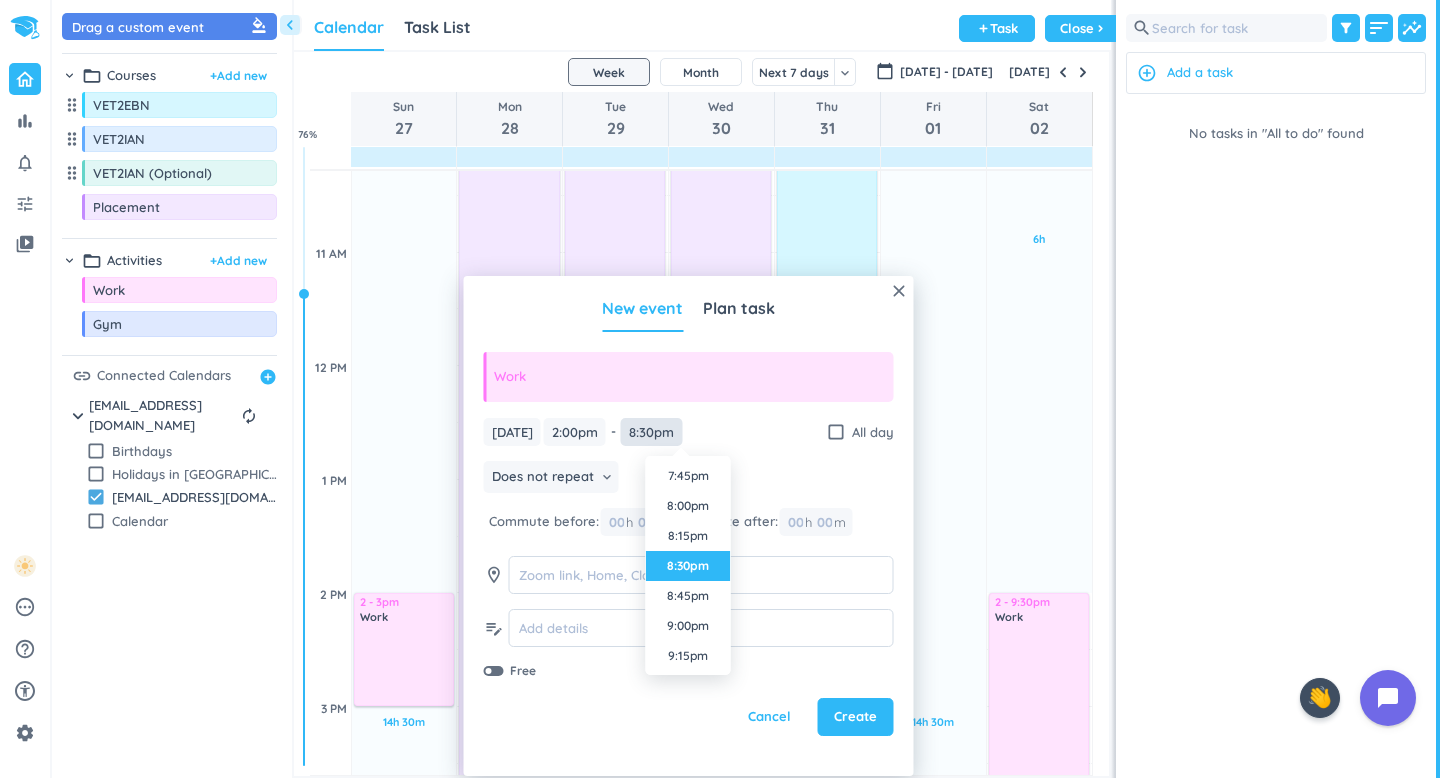 type on "8:30pm" 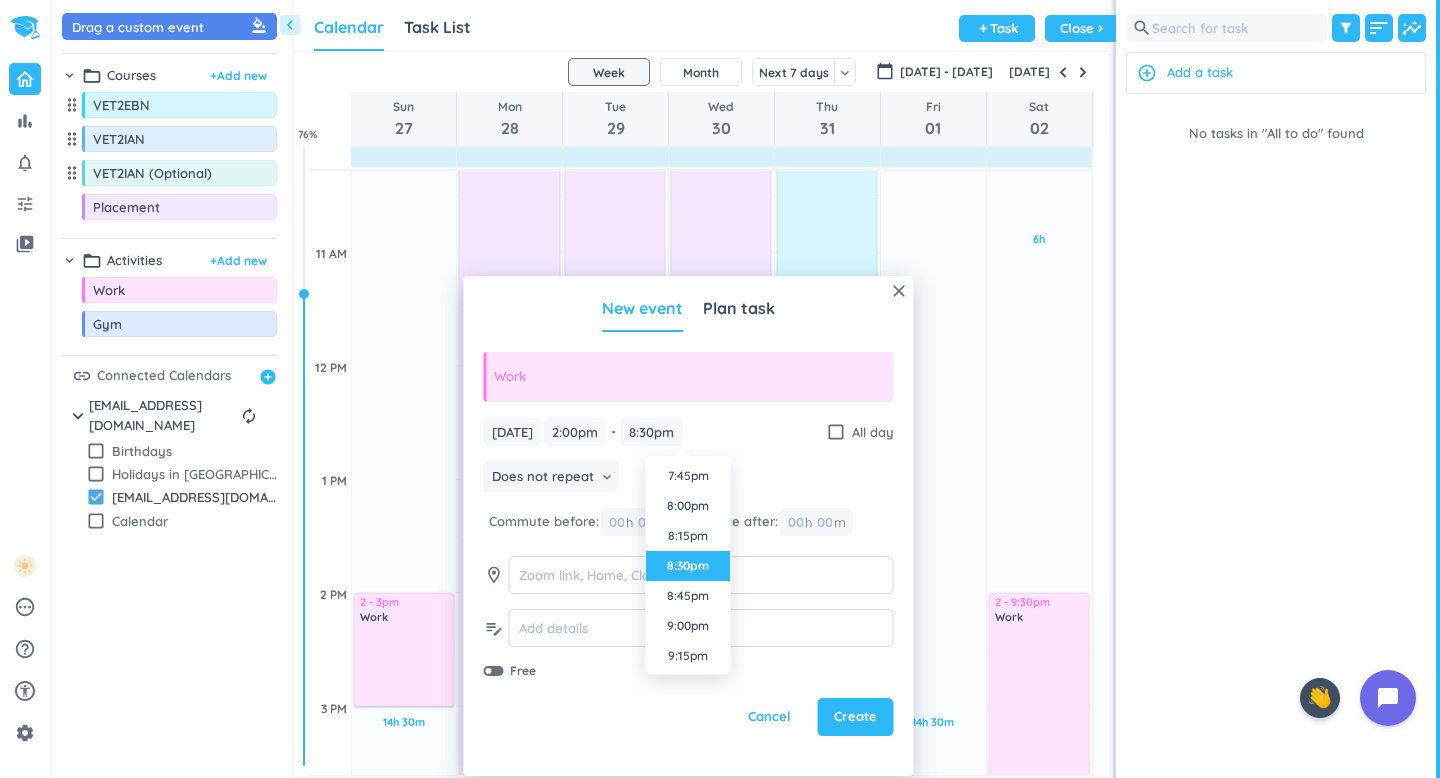 click on "8:30pm" at bounding box center [688, 566] 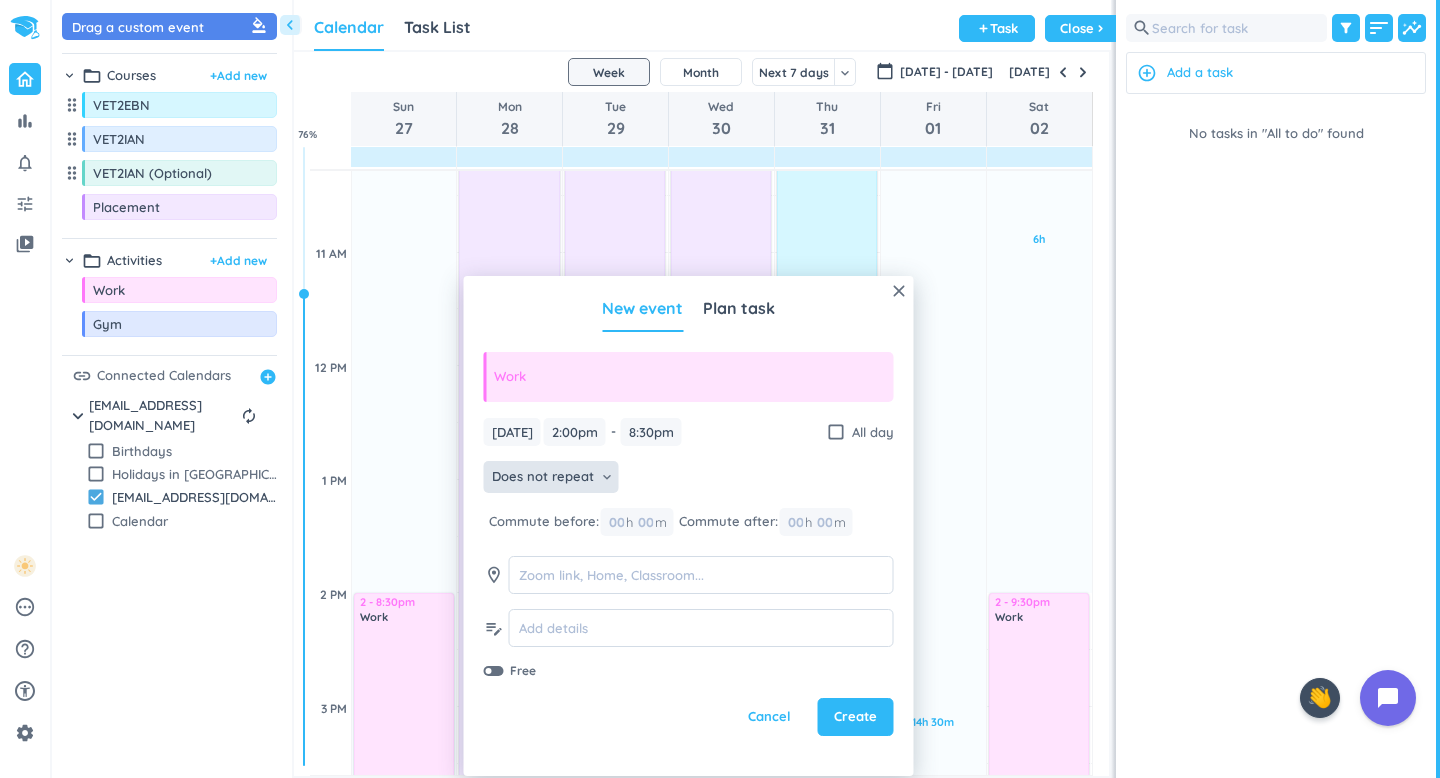 click on "Does not repeat" at bounding box center (543, 477) 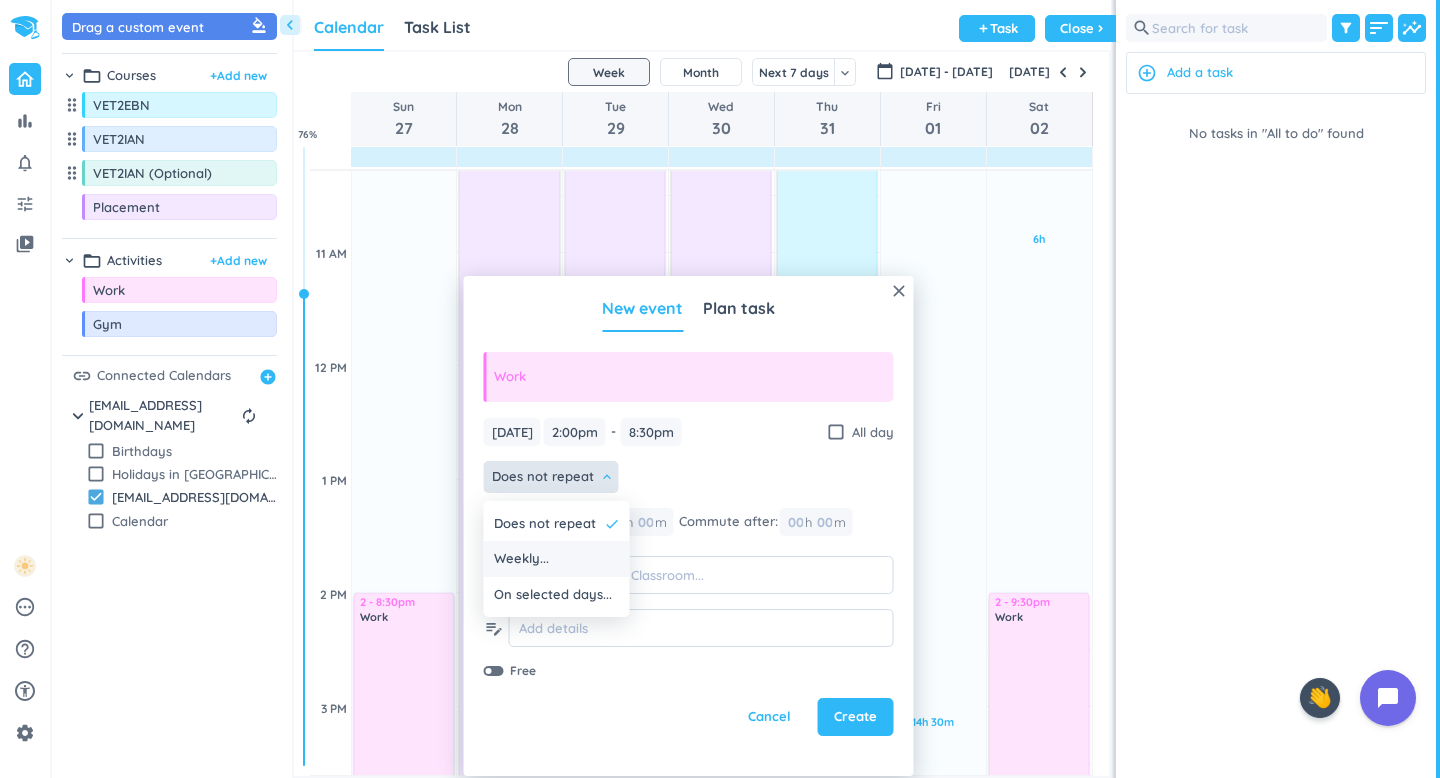 click on "Weekly..." at bounding box center [557, 559] 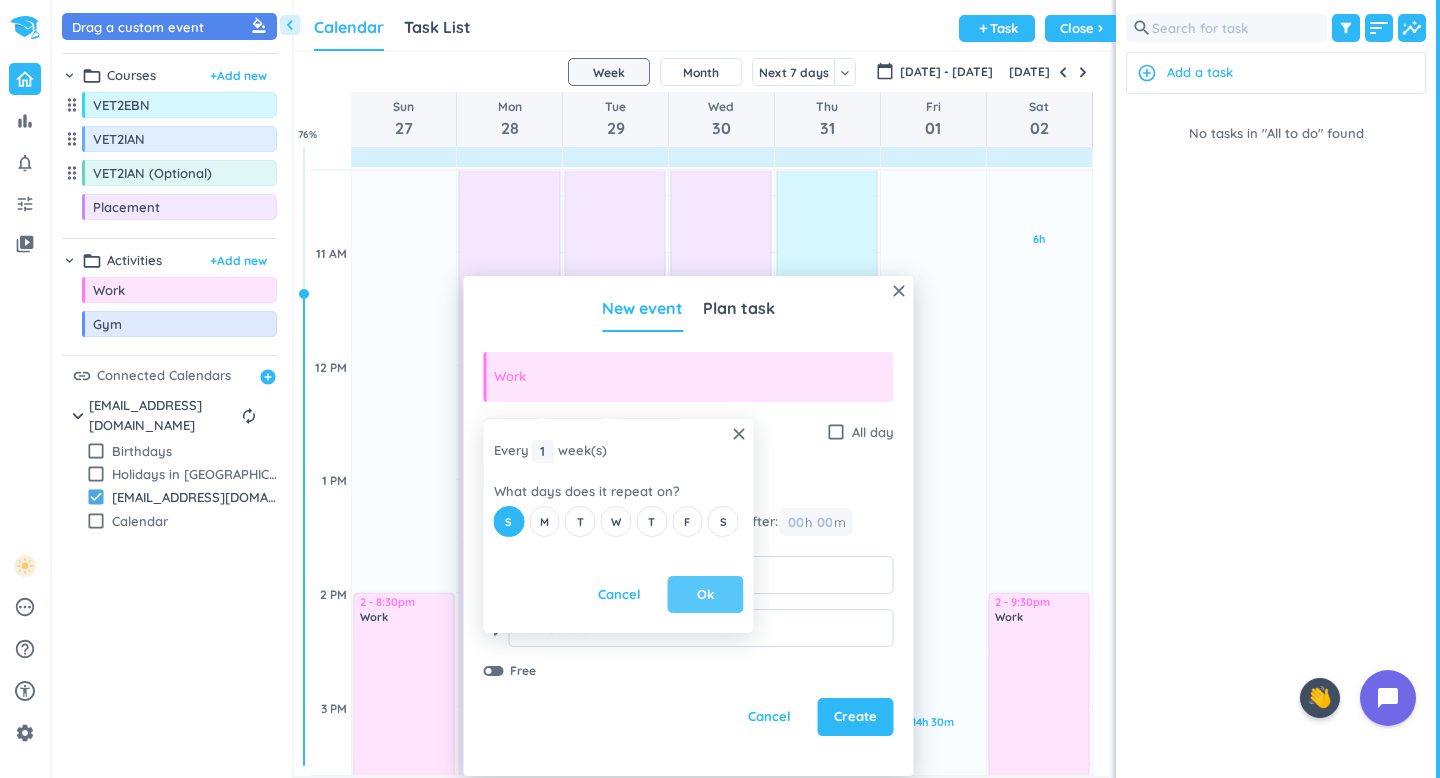 click on "Ok" at bounding box center (705, 595) 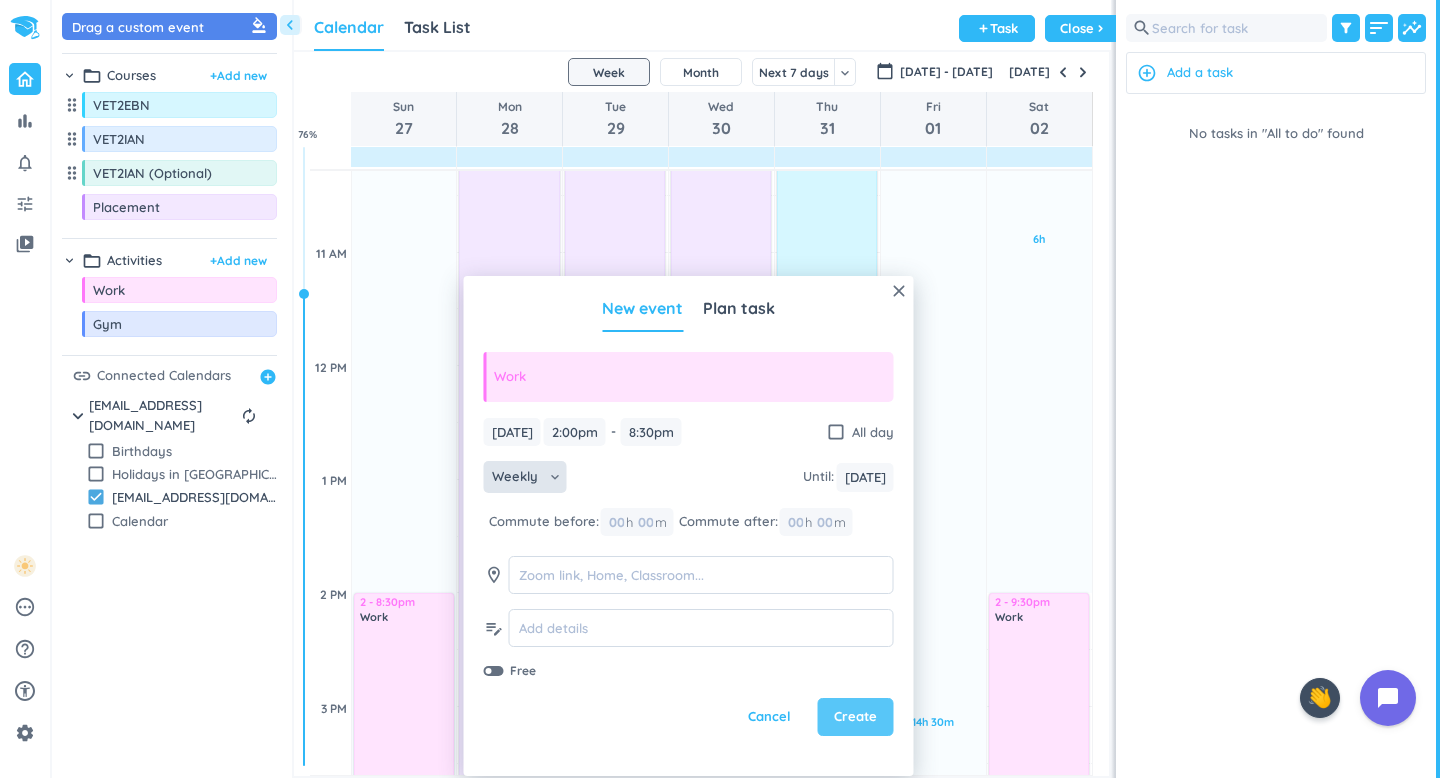 click on "Create" at bounding box center (855, 717) 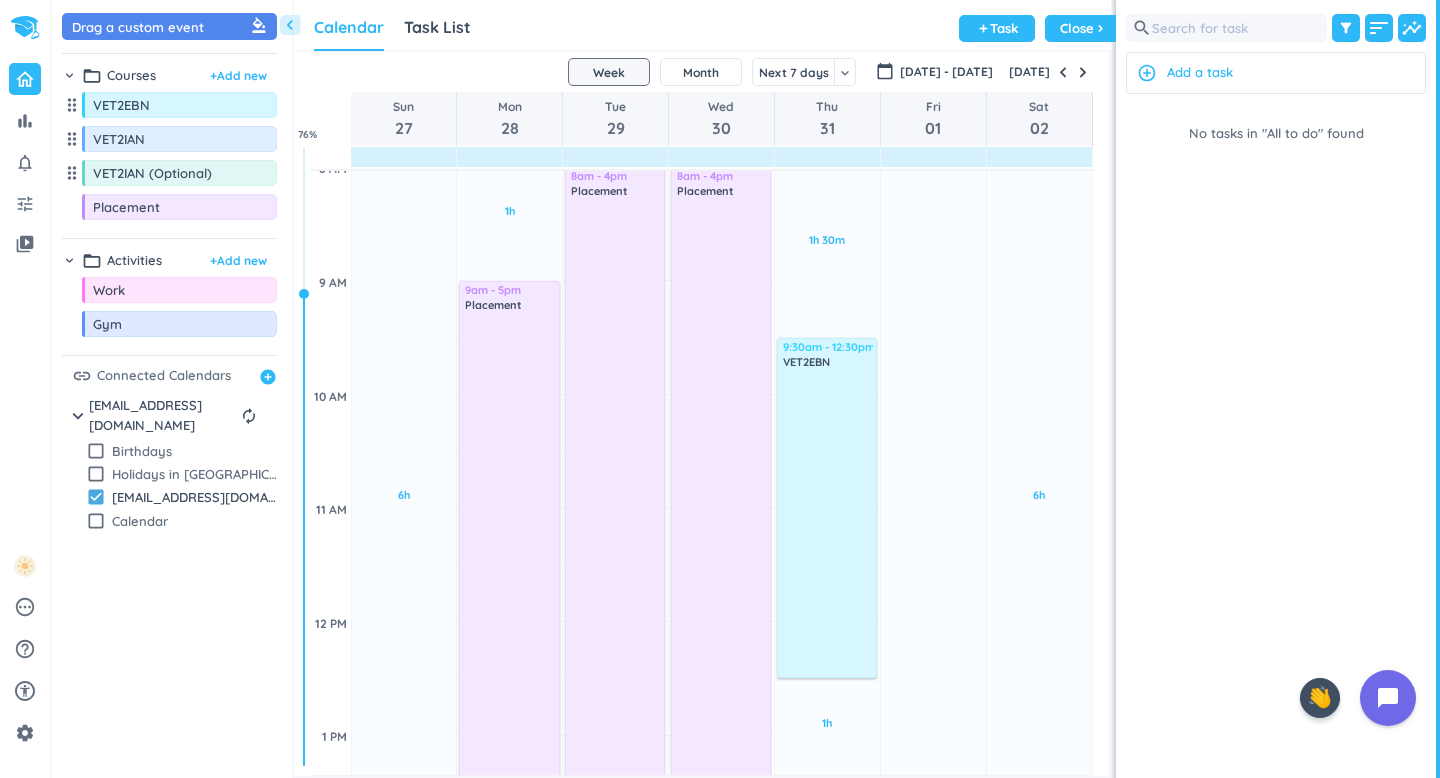 scroll, scrollTop: 482, scrollLeft: 0, axis: vertical 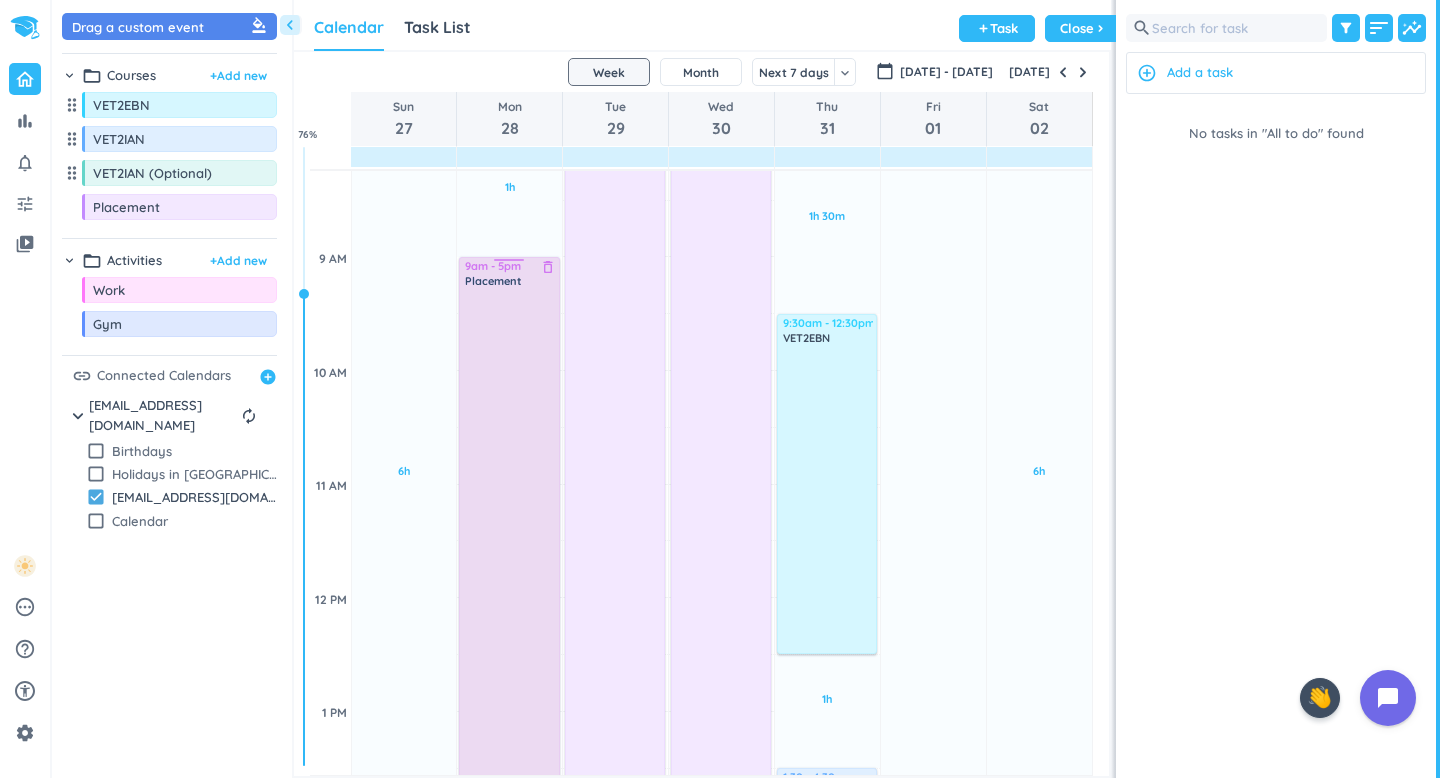 click at bounding box center (510, 725) 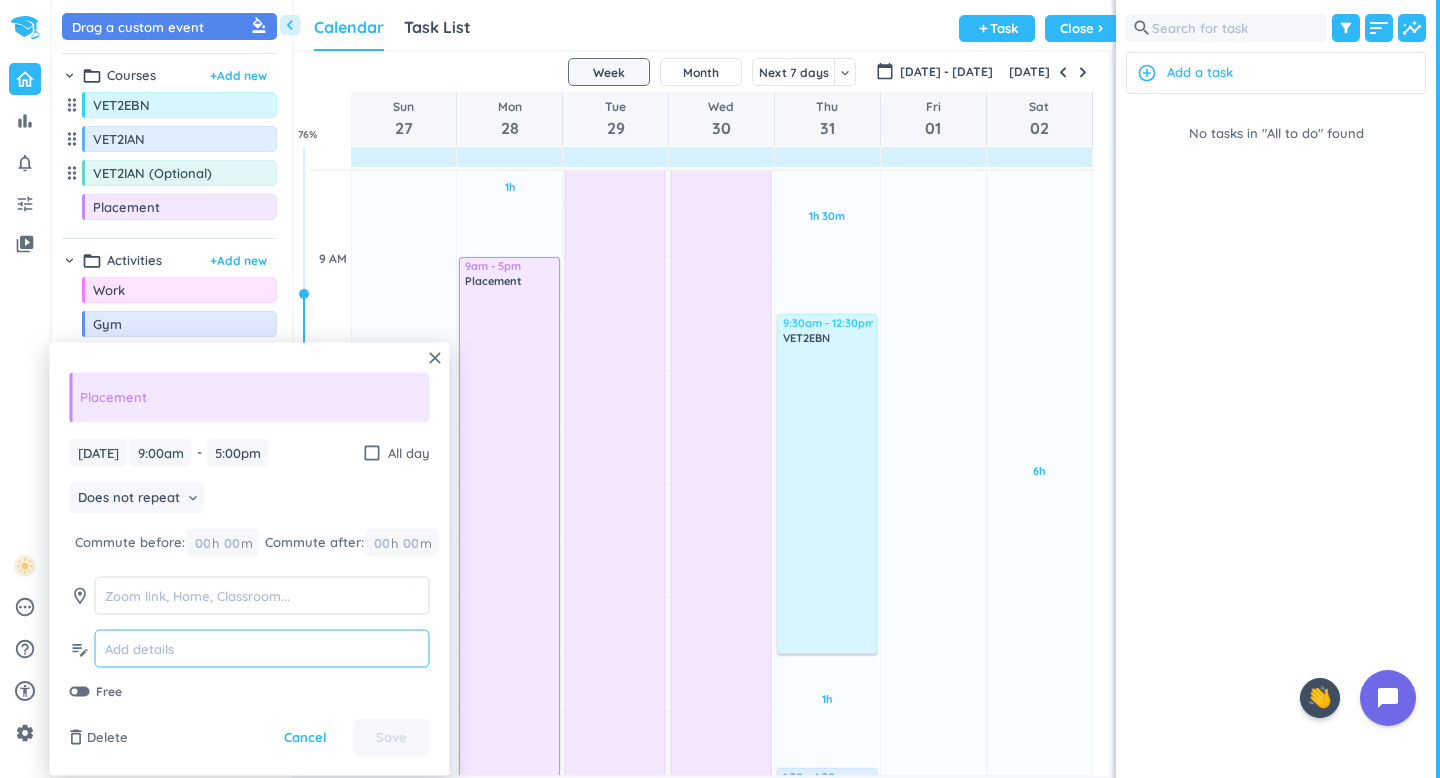 click at bounding box center (262, 648) 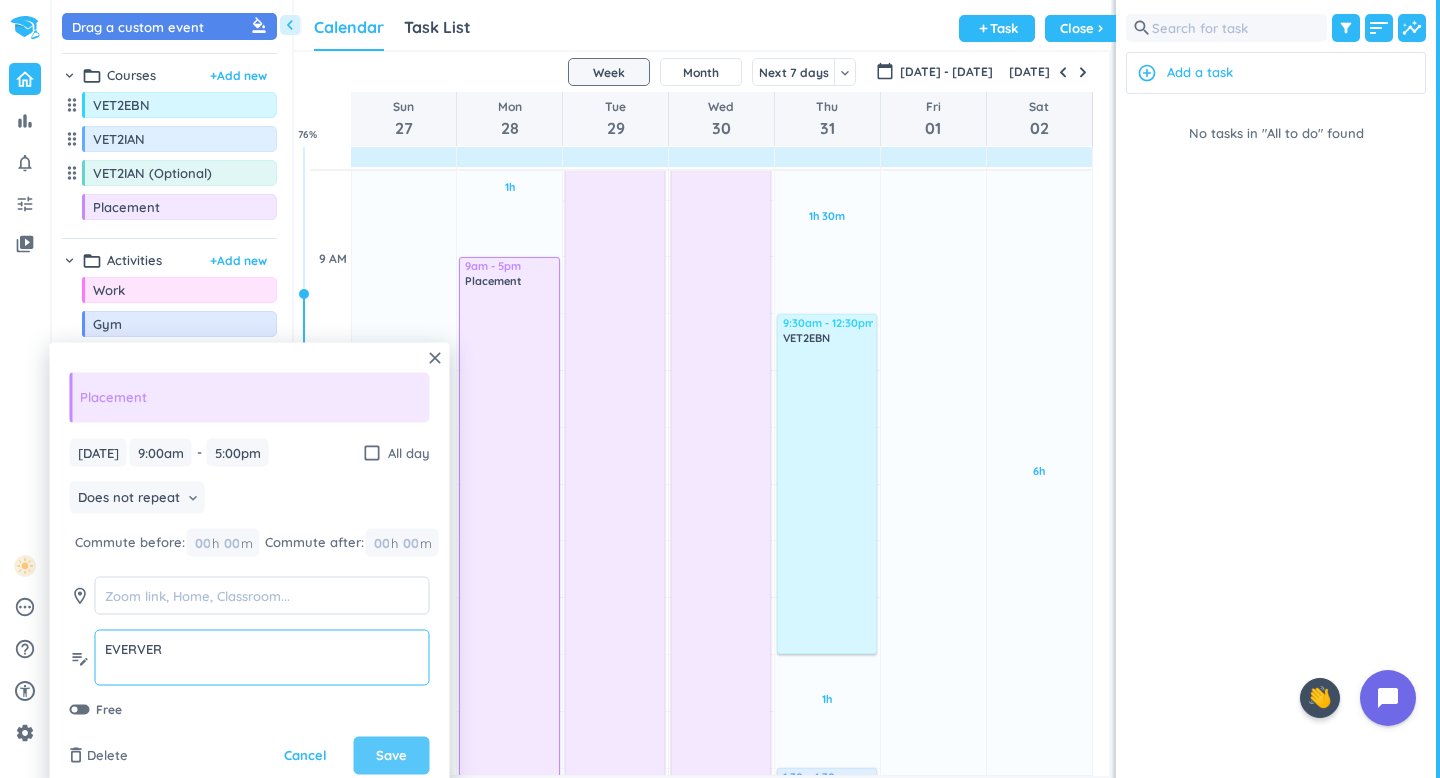 type on "EVERVER" 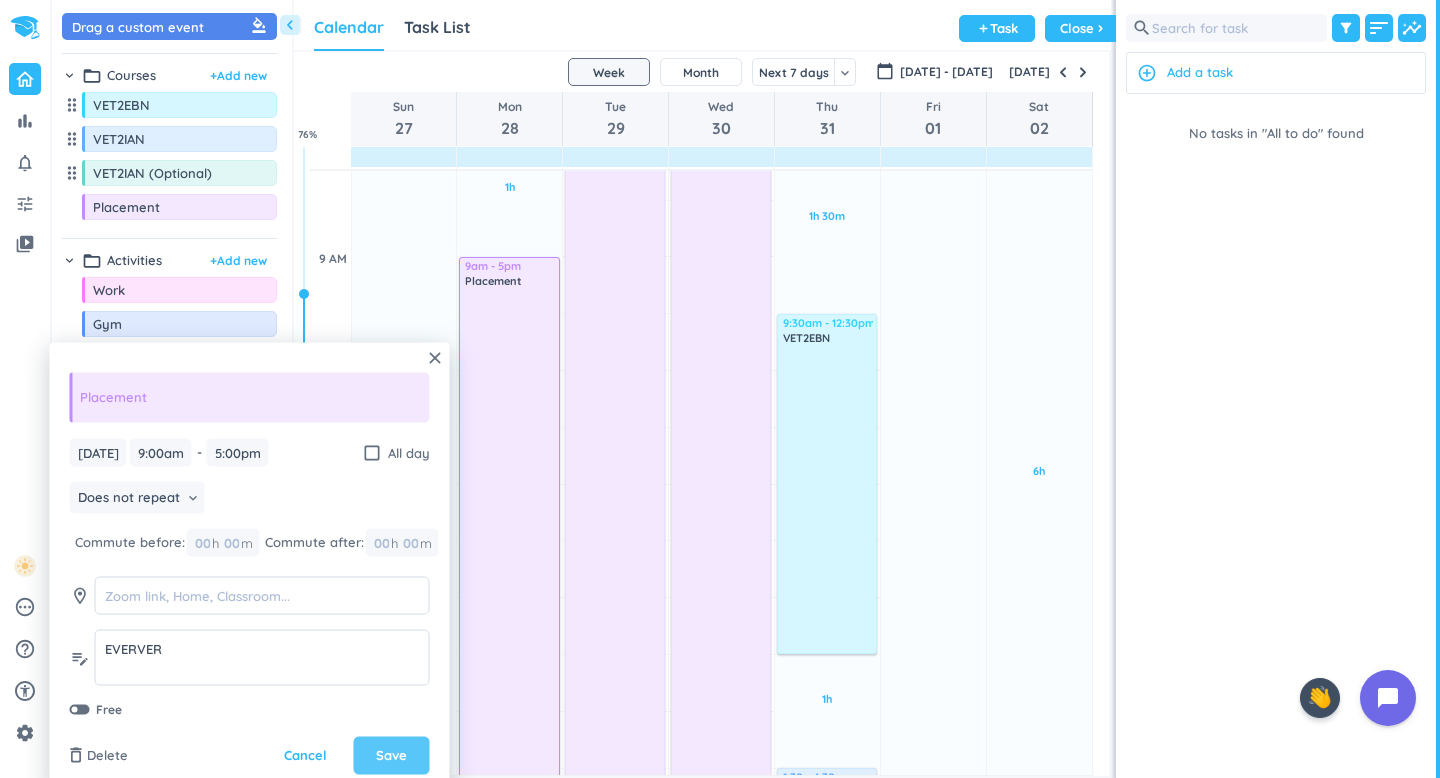 click on "Save" at bounding box center (392, 756) 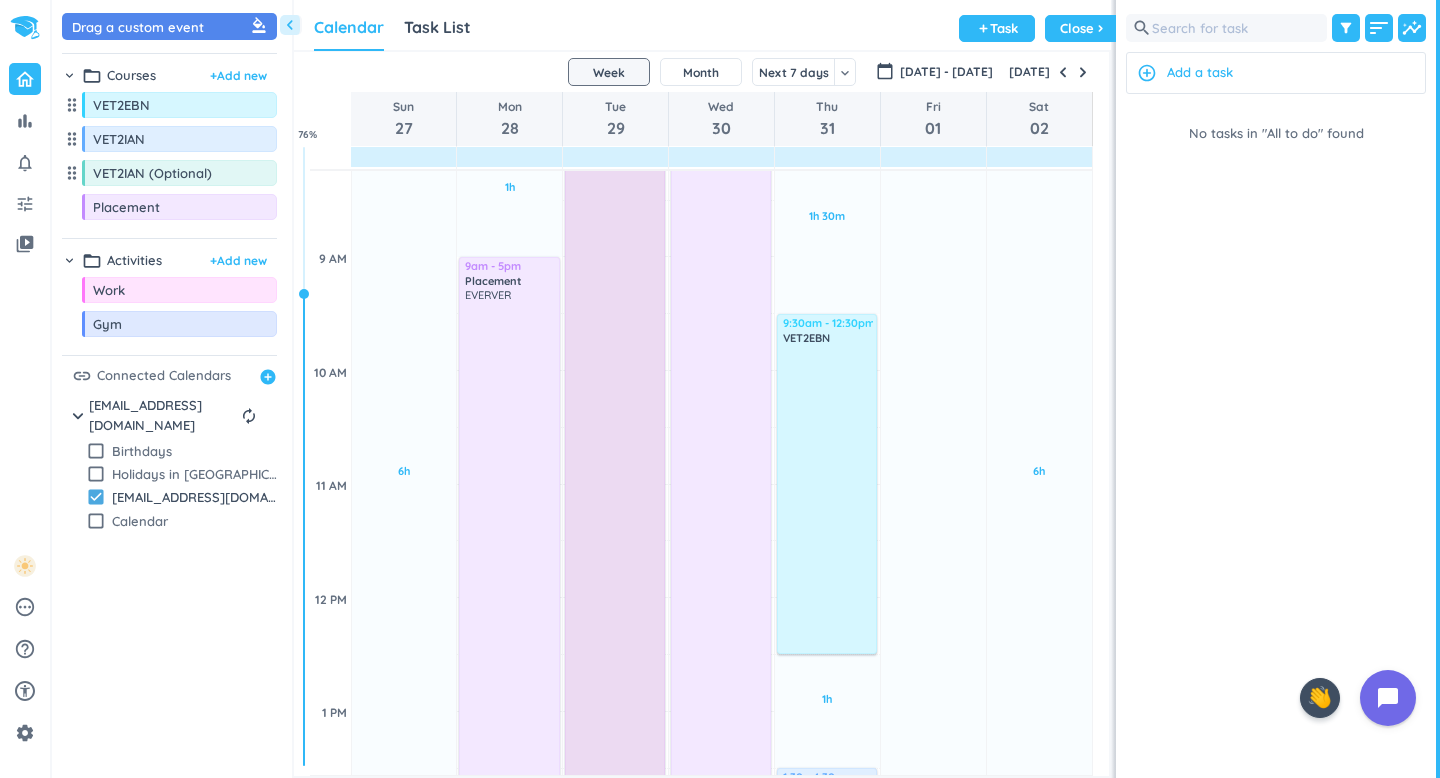 click at bounding box center (616, 611) 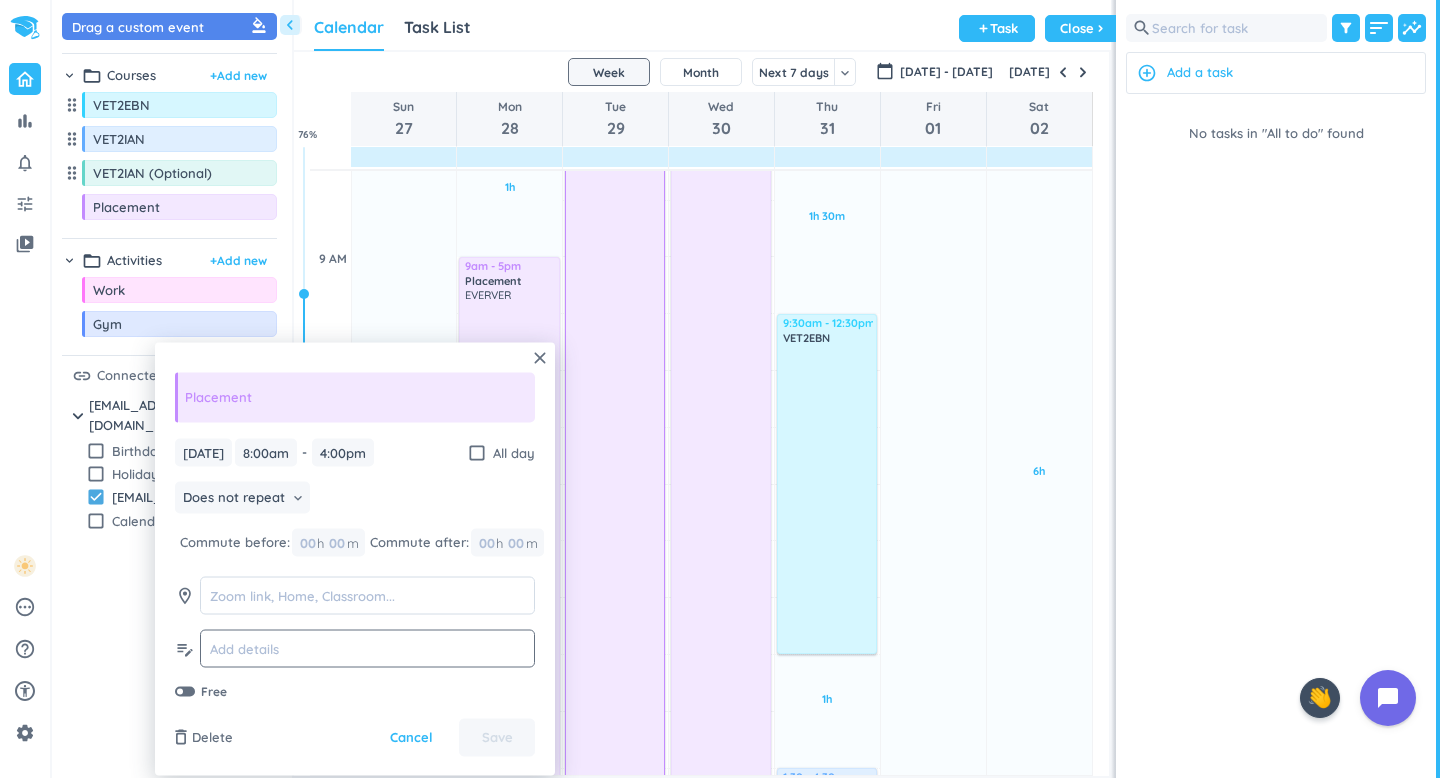 click 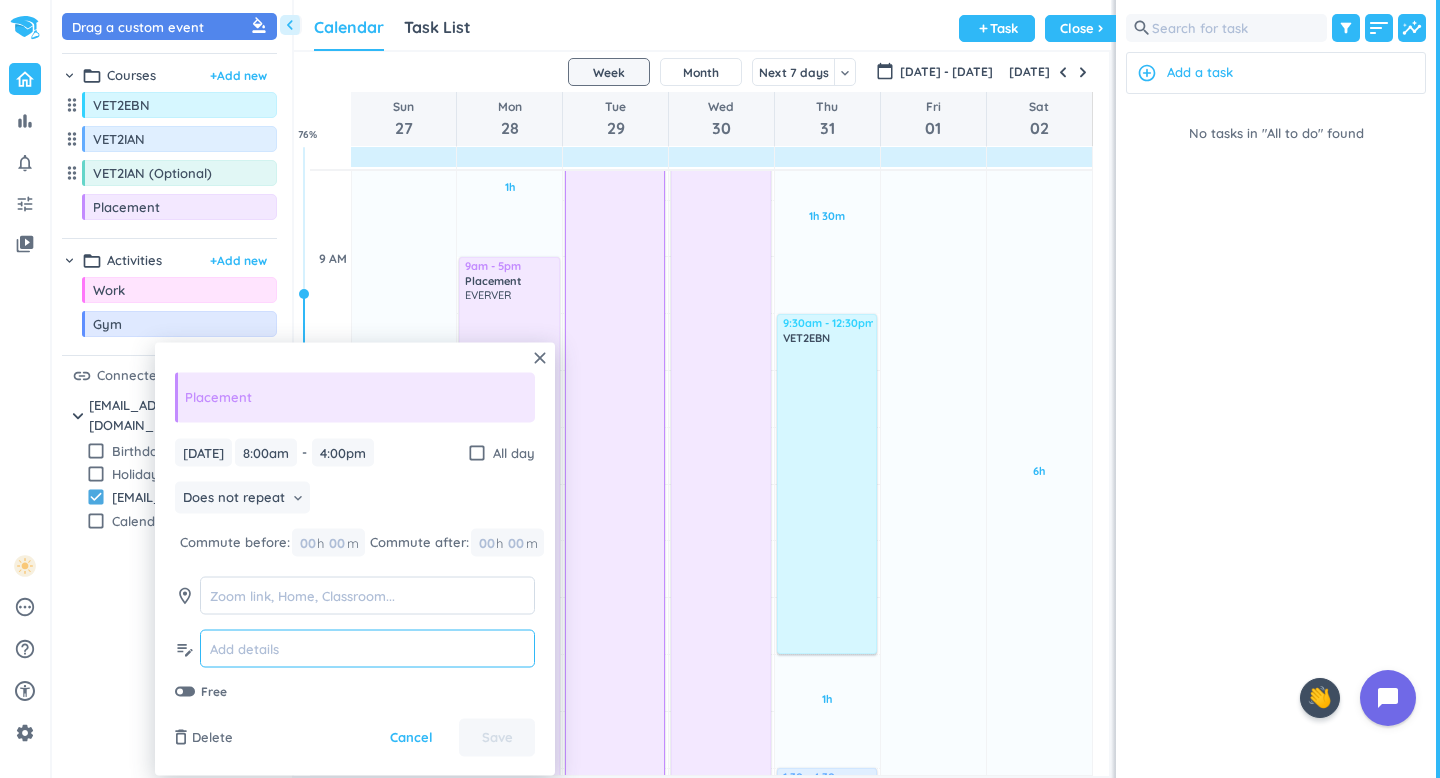 click at bounding box center [367, 648] 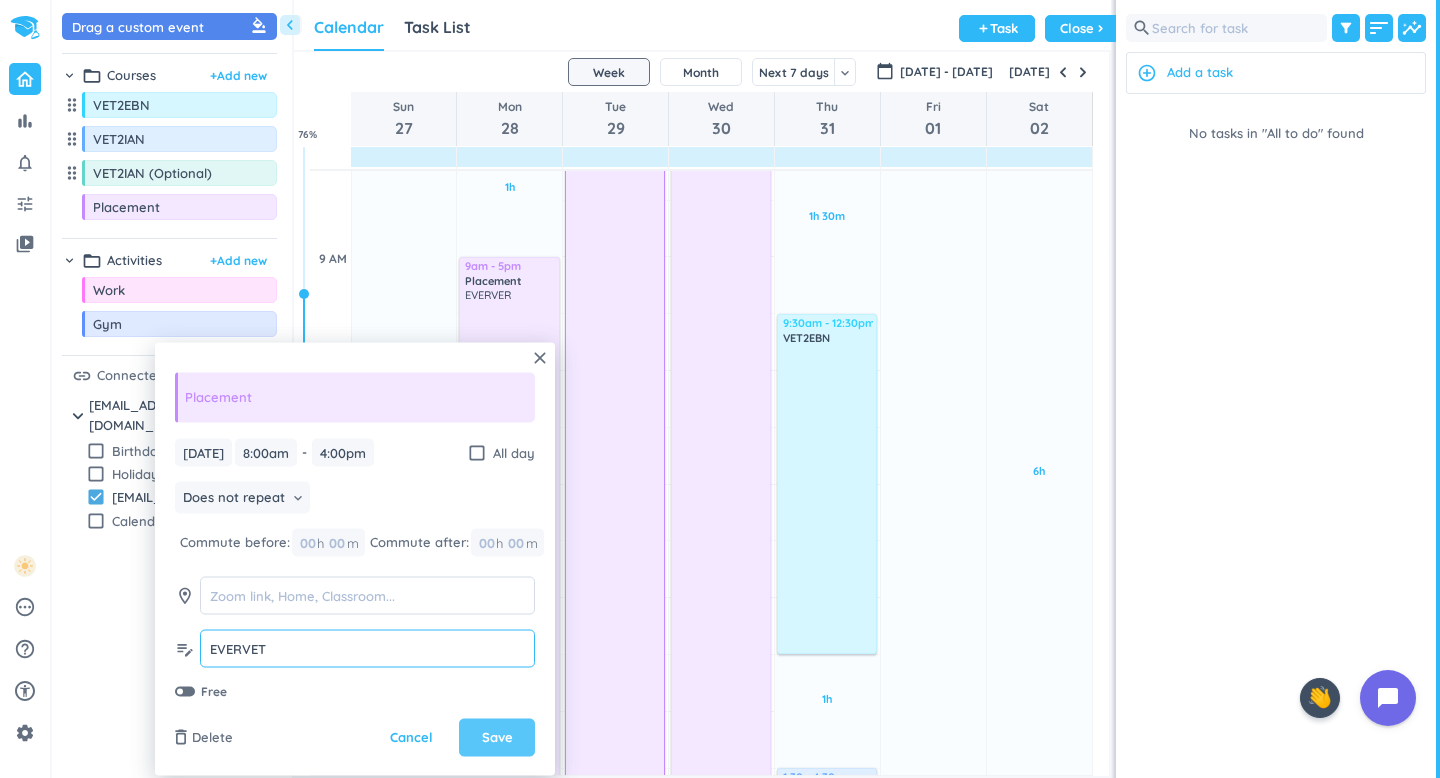 type on "EVERVET" 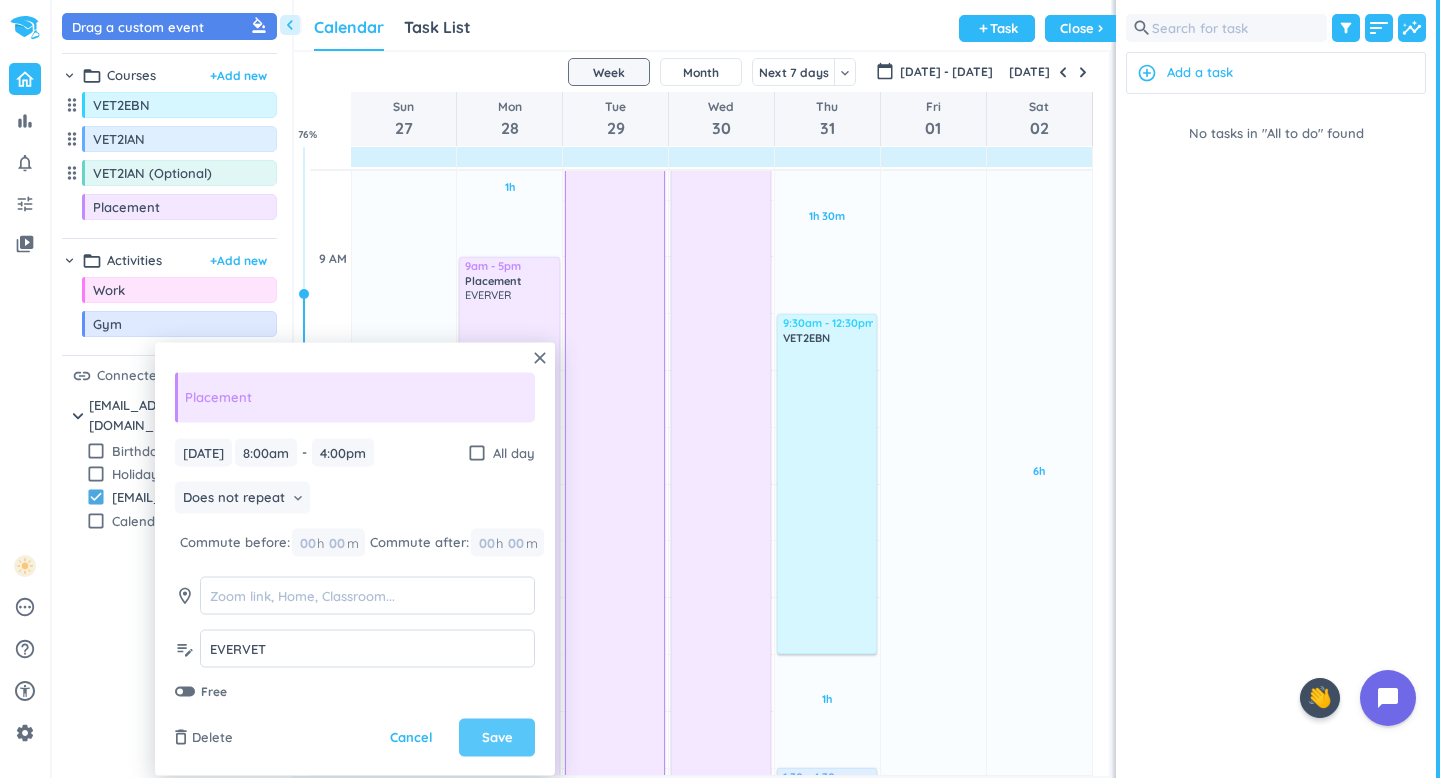 click on "Save" at bounding box center (497, 738) 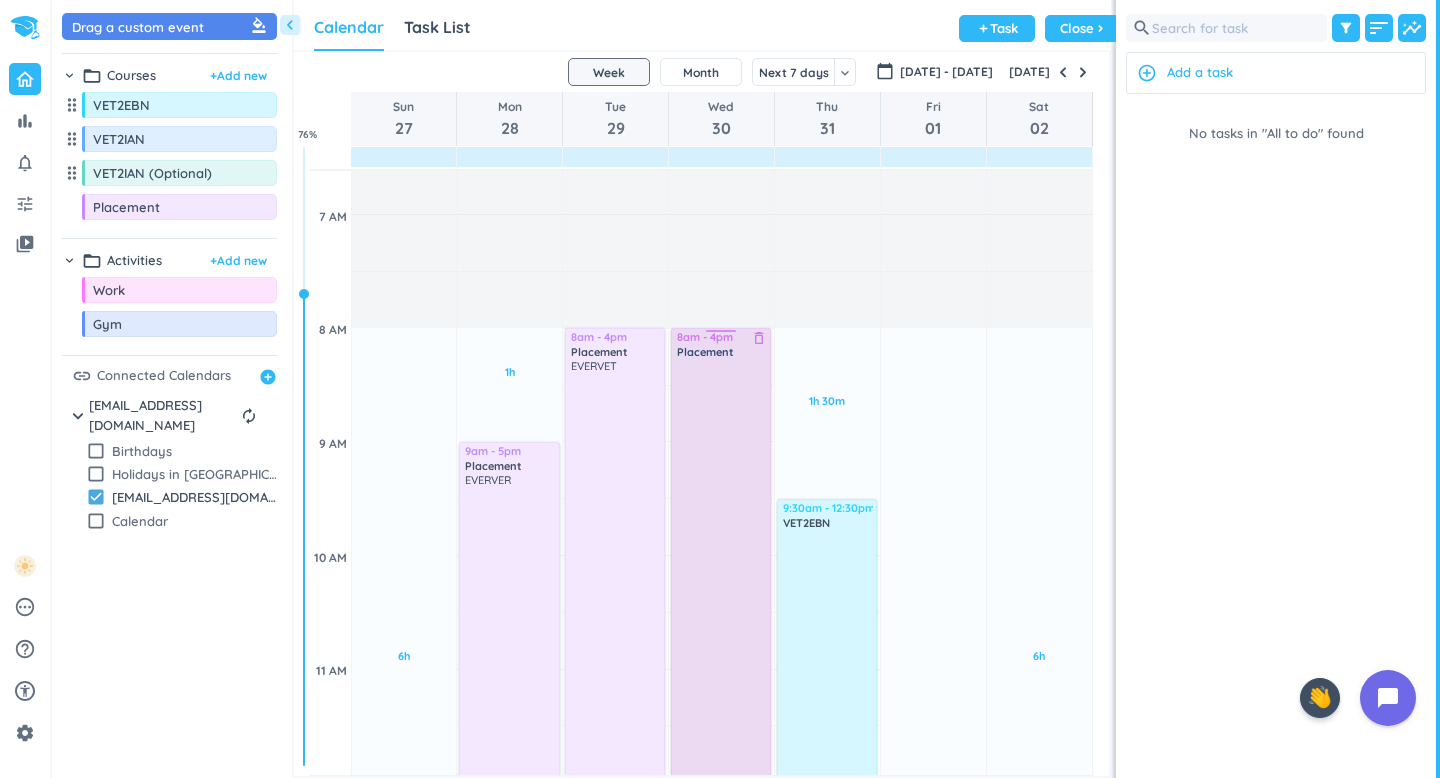 scroll, scrollTop: 294, scrollLeft: 0, axis: vertical 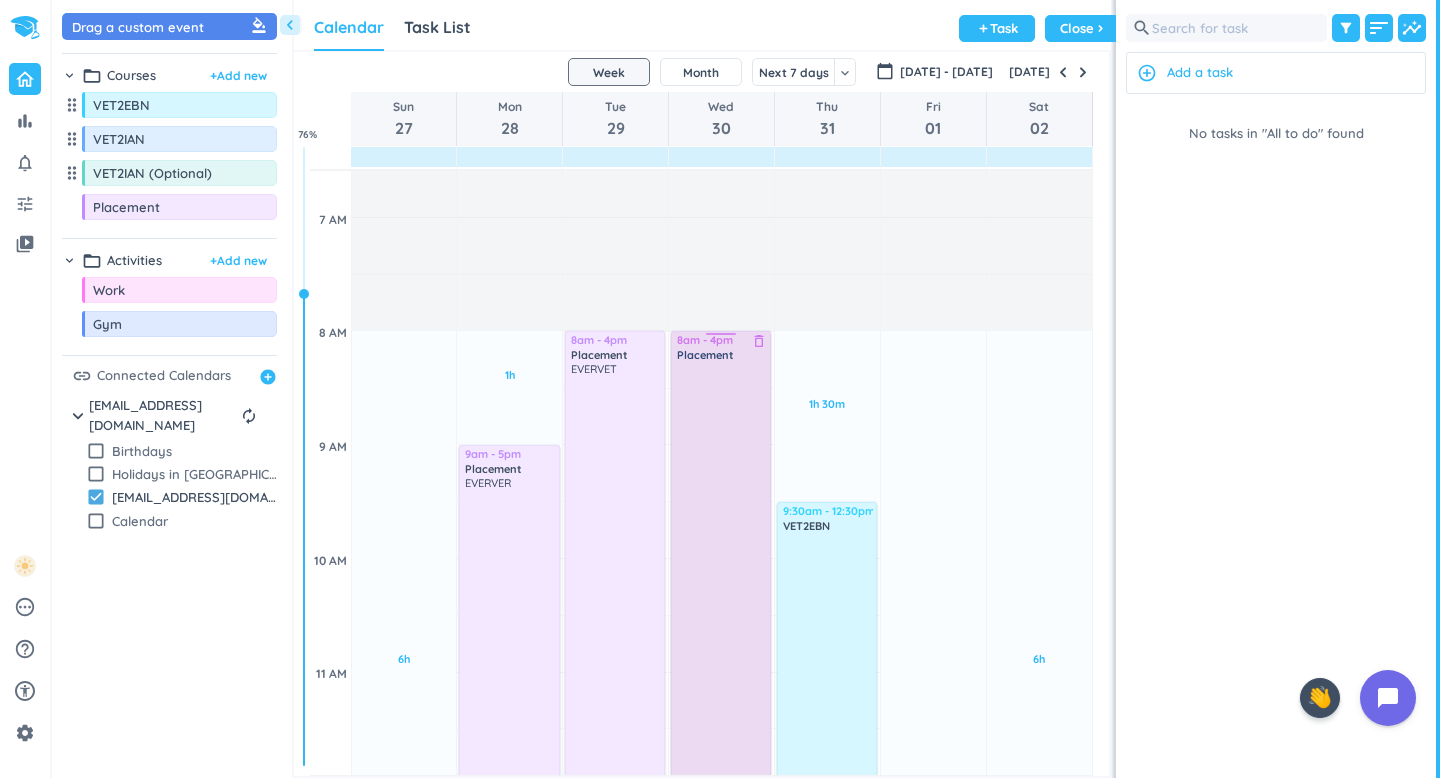 click at bounding box center (722, 799) 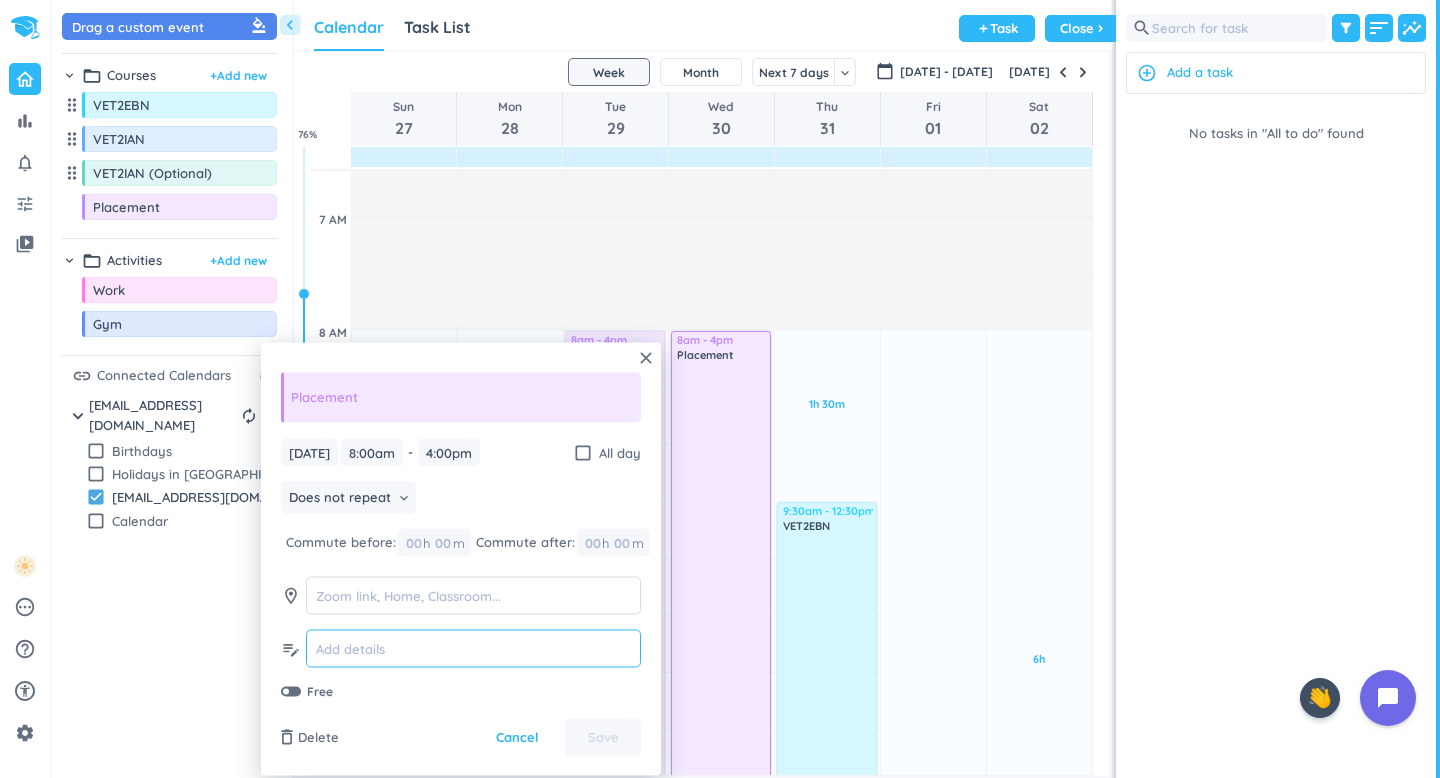 click at bounding box center [473, 648] 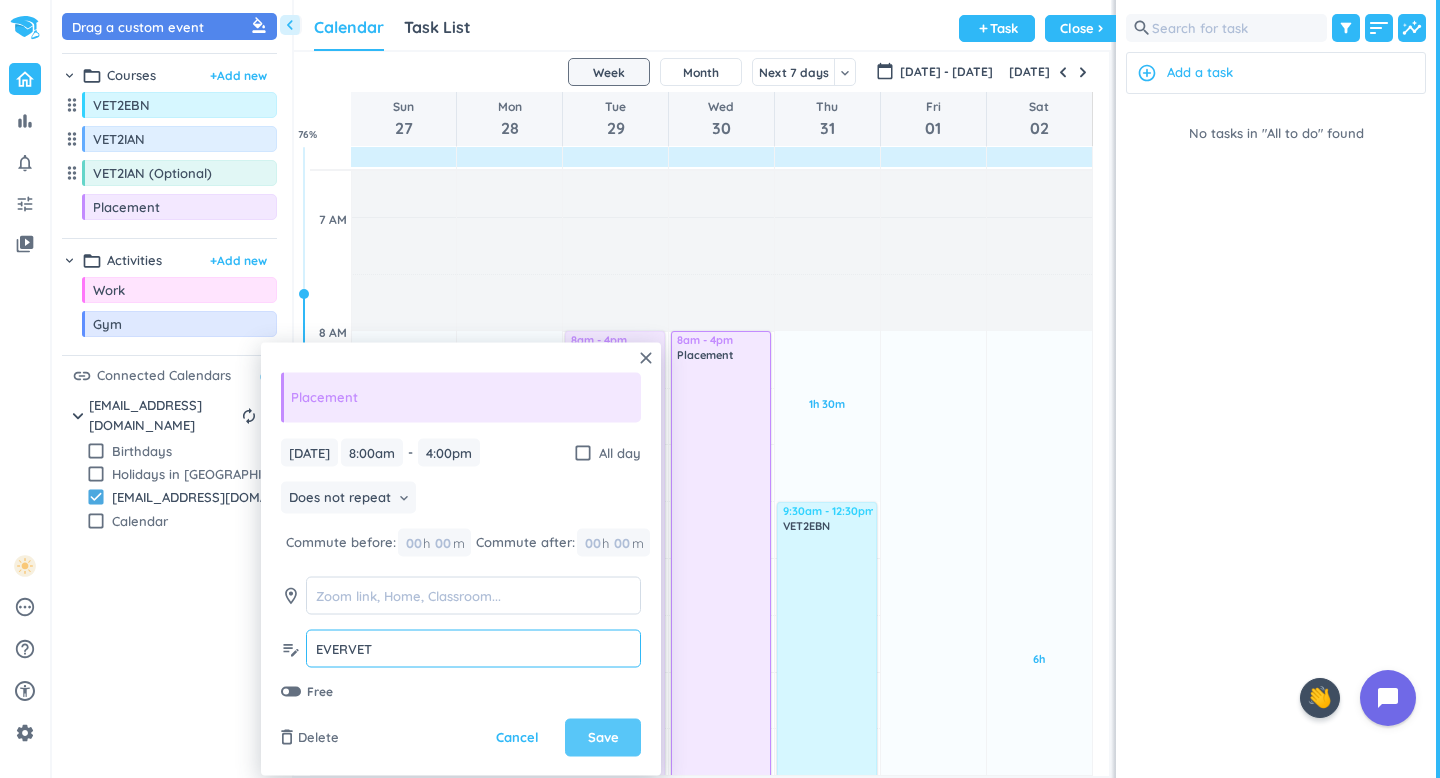 type on "EVERVET" 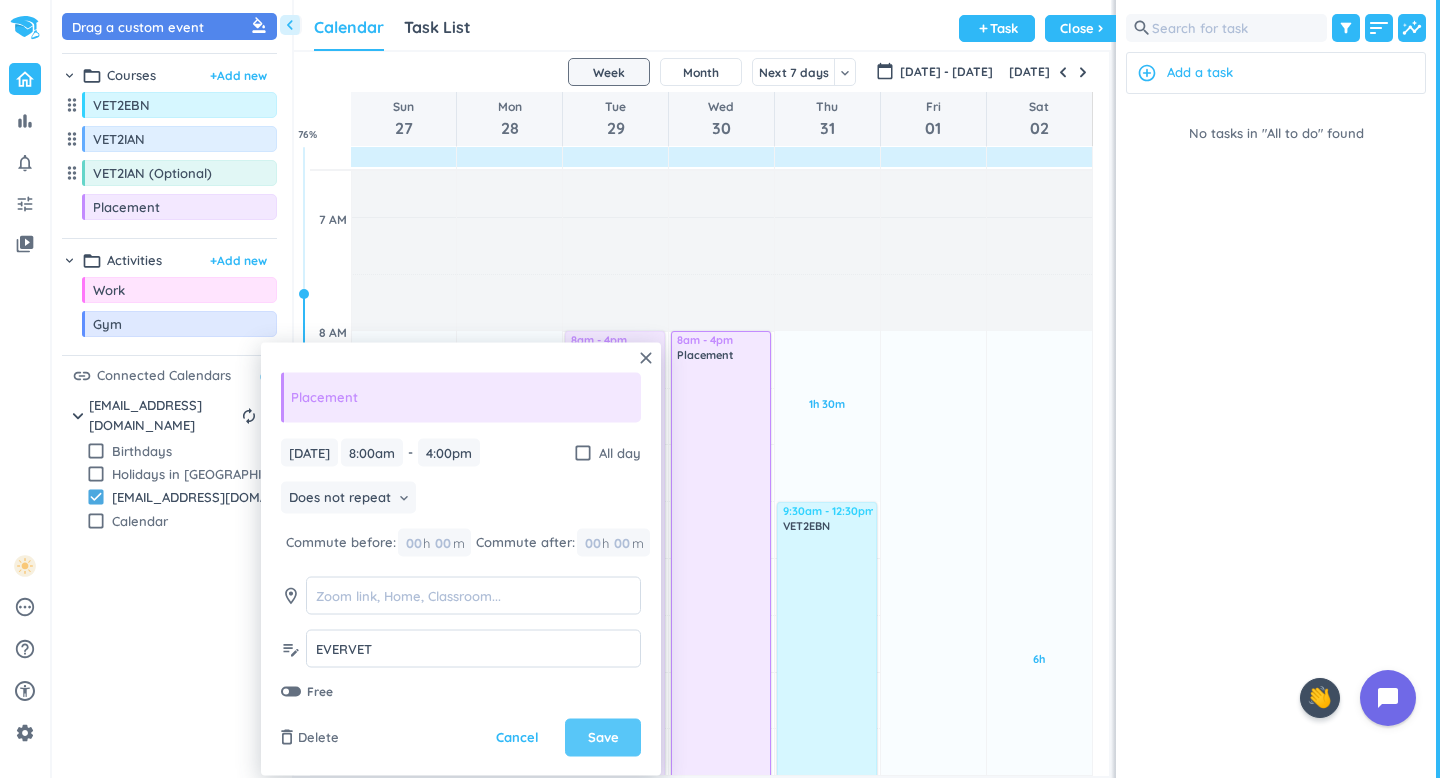 click on "Save" at bounding box center [603, 738] 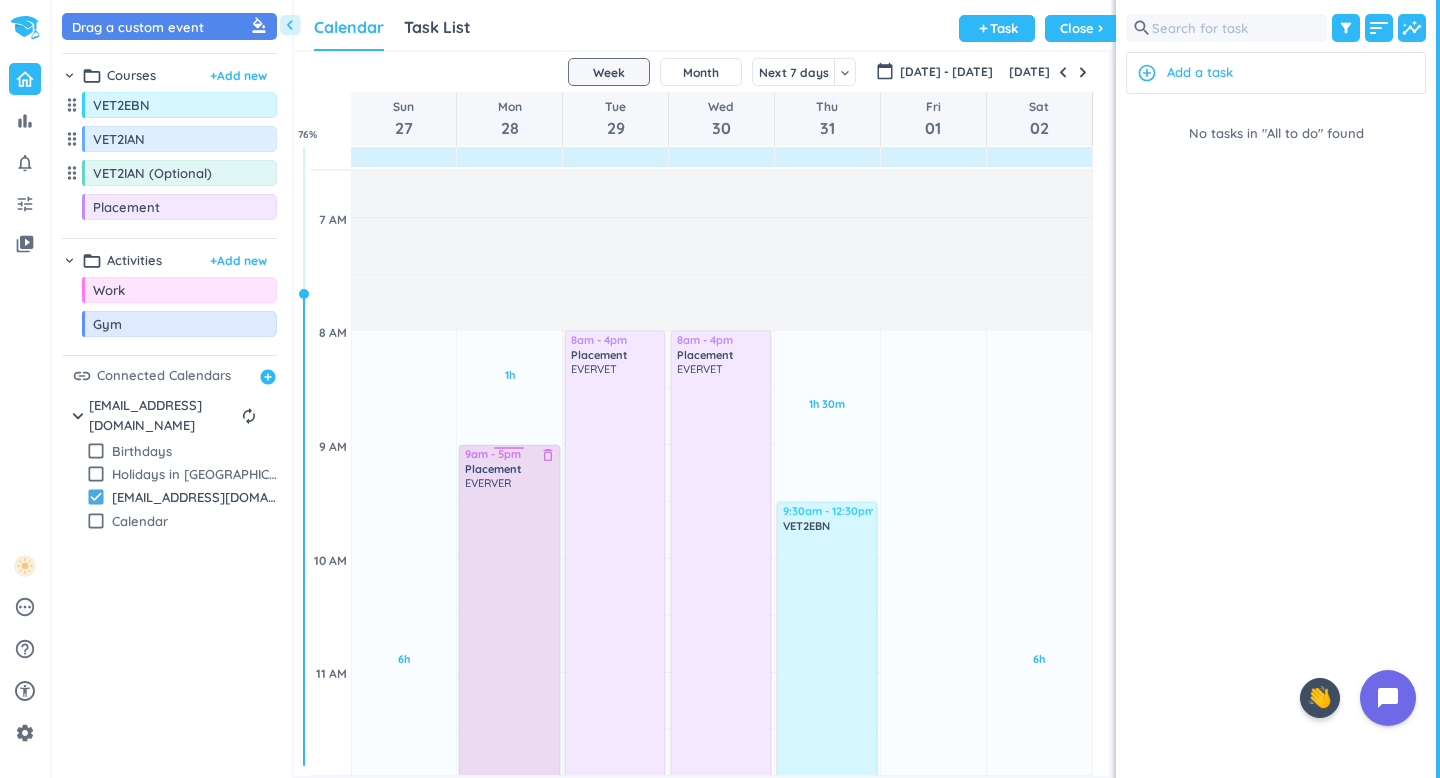 click on "EVERVER" at bounding box center [510, 913] 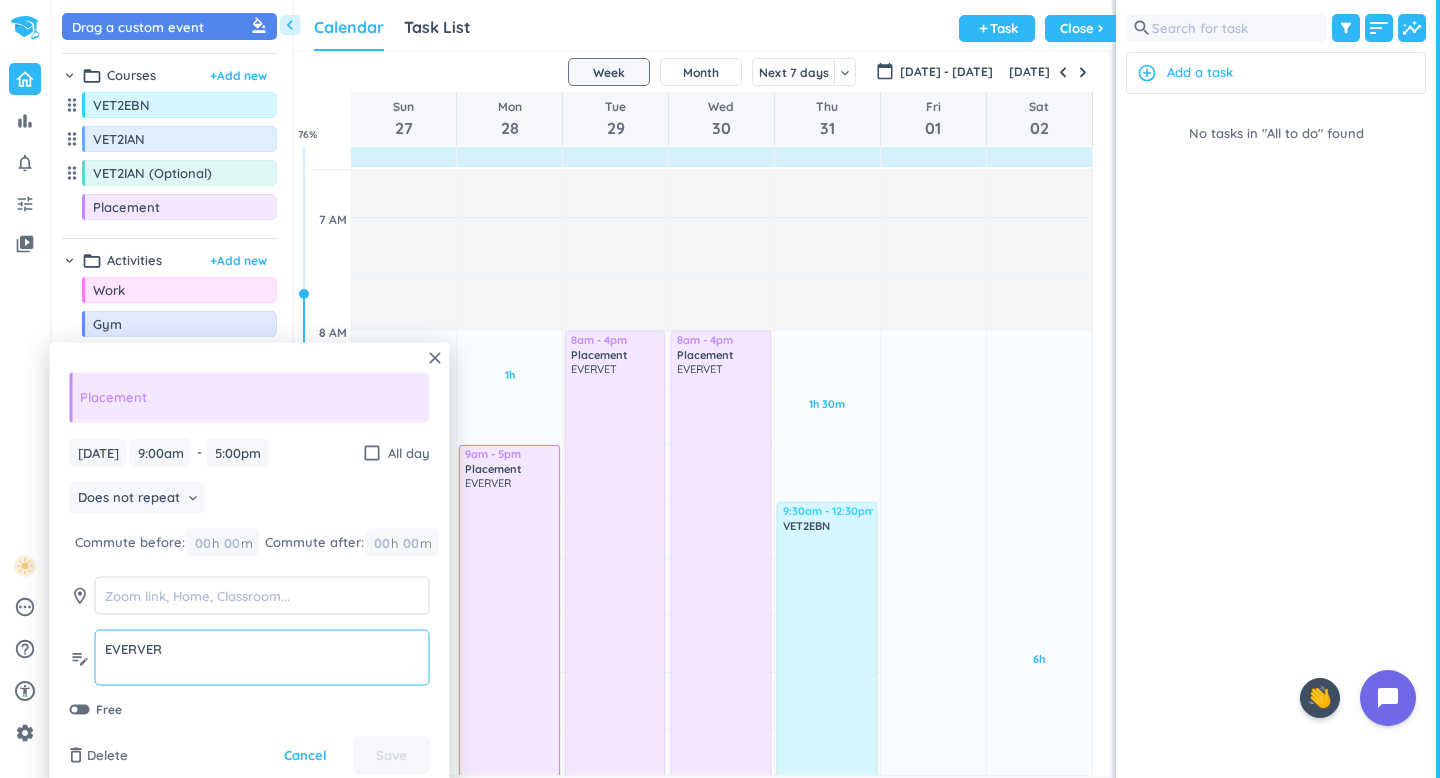 click on "EVERVER" at bounding box center (262, 648) 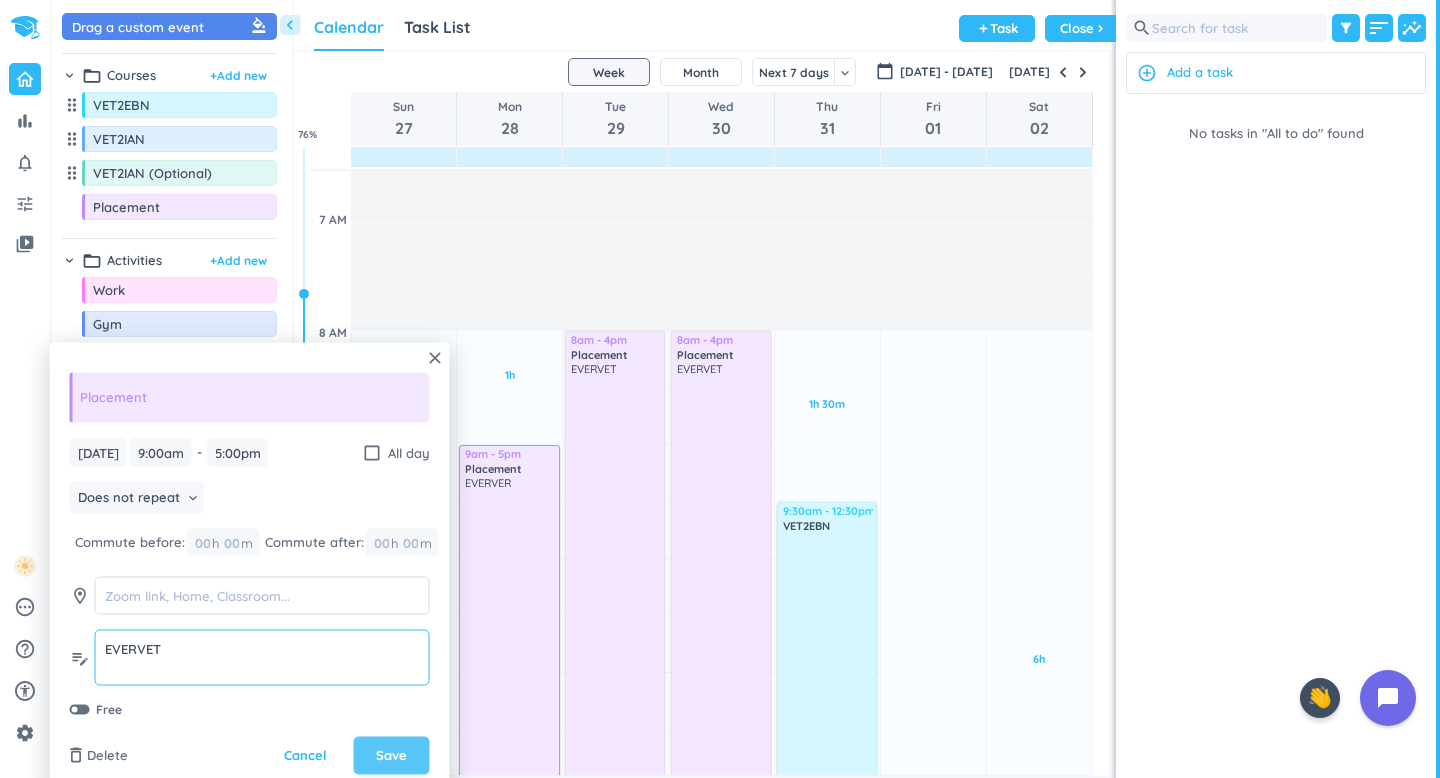 type on "EVERVET" 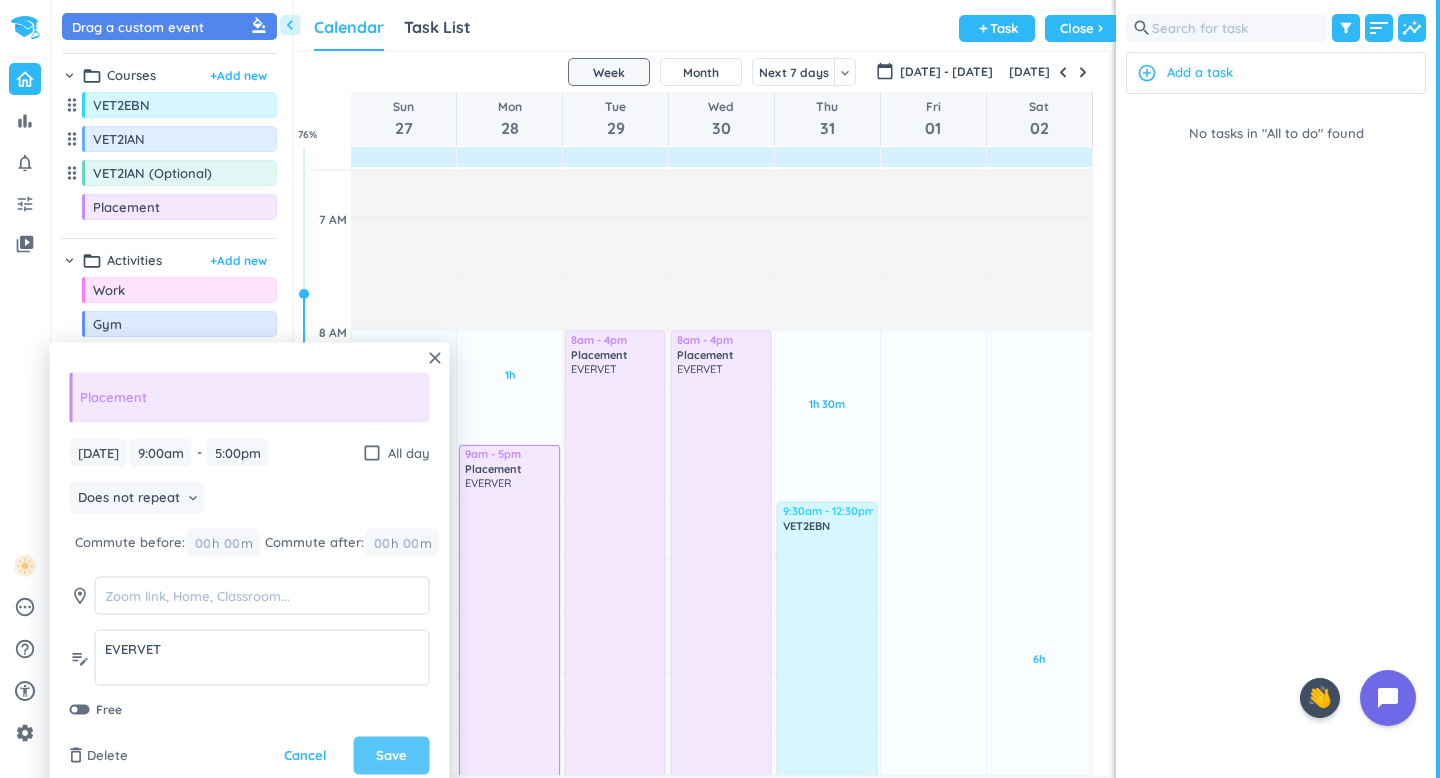 click on "Save" at bounding box center [391, 756] 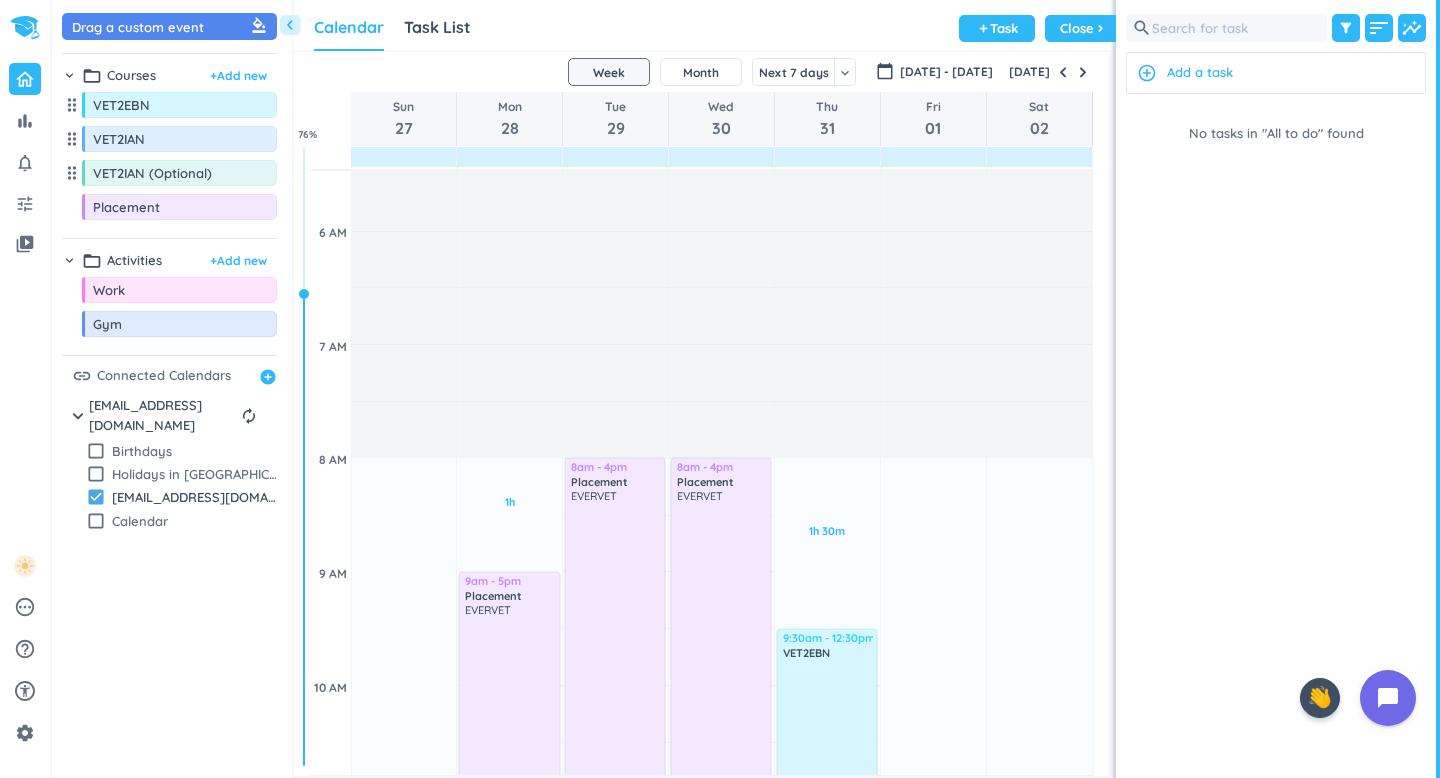 scroll, scrollTop: 148, scrollLeft: 0, axis: vertical 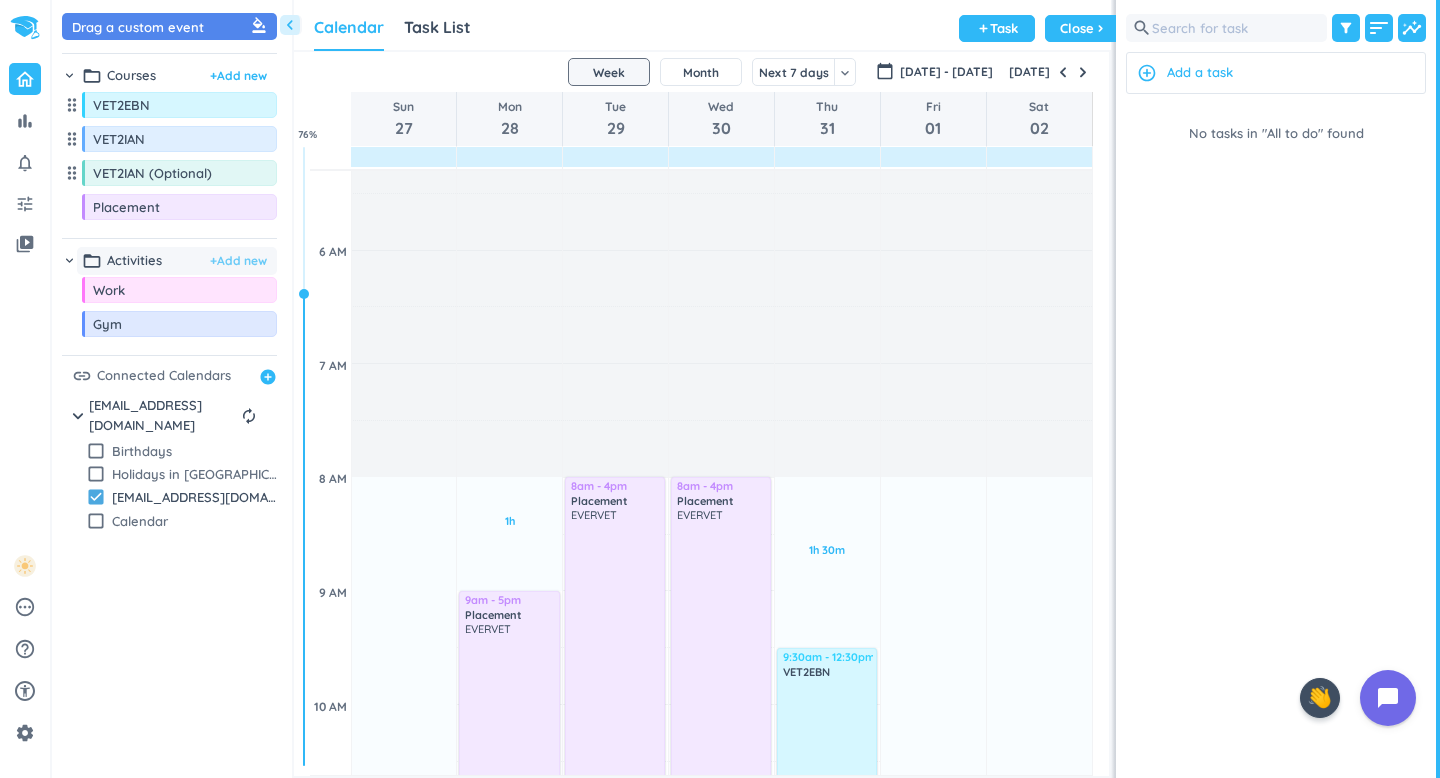 click on "+  Add new" at bounding box center [238, 261] 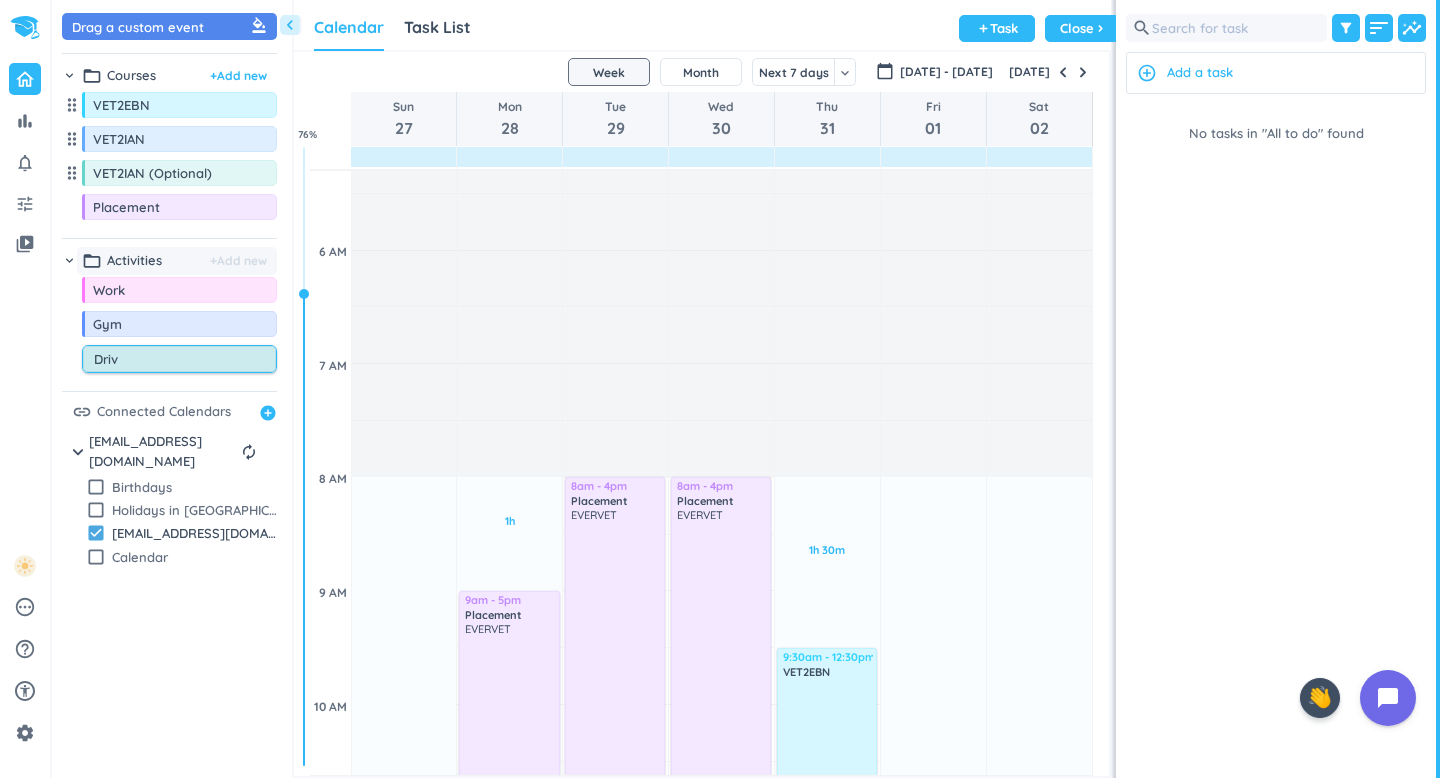 type on "Drive" 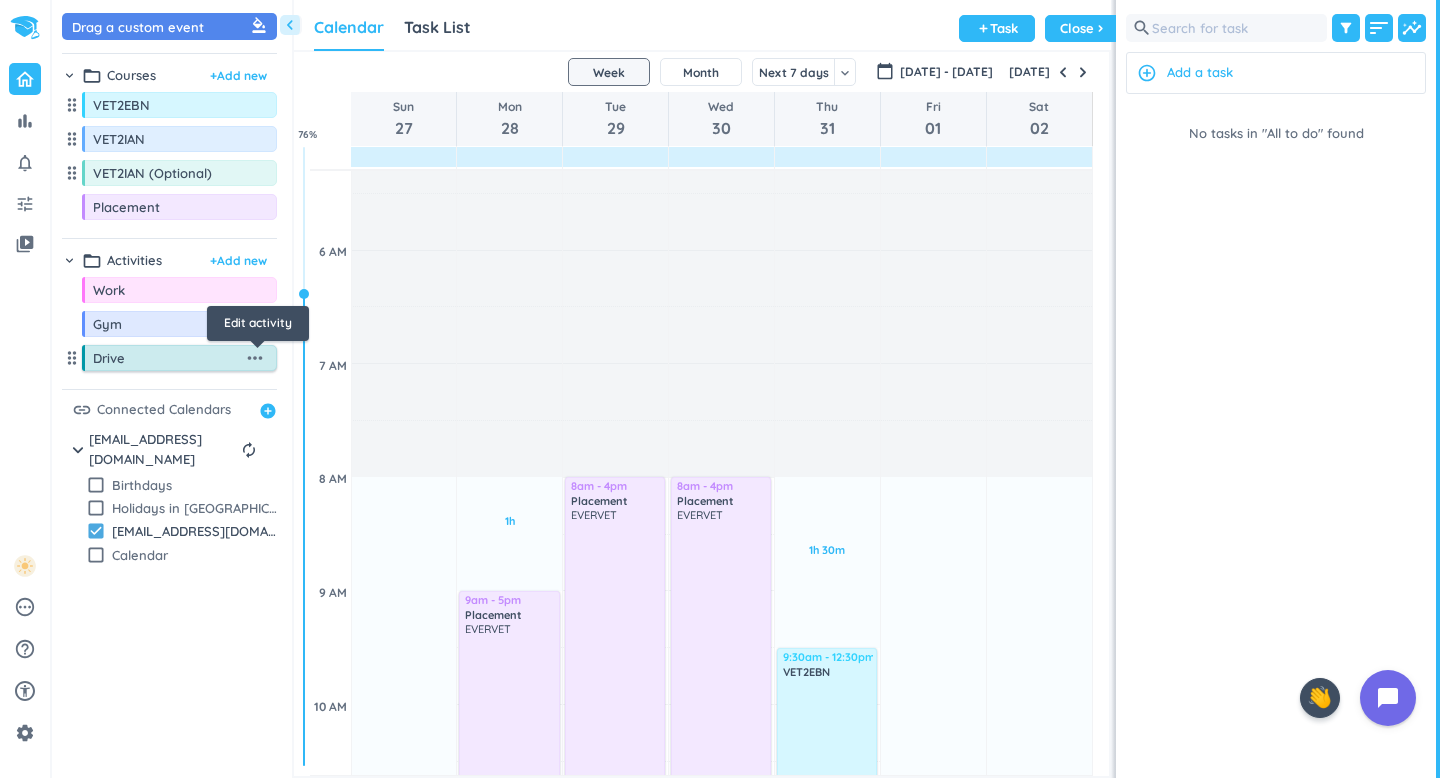 click on "more_horiz" at bounding box center (255, 358) 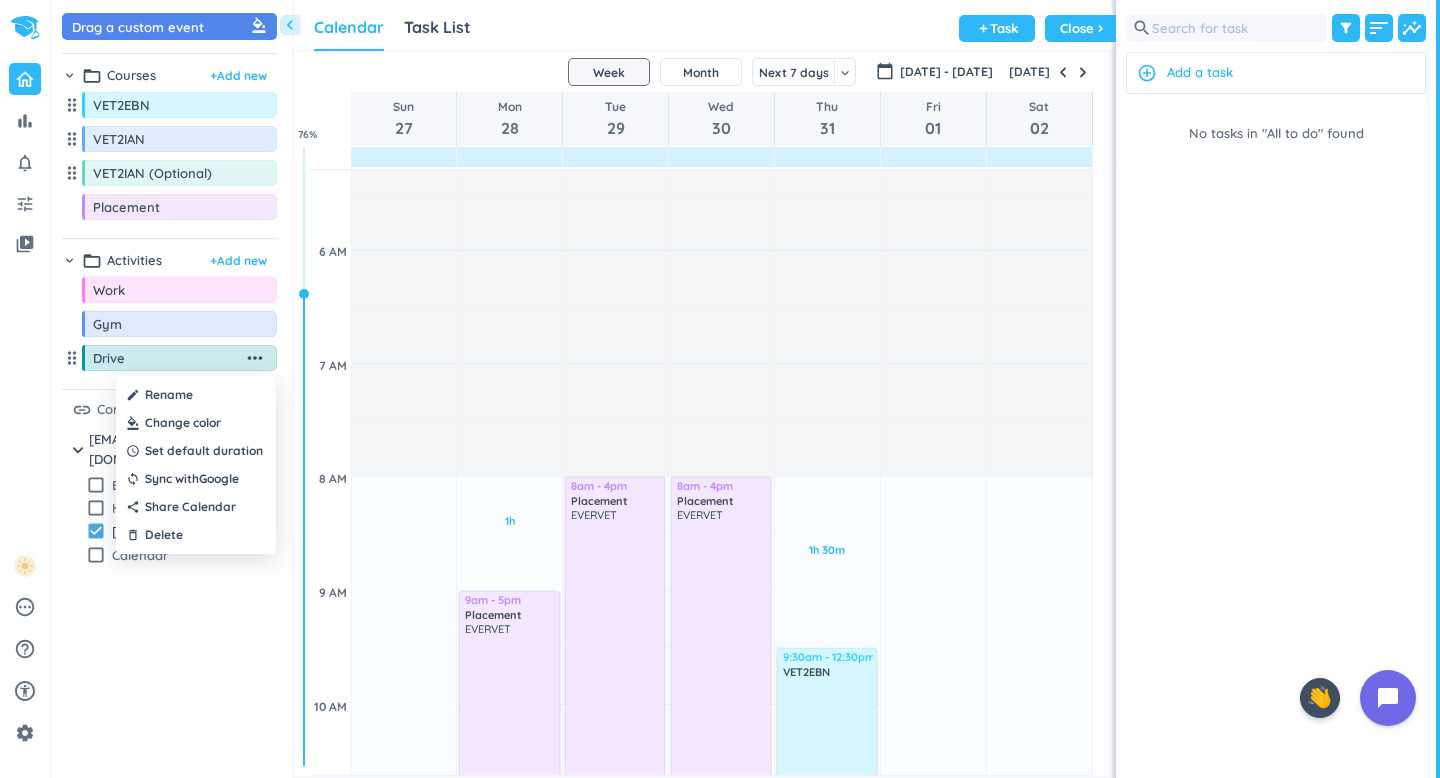 click at bounding box center [196, 423] 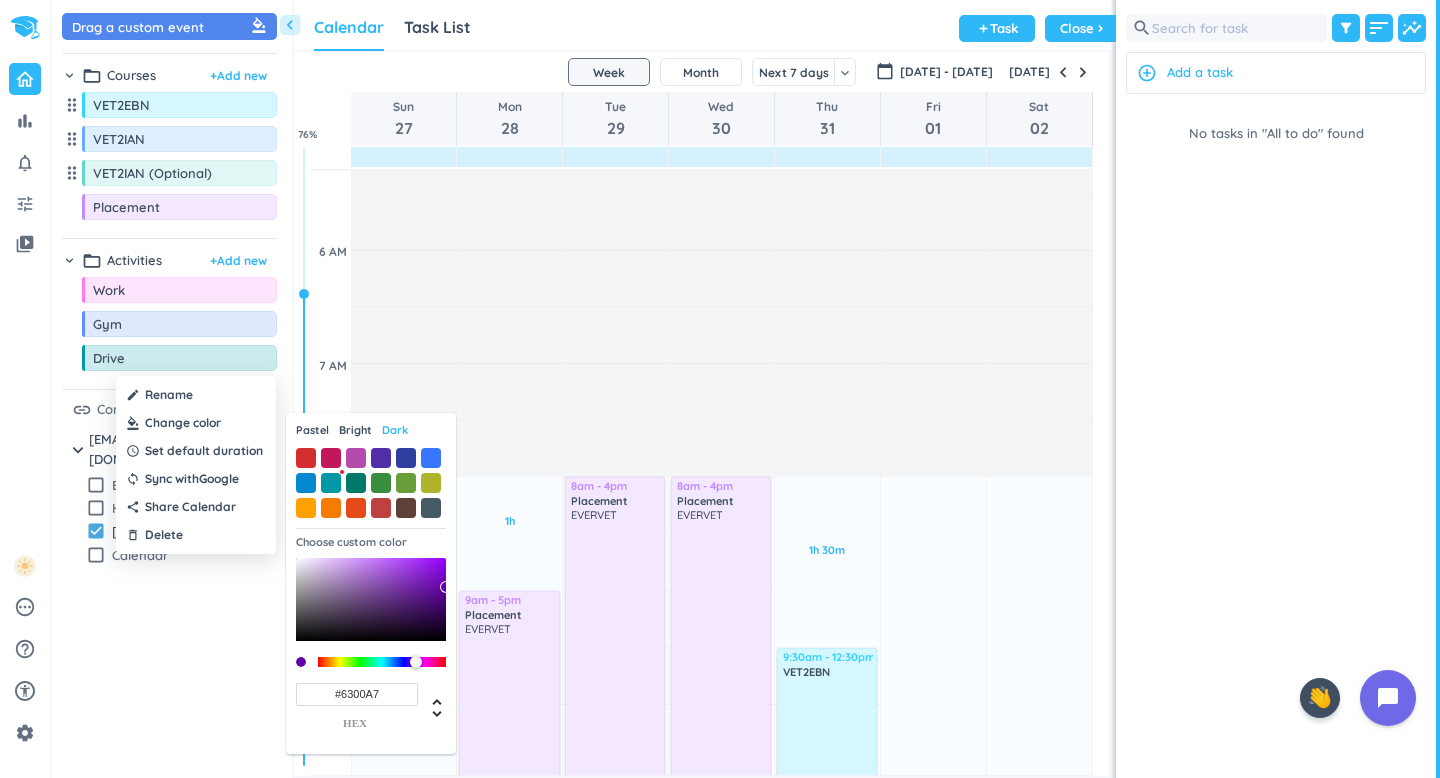 drag, startPoint x: 385, startPoint y: 659, endPoint x: 416, endPoint y: 661, distance: 31.06445 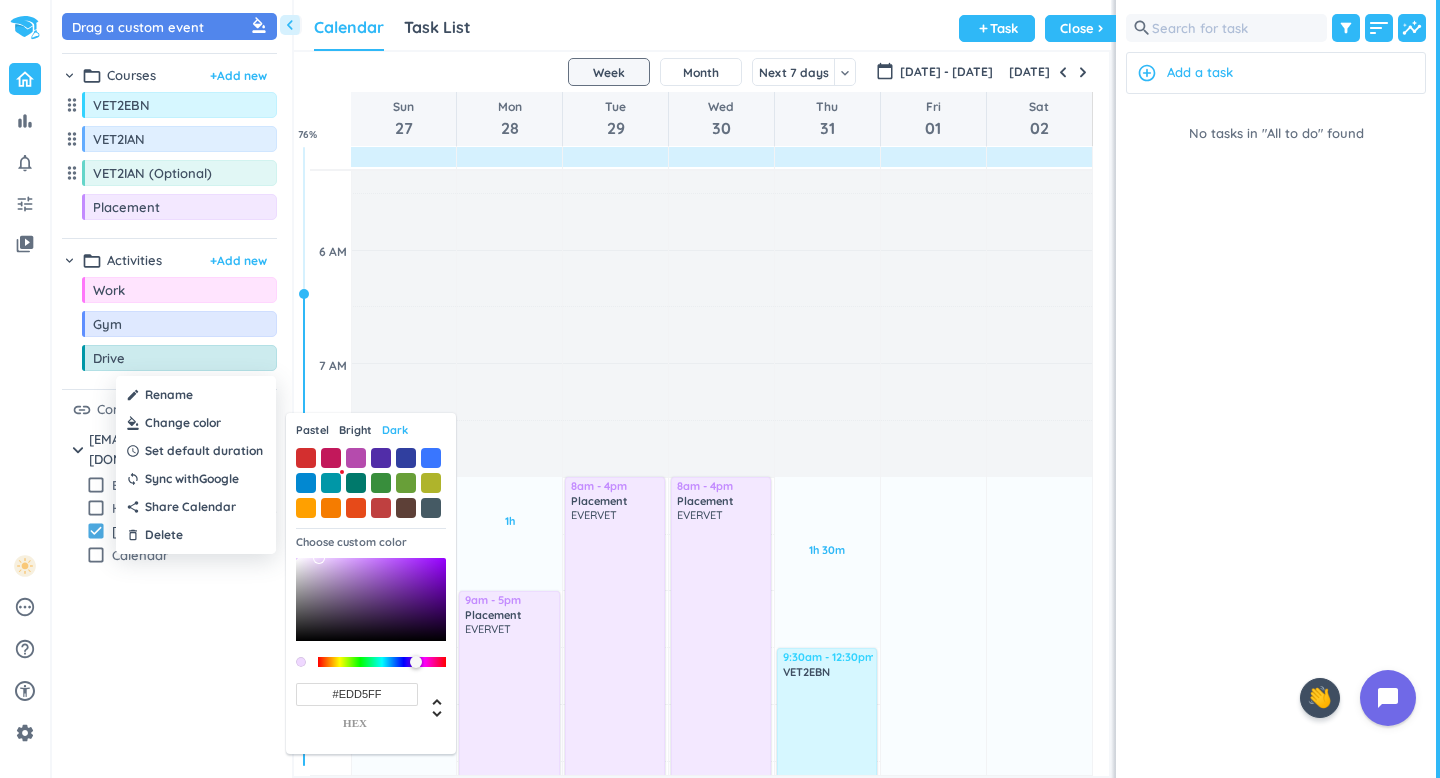 type on "#ECD3FF" 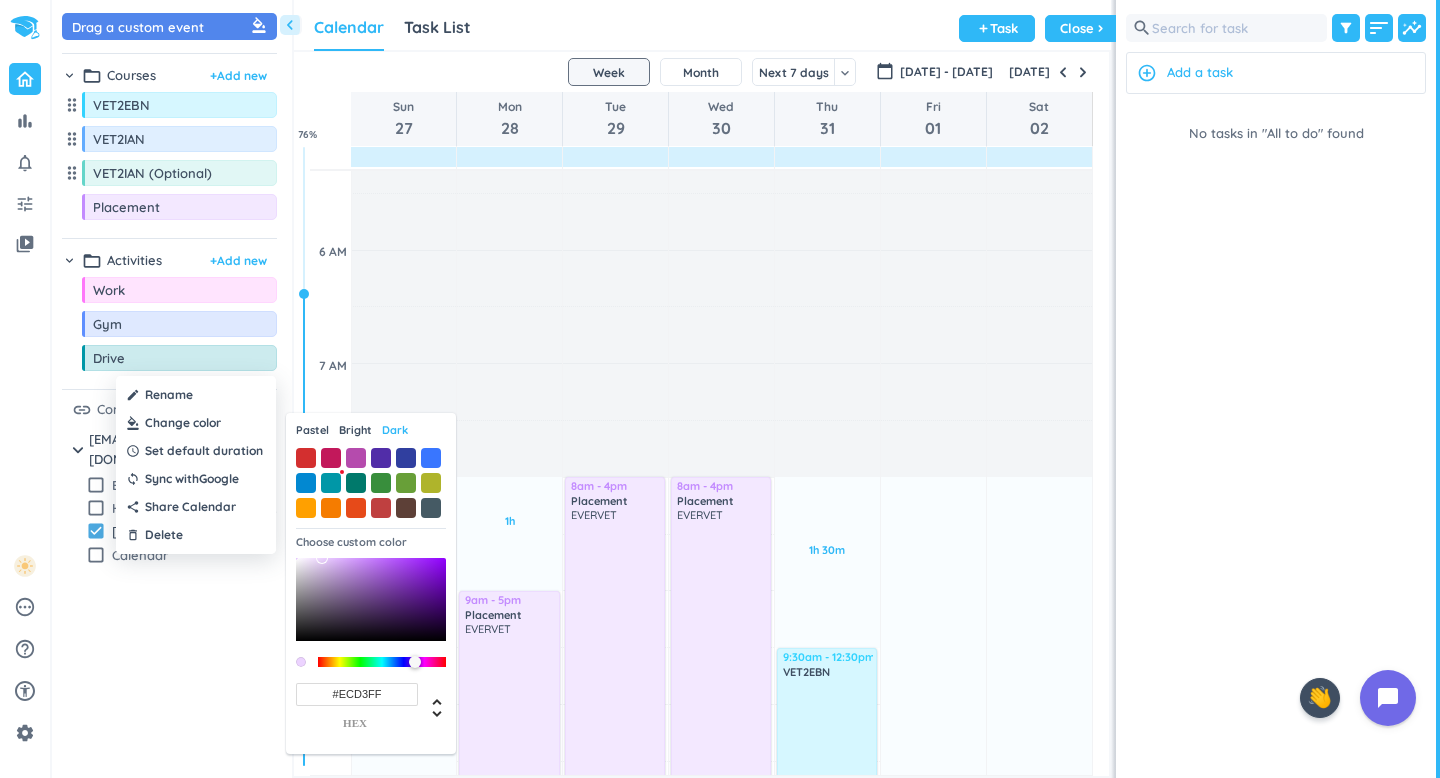 drag, startPoint x: 394, startPoint y: 580, endPoint x: 322, endPoint y: 555, distance: 76.2168 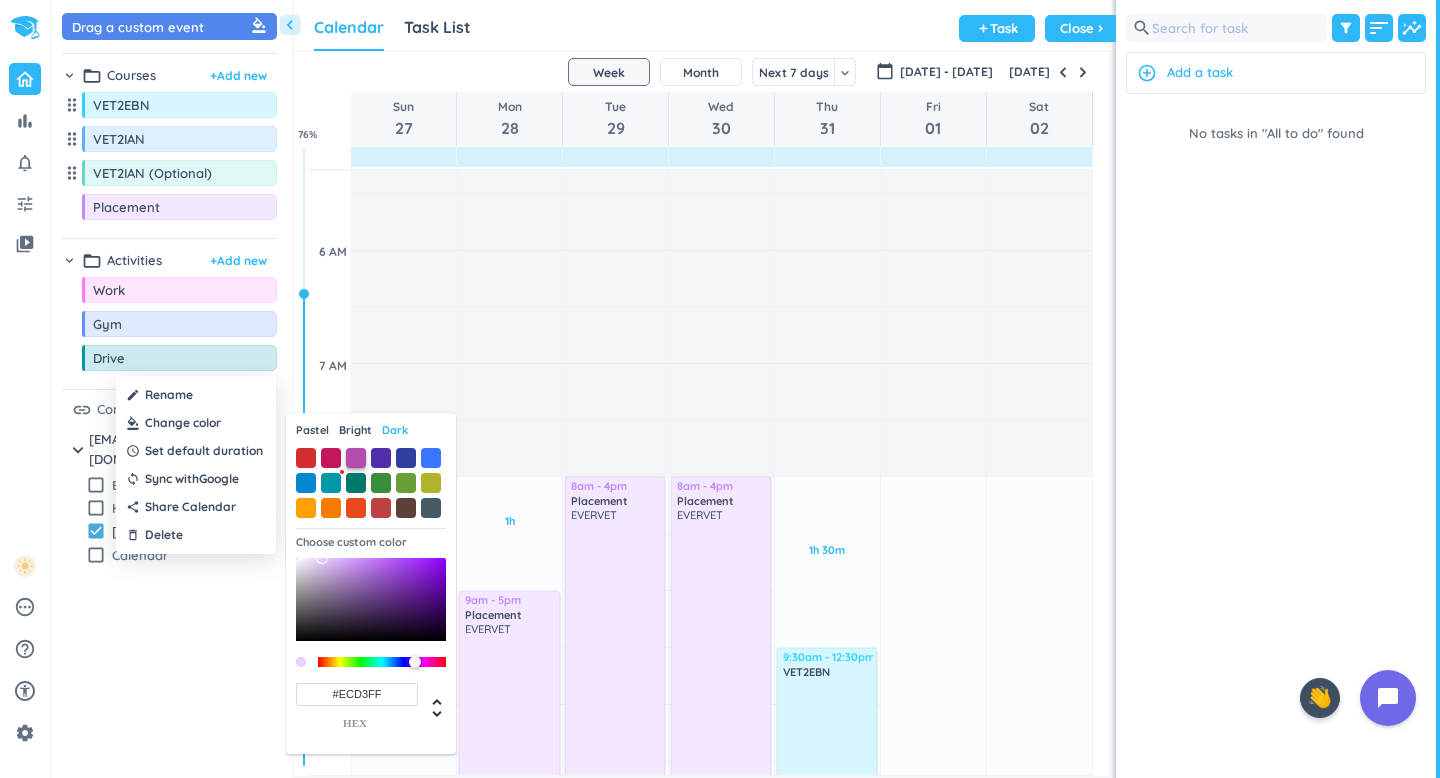 click at bounding box center (356, 458) 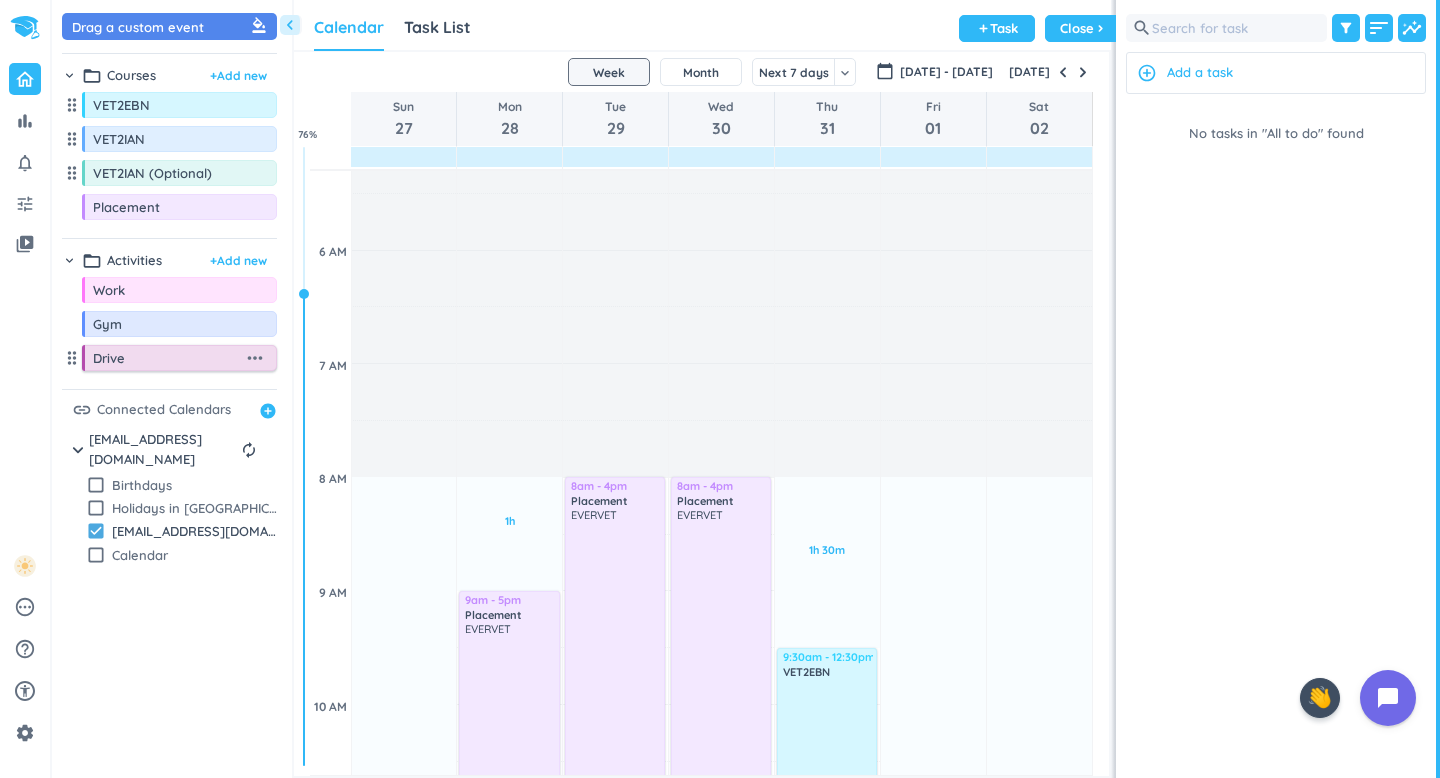click on "more_horiz" at bounding box center (255, 358) 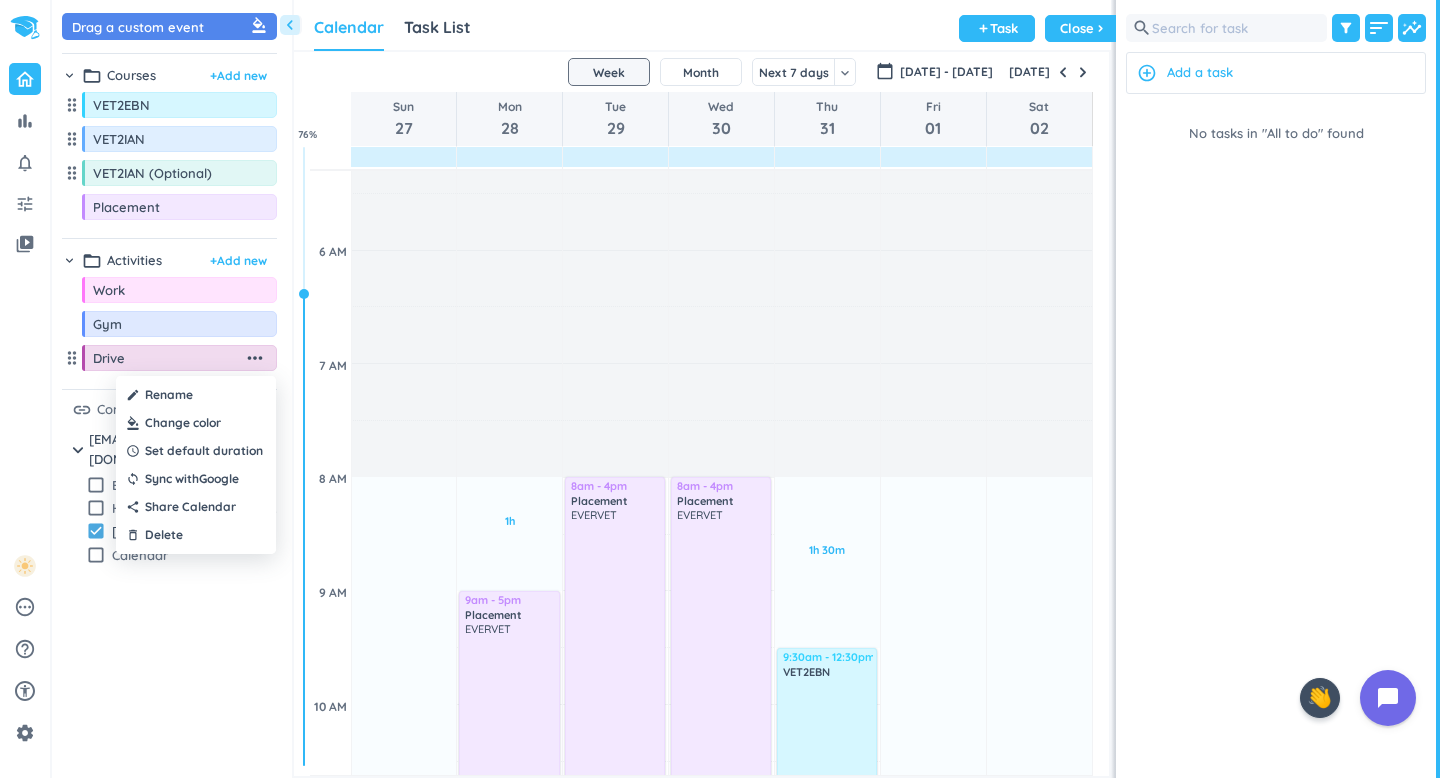 click at bounding box center [196, 423] 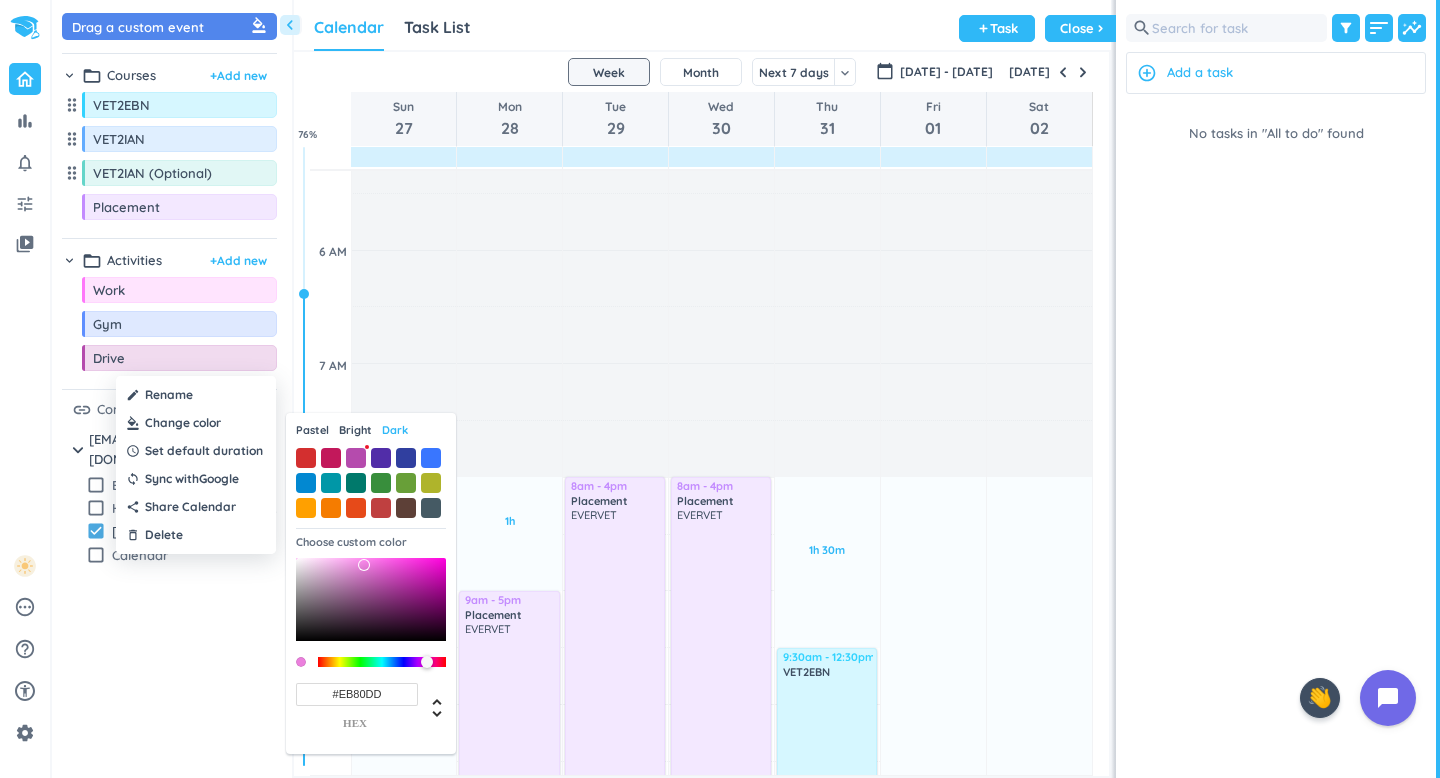 type on "#E87FDA" 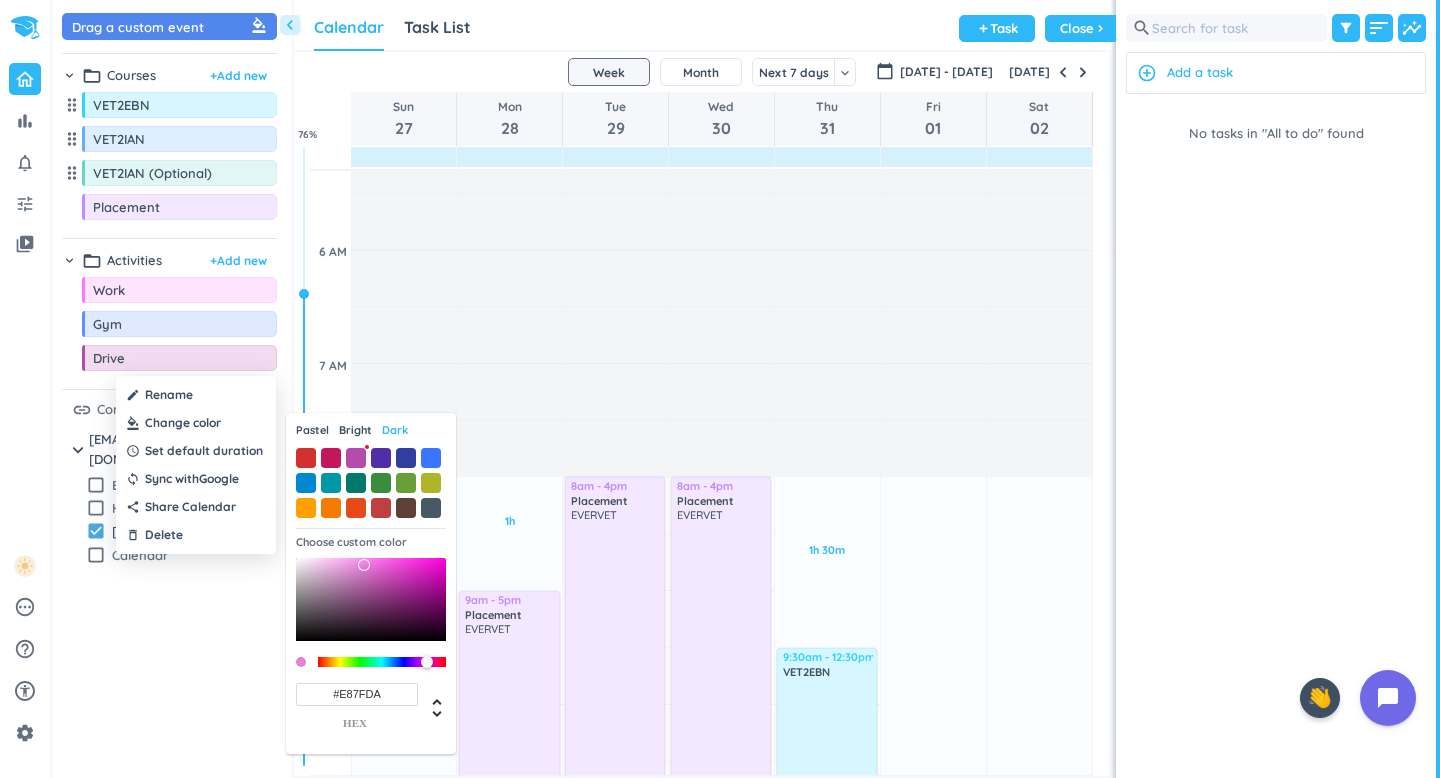 drag, startPoint x: 385, startPoint y: 578, endPoint x: 364, endPoint y: 566, distance: 24.186773 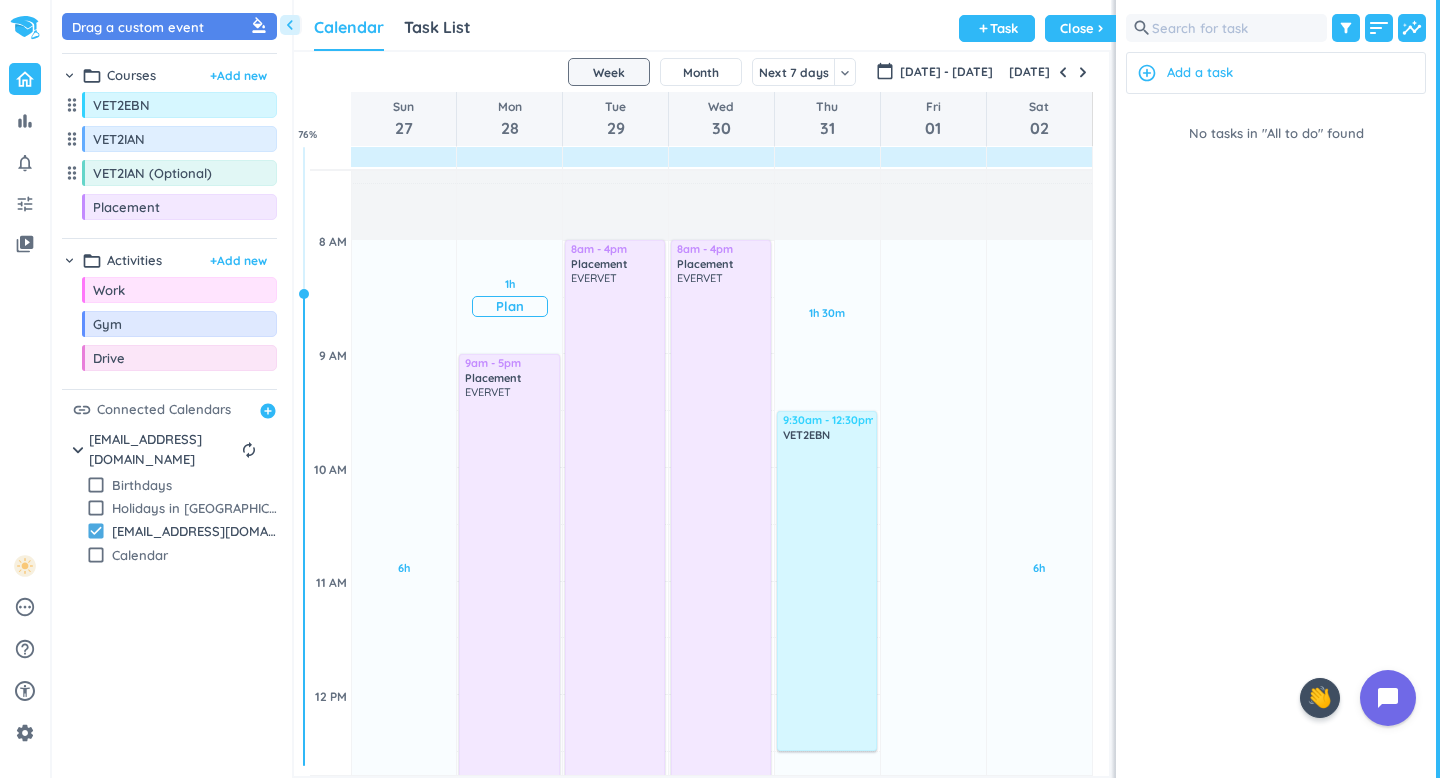 scroll, scrollTop: 370, scrollLeft: 0, axis: vertical 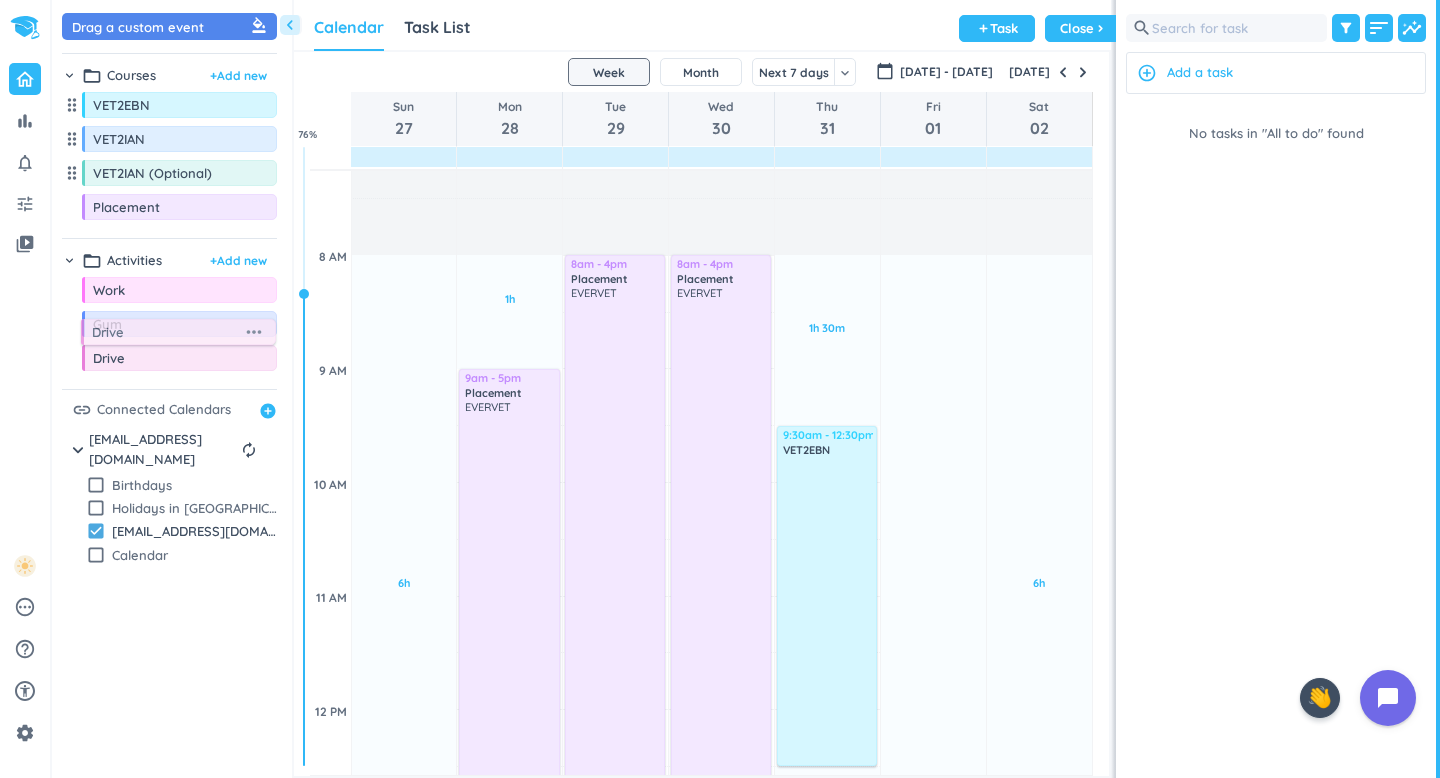 drag, startPoint x: 134, startPoint y: 359, endPoint x: 131, endPoint y: 341, distance: 18.248287 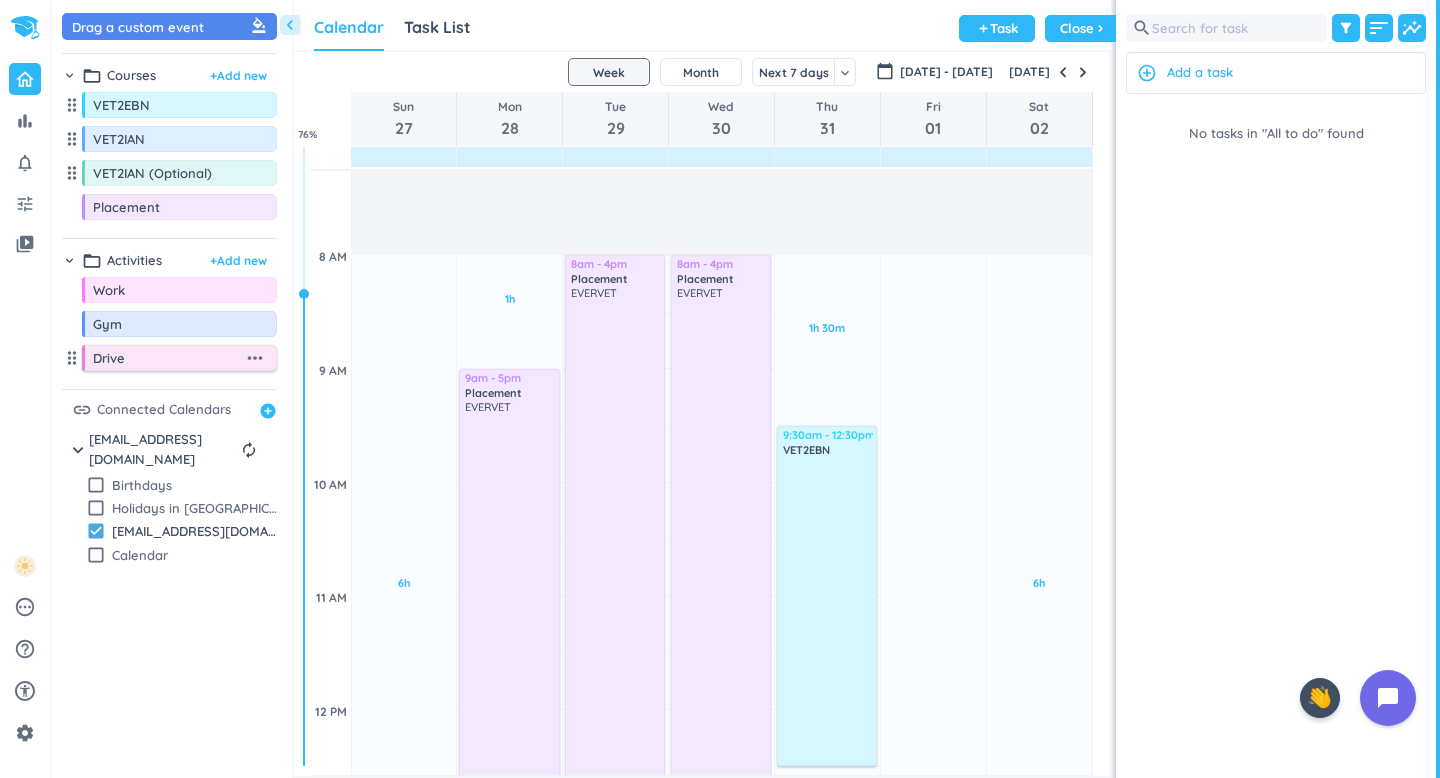 click on "more_horiz" at bounding box center [255, 358] 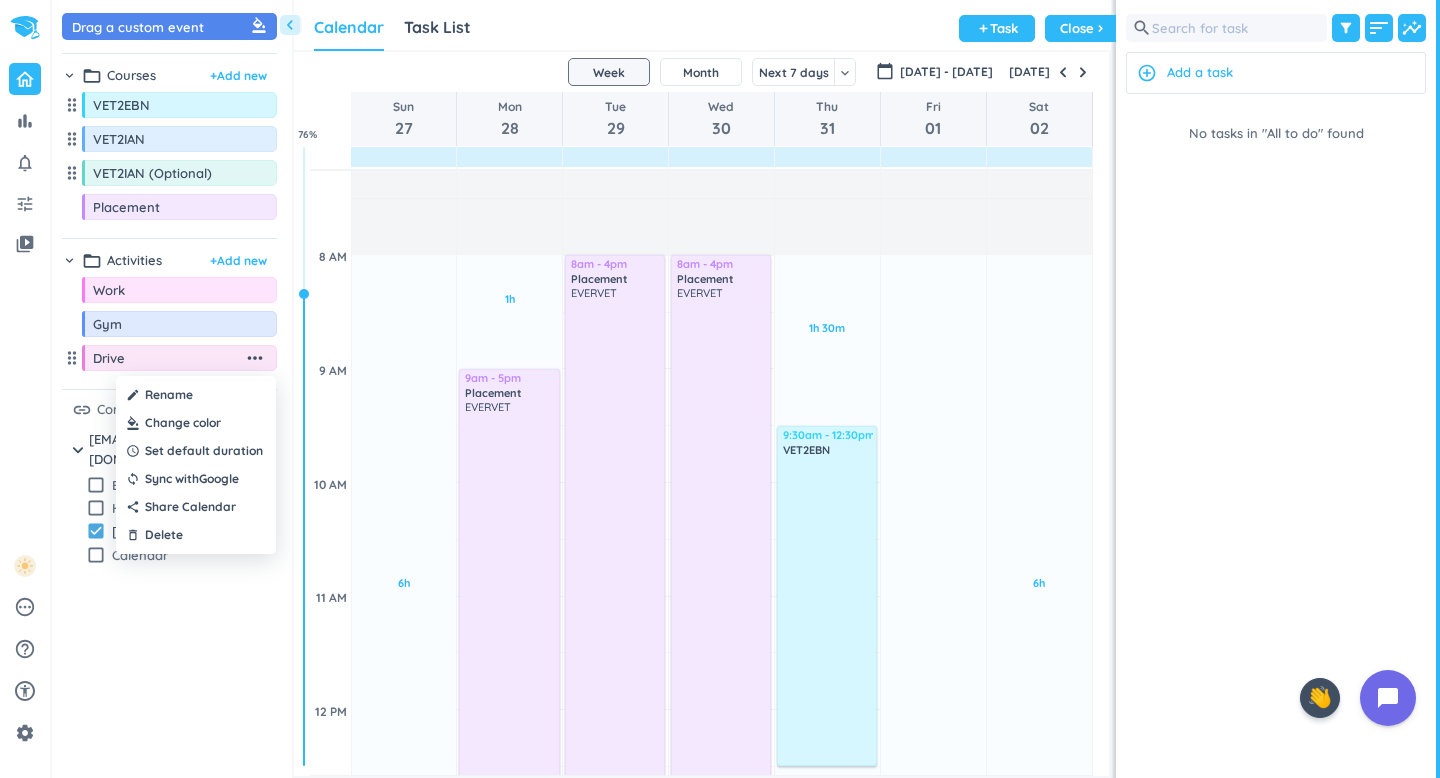 click at bounding box center (196, 423) 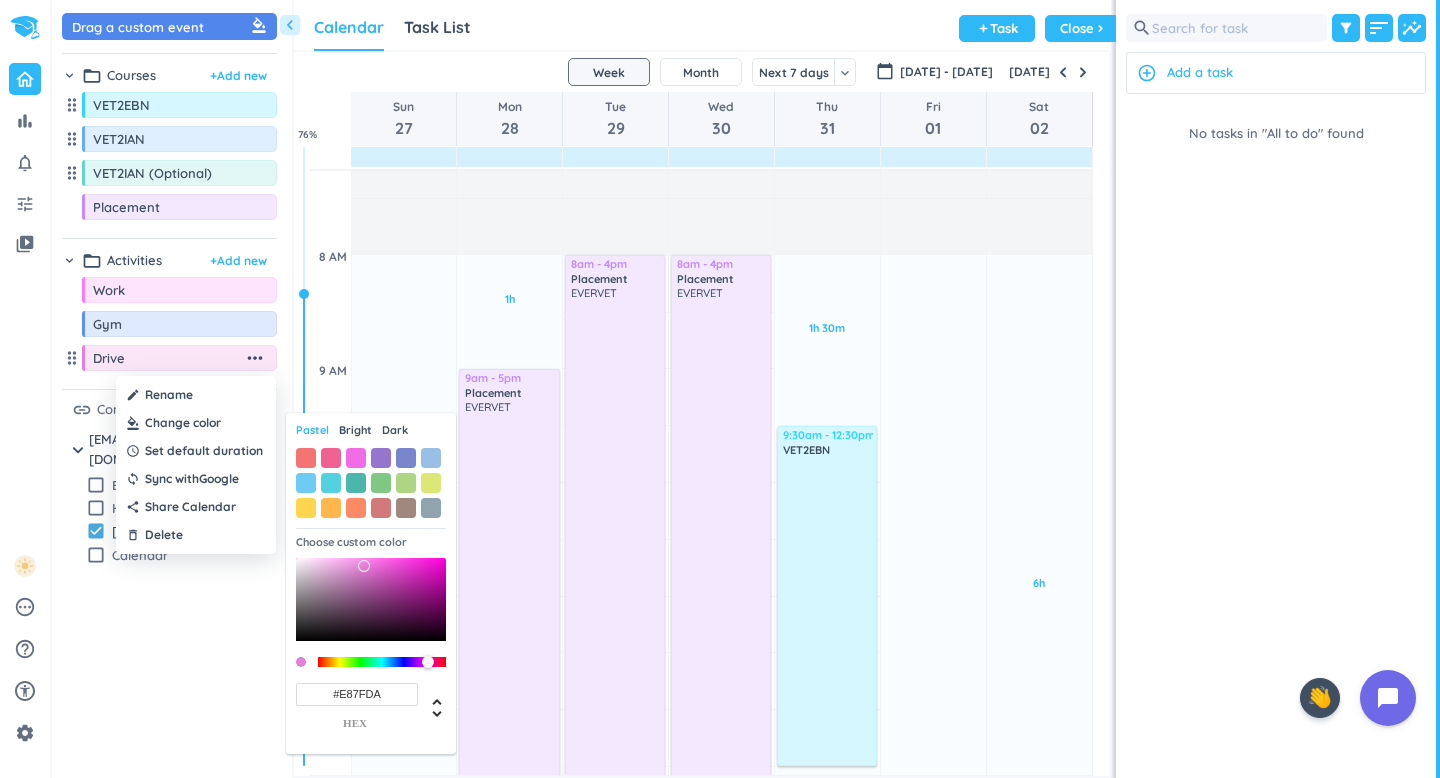 click at bounding box center (720, 389) 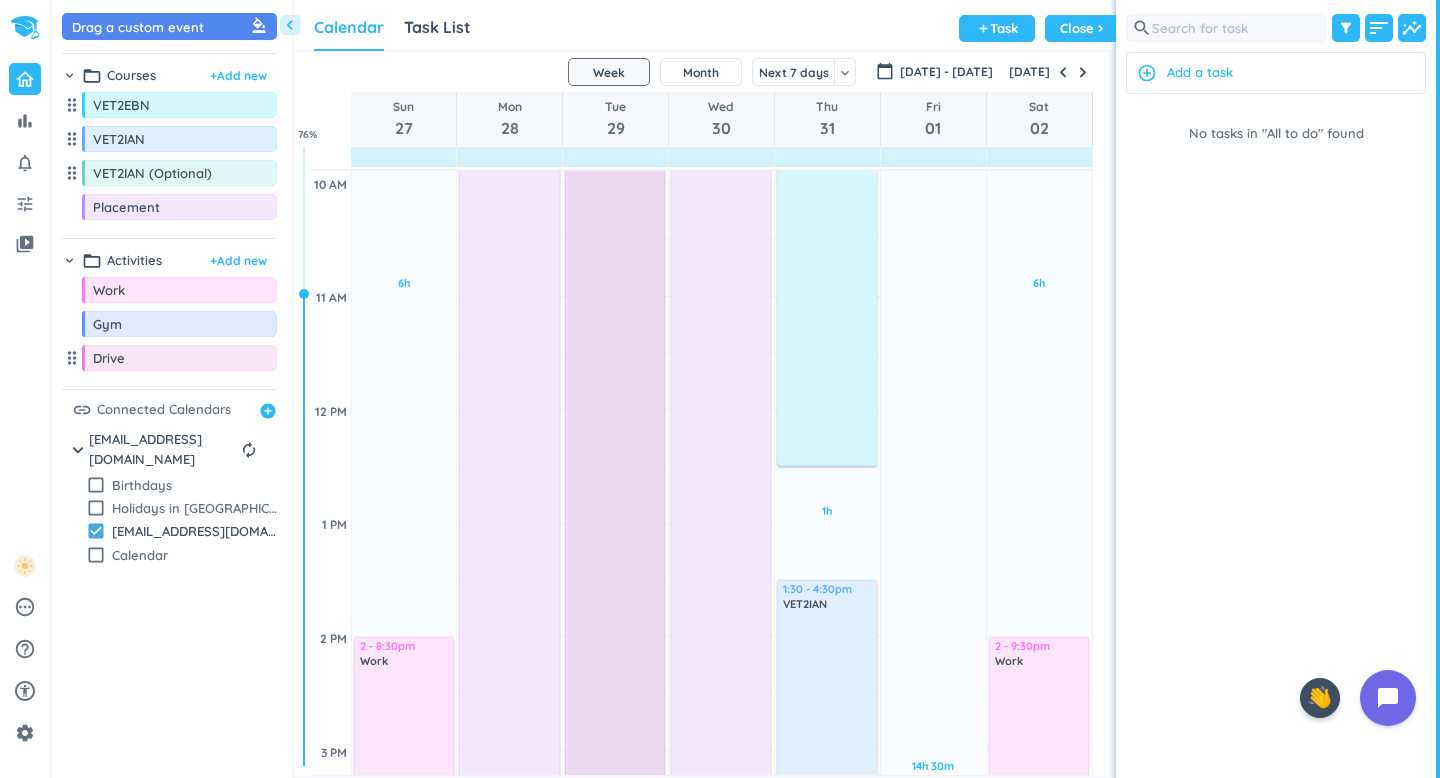 scroll, scrollTop: 669, scrollLeft: 0, axis: vertical 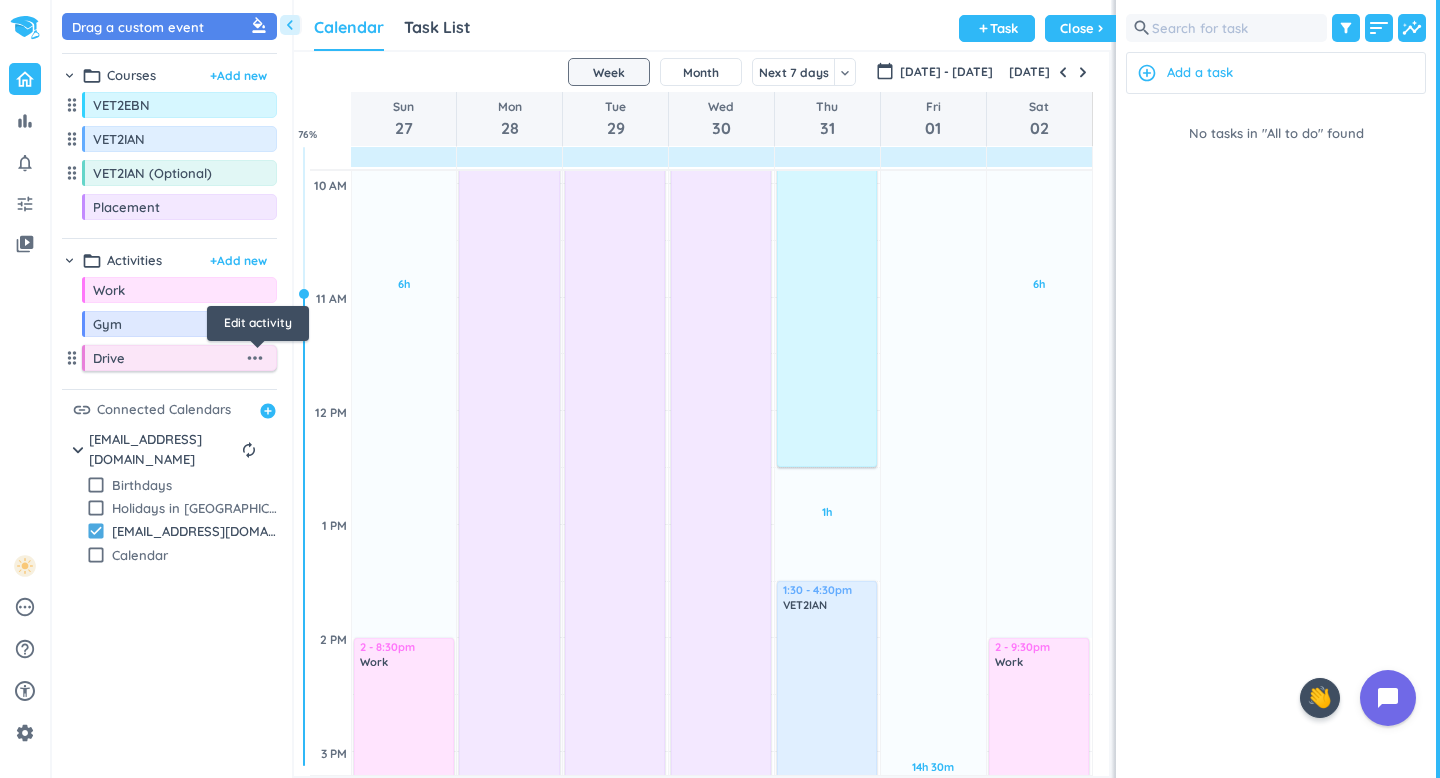 click on "more_horiz" at bounding box center [255, 358] 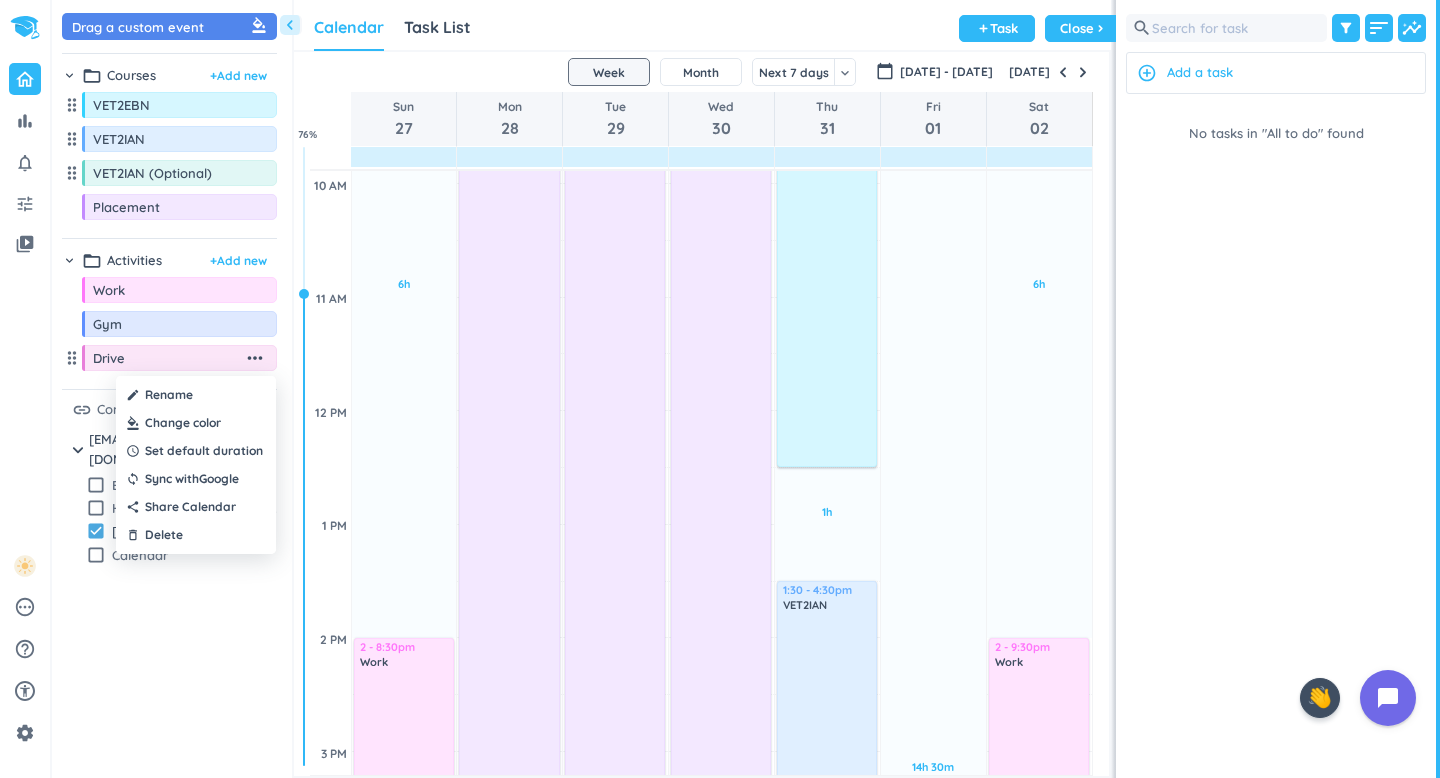 click at bounding box center (196, 423) 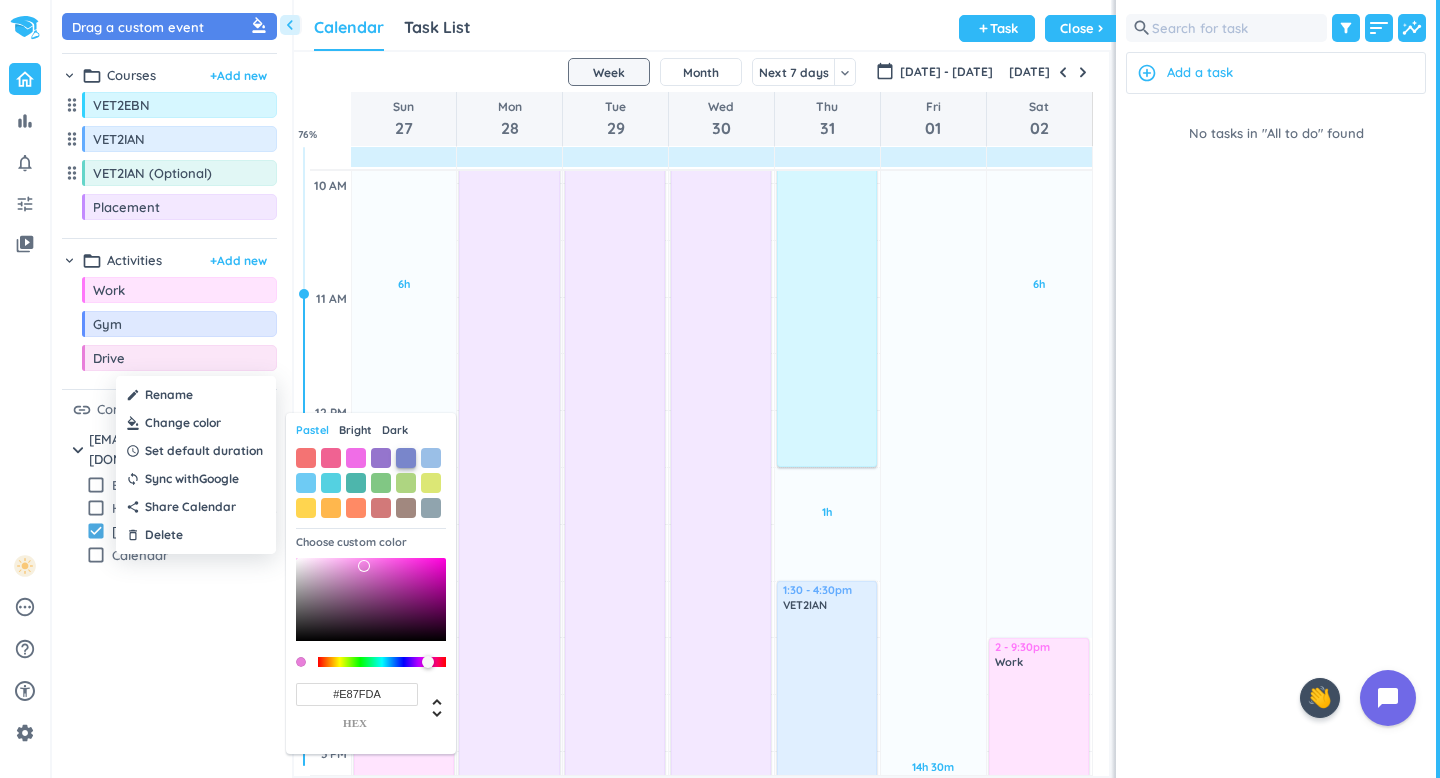 click at bounding box center (406, 458) 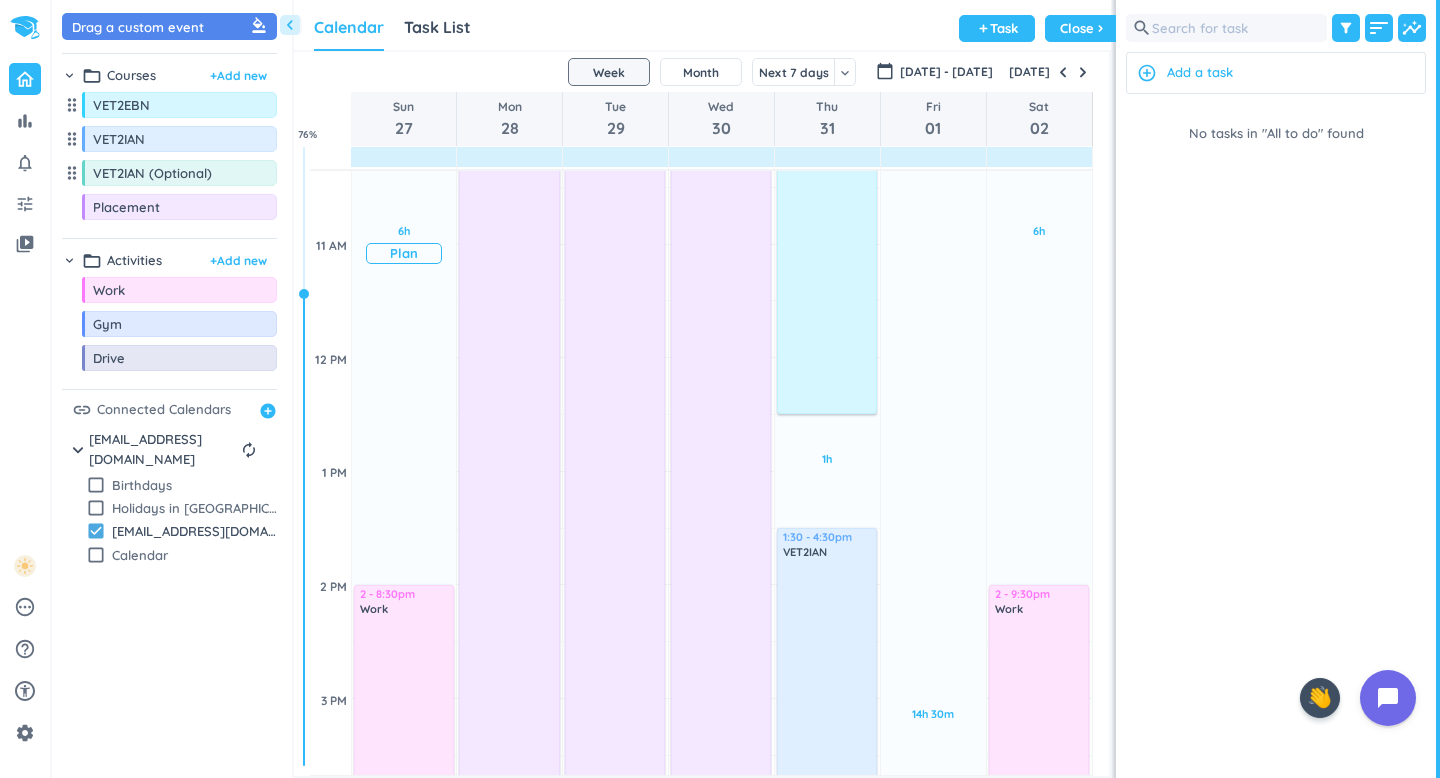 scroll, scrollTop: 723, scrollLeft: 0, axis: vertical 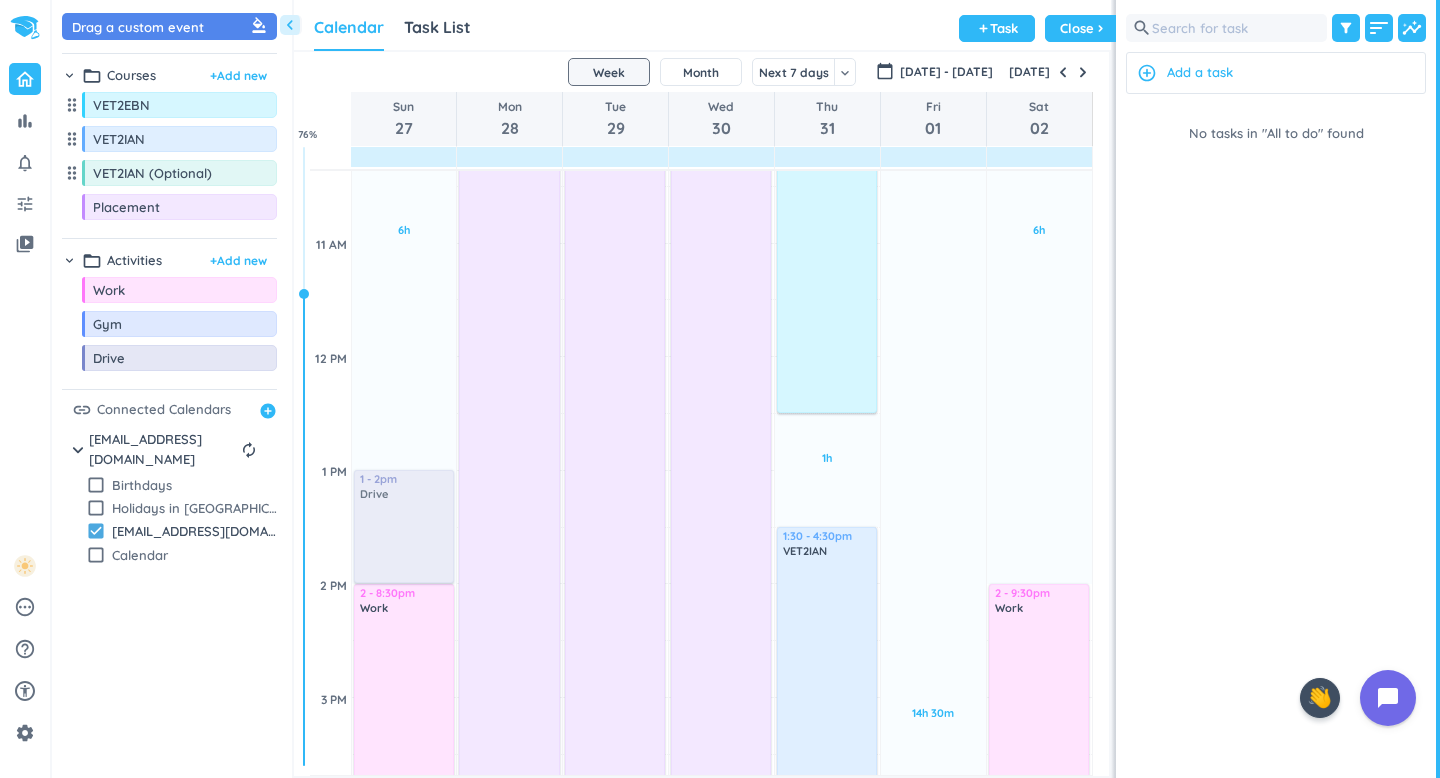 drag, startPoint x: 130, startPoint y: 372, endPoint x: 401, endPoint y: 470, distance: 288.1753 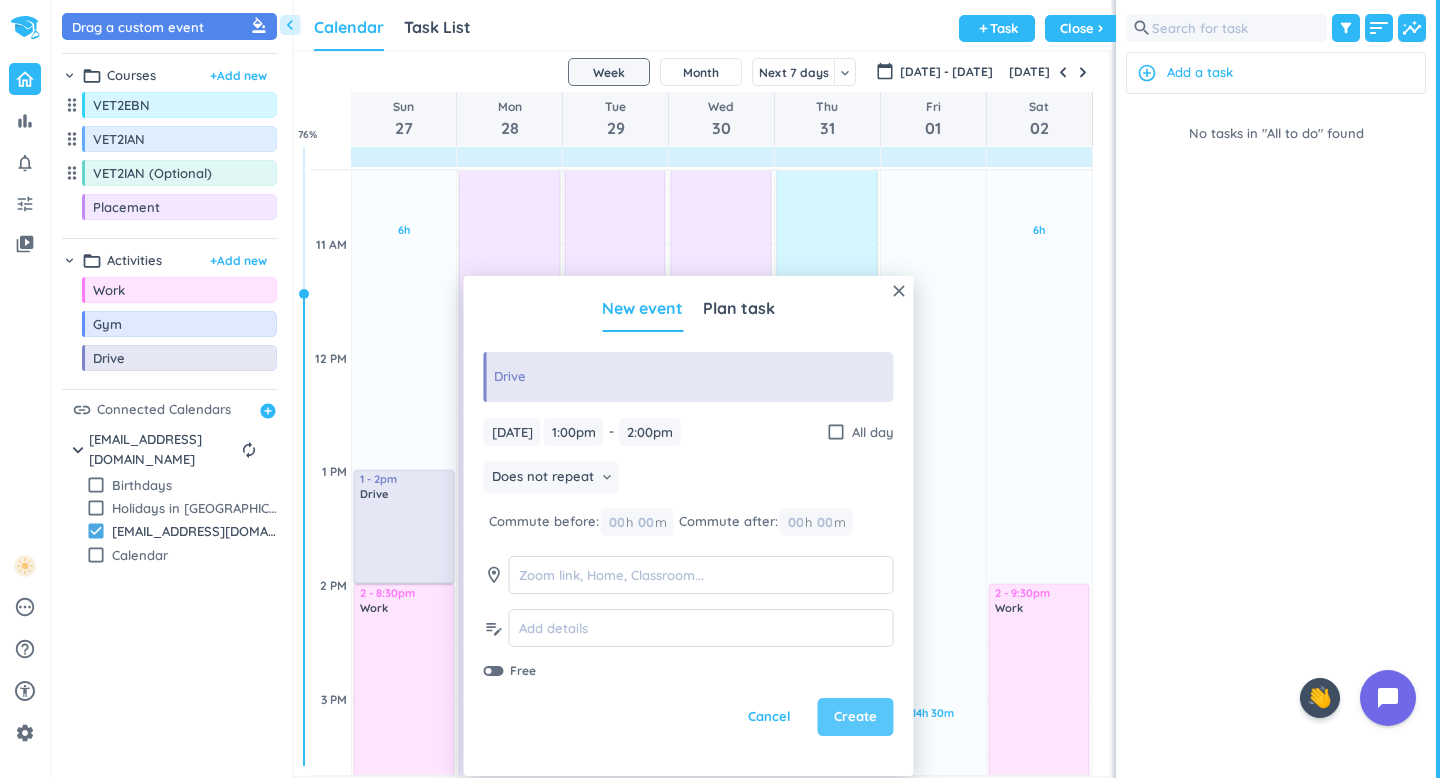 click on "Create" at bounding box center [855, 717] 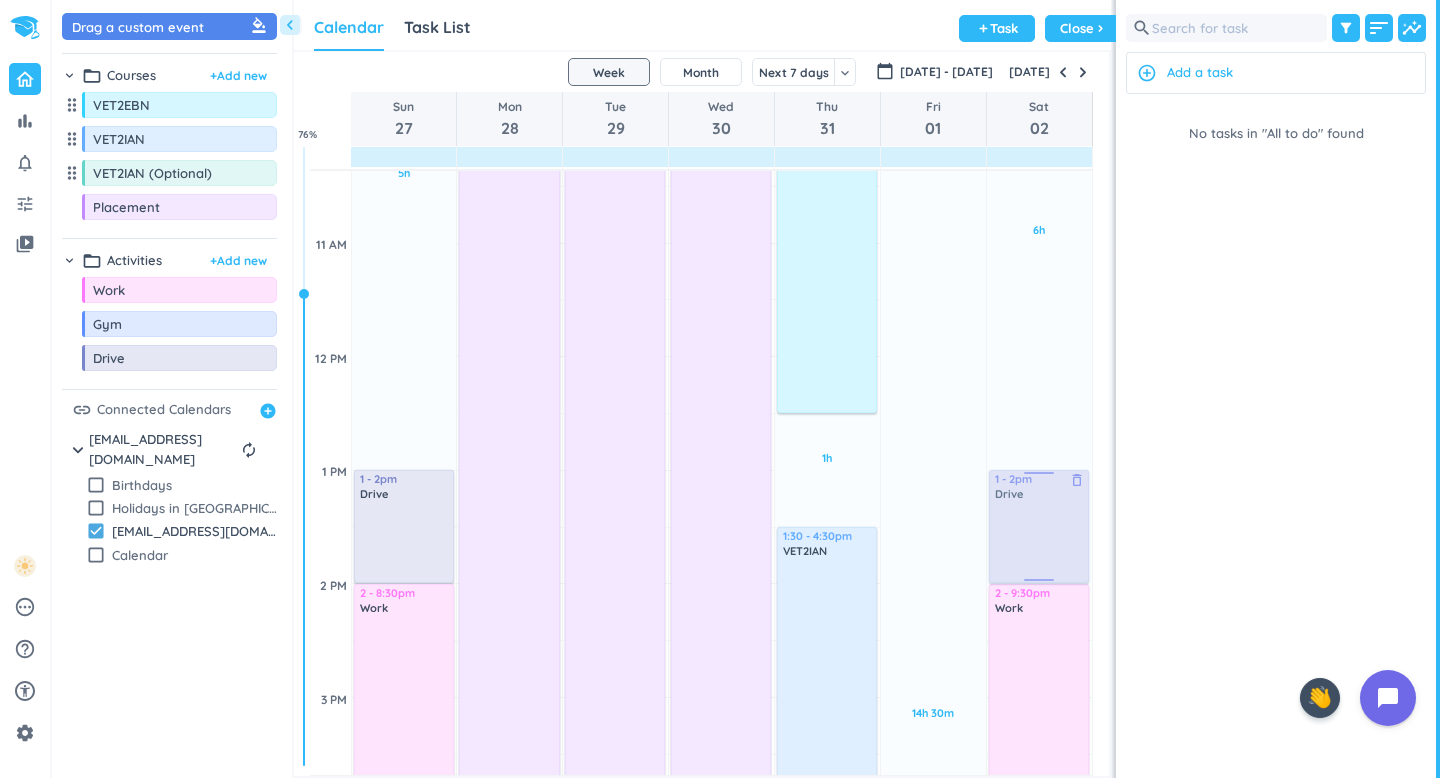 drag, startPoint x: 194, startPoint y: 357, endPoint x: 1067, endPoint y: 477, distance: 881.2088 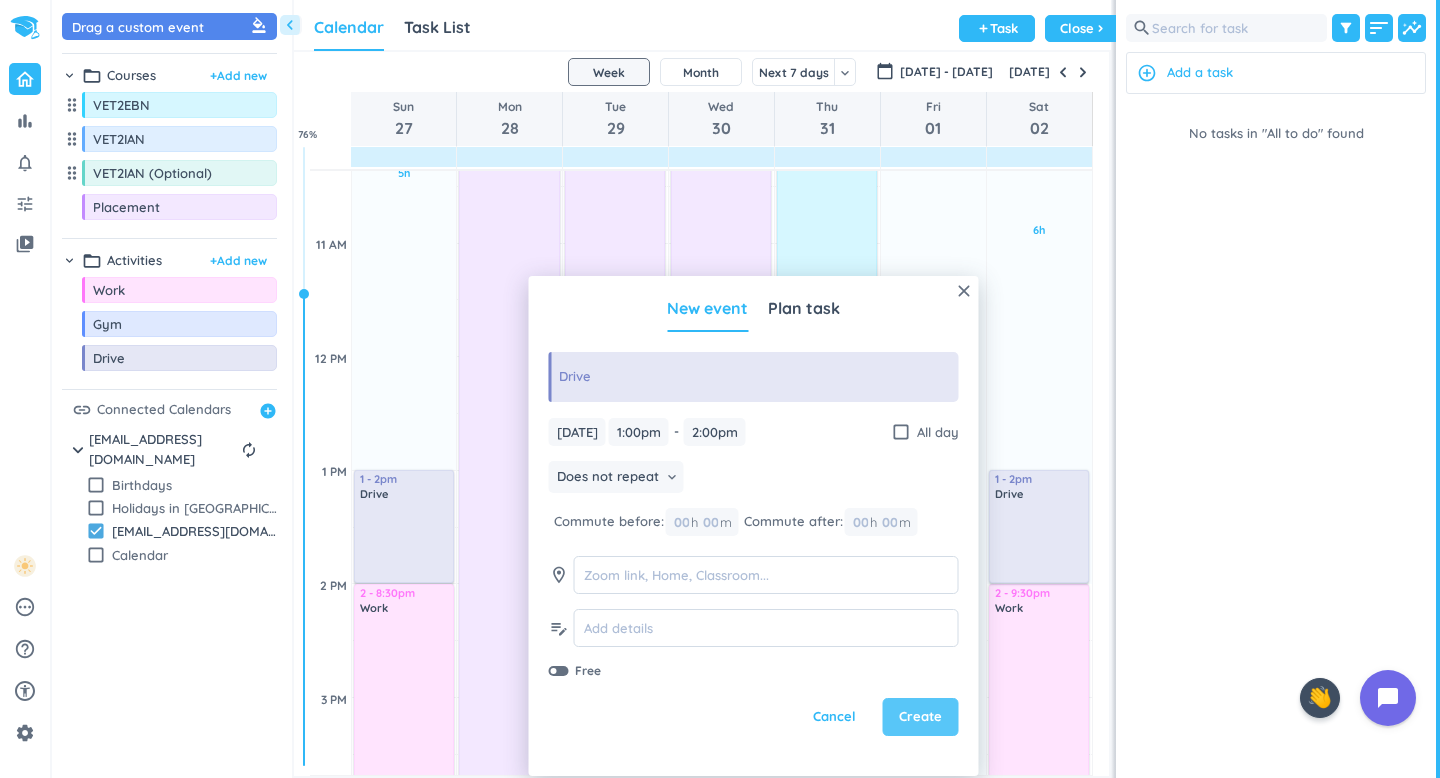 click on "Create" at bounding box center [920, 717] 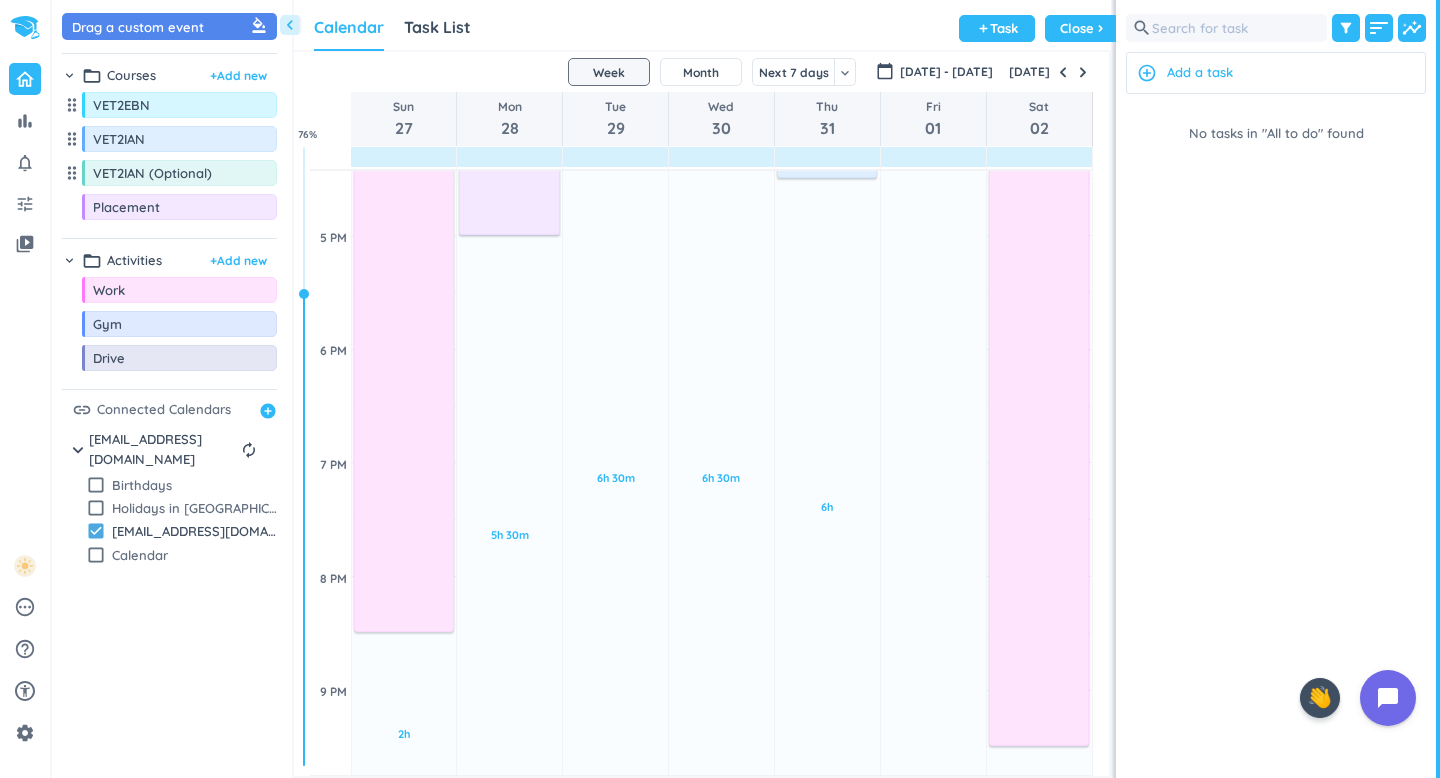 scroll, scrollTop: 1413, scrollLeft: 0, axis: vertical 